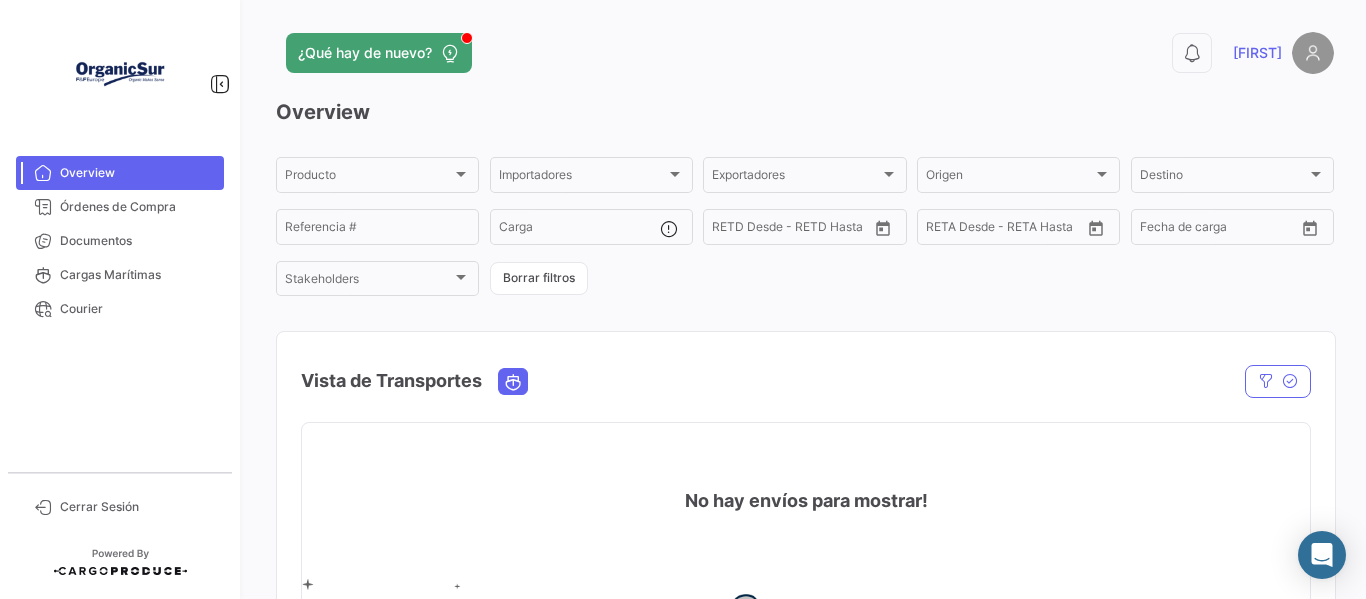 scroll, scrollTop: 0, scrollLeft: 0, axis: both 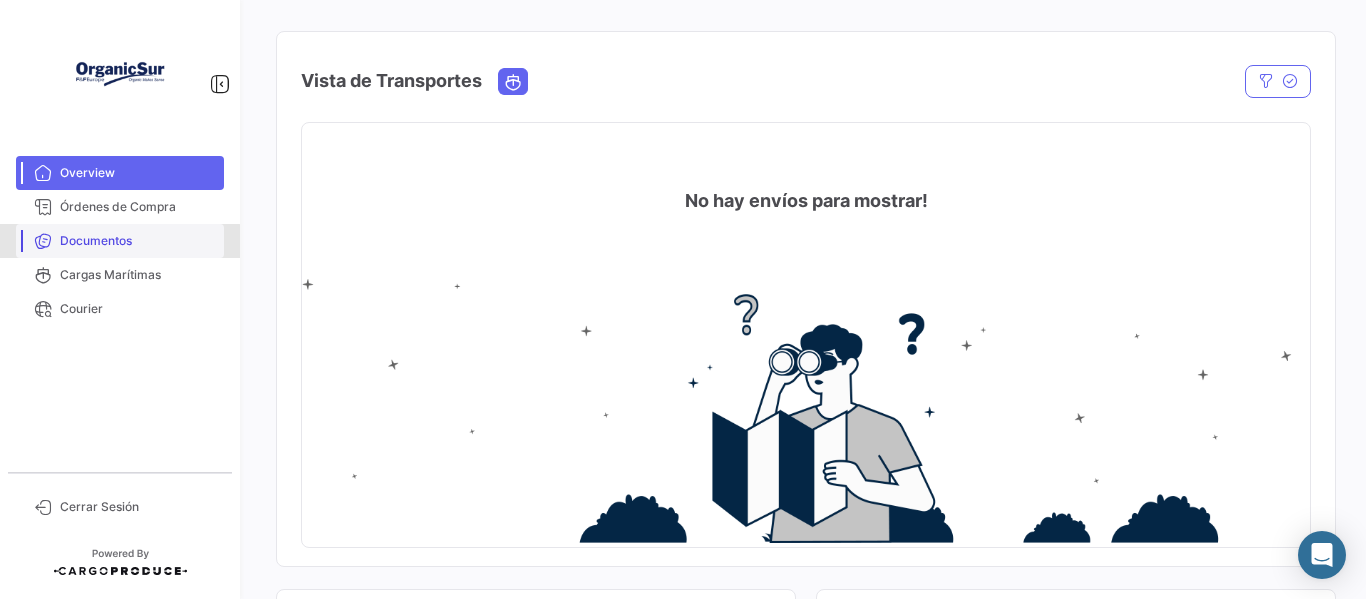 click on "Documentos" at bounding box center (138, 241) 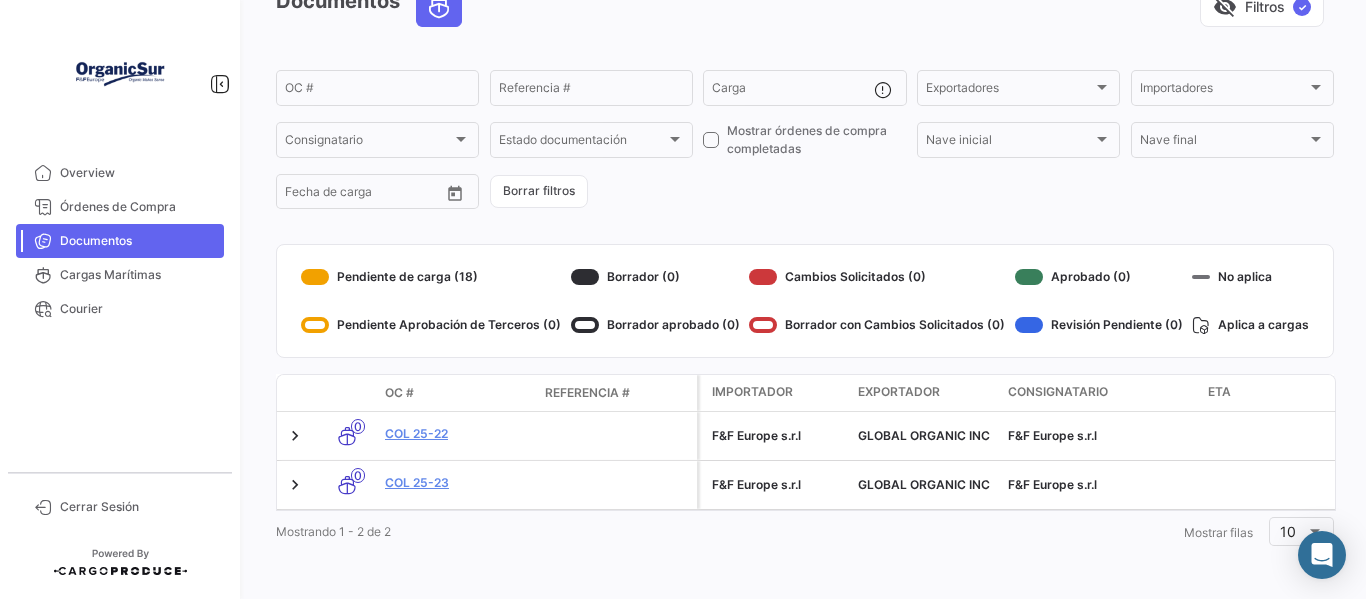 scroll, scrollTop: 126, scrollLeft: 0, axis: vertical 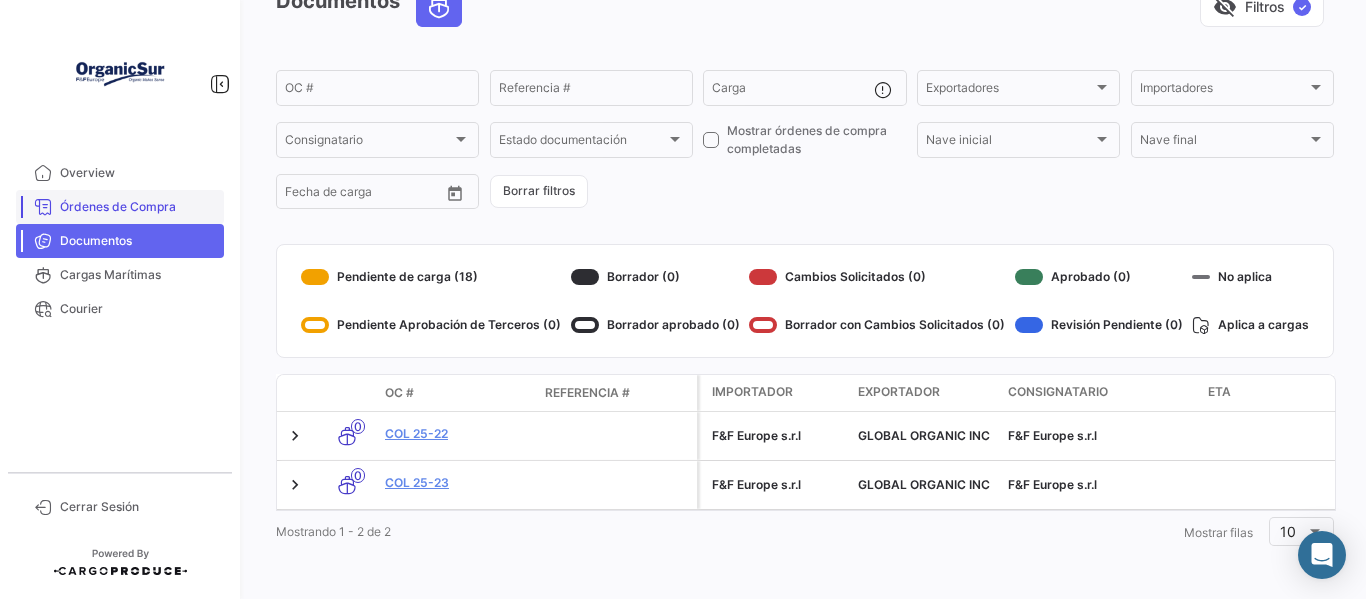 click on "Órdenes de Compra" at bounding box center [138, 207] 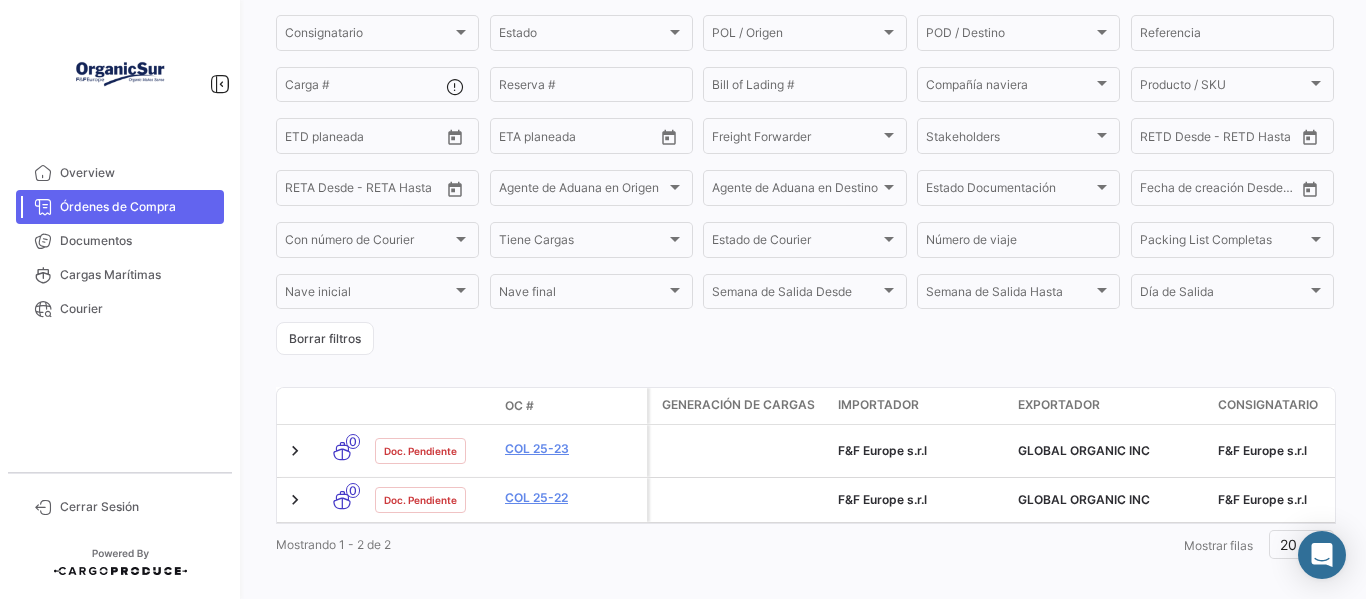scroll, scrollTop: 238, scrollLeft: 0, axis: vertical 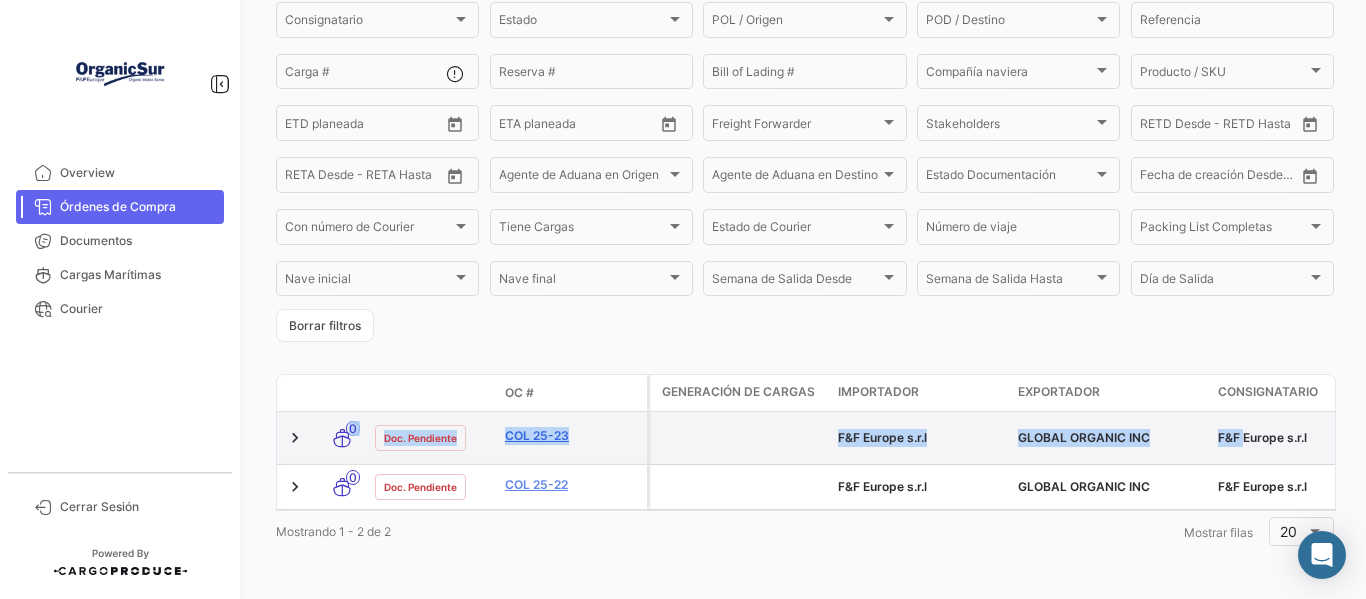 drag, startPoint x: 1230, startPoint y: 428, endPoint x: 612, endPoint y: 429, distance: 618.0008 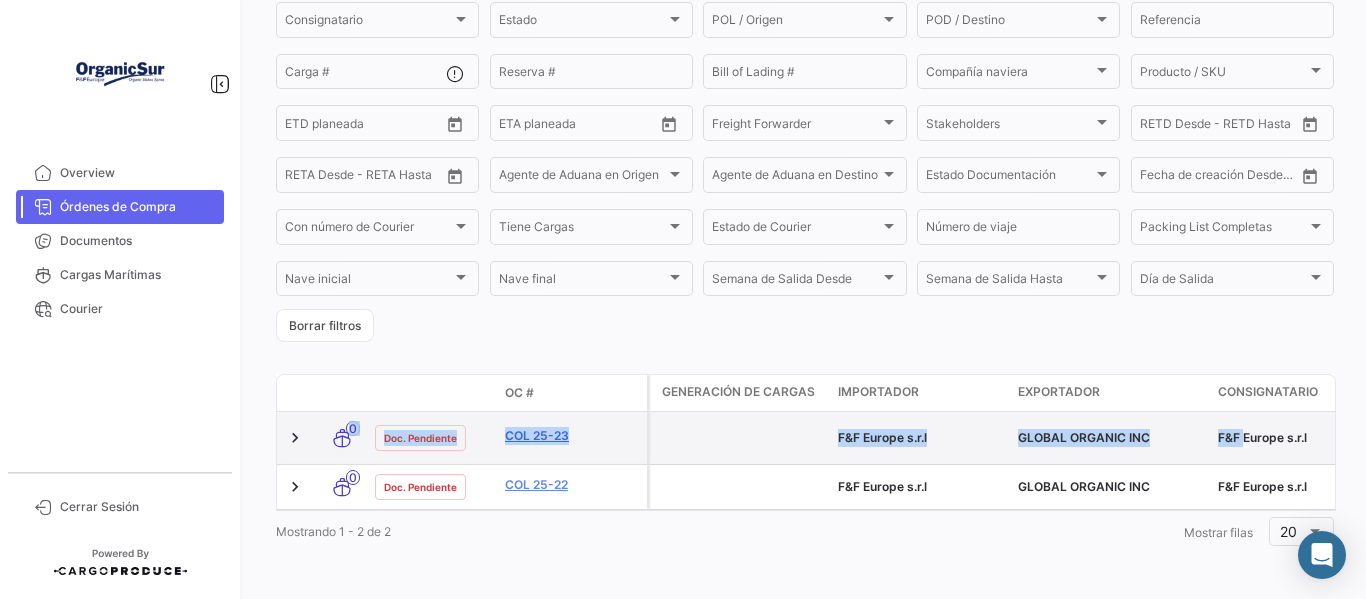 click on "0  Doc. Pendiente   COL 25-23     F&F Europe s.r.l GLOBAL ORGANIC INC F&F Europe s.r.l  Carga de Detalles Pendiente        [CITY] [CITY]
[CITY]      [CITY]  ZZC COLDSTORE
[MONTH]/[DAY]/[YEAR] [HOUR]:[MINUTE]" 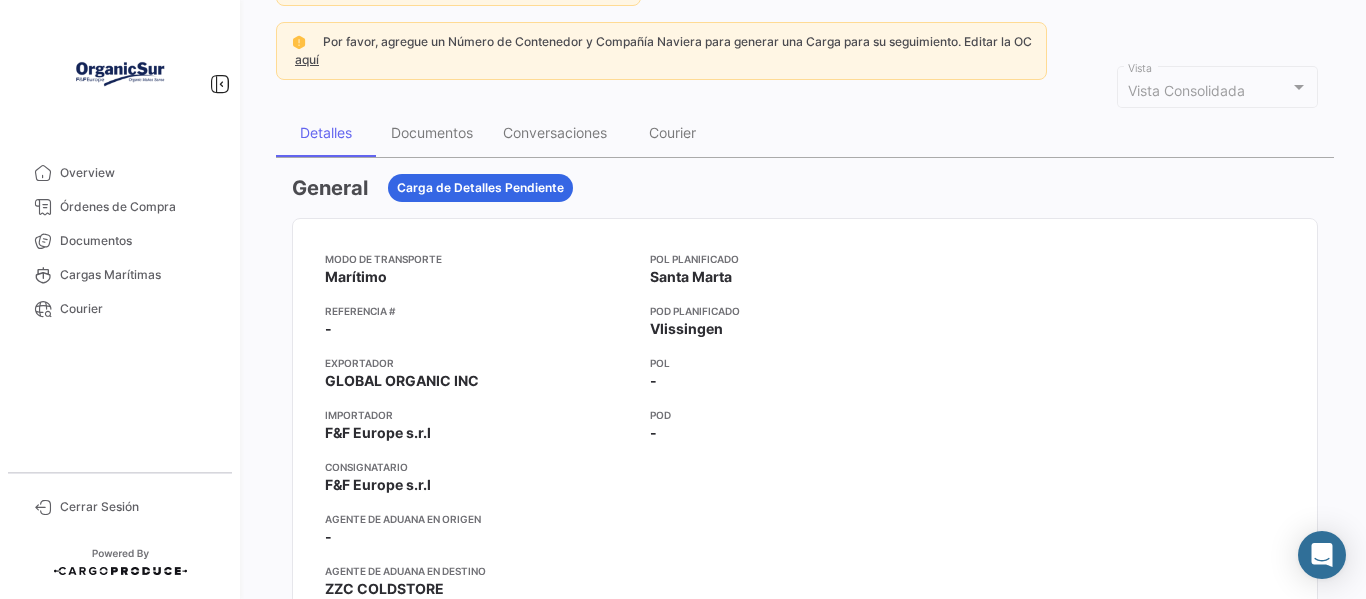 scroll, scrollTop: 176, scrollLeft: 0, axis: vertical 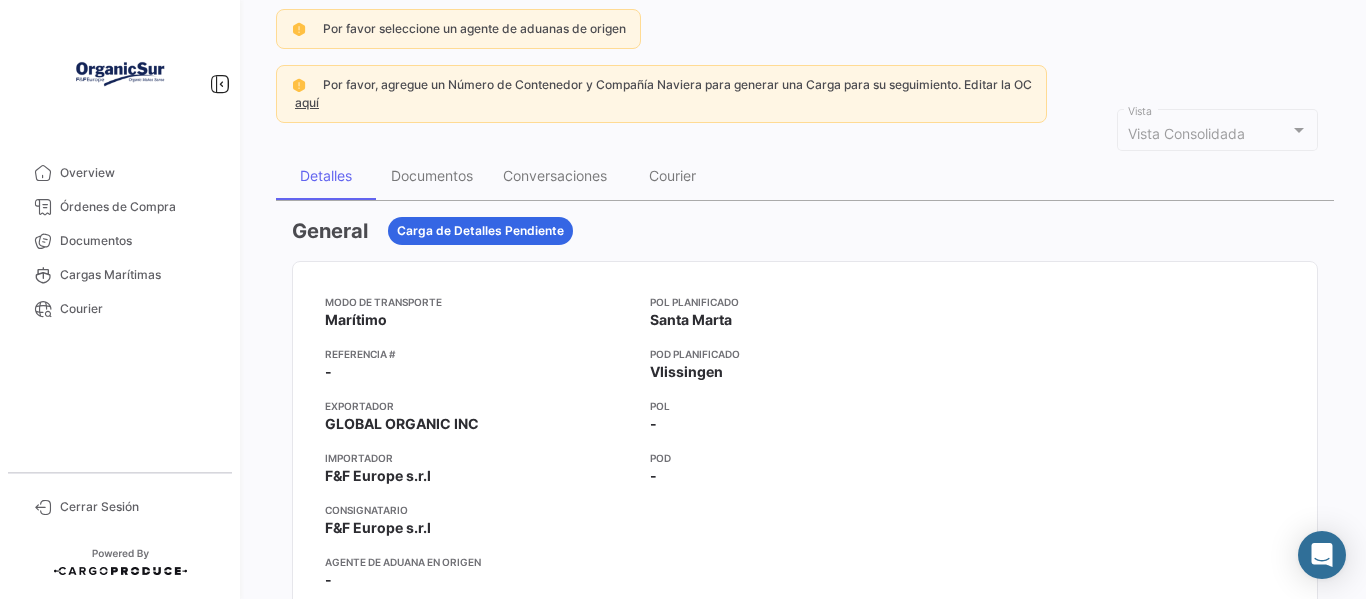 click on "Detalles" at bounding box center (326, 176) 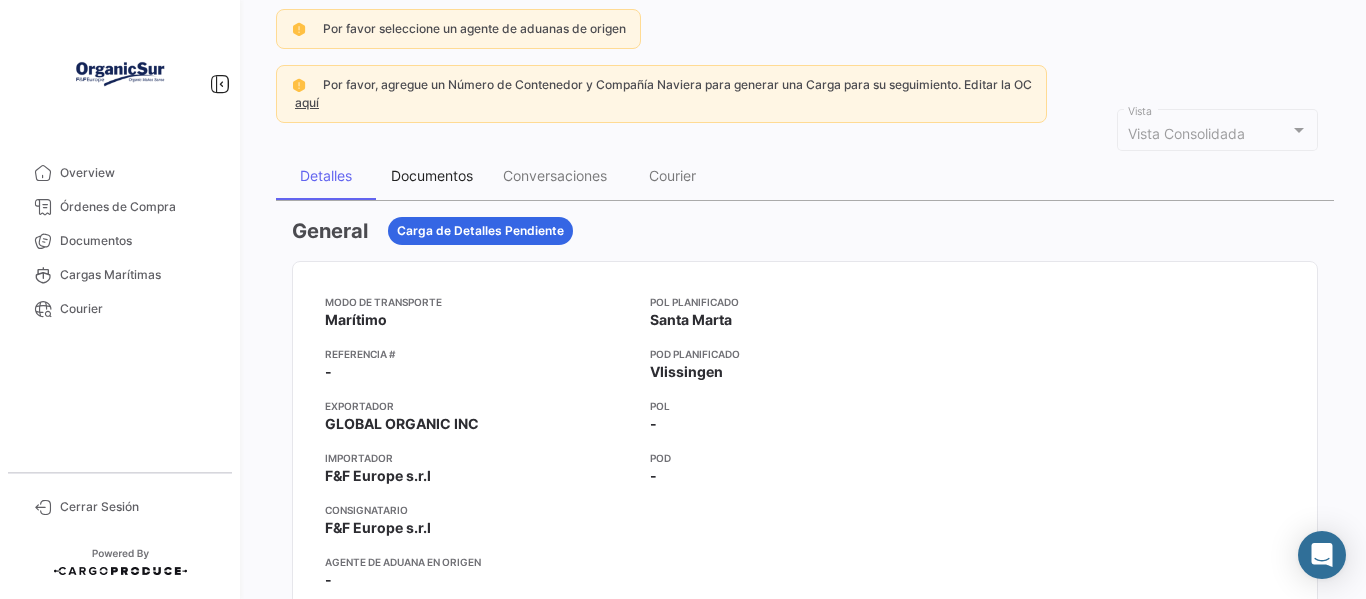 click on "Documentos" at bounding box center (432, 175) 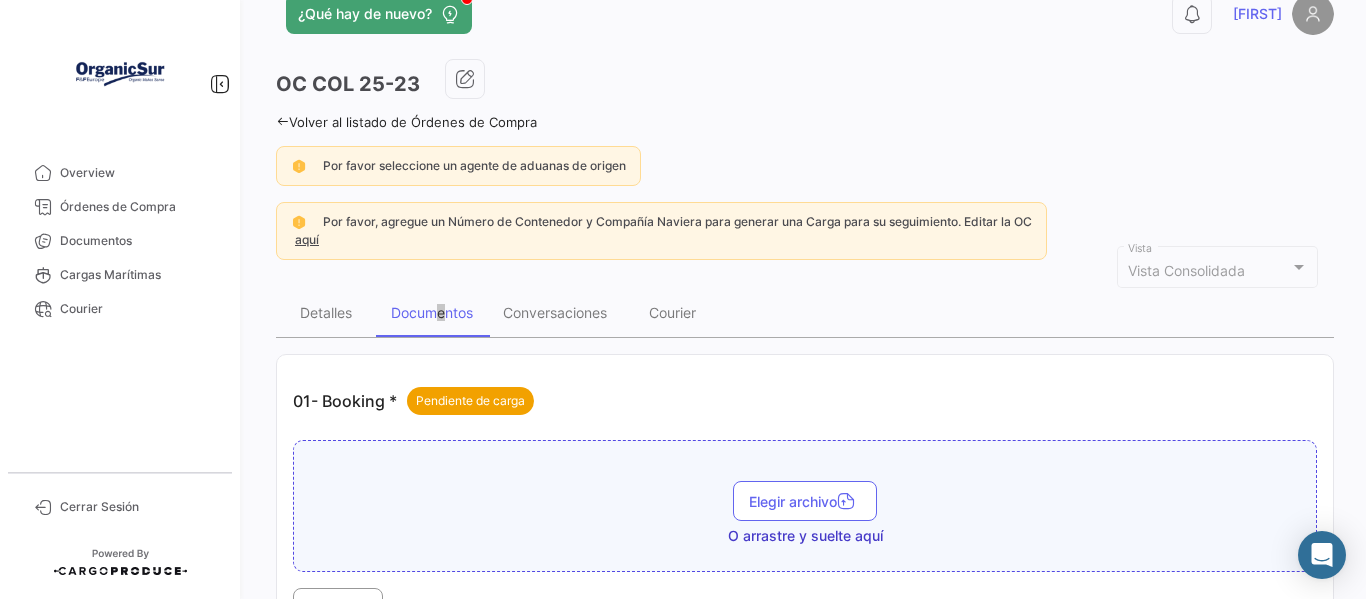 scroll, scrollTop: 0, scrollLeft: 0, axis: both 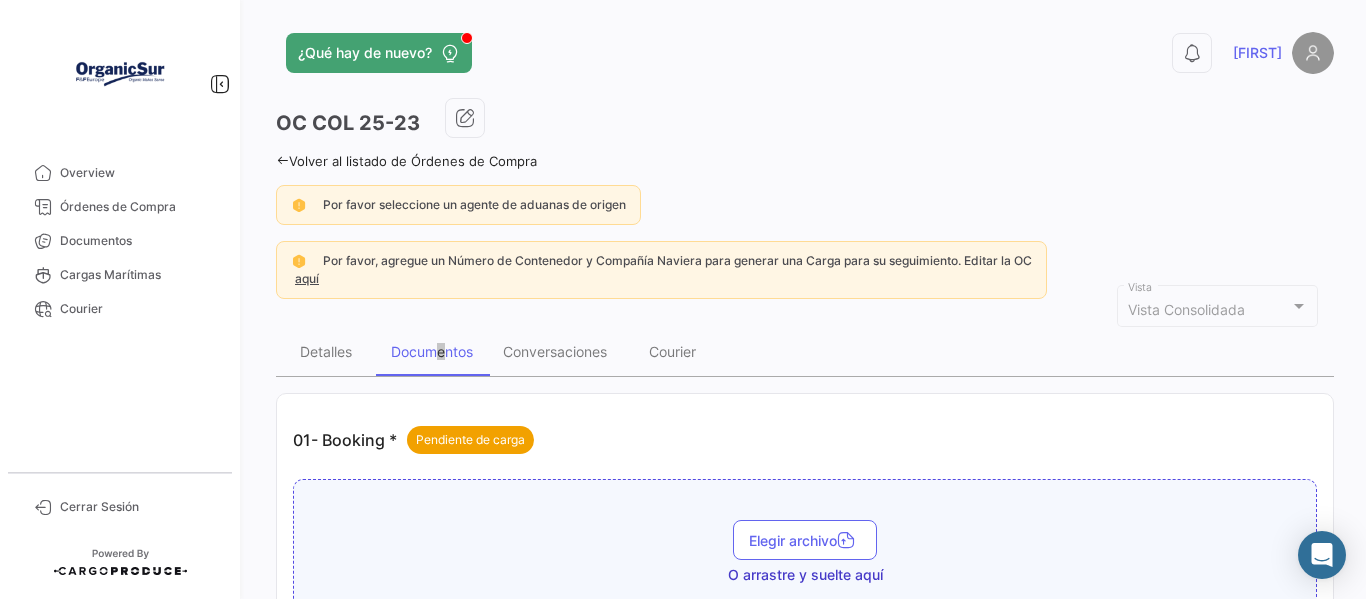 drag, startPoint x: 388, startPoint y: 128, endPoint x: 413, endPoint y: 117, distance: 27.313 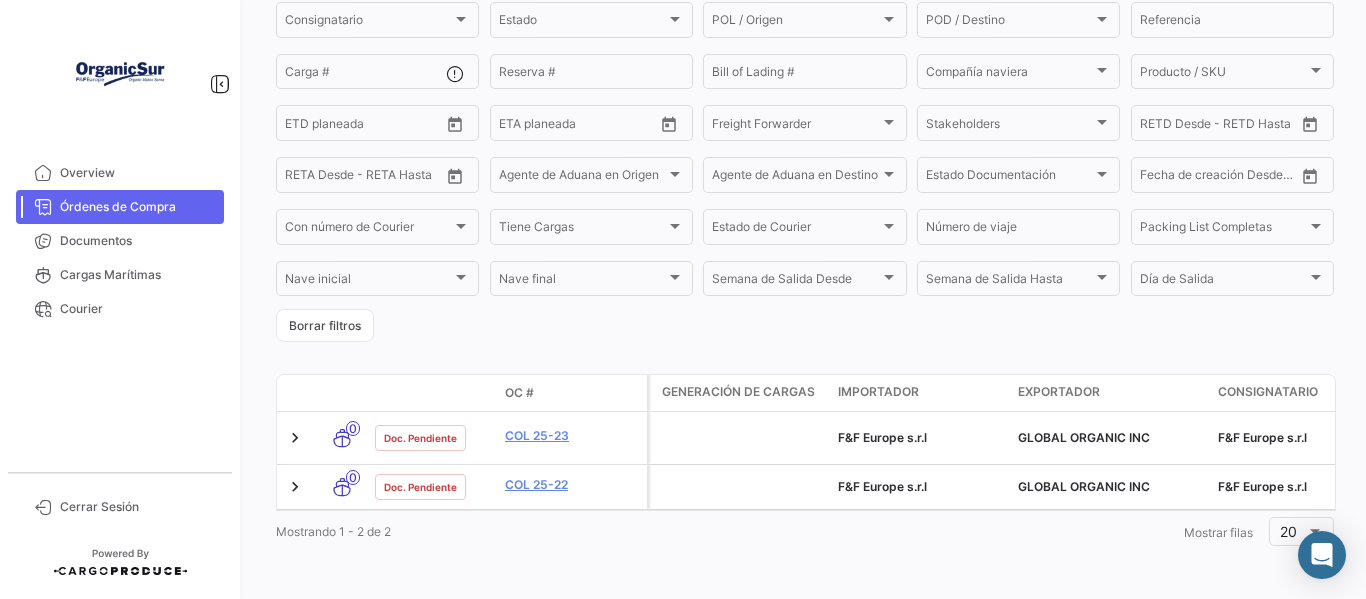 scroll, scrollTop: 238, scrollLeft: 0, axis: vertical 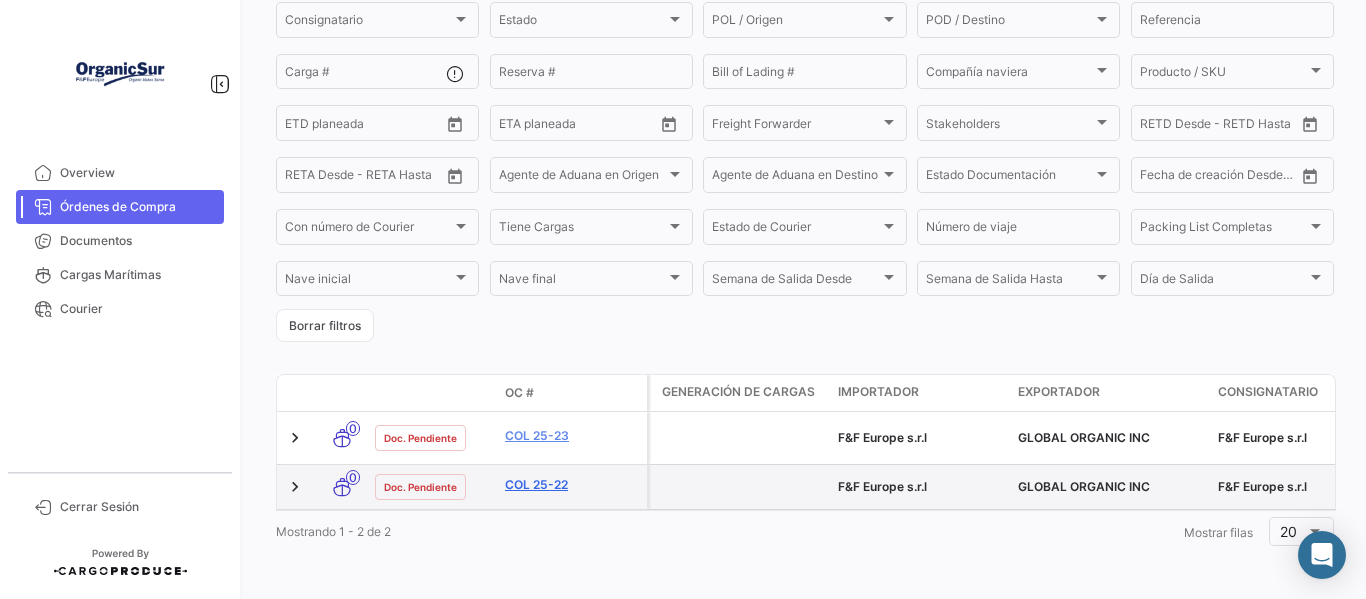 click on "COL 25-22" 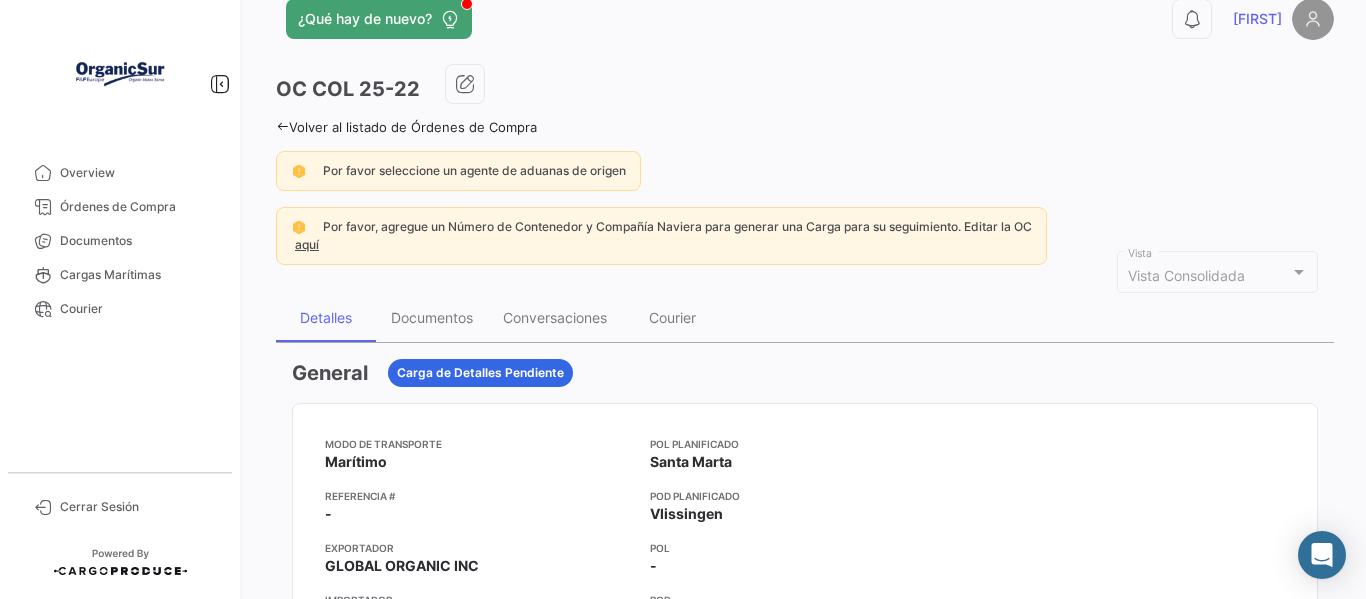 scroll, scrollTop: 0, scrollLeft: 0, axis: both 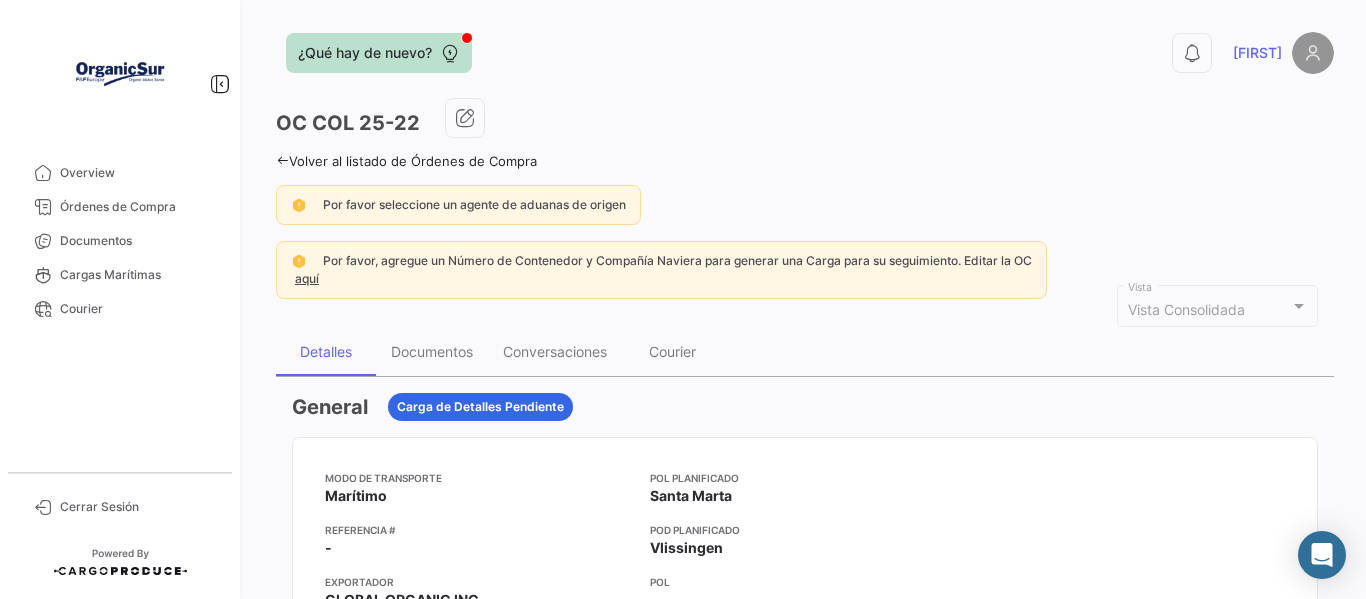 click 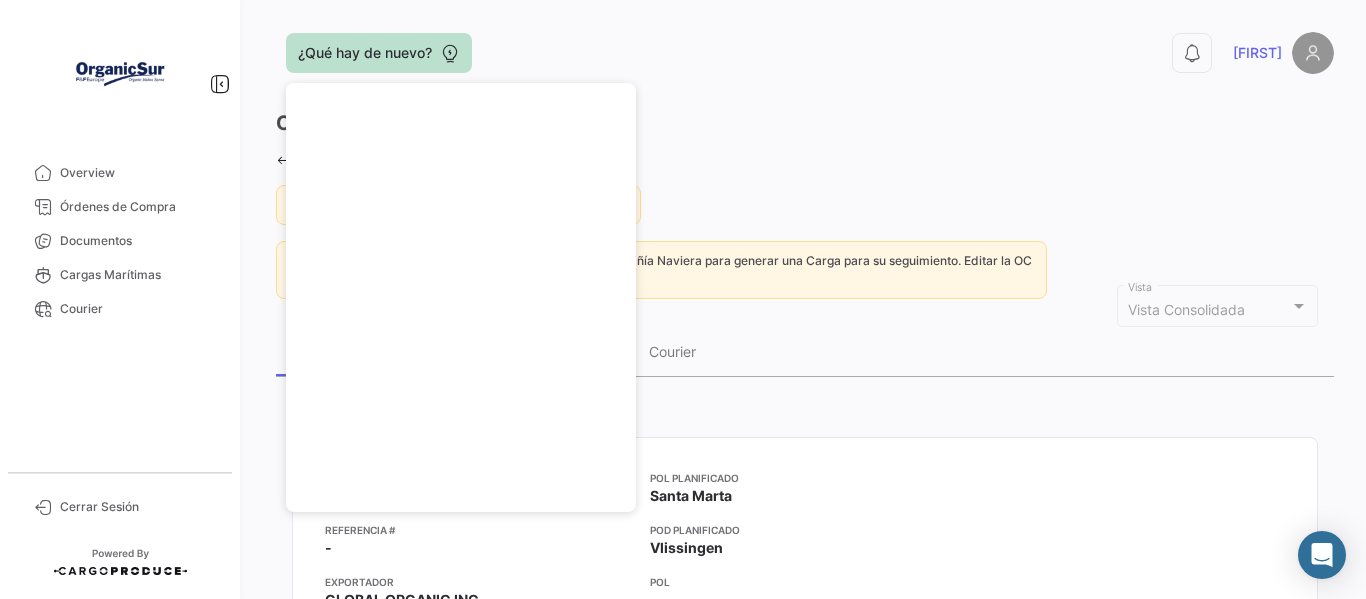 drag, startPoint x: 890, startPoint y: 14, endPoint x: 879, endPoint y: 30, distance: 19.416489 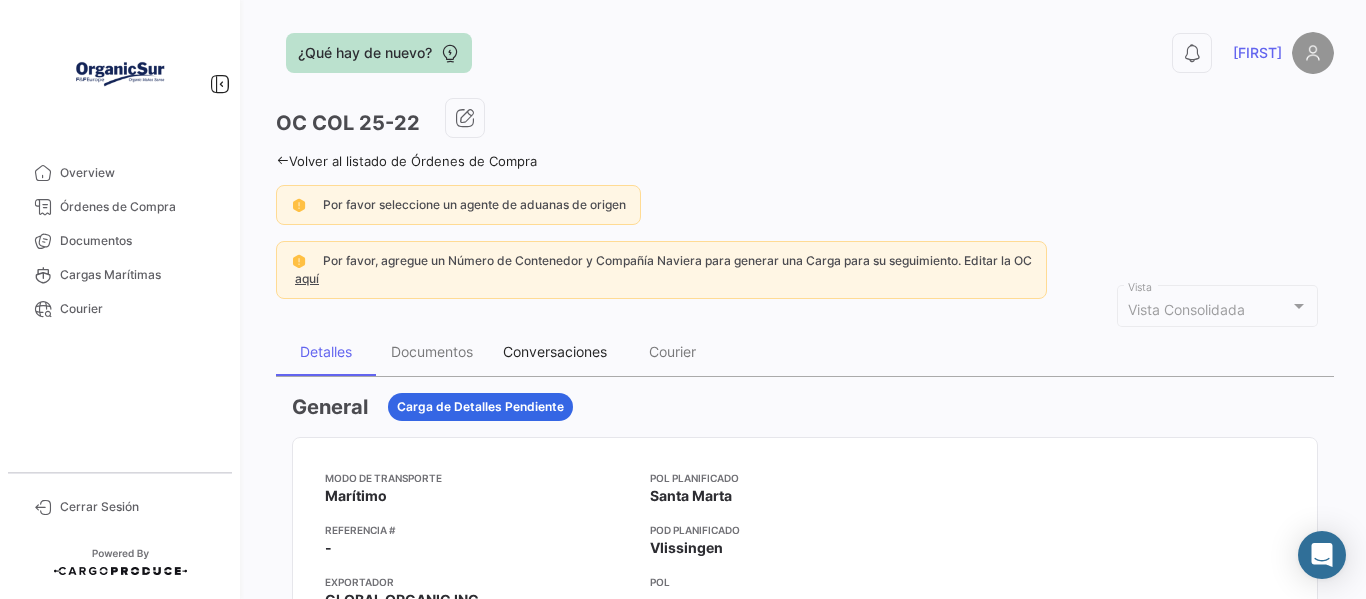 click on "Conversaciones" at bounding box center (555, 352) 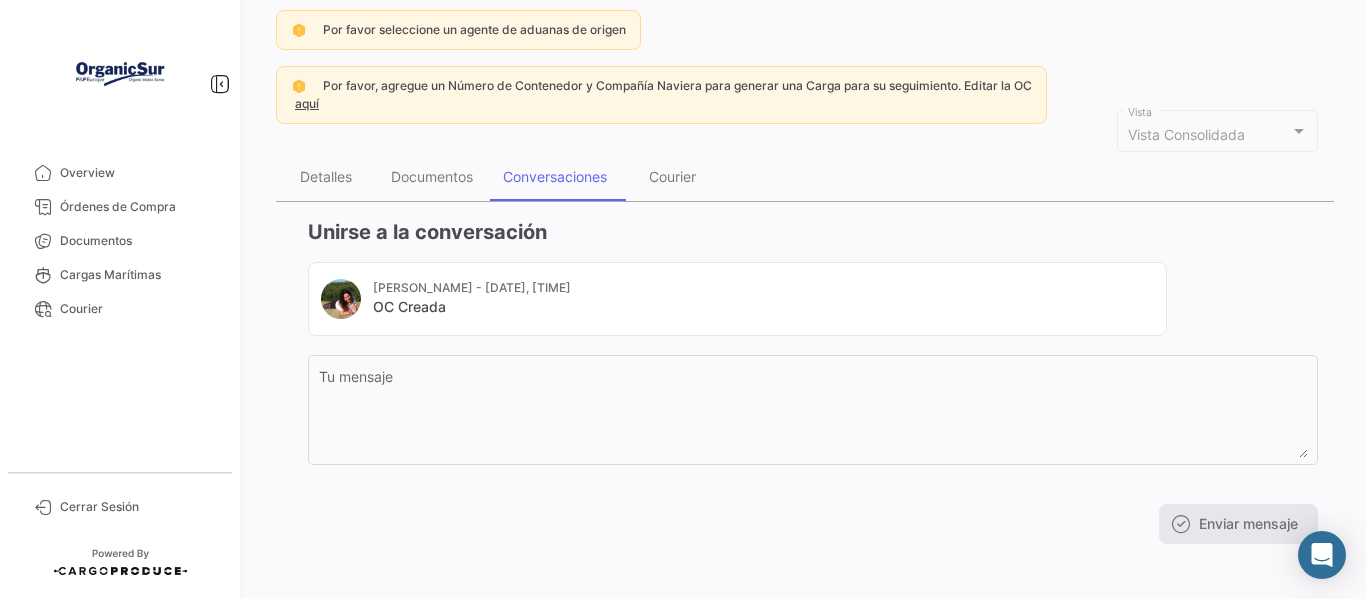 scroll, scrollTop: 184, scrollLeft: 0, axis: vertical 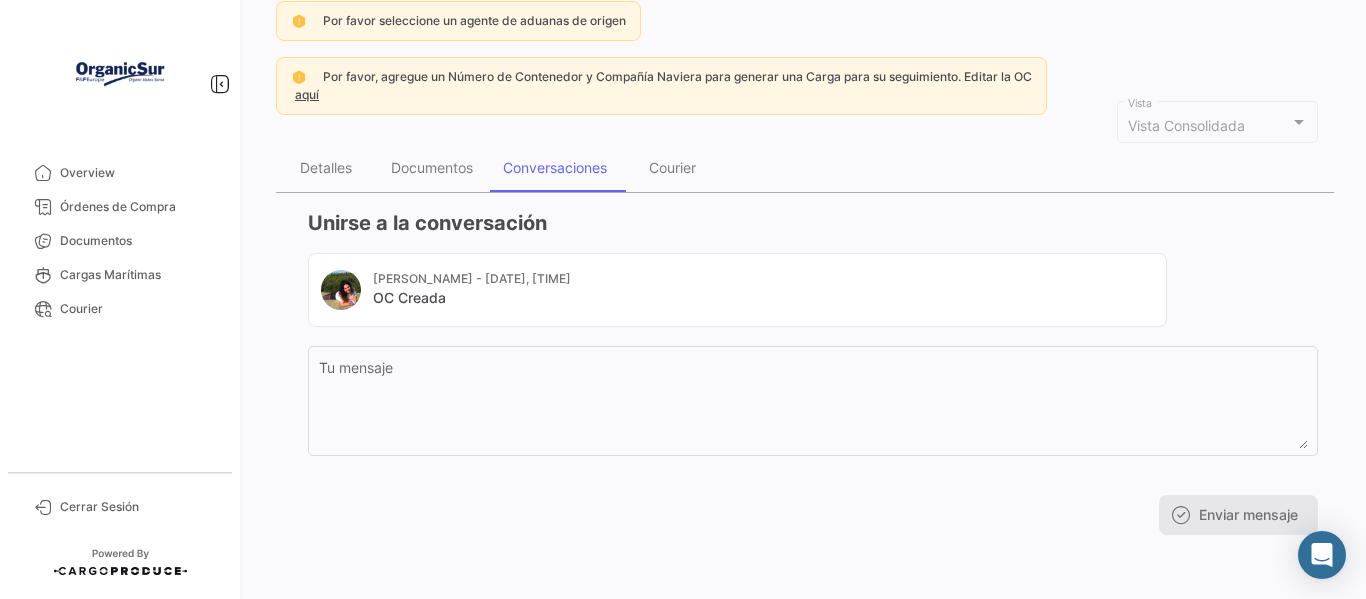 drag, startPoint x: 412, startPoint y: 294, endPoint x: 502, endPoint y: 294, distance: 90 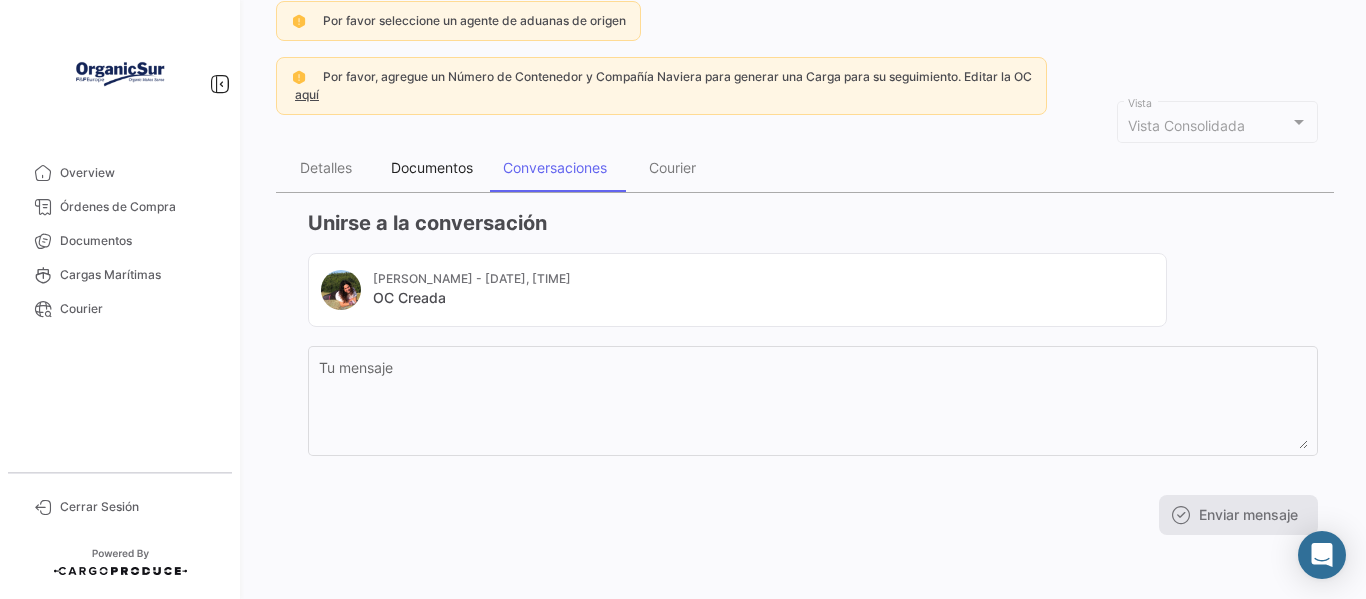 click on "Documentos" at bounding box center [432, 168] 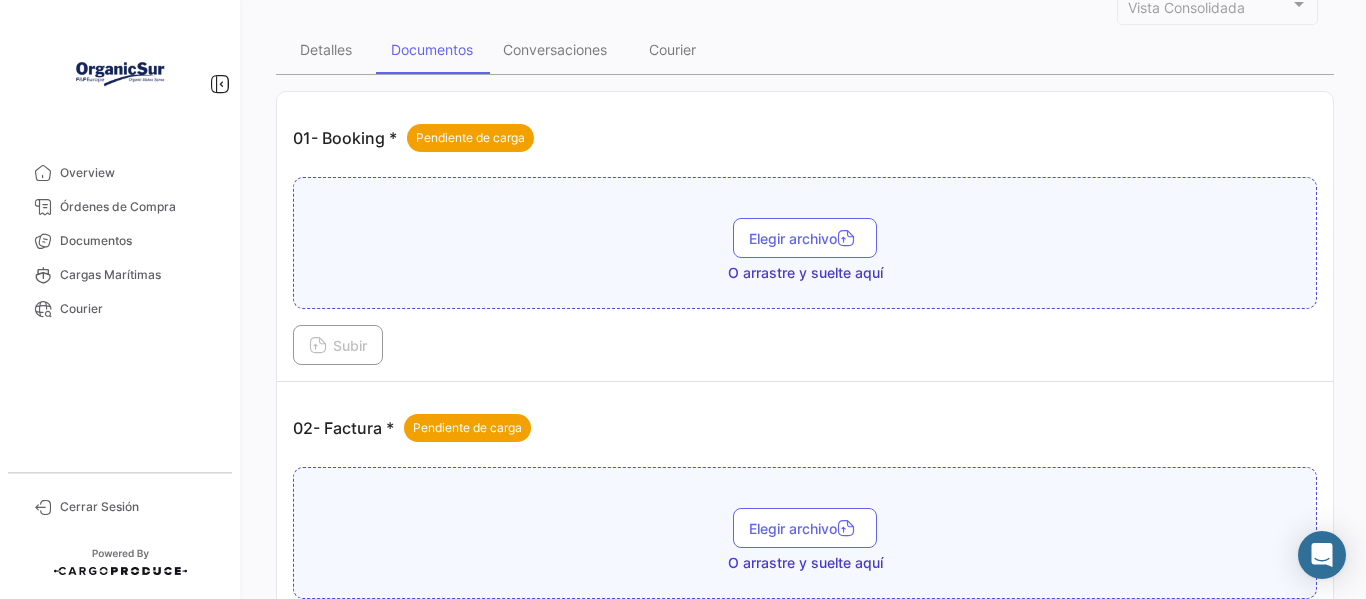 scroll, scrollTop: 300, scrollLeft: 0, axis: vertical 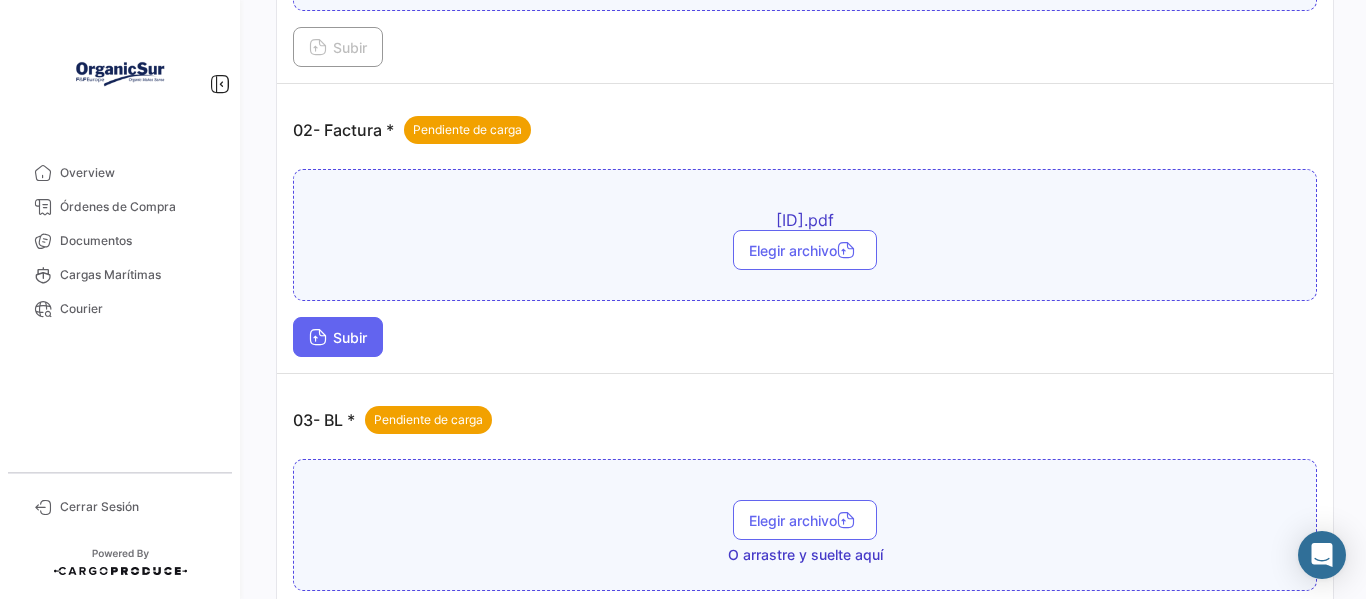 click on "Subir" at bounding box center [338, 337] 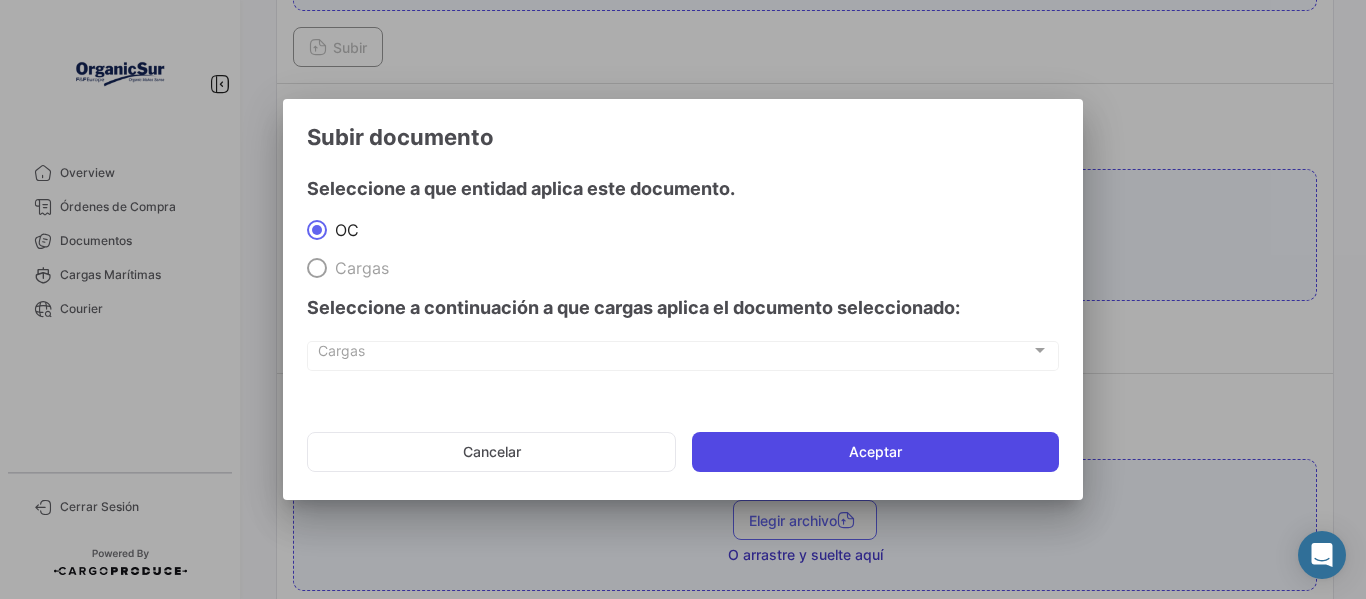 click on "Aceptar" 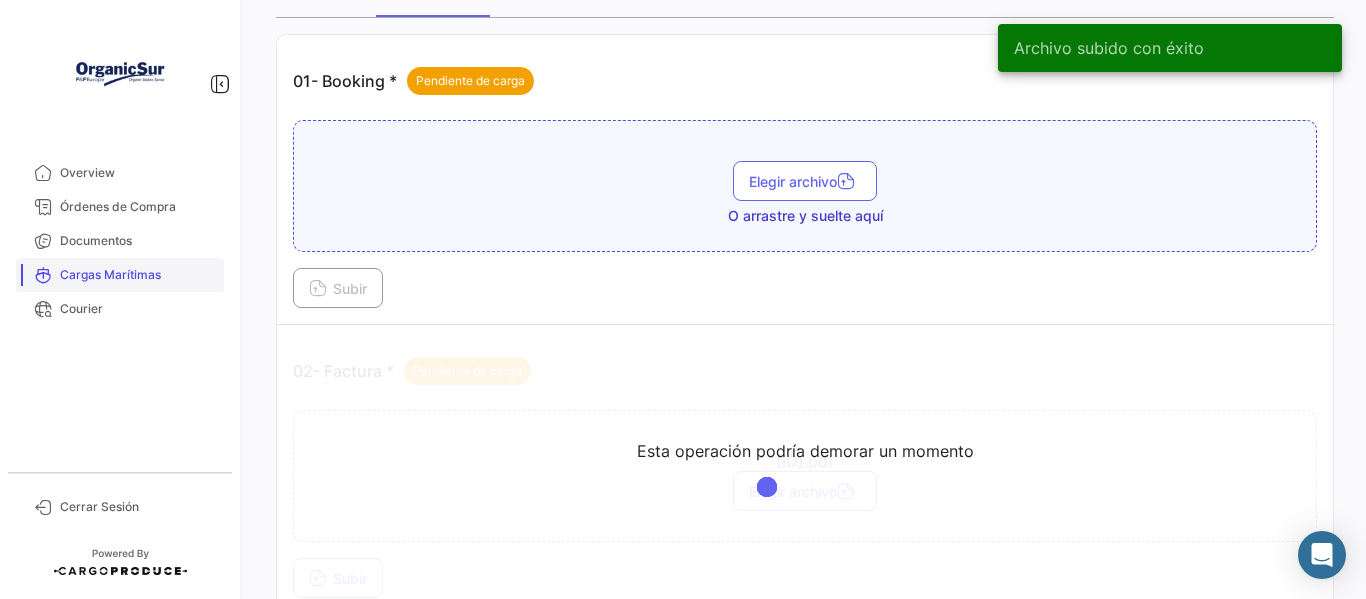 scroll, scrollTop: 300, scrollLeft: 0, axis: vertical 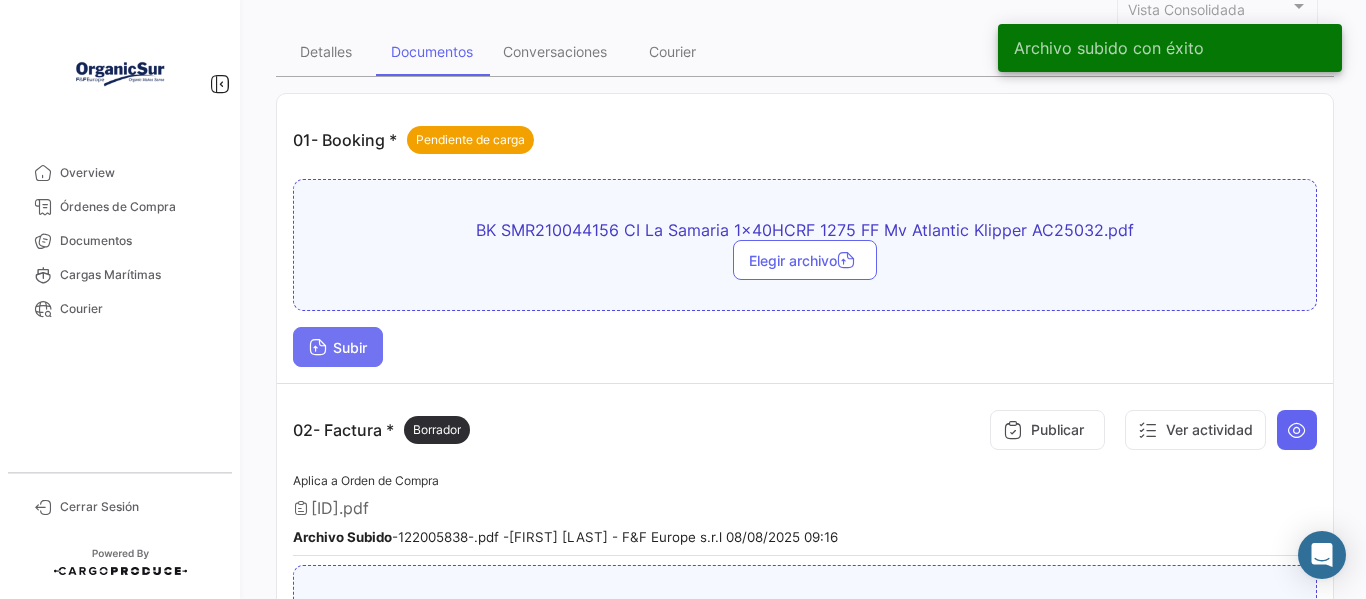 click on "Subir" at bounding box center [338, 347] 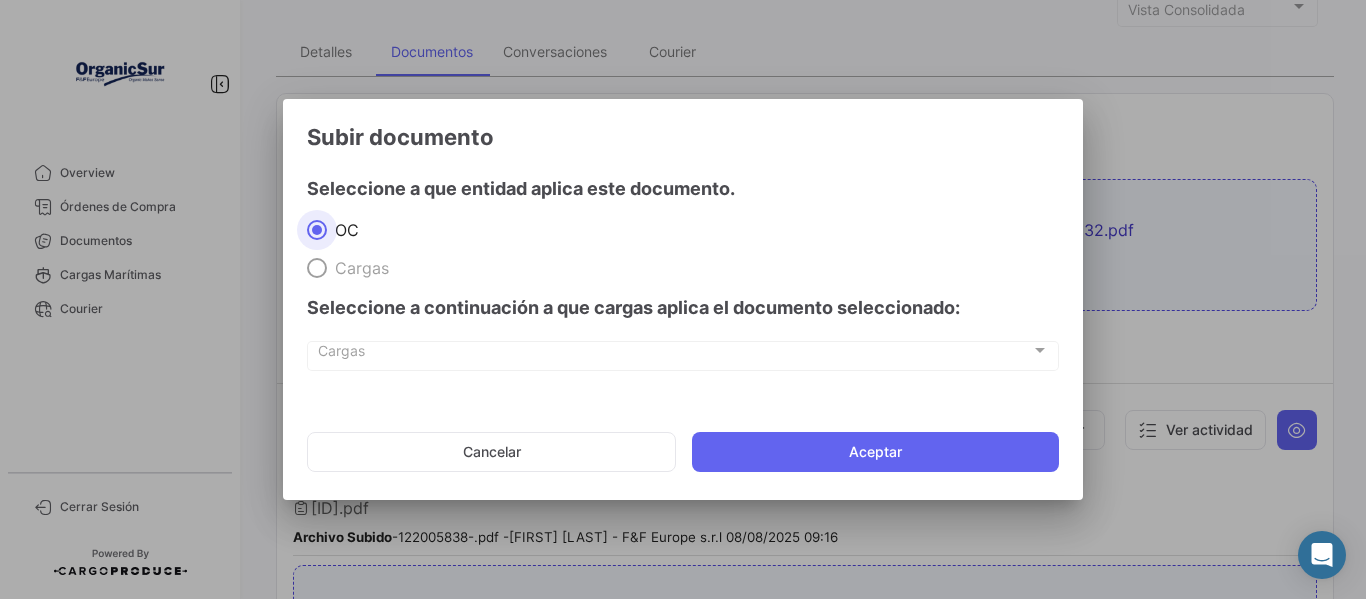 click on "Aceptar" 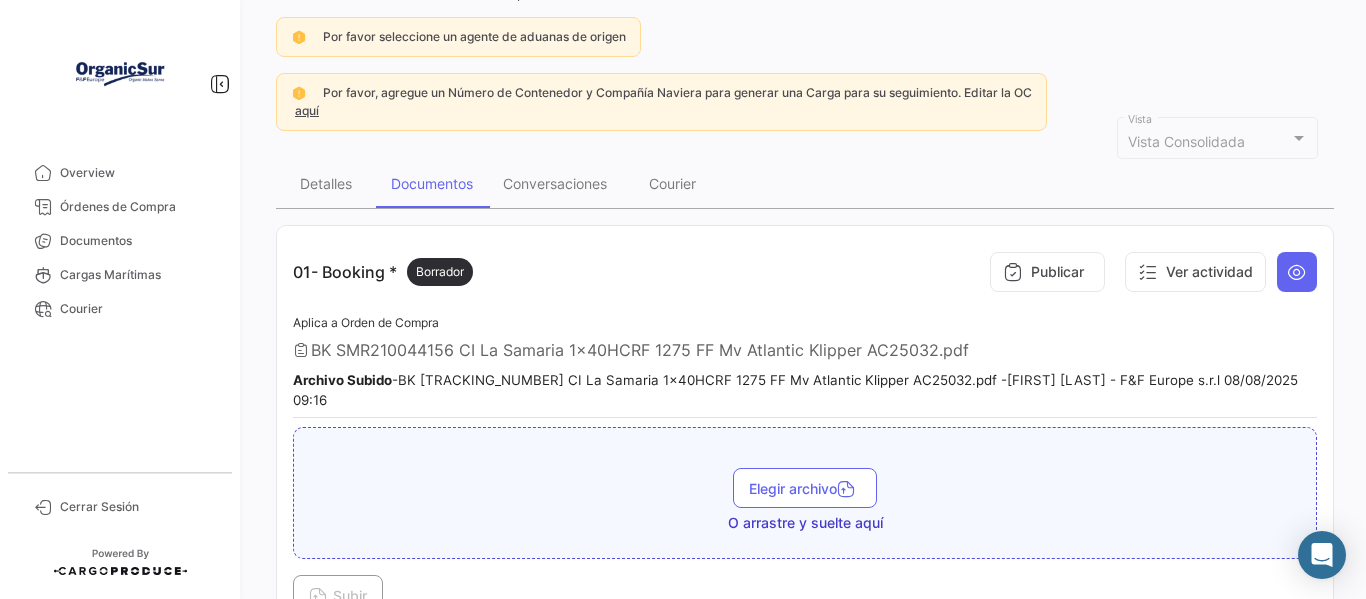 scroll, scrollTop: 200, scrollLeft: 0, axis: vertical 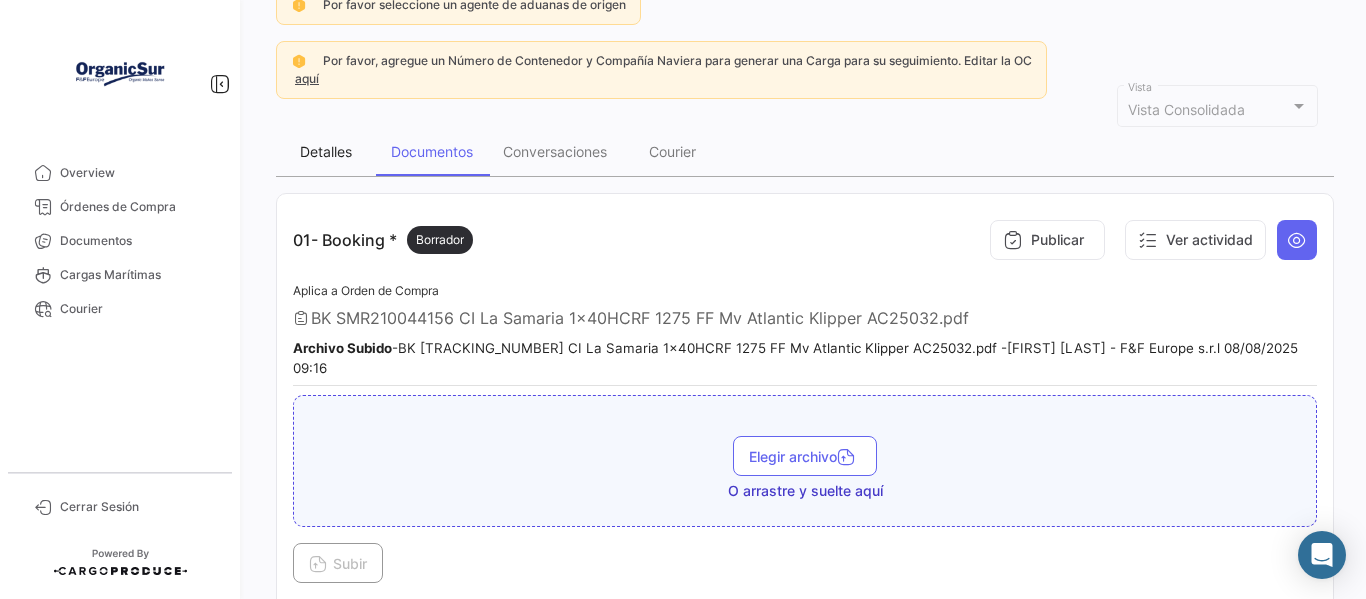 click on "Detalles" at bounding box center [326, 151] 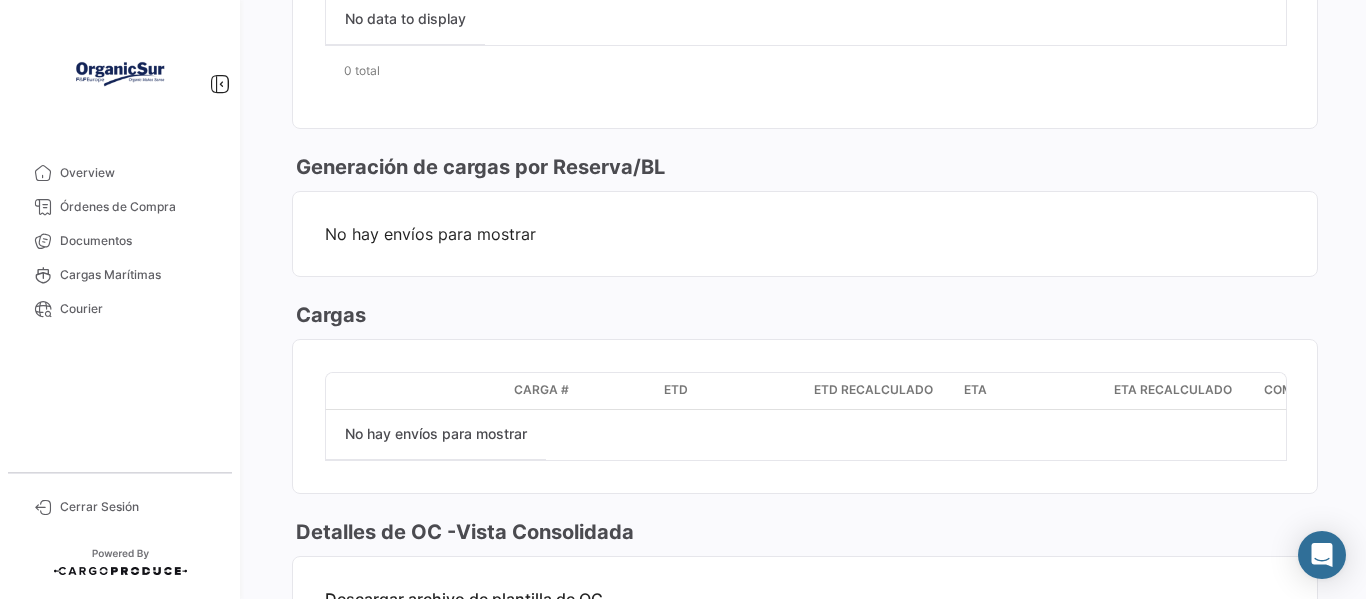 scroll, scrollTop: 900, scrollLeft: 0, axis: vertical 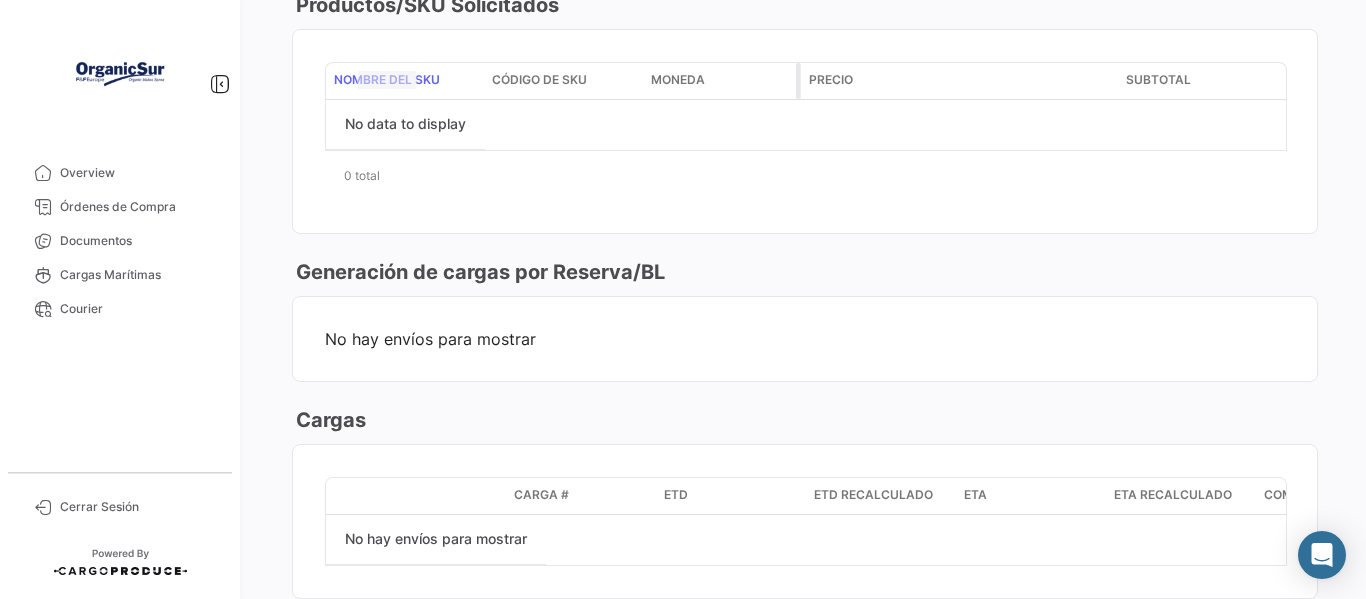 drag, startPoint x: 344, startPoint y: 63, endPoint x: 679, endPoint y: 85, distance: 335.72162 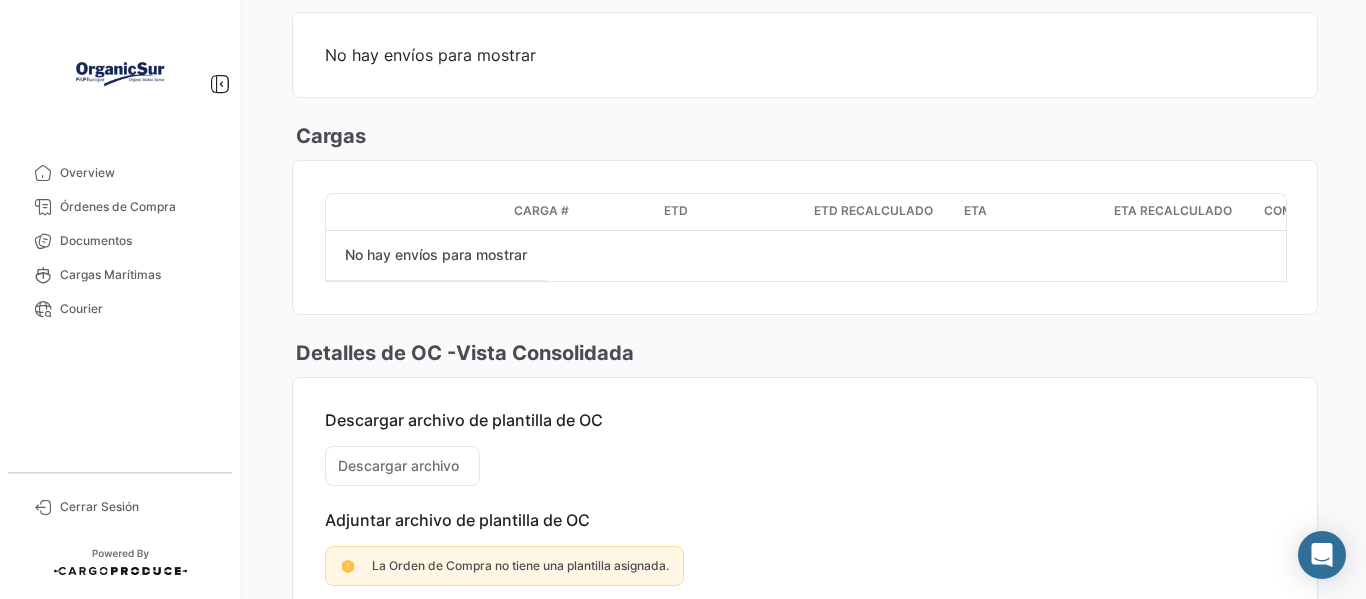 scroll, scrollTop: 1200, scrollLeft: 0, axis: vertical 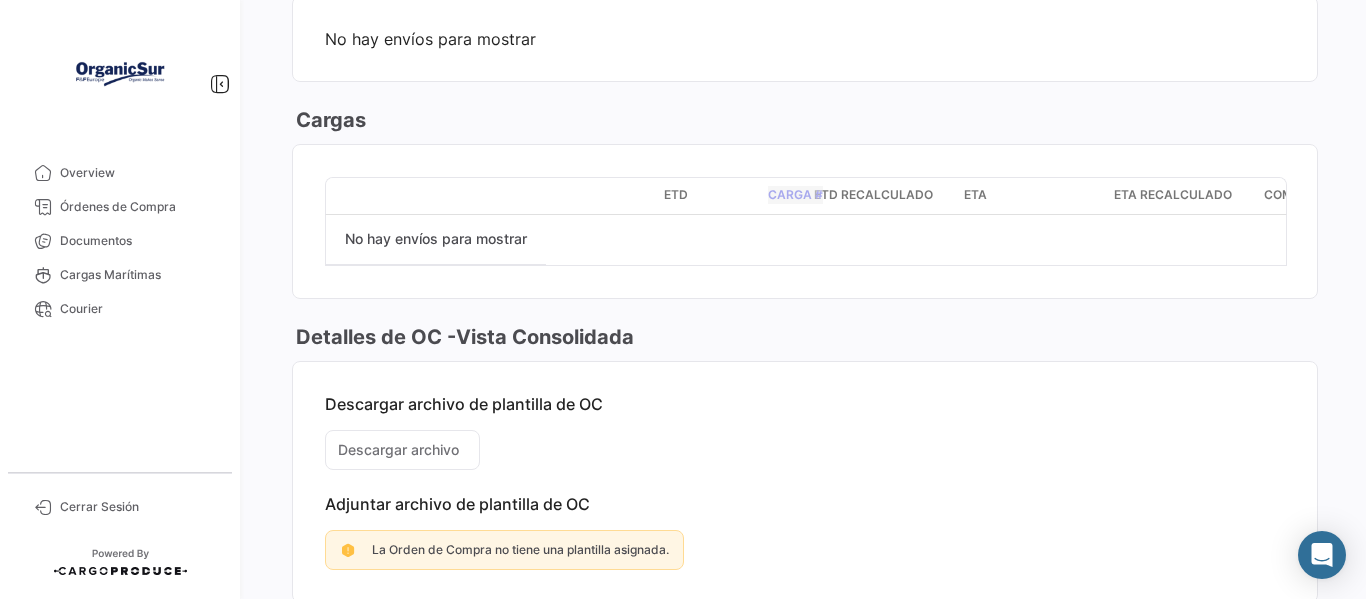 drag, startPoint x: 535, startPoint y: 187, endPoint x: 896, endPoint y: 254, distance: 367.16483 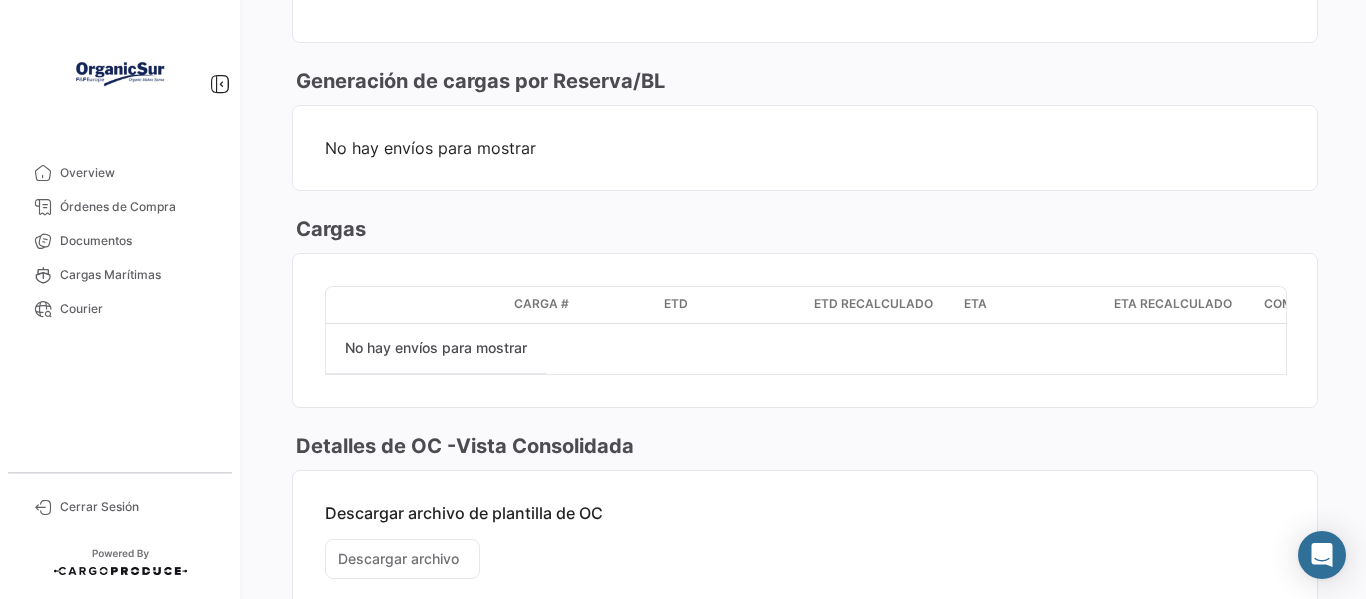 scroll, scrollTop: 1276, scrollLeft: 0, axis: vertical 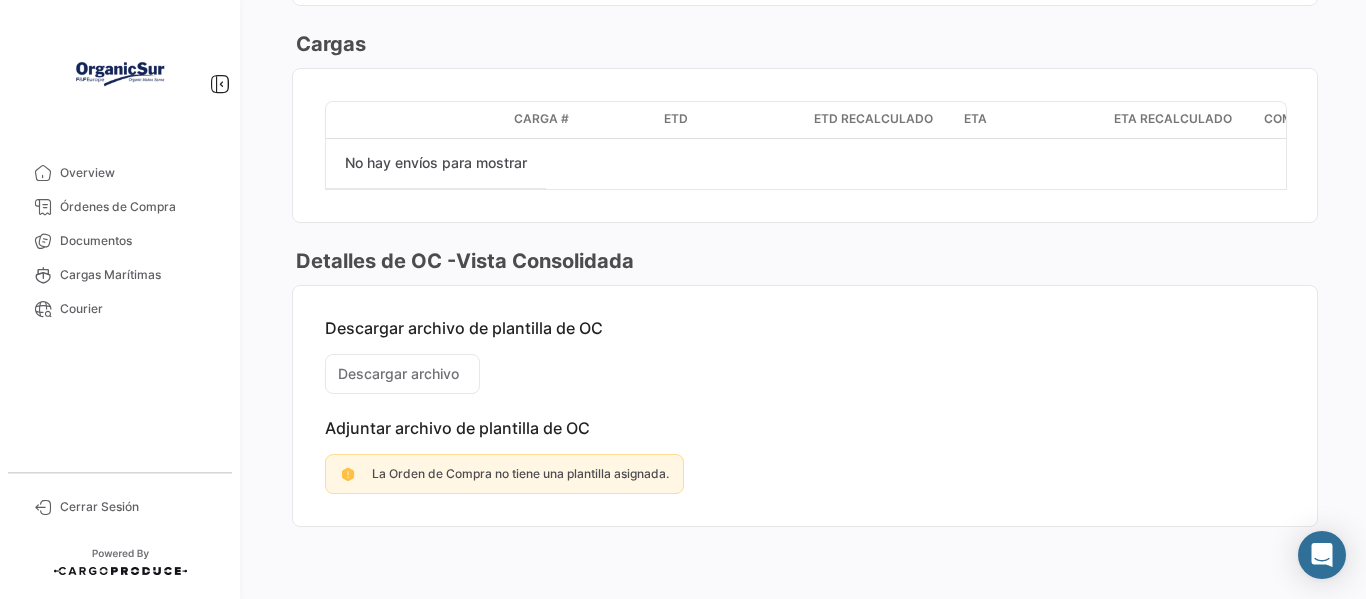 drag, startPoint x: 323, startPoint y: 59, endPoint x: 1310, endPoint y: 208, distance: 998.18335 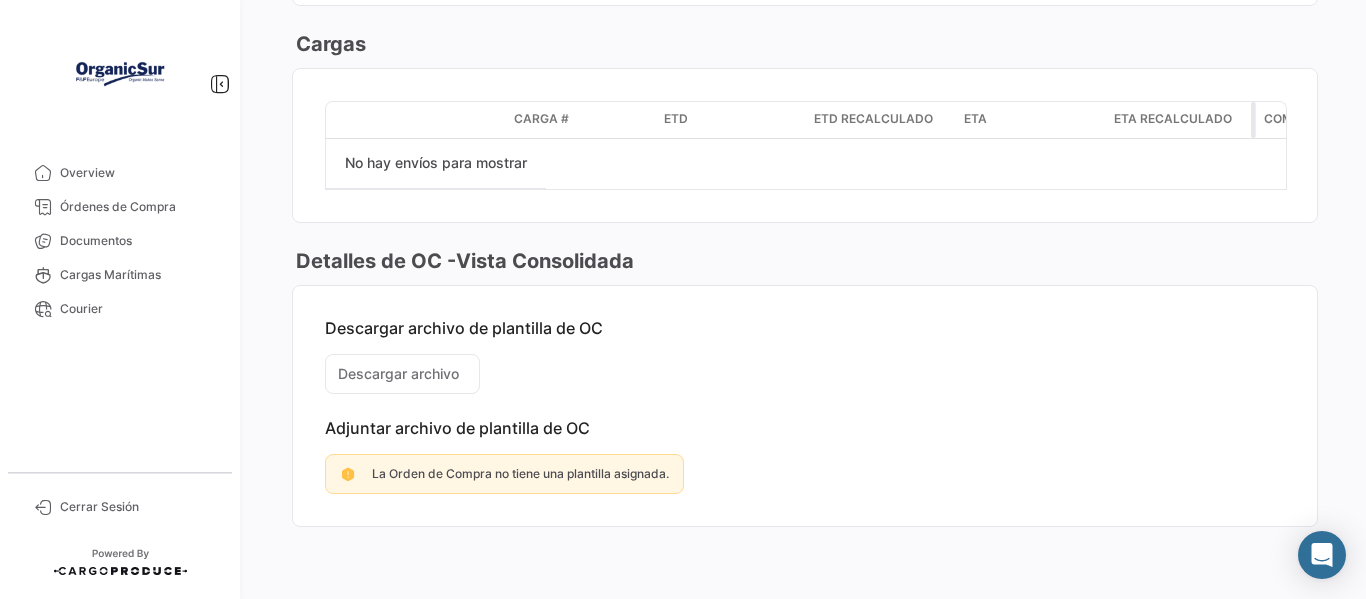 drag, startPoint x: 1319, startPoint y: 189, endPoint x: 1244, endPoint y: 112, distance: 107.48953 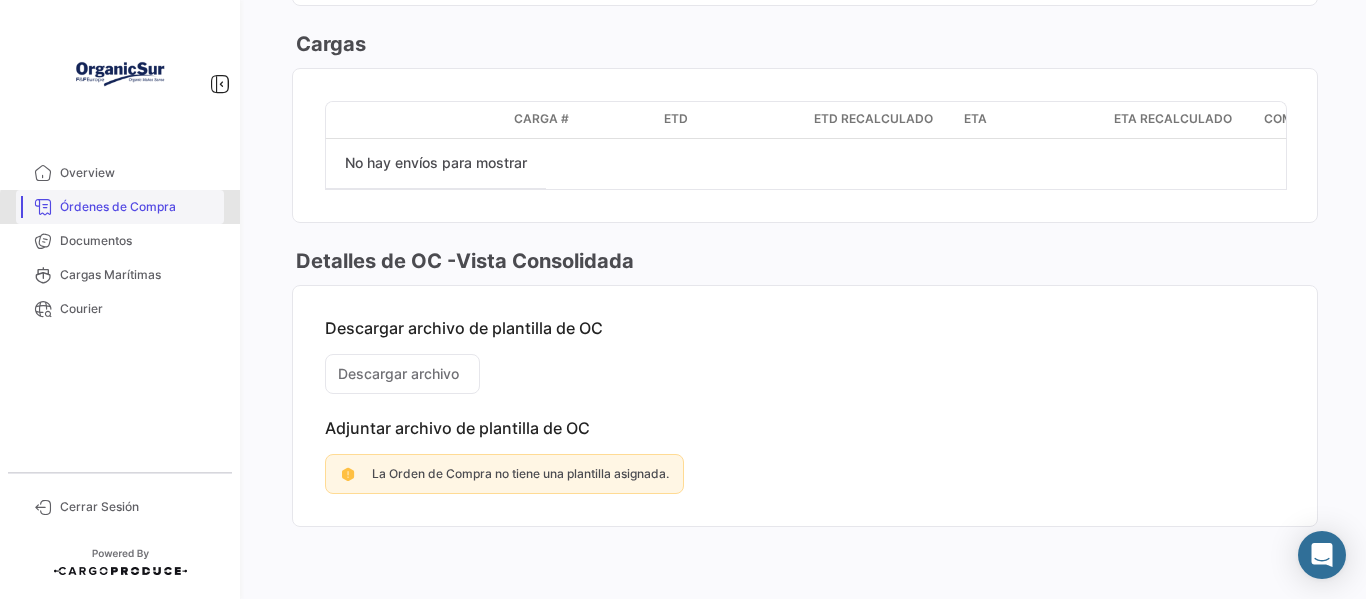 drag, startPoint x: 129, startPoint y: 209, endPoint x: 139, endPoint y: 208, distance: 10.049875 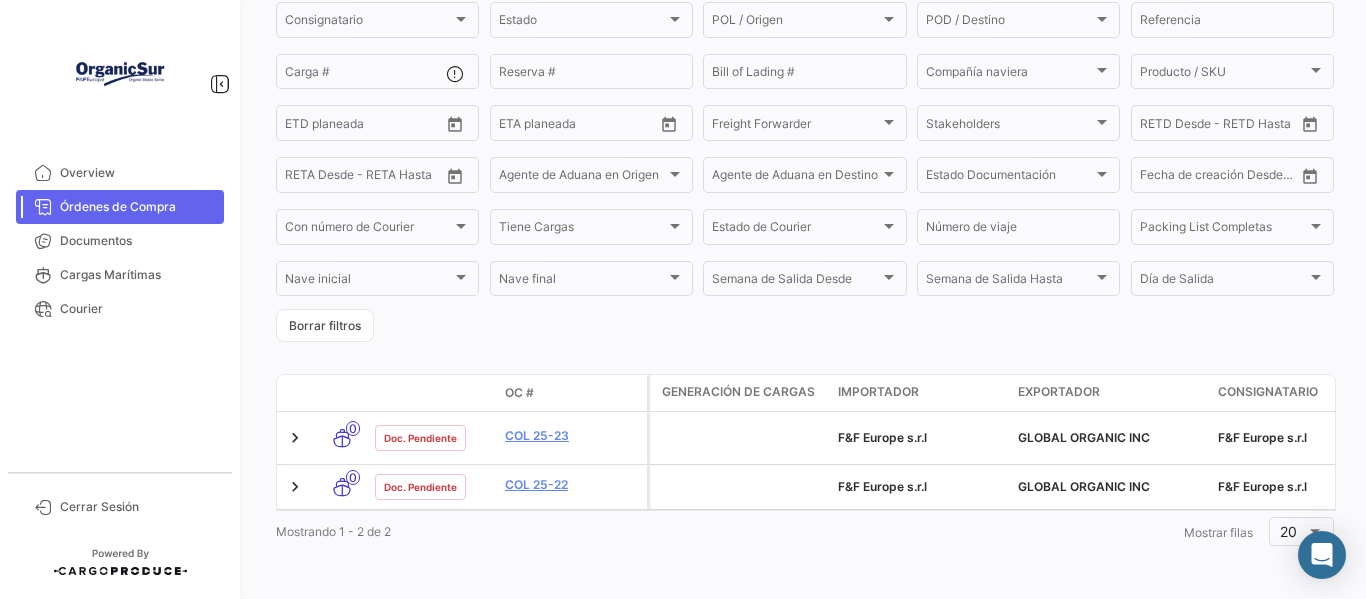 scroll, scrollTop: 238, scrollLeft: 0, axis: vertical 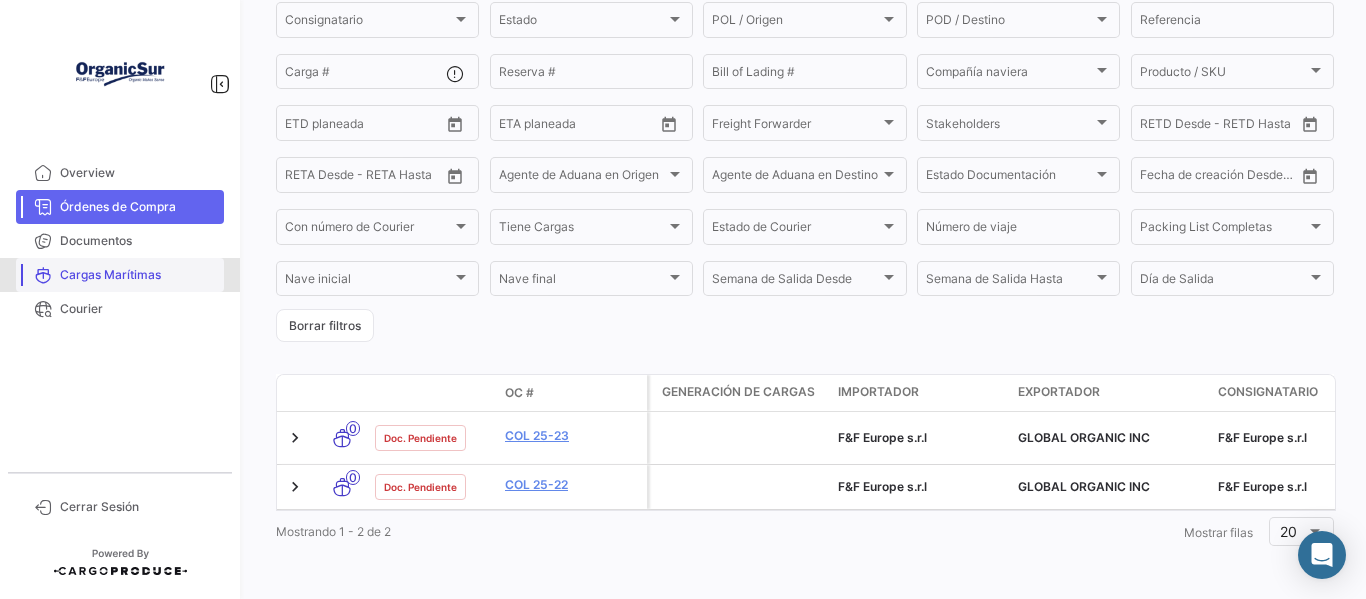 click on "Cargas Marítimas" at bounding box center [138, 275] 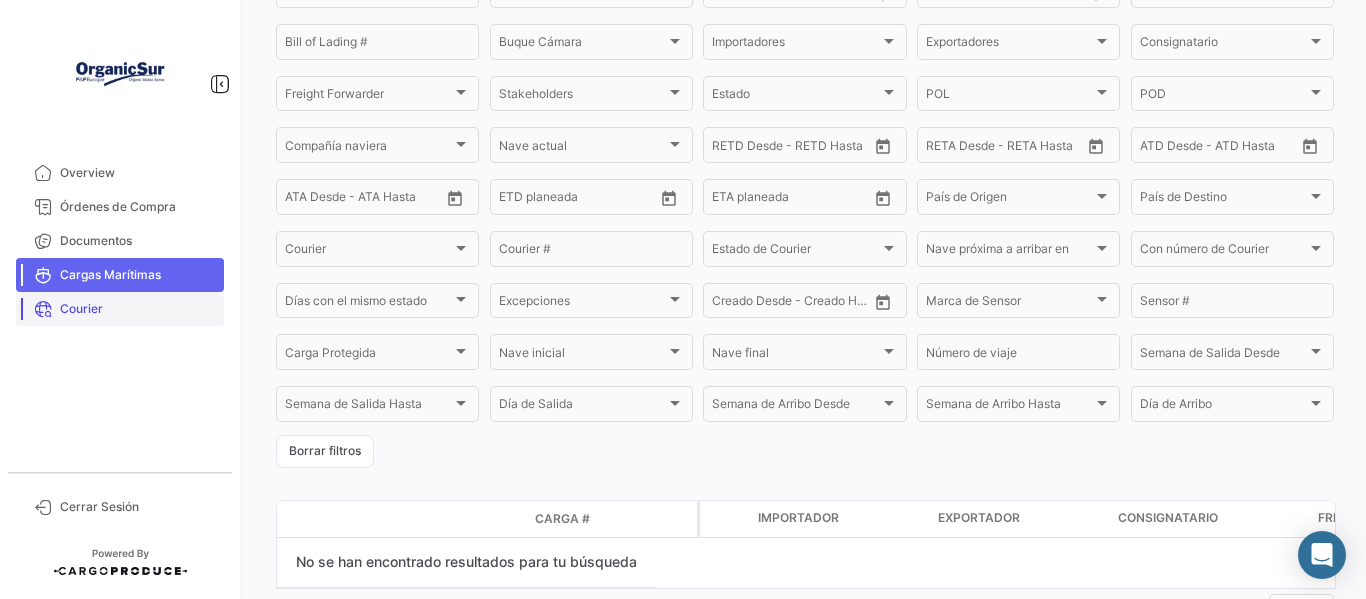 scroll, scrollTop: 187, scrollLeft: 0, axis: vertical 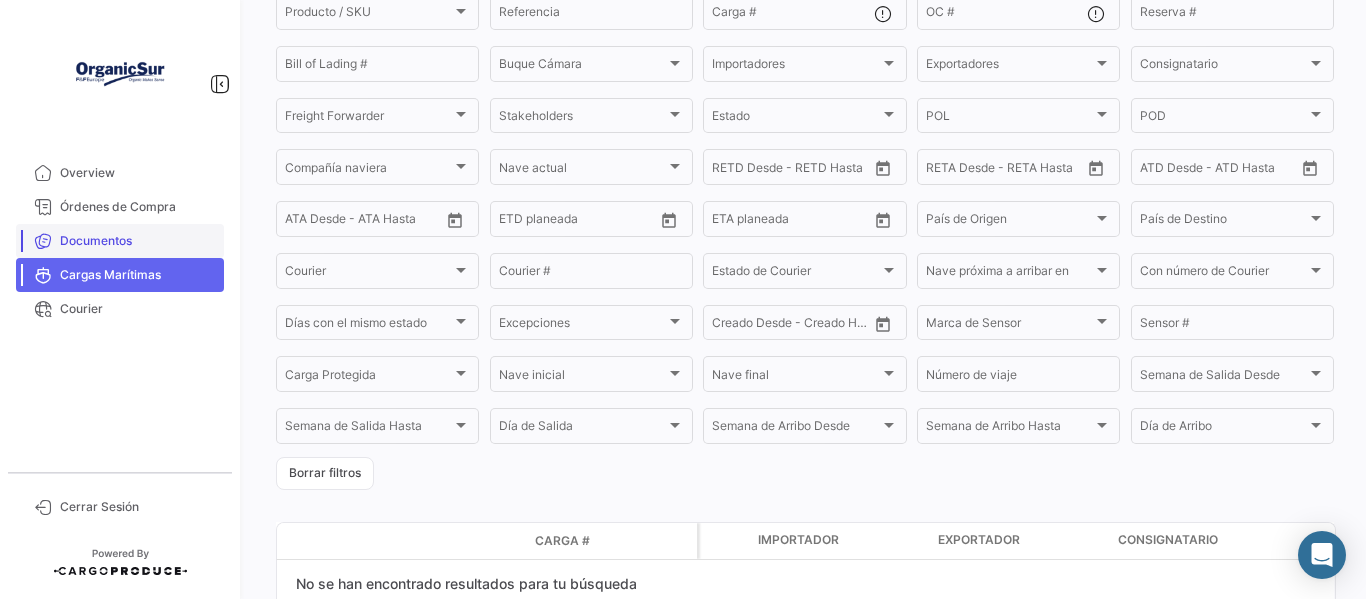 click on "Documentos" at bounding box center (138, 241) 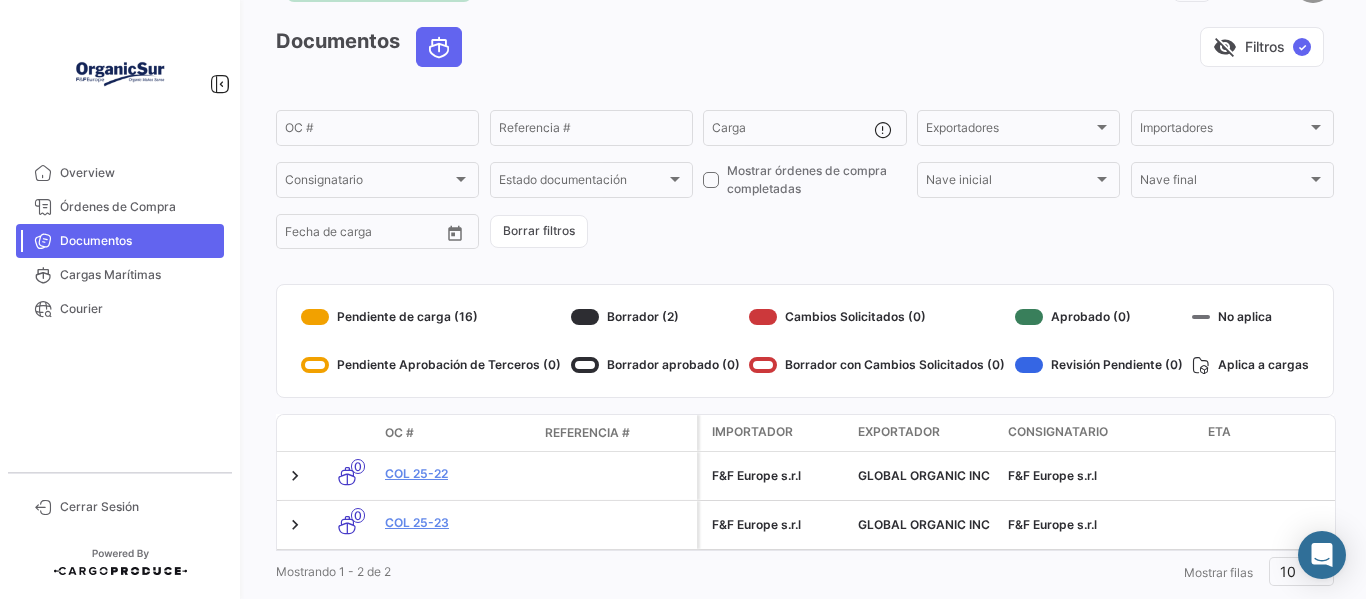 scroll, scrollTop: 126, scrollLeft: 0, axis: vertical 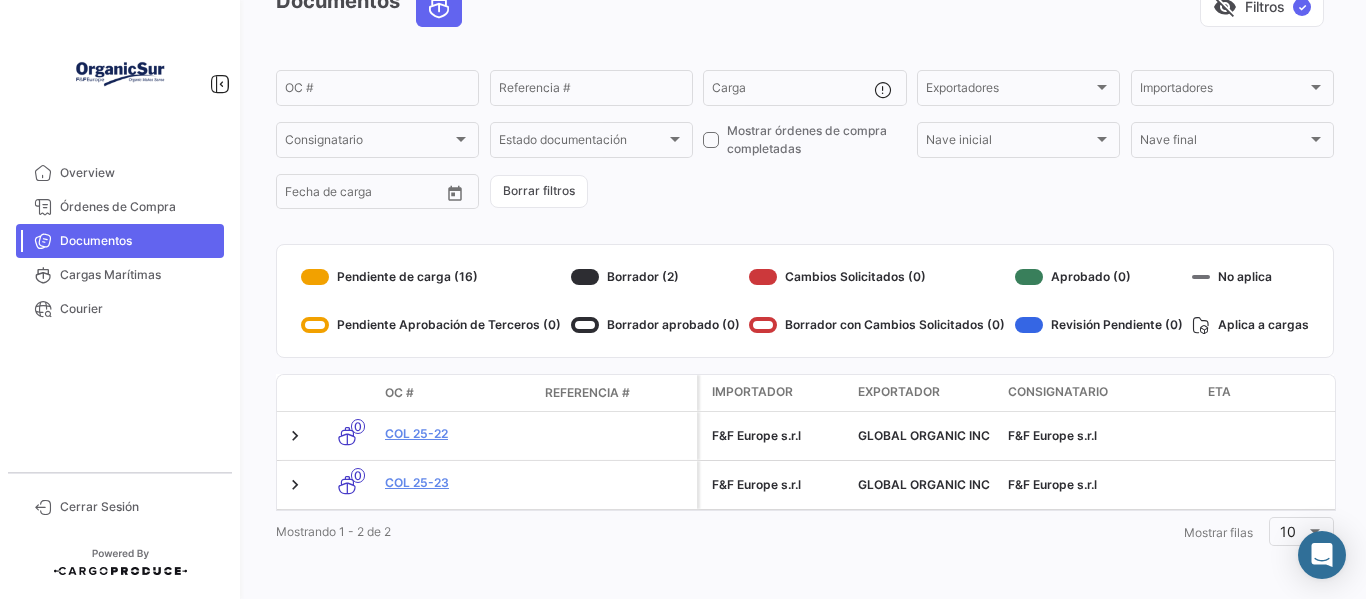 drag, startPoint x: 346, startPoint y: 429, endPoint x: 431, endPoint y: 372, distance: 102.34256 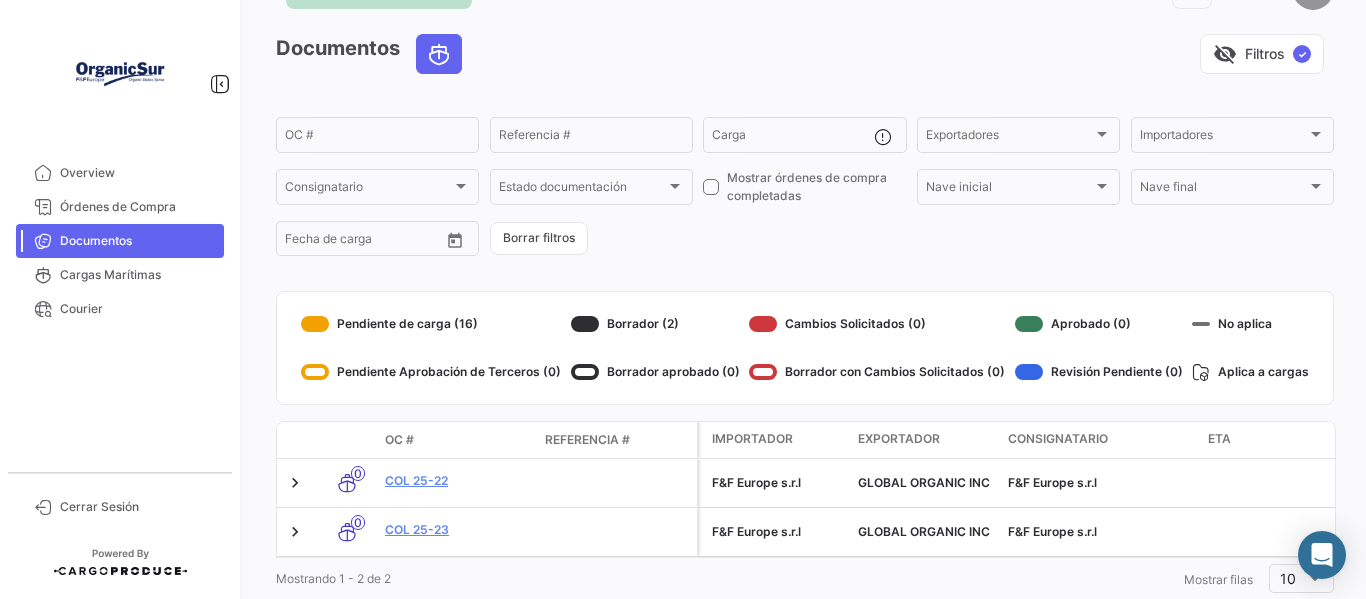 scroll, scrollTop: 0, scrollLeft: 0, axis: both 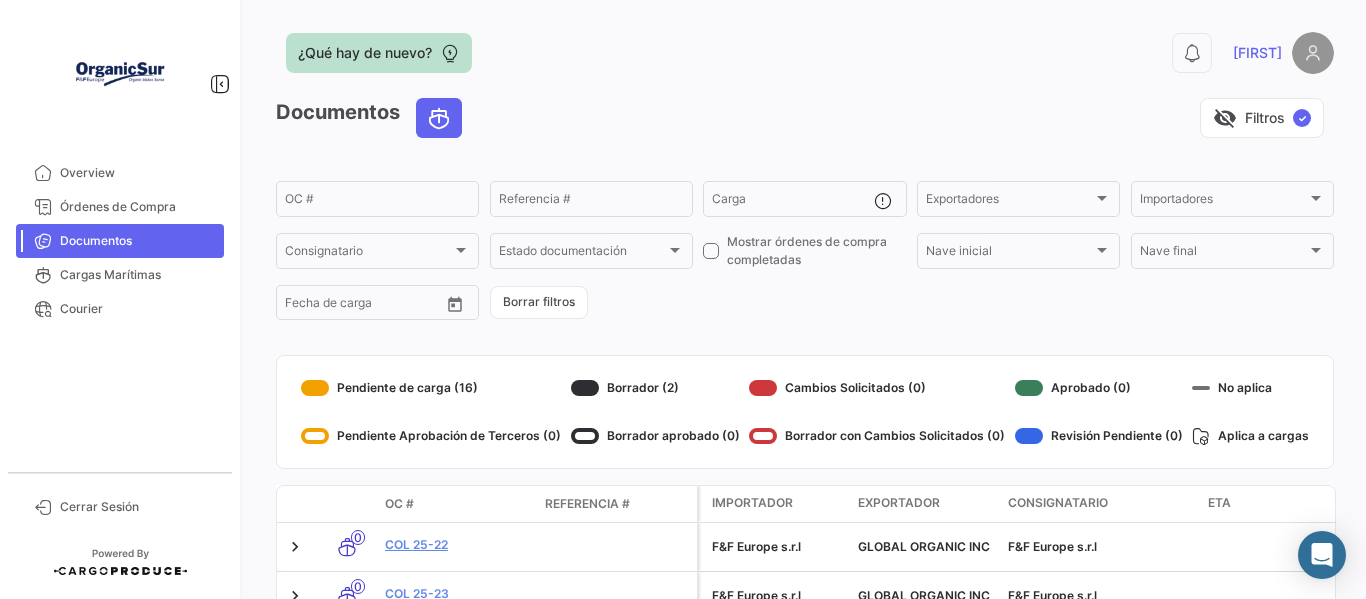 click on "Documentos   visibility_off   Filtros  ✓  OC #   Referencia #   Carga  Exportadores Exportadores Importadores Importadores Consignatario Consignatario Estado documentación Estado documentación    Mostrar órdenes de compra completadas  Nave inicial Nave inicial Nave final Nave final Desde –  Fecha de carga   Borrar filtros   Pendiente de carga (16)   Pendiente Aprobación de Terceros (0)   Borrador (2)   Borrador aprobado (0)   Cambios Solicitados (0)   Borrador con Cambios Solicitados (0)   Aprobado (0)   Revisión Pendiente (0)   No aplica   Aplica a cargas  Modo de Transporte OC # Referencia # Importador Exportador Consignatario ETA ETD 01- Booking 02- Factura 03- BL 04- PL 05- COI 08- Report calidad origen 09- Analisis 10- Bolla Doganale 11- FACTURA FLETE 0  COL 25-22      F&F Europe s.r.l   GLOBAL ORGANIC INC  F&F Europe s.r.l        *   *   *   *   *   *  0  COL 25-23      F&F Europe s.r.l   GLOBAL ORGANIC INC  F&F Europe s.r.l        *   *   *   *   *   *   Mostrando 1 - 2 de 2  1  10" 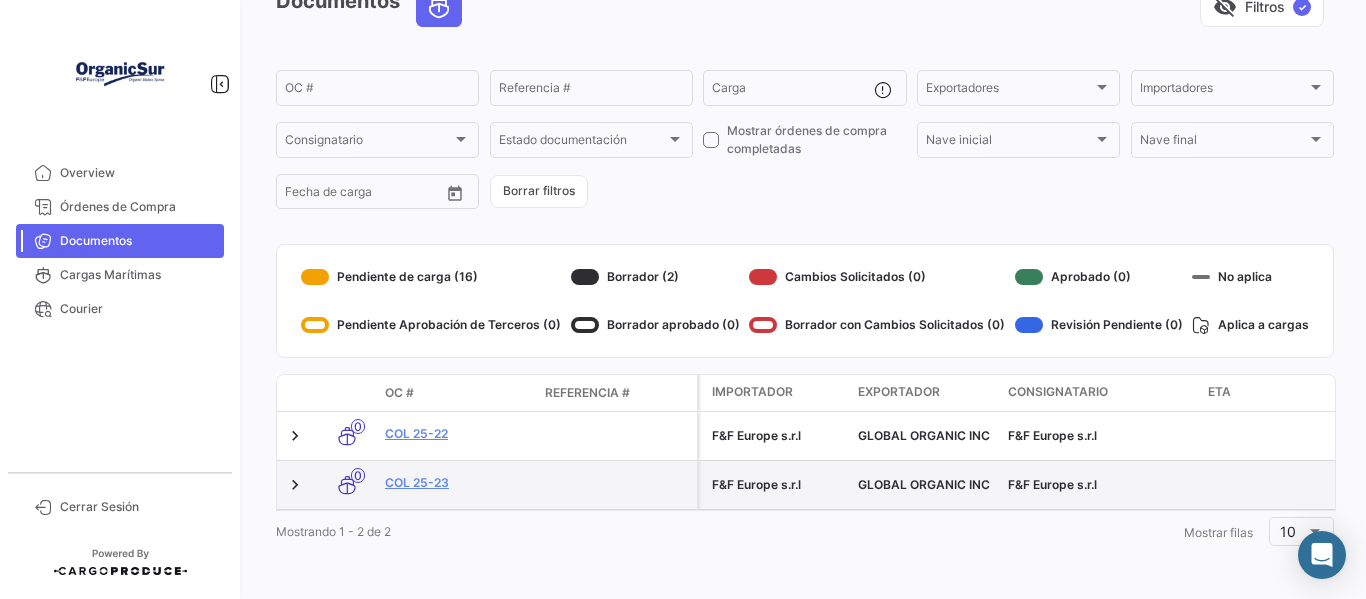 scroll, scrollTop: 126, scrollLeft: 0, axis: vertical 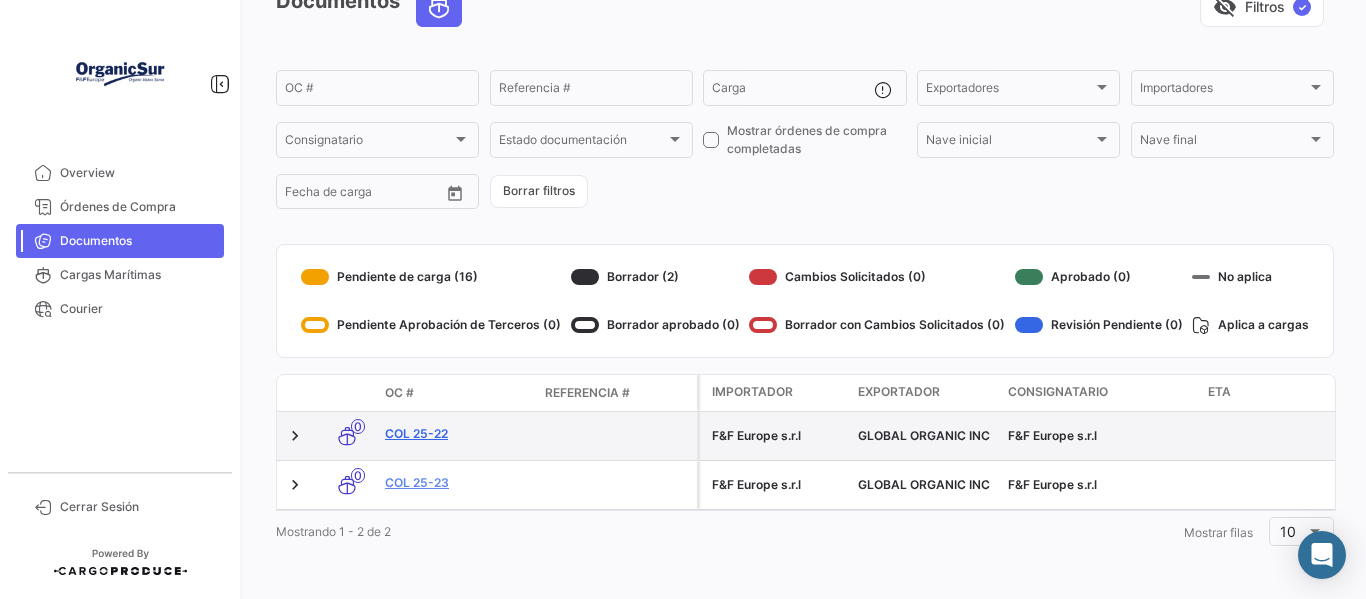 click on "COL 25-22" 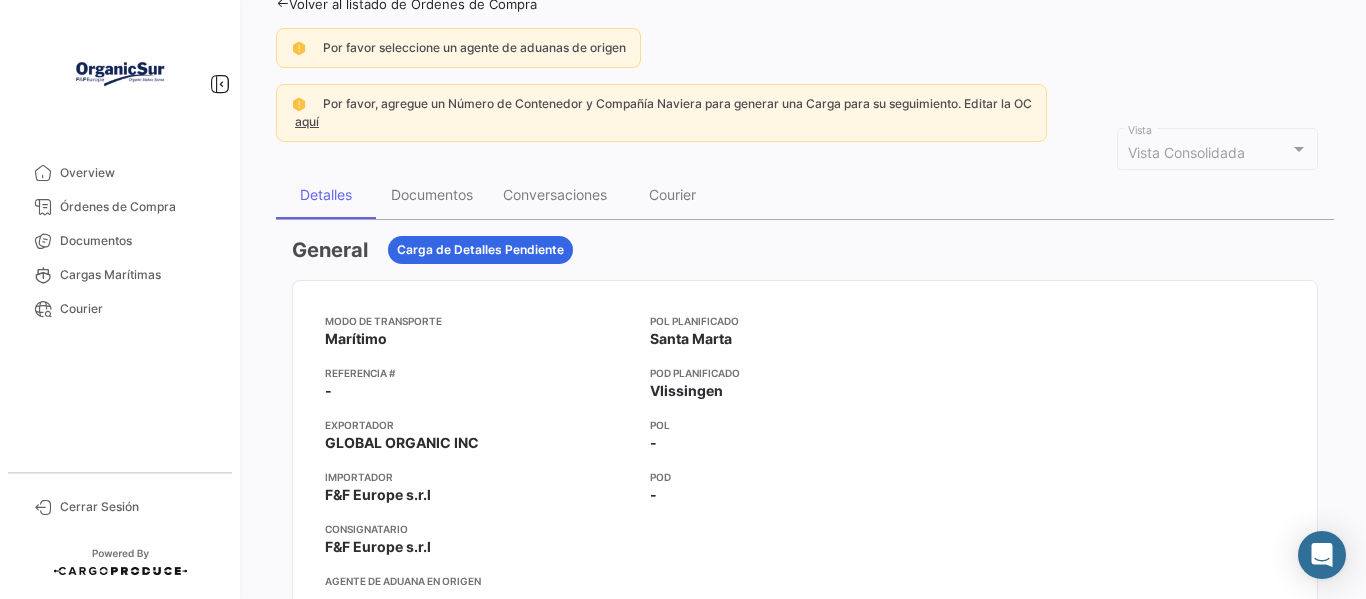 scroll, scrollTop: 0, scrollLeft: 0, axis: both 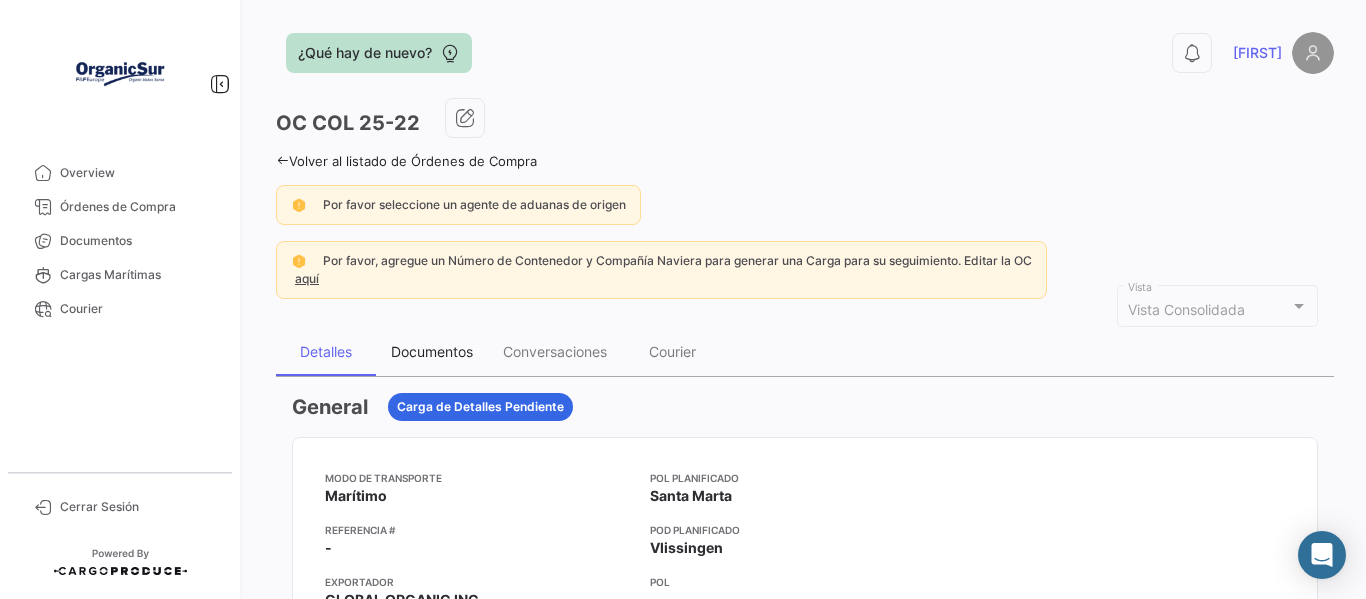 click on "Documentos" at bounding box center [432, 351] 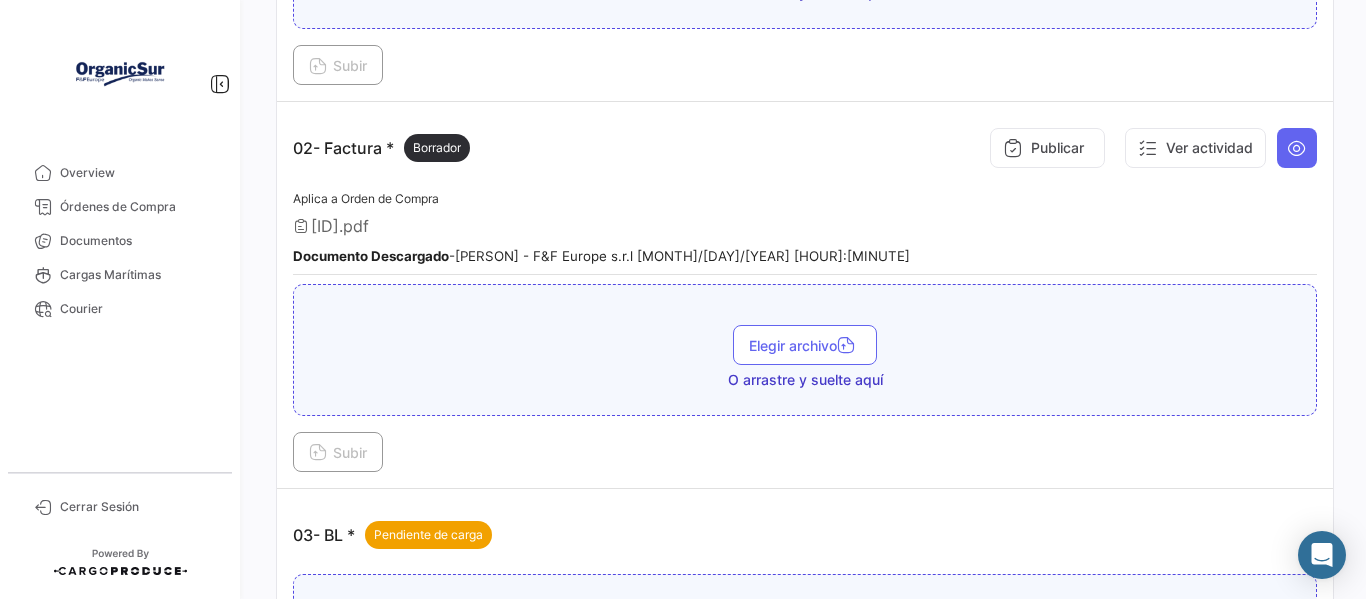 scroll, scrollTop: 1000, scrollLeft: 0, axis: vertical 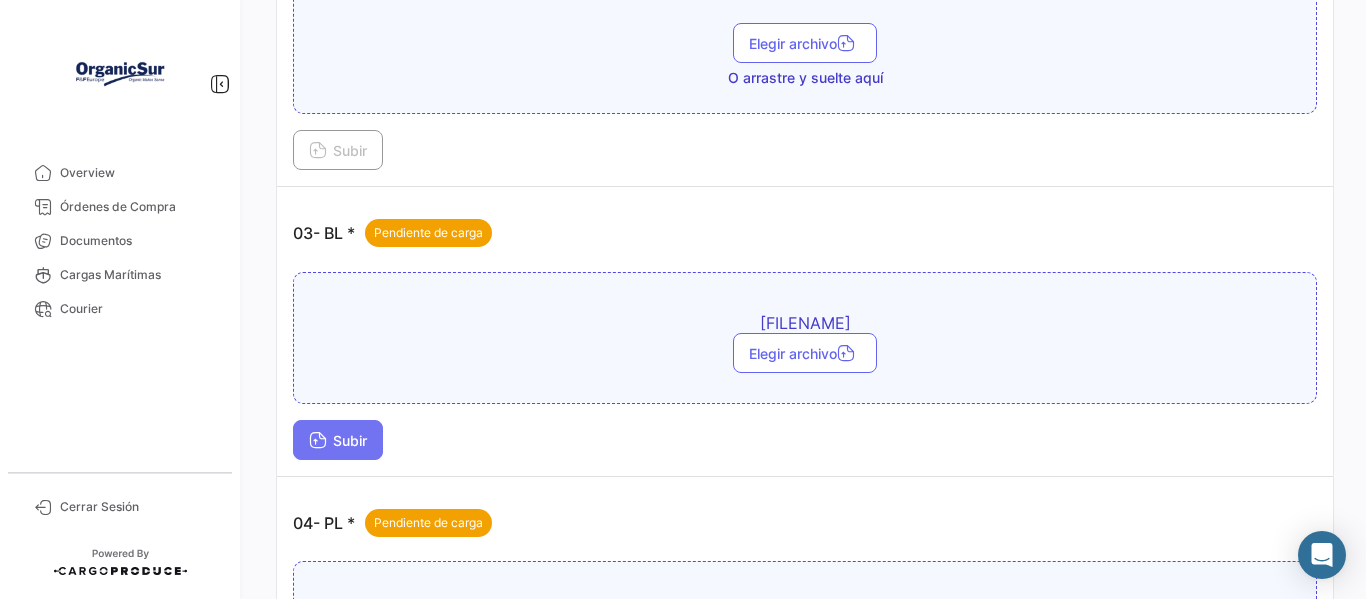 click on "Subir" at bounding box center [338, 440] 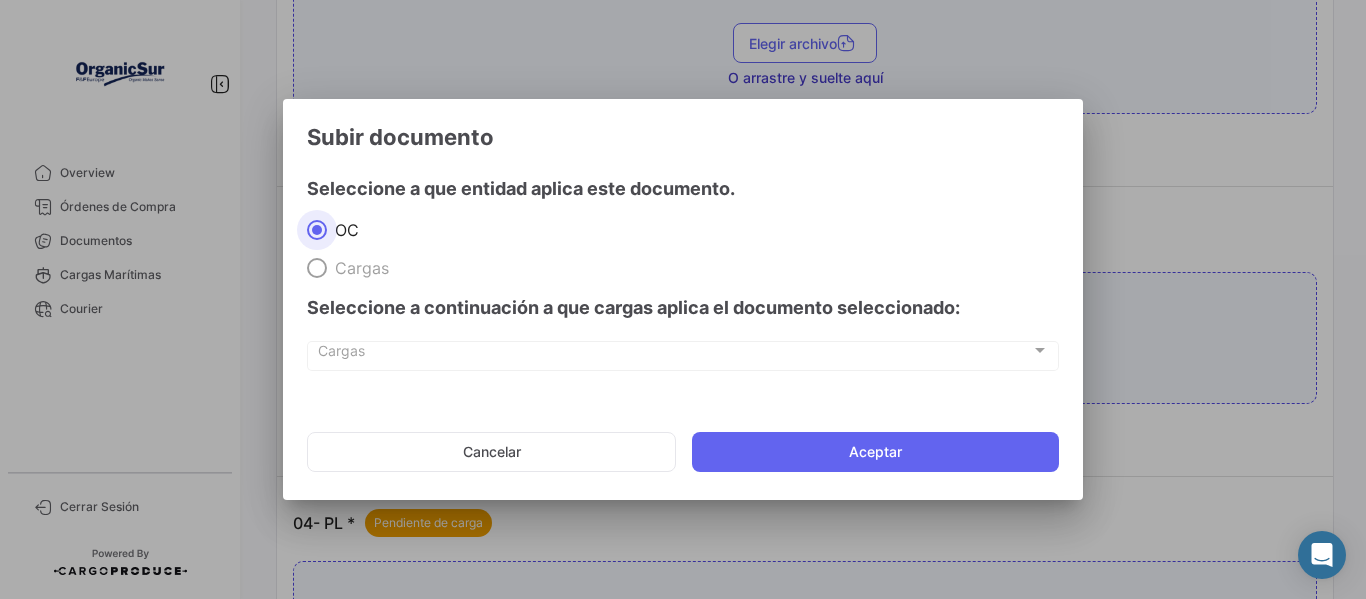click on "Cancelar   Aceptar" 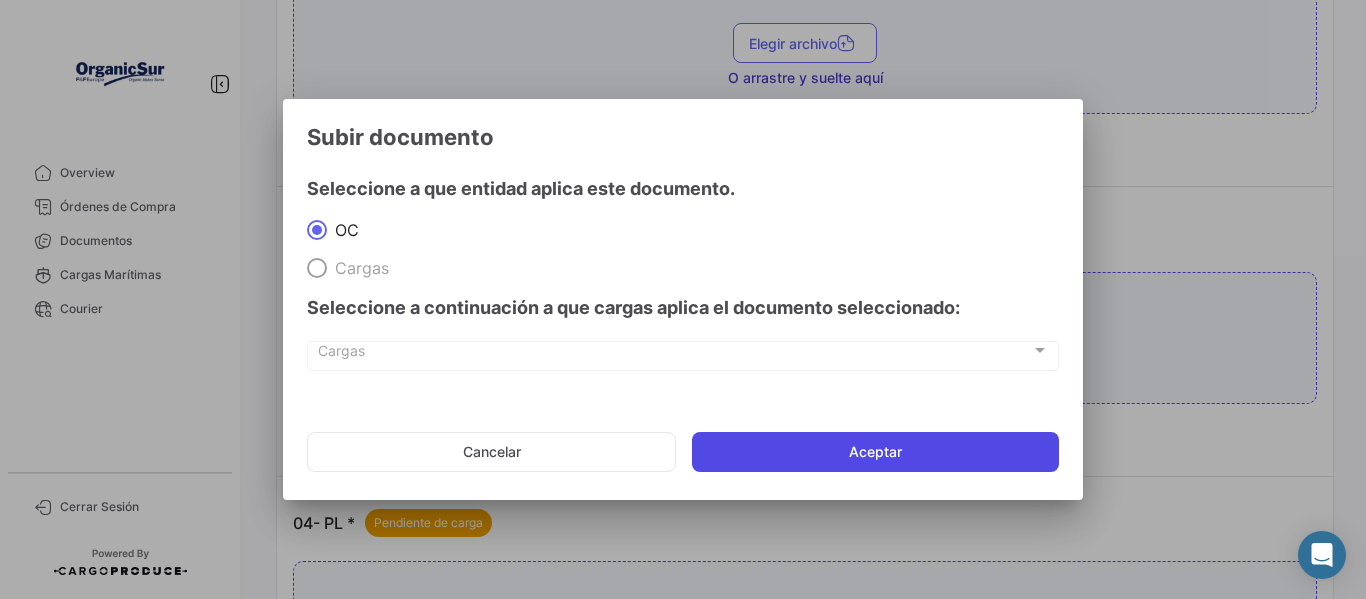 click on "Aceptar" 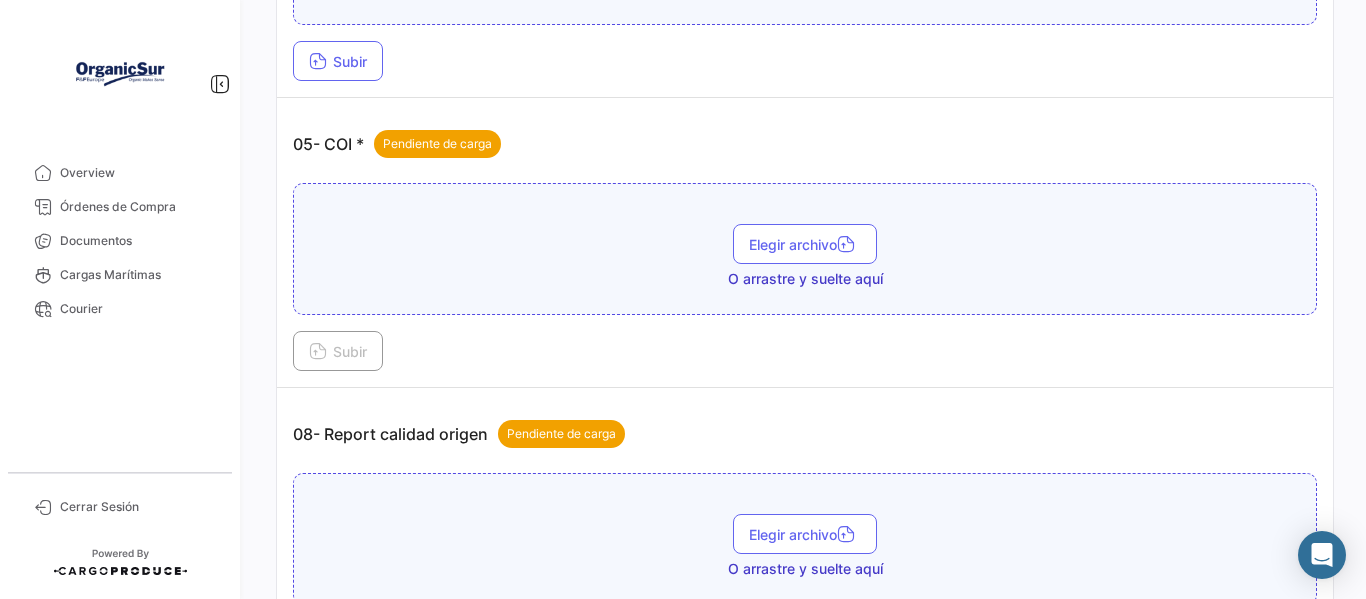 scroll, scrollTop: 1600, scrollLeft: 0, axis: vertical 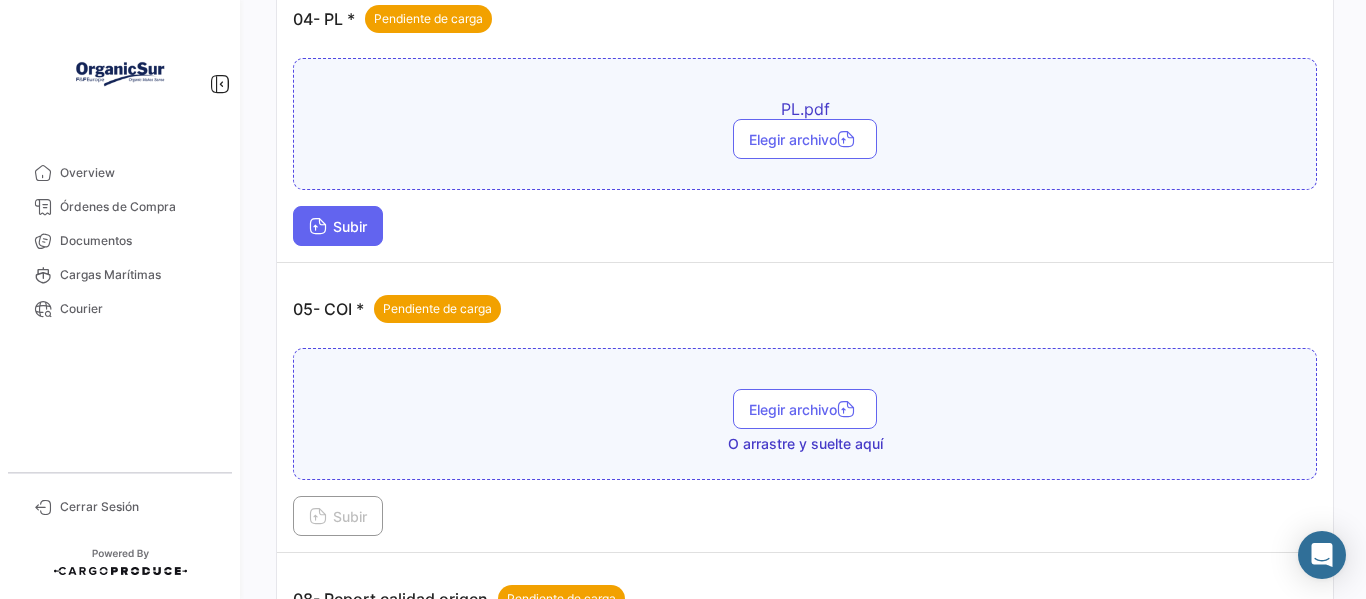 click on "Subir" at bounding box center (338, 226) 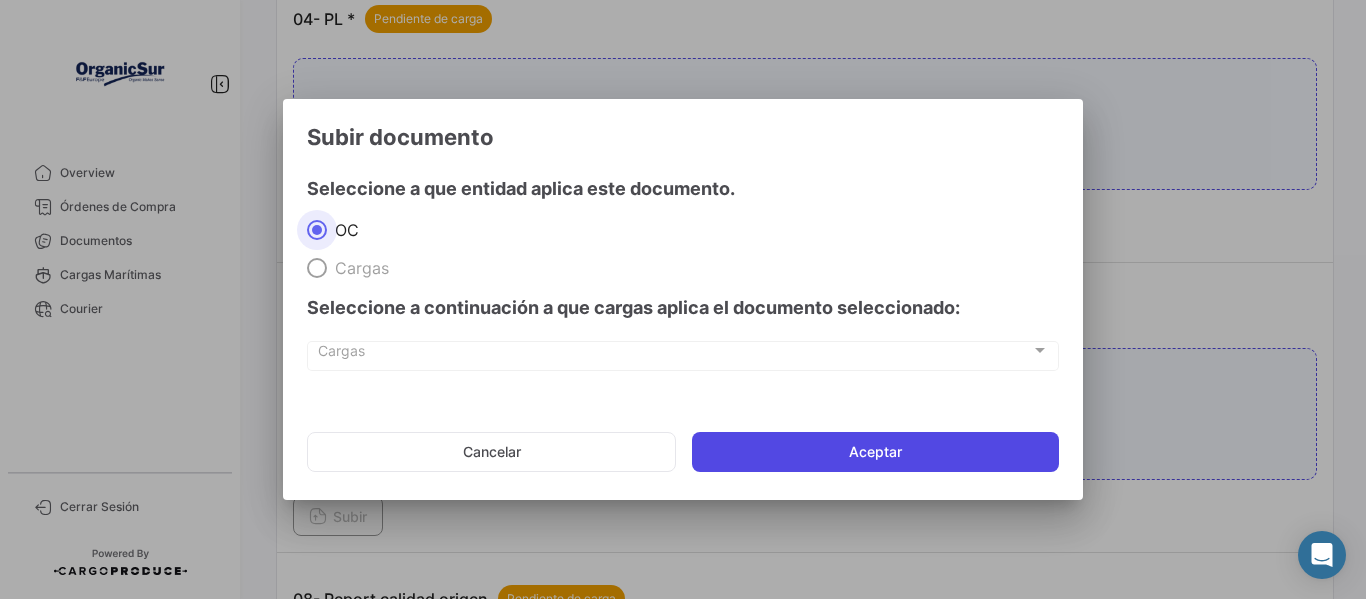 click on "Aceptar" 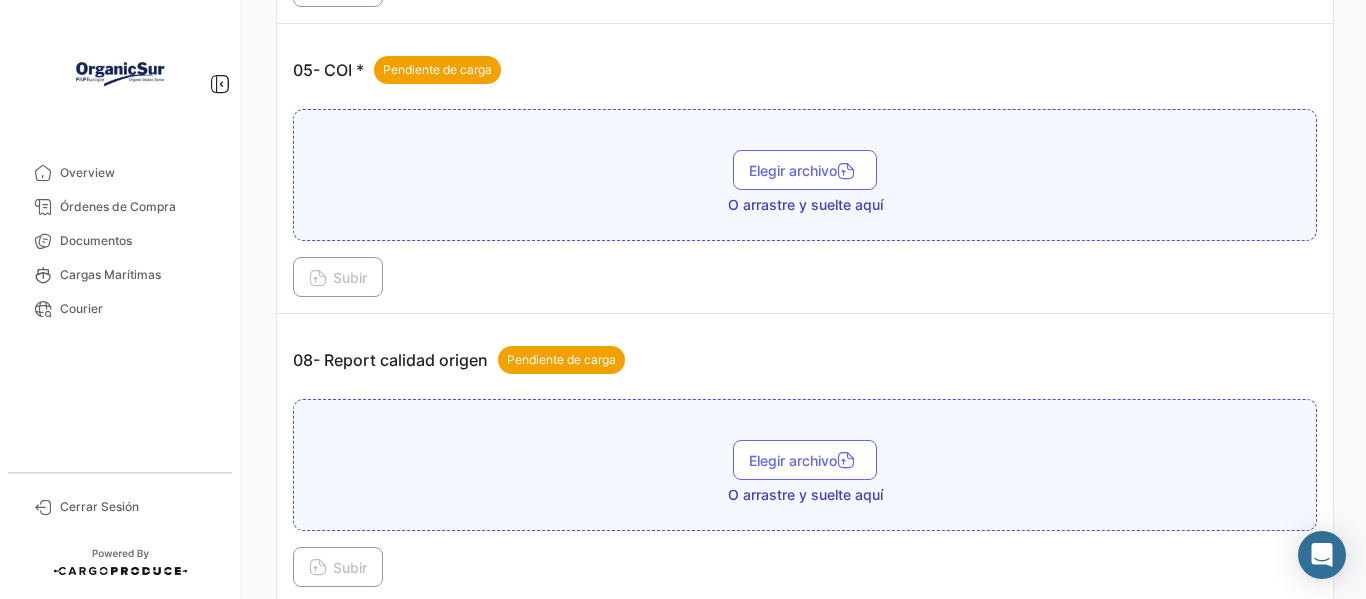 scroll, scrollTop: 1900, scrollLeft: 0, axis: vertical 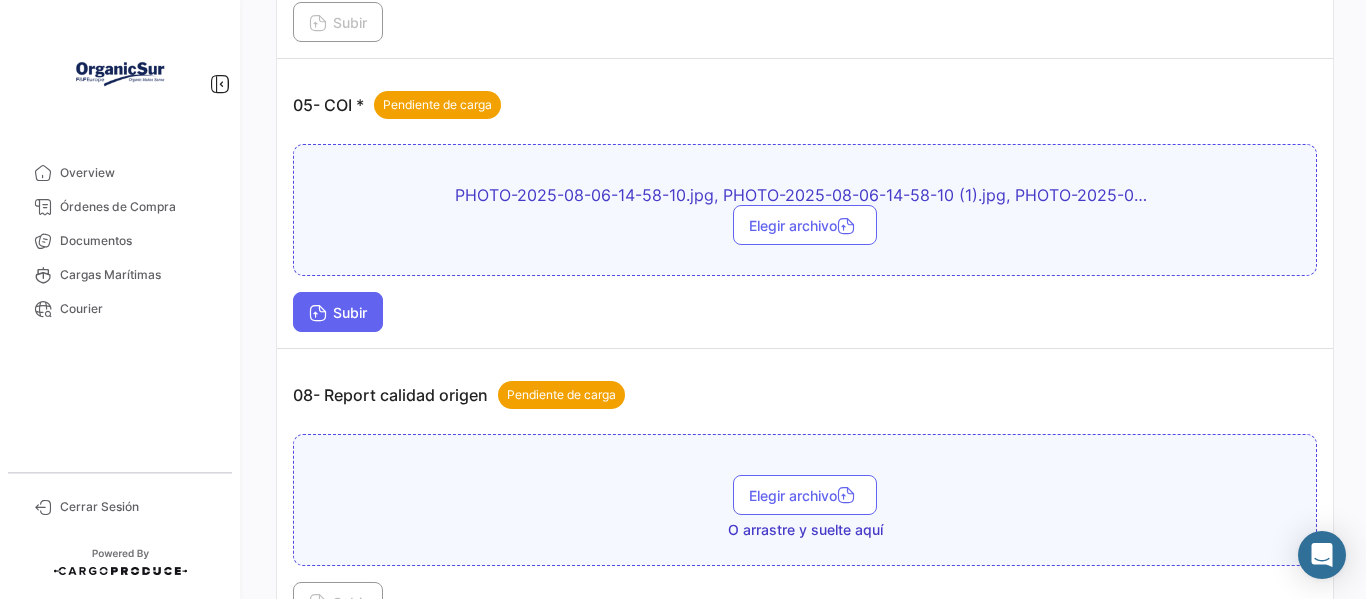 click on "Subir" at bounding box center (338, 312) 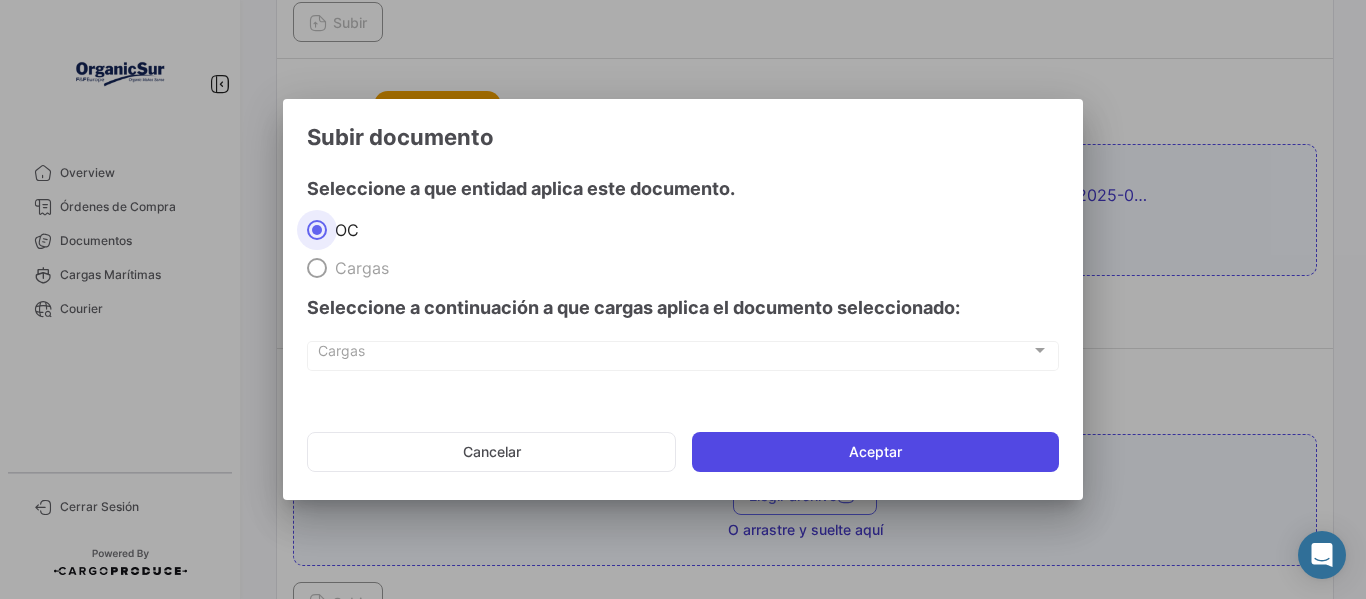 drag, startPoint x: 971, startPoint y: 417, endPoint x: 952, endPoint y: 446, distance: 34.669872 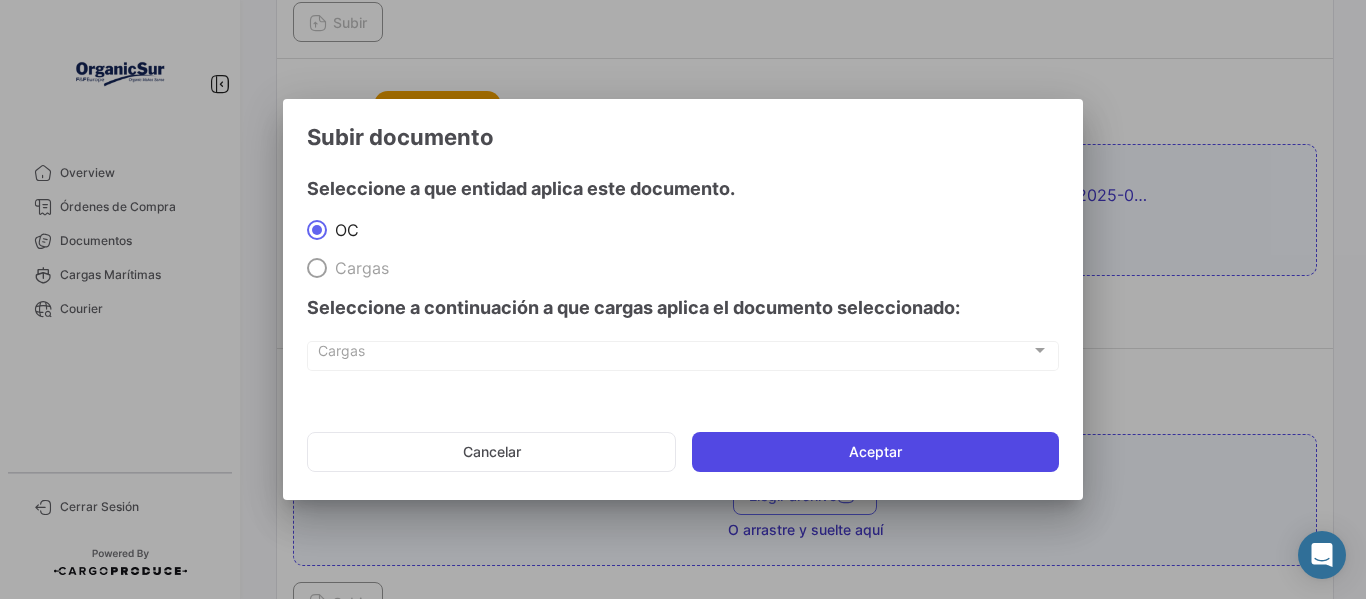 click on "Aceptar" 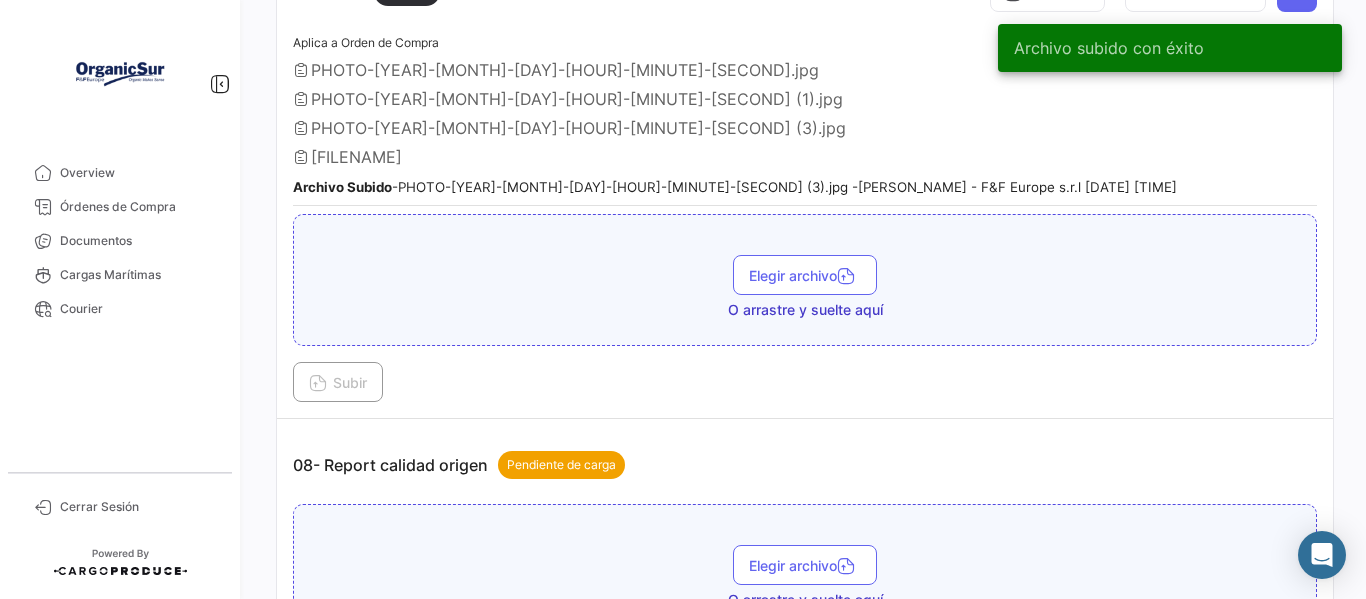 scroll, scrollTop: 1900, scrollLeft: 0, axis: vertical 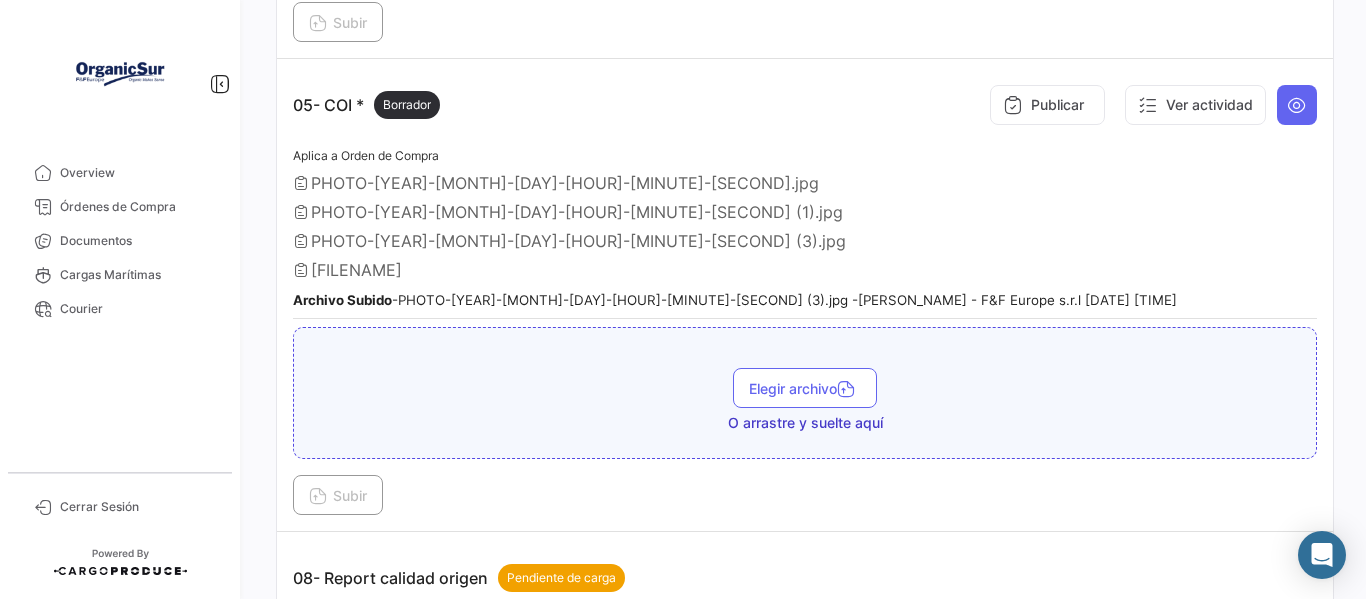drag, startPoint x: 601, startPoint y: 250, endPoint x: 284, endPoint y: 142, distance: 334.89252 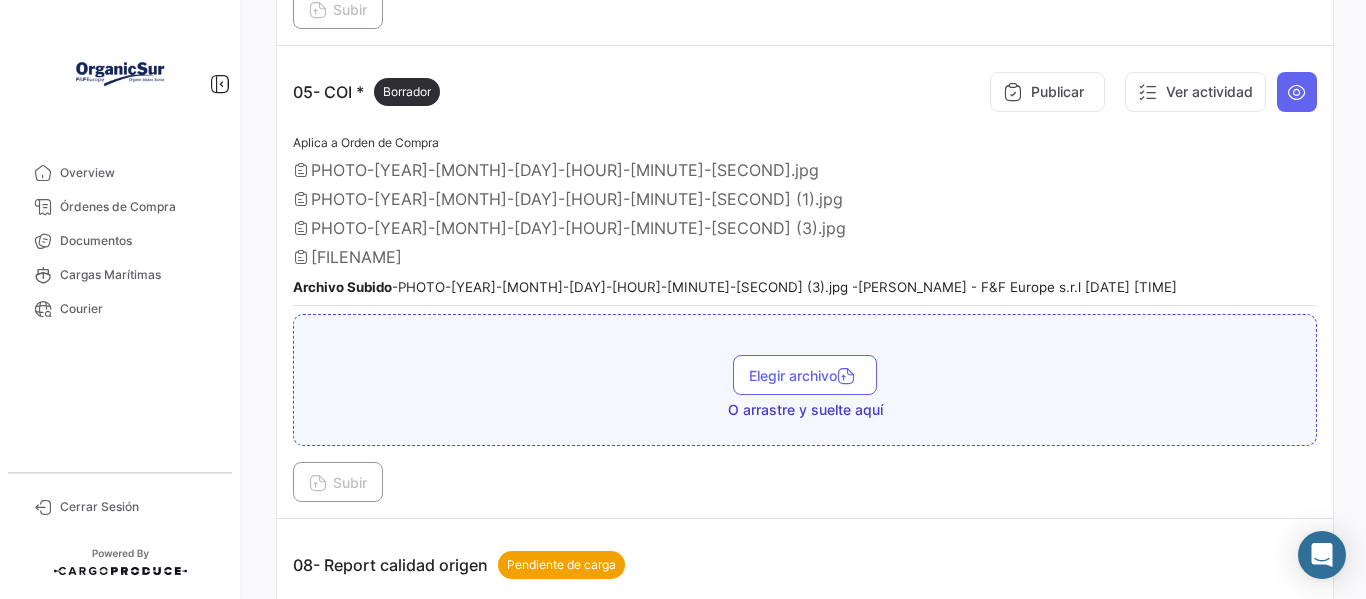scroll, scrollTop: 1900, scrollLeft: 0, axis: vertical 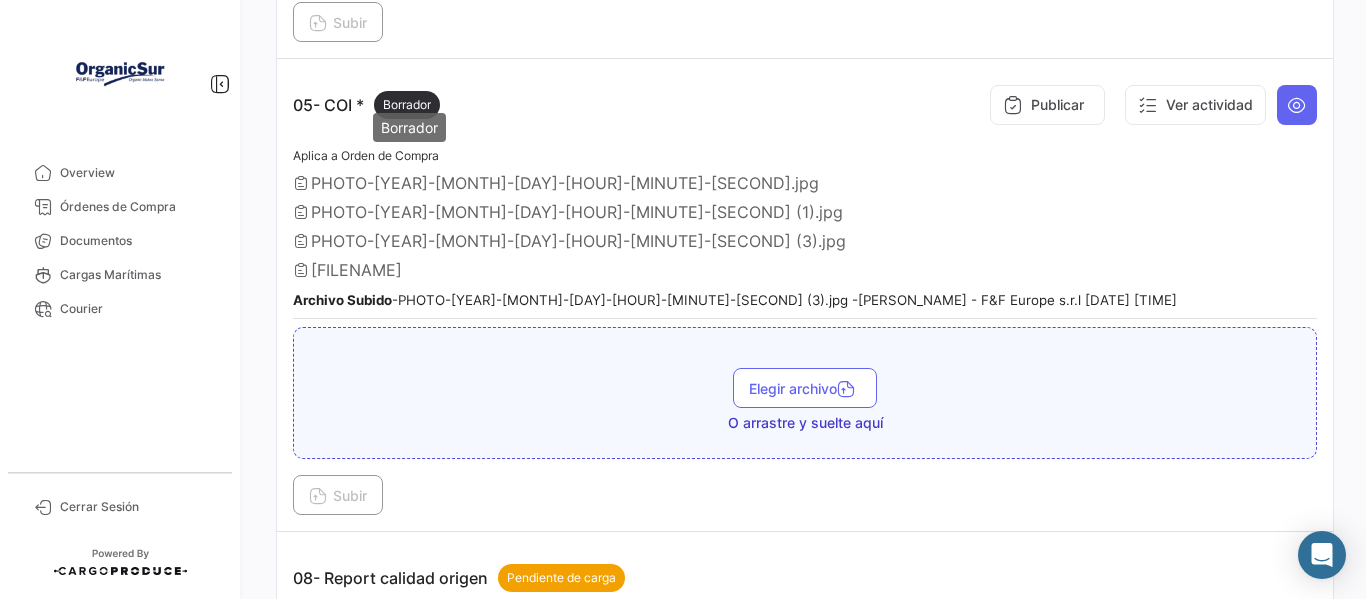 drag, startPoint x: 860, startPoint y: 209, endPoint x: 515, endPoint y: 143, distance: 351.25632 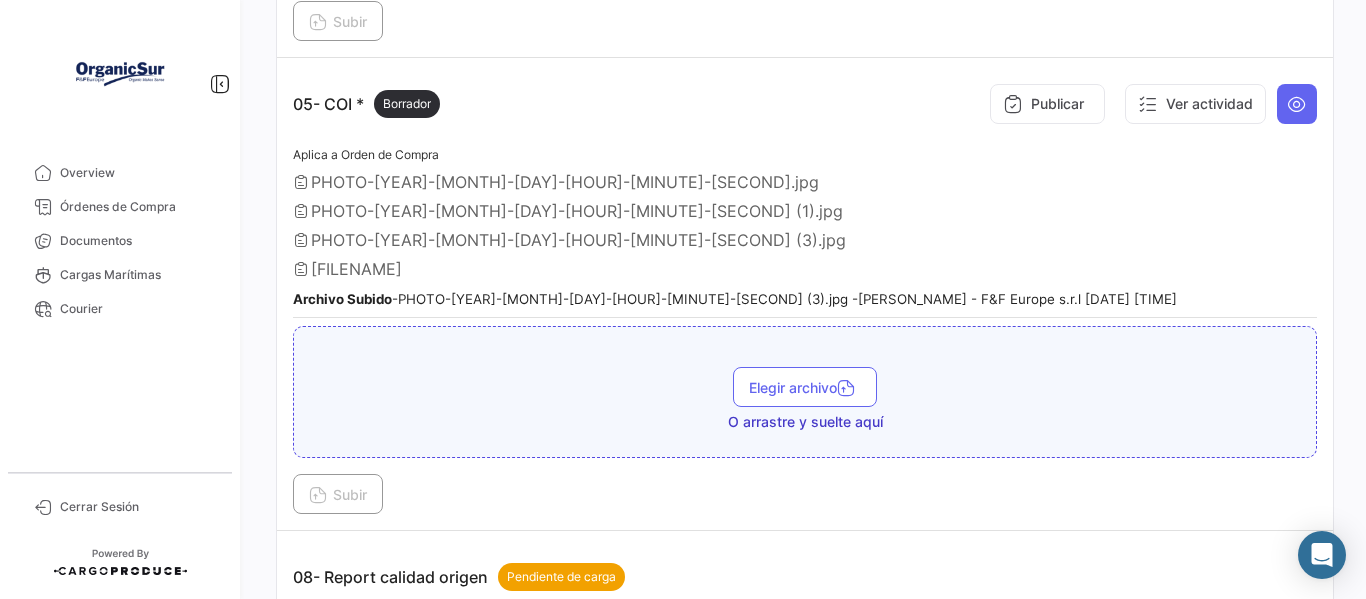 scroll, scrollTop: 1900, scrollLeft: 0, axis: vertical 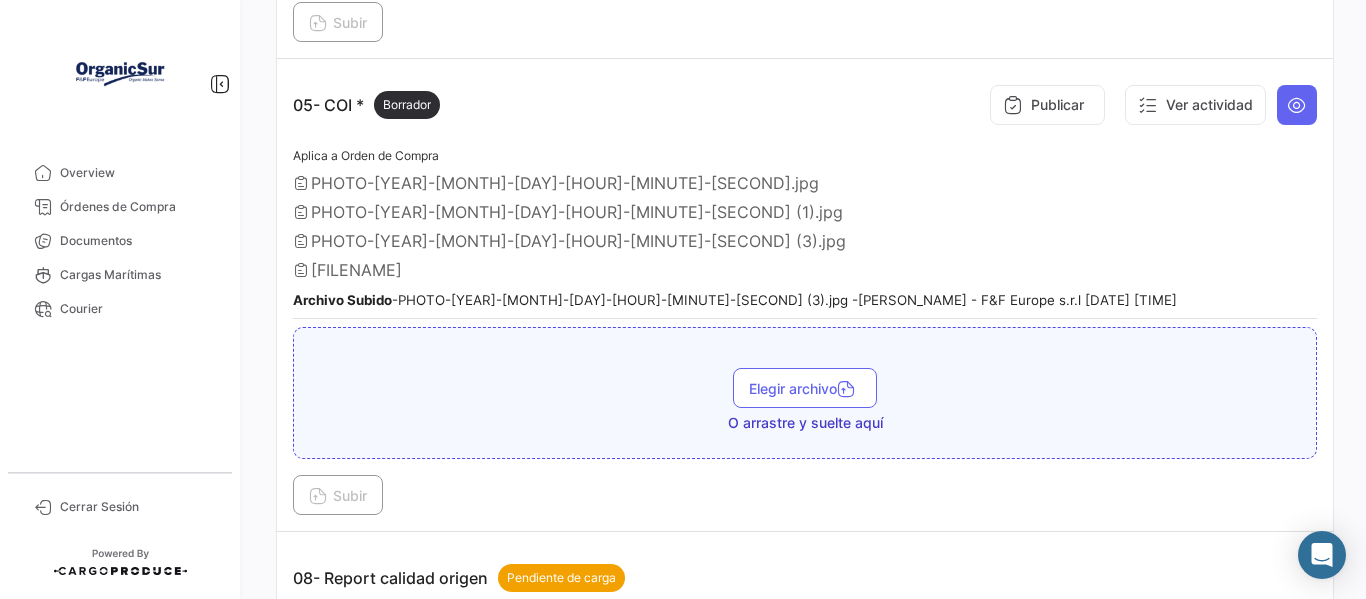 click on "[FILENAME]" at bounding box center (805, 270) 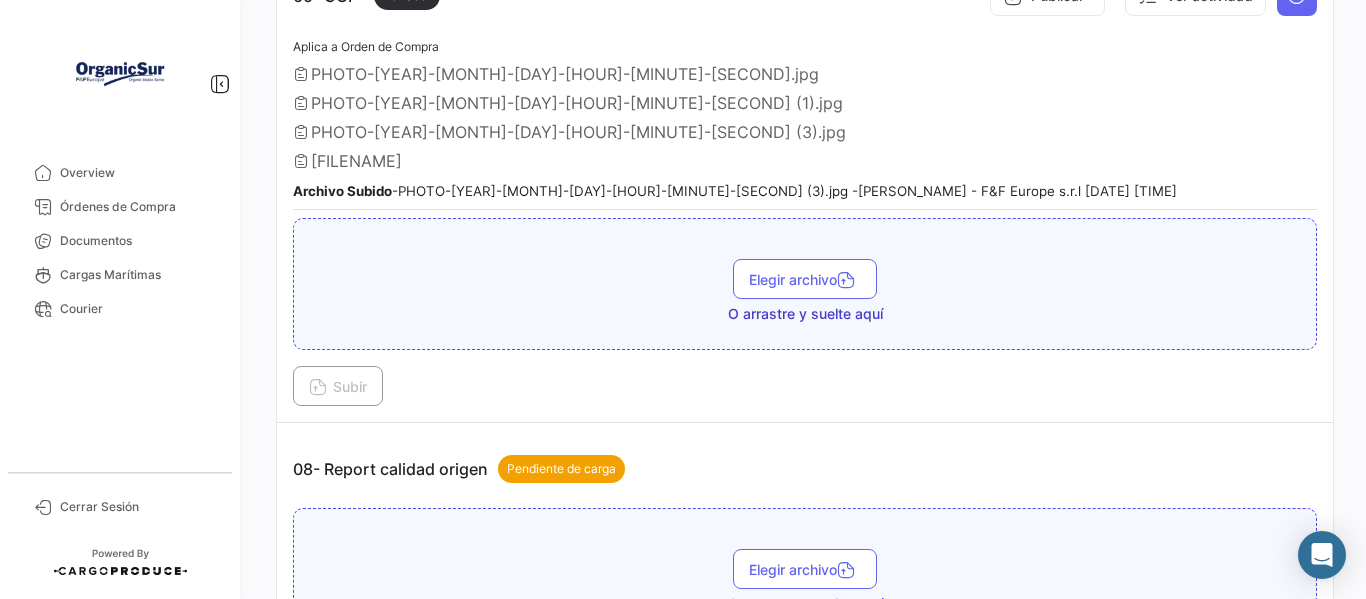 scroll, scrollTop: 2000, scrollLeft: 0, axis: vertical 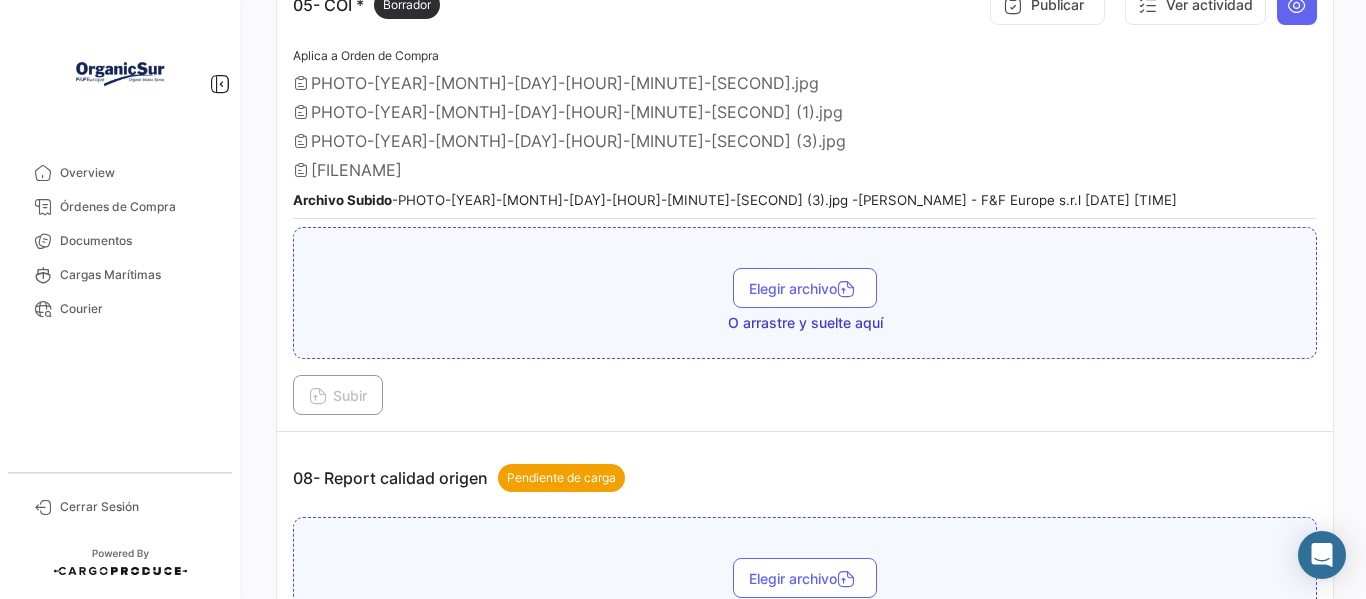 click on "[FILENAME]" at bounding box center (805, 170) 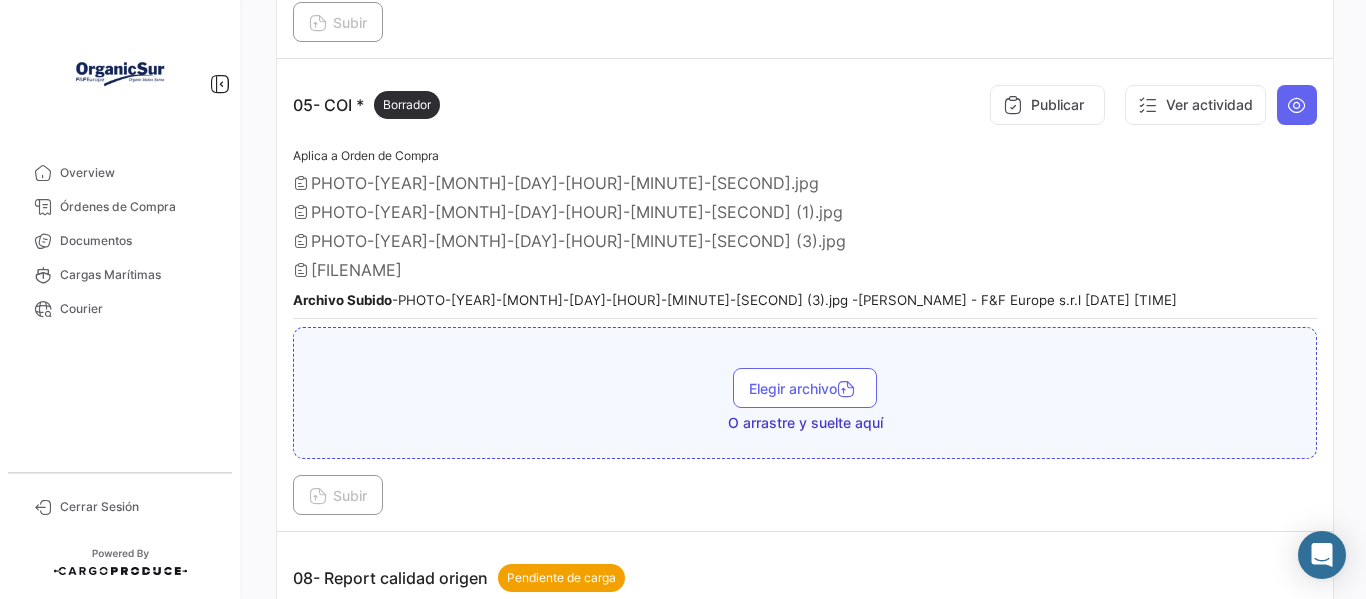 click on "[FILENAME]" at bounding box center [805, 270] 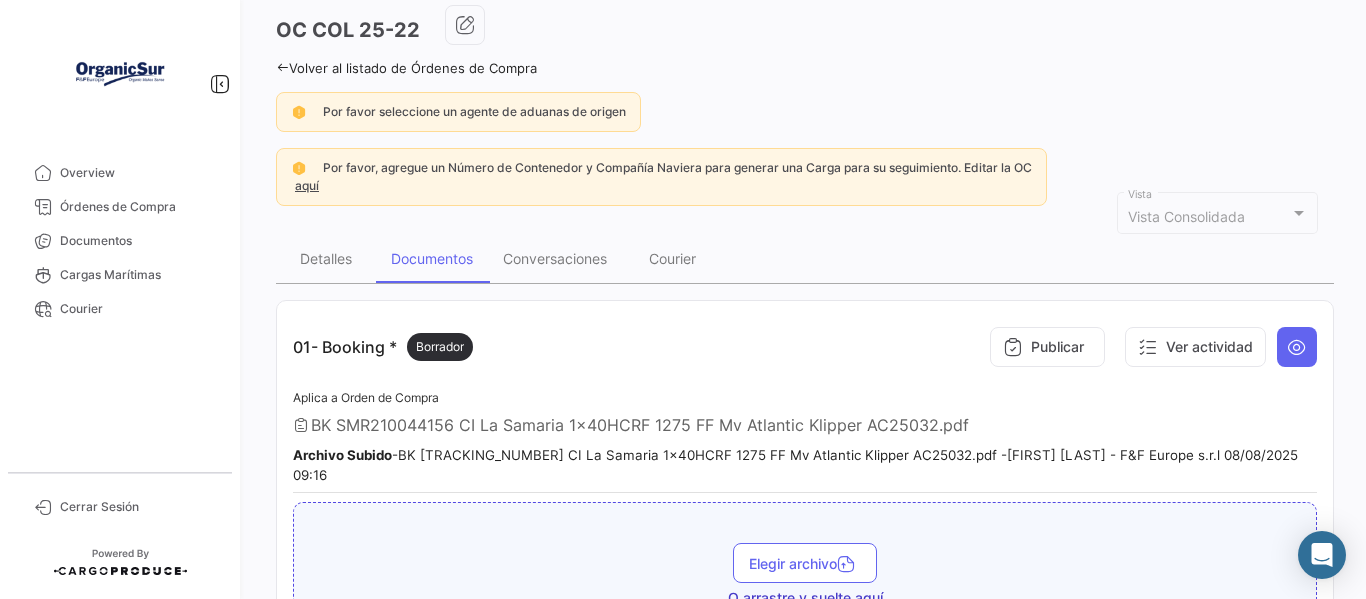 scroll, scrollTop: 0, scrollLeft: 0, axis: both 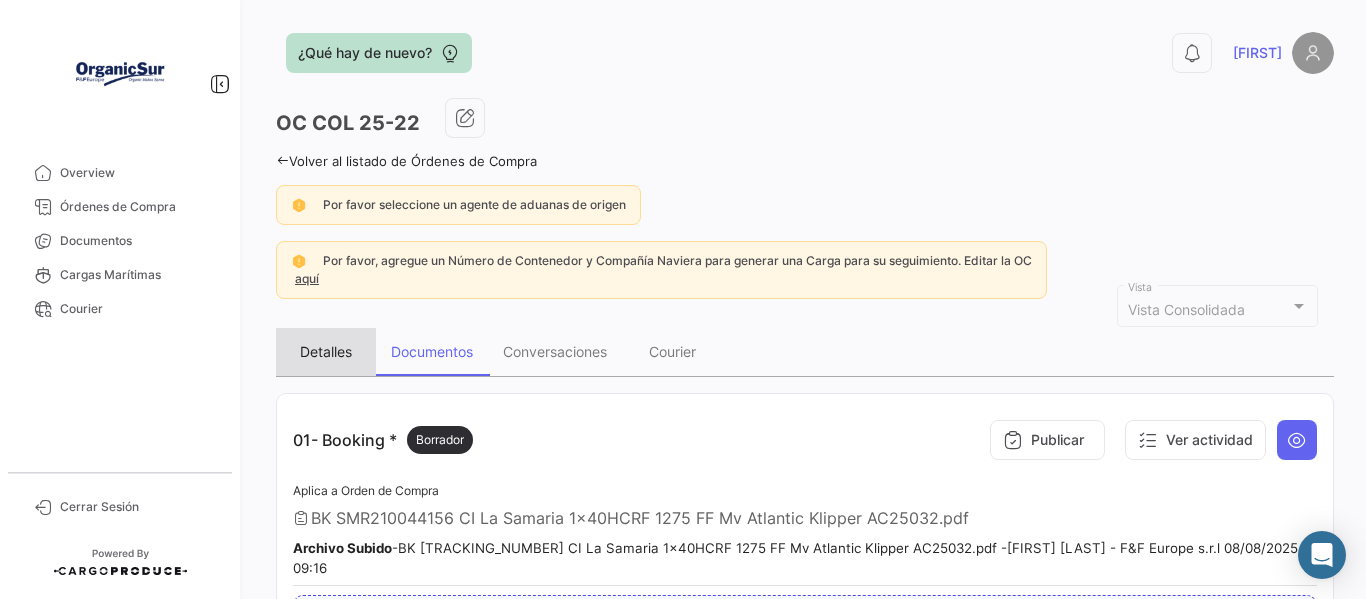 click on "Detalles" at bounding box center (326, 352) 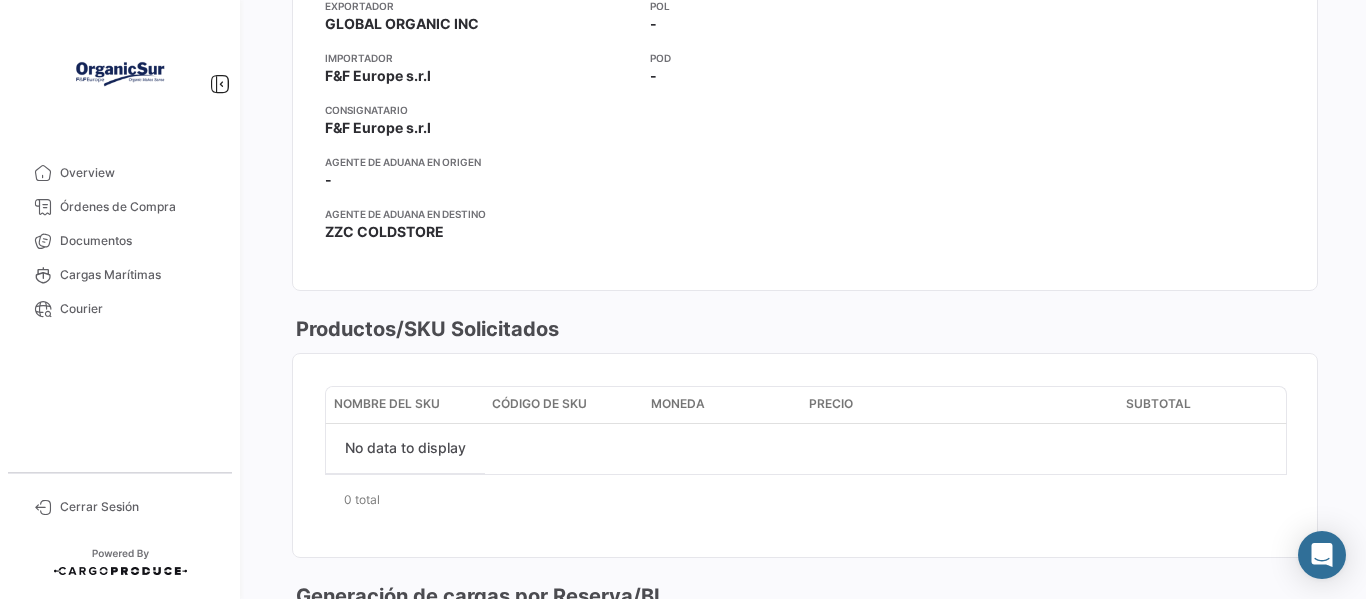 scroll, scrollTop: 0, scrollLeft: 0, axis: both 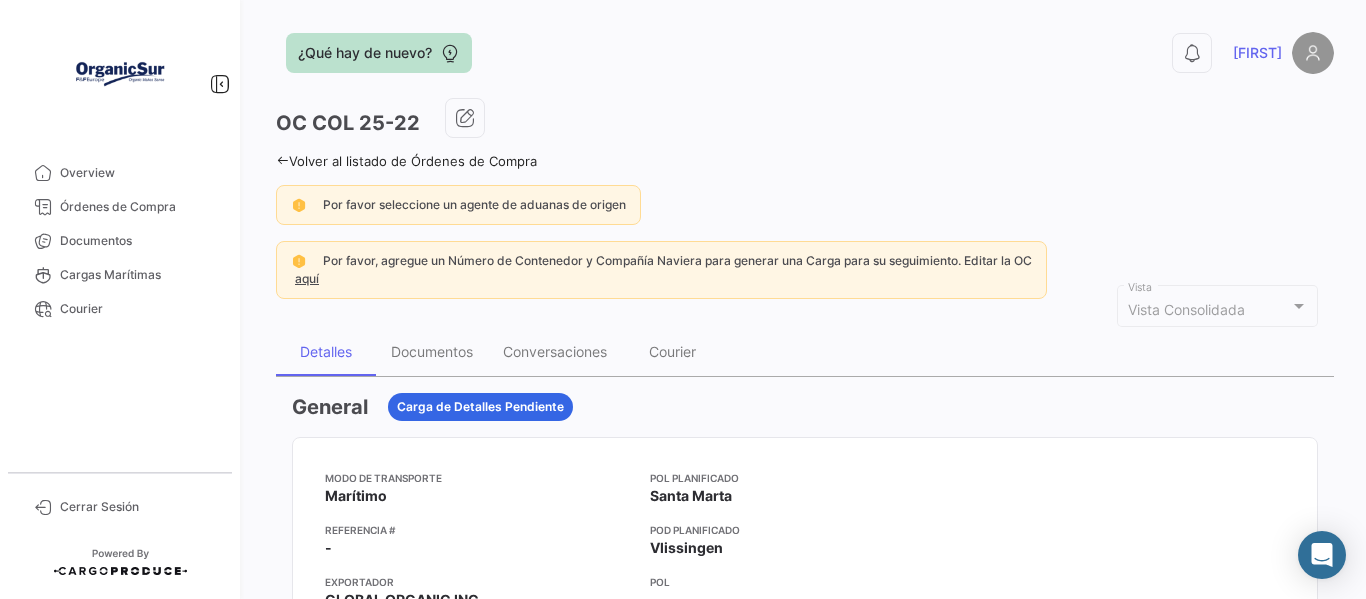 drag, startPoint x: 462, startPoint y: 116, endPoint x: 692, endPoint y: 125, distance: 230.17603 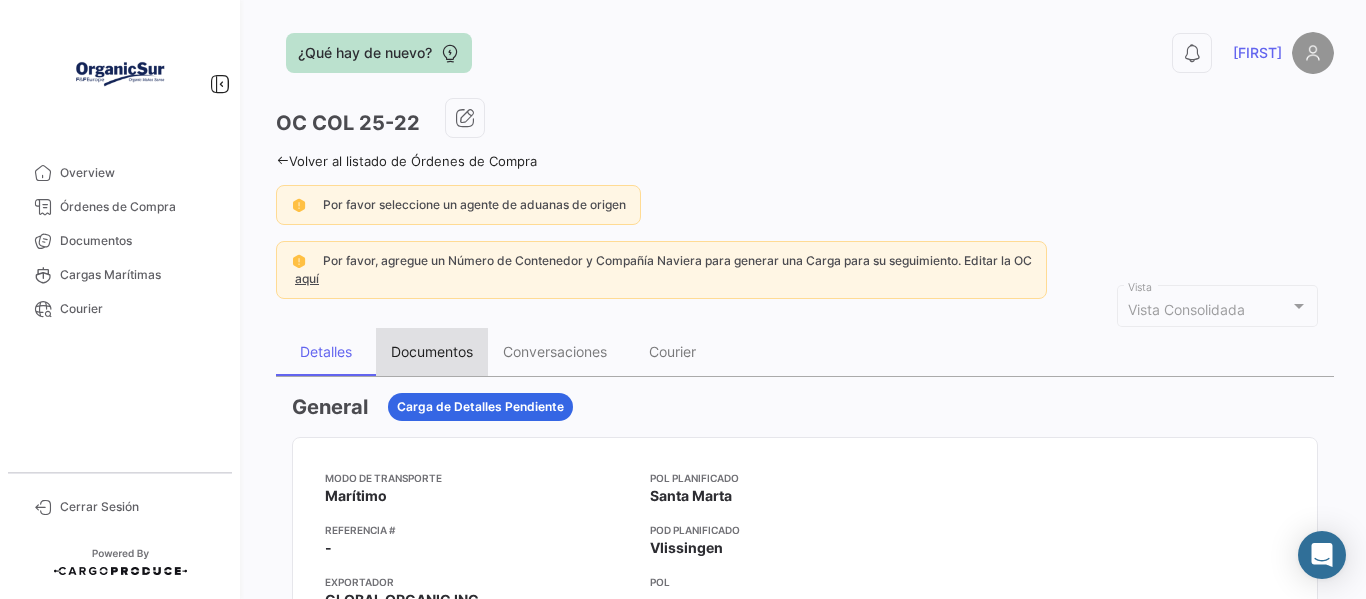 click on "Documentos" at bounding box center [432, 352] 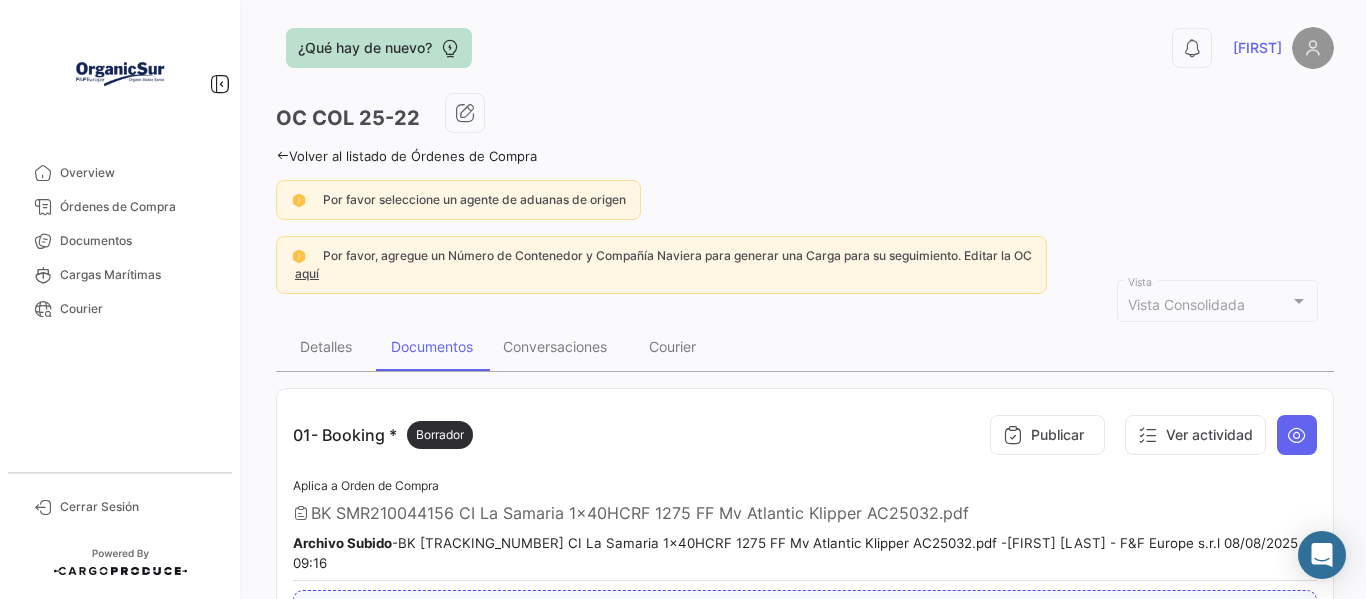 scroll, scrollTop: 0, scrollLeft: 0, axis: both 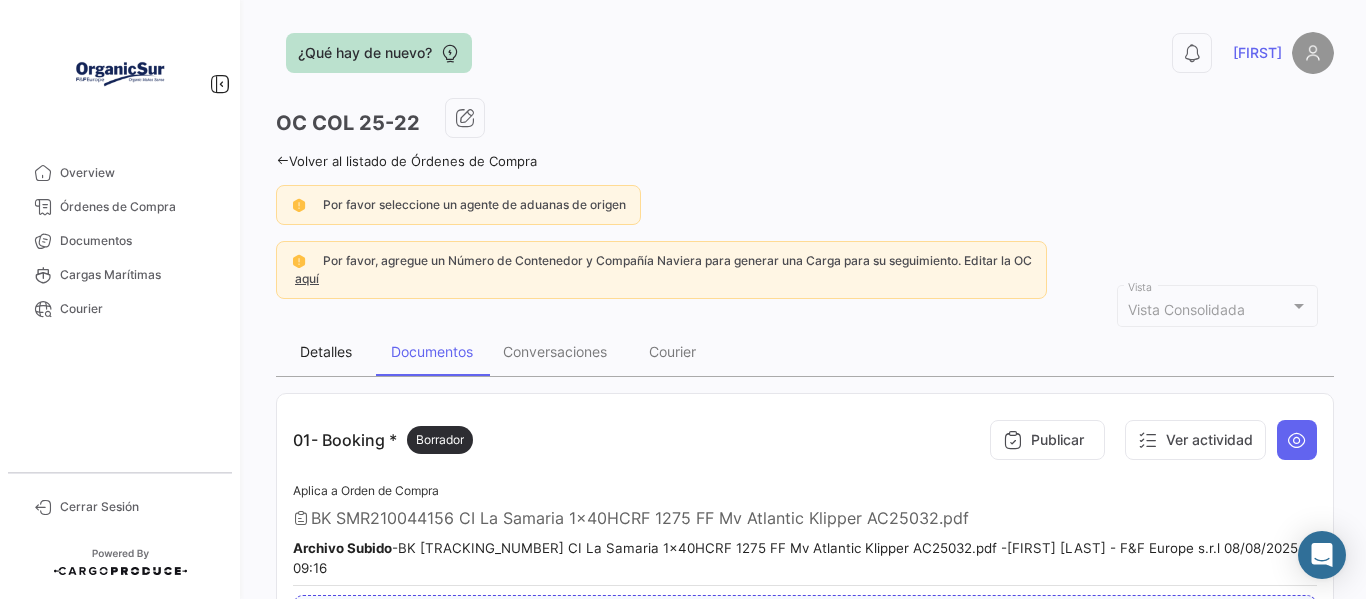 click on "Detalles" at bounding box center (326, 351) 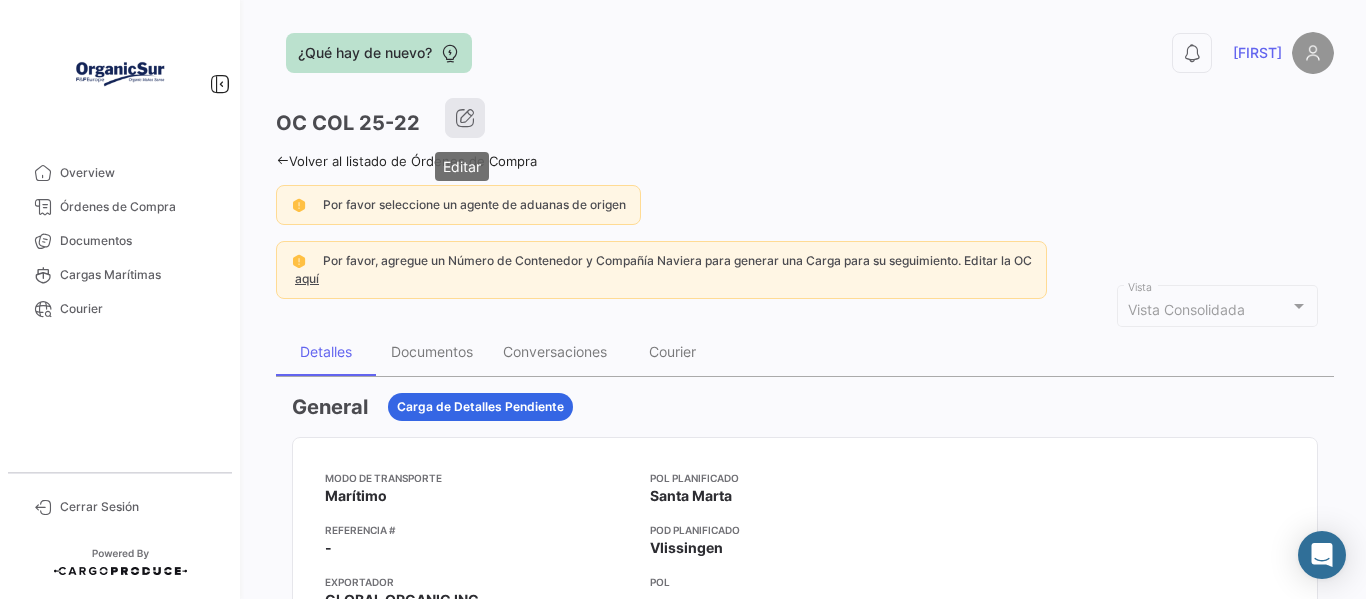 click 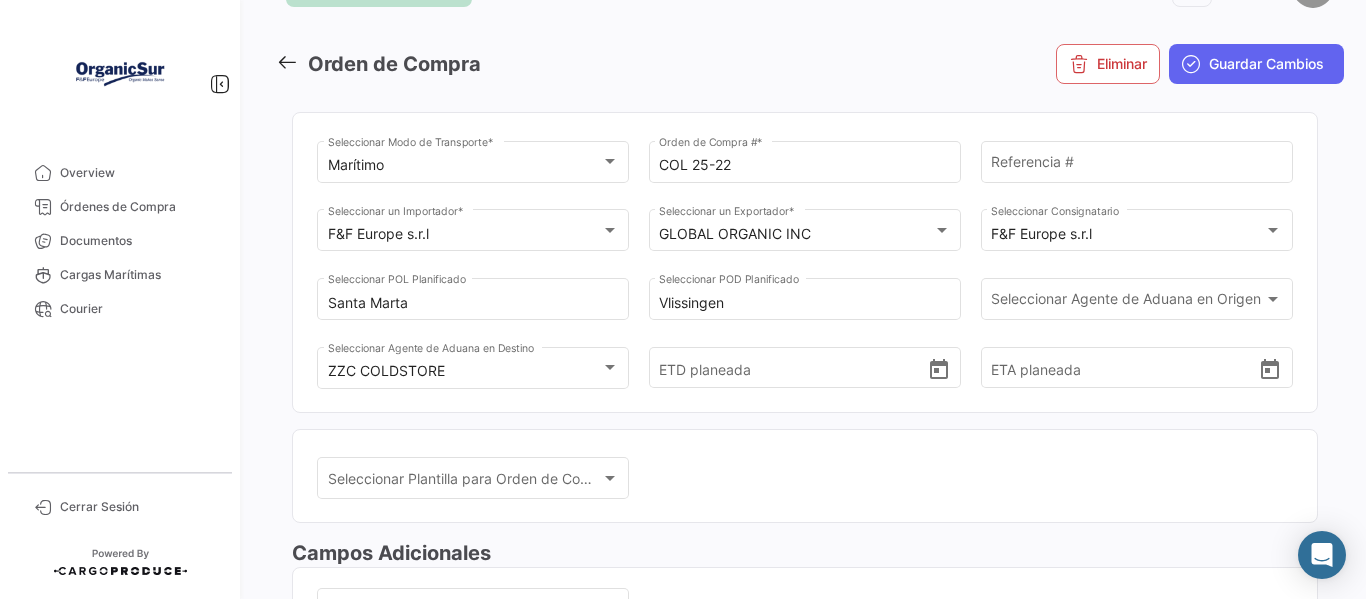scroll, scrollTop: 100, scrollLeft: 0, axis: vertical 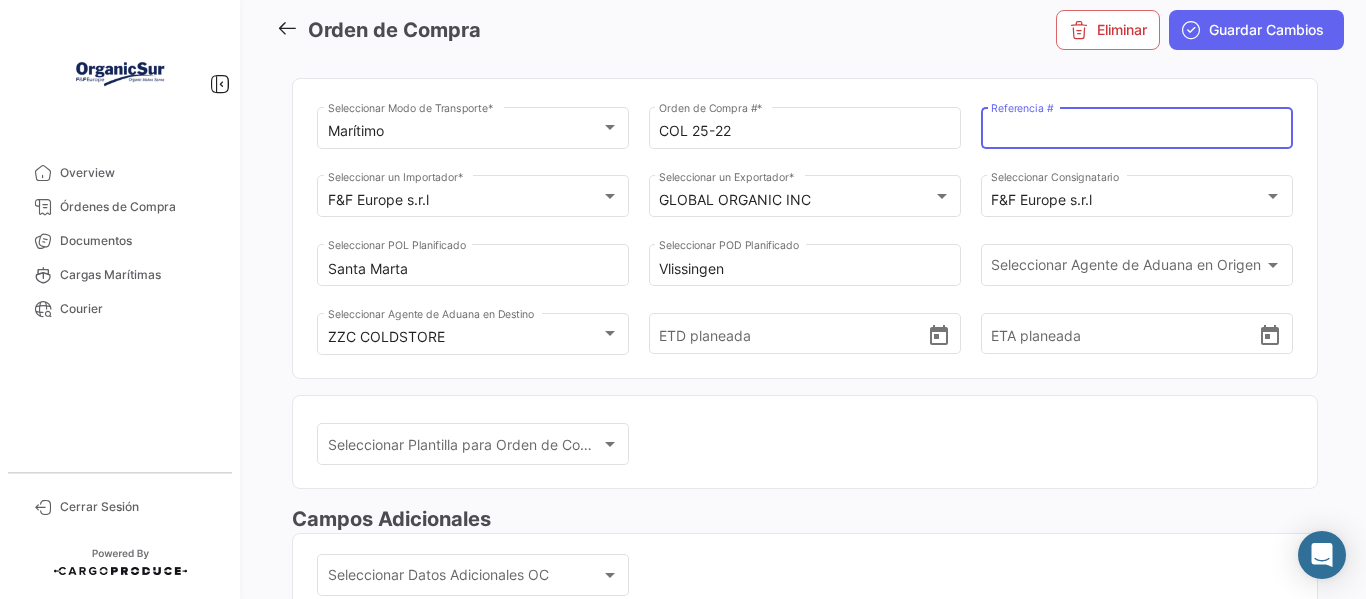 click on "Referencia #" at bounding box center [1136, 131] 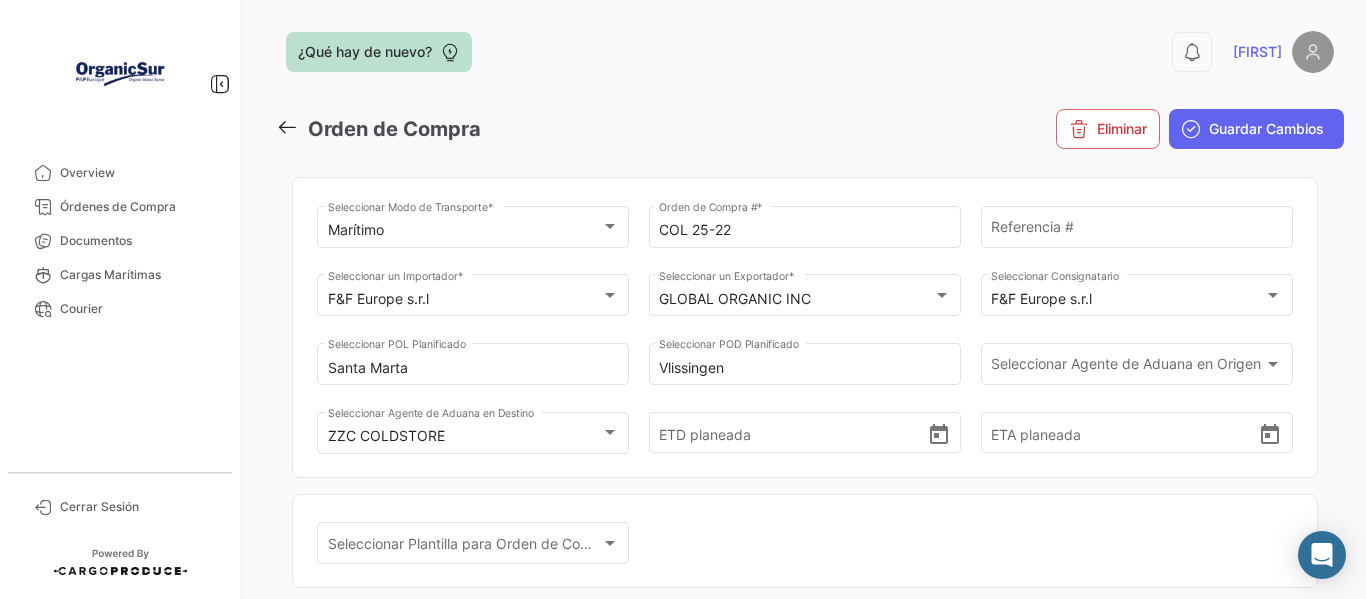 scroll, scrollTop: 0, scrollLeft: 0, axis: both 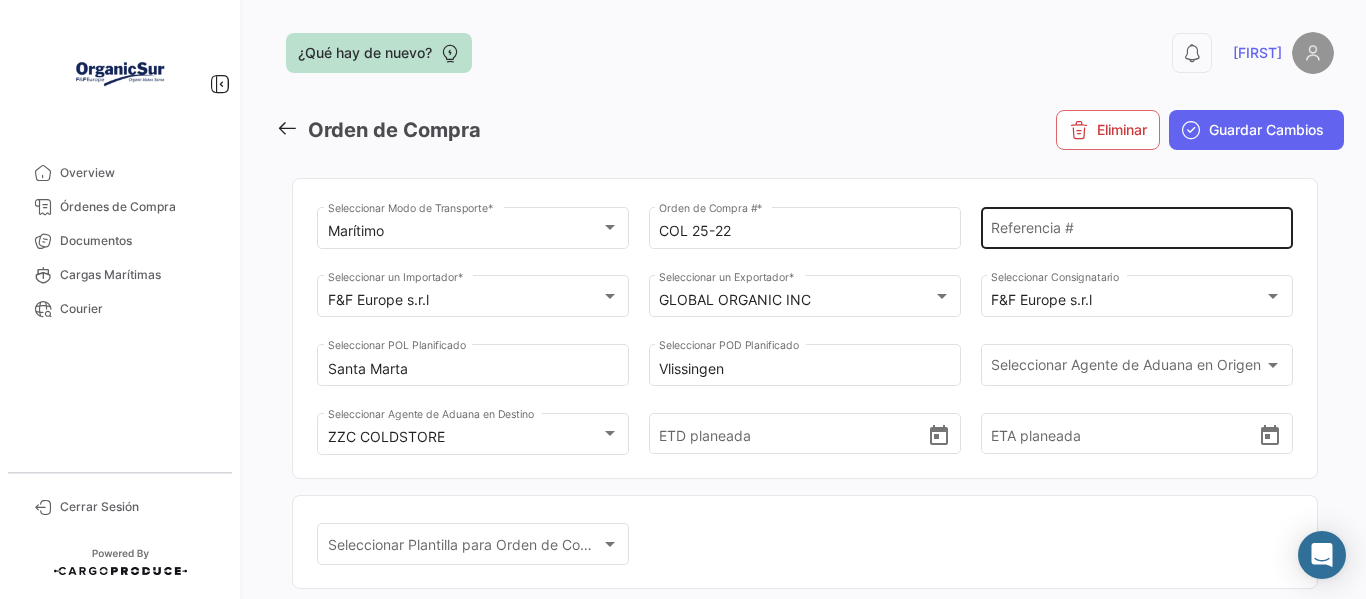 click on "Referencia #" at bounding box center [1136, 231] 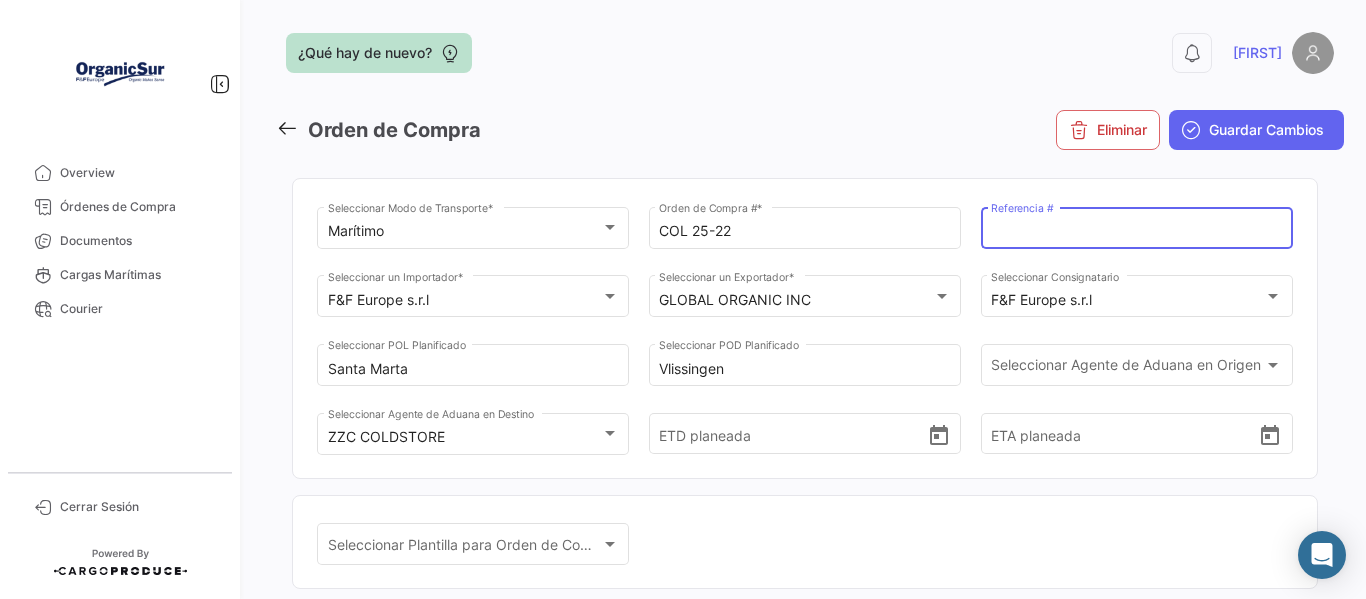 paste on "[ID]" 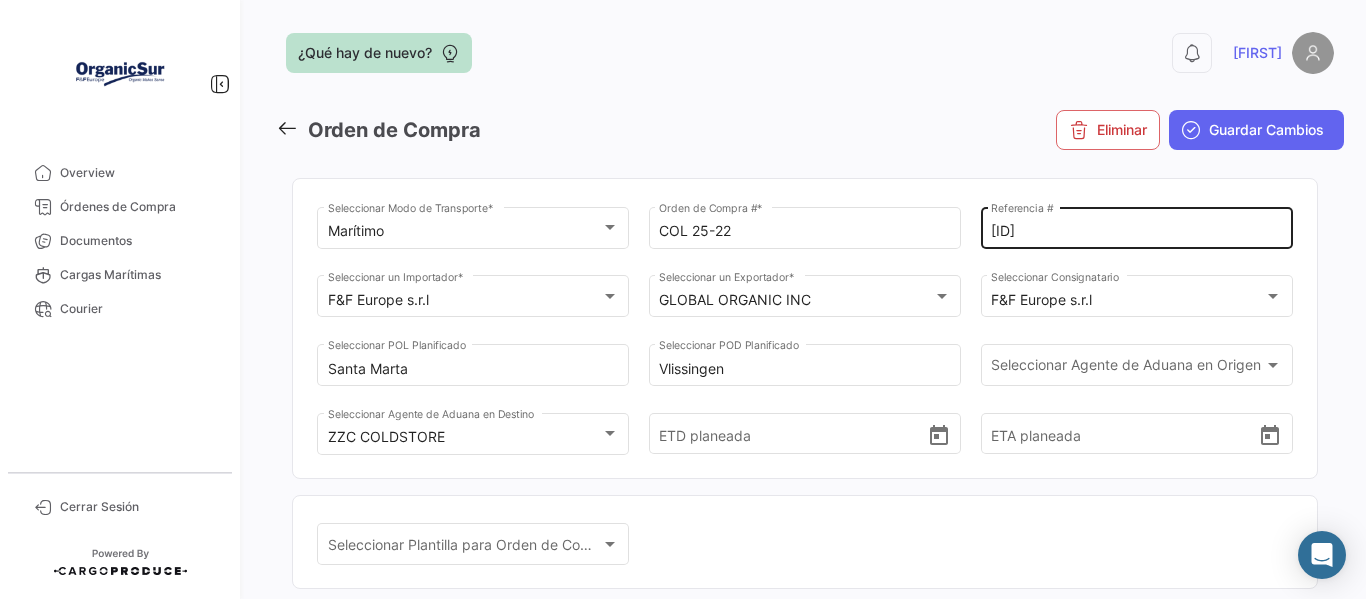 click on "[ID]" at bounding box center [1136, 231] 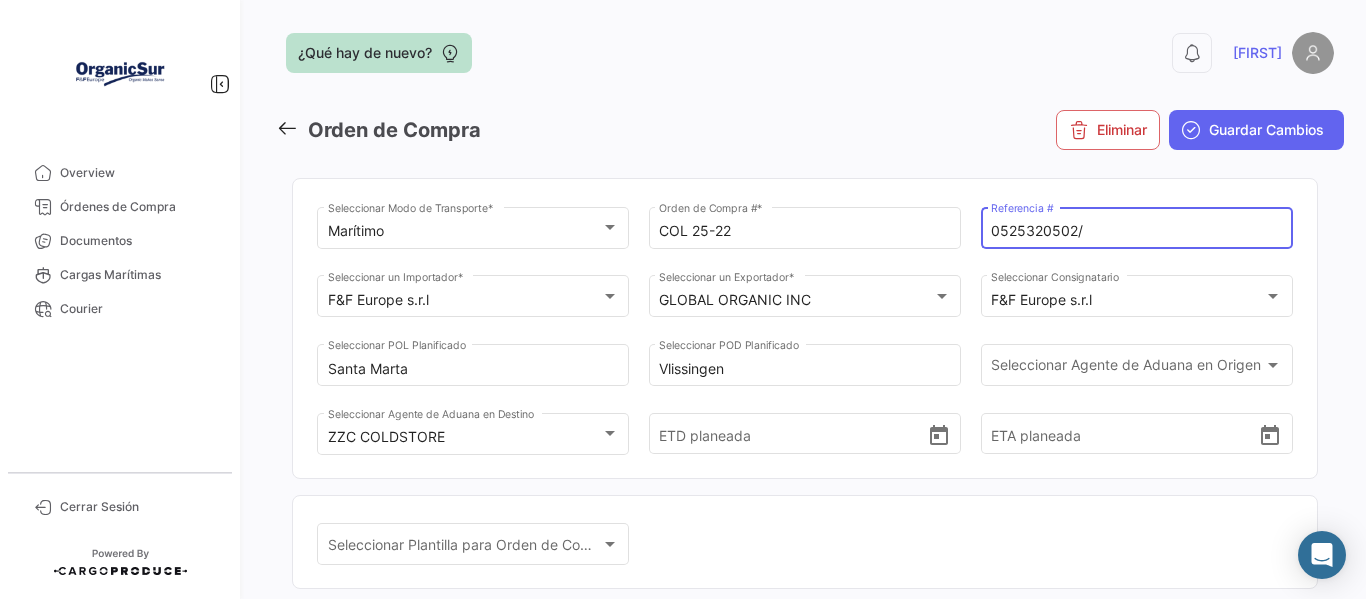 paste on "[ID] / 342 CJ , [ID] / 324 CJ , [ID] / 216 CJ ," 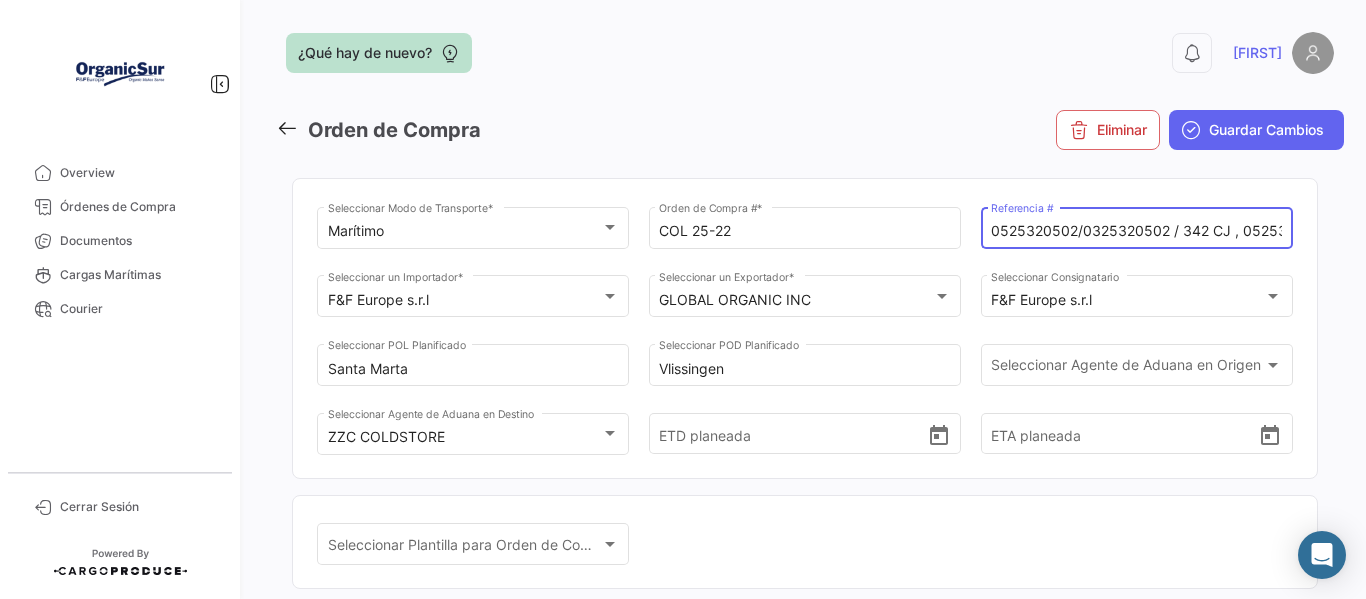 scroll, scrollTop: 0, scrollLeft: 274, axis: horizontal 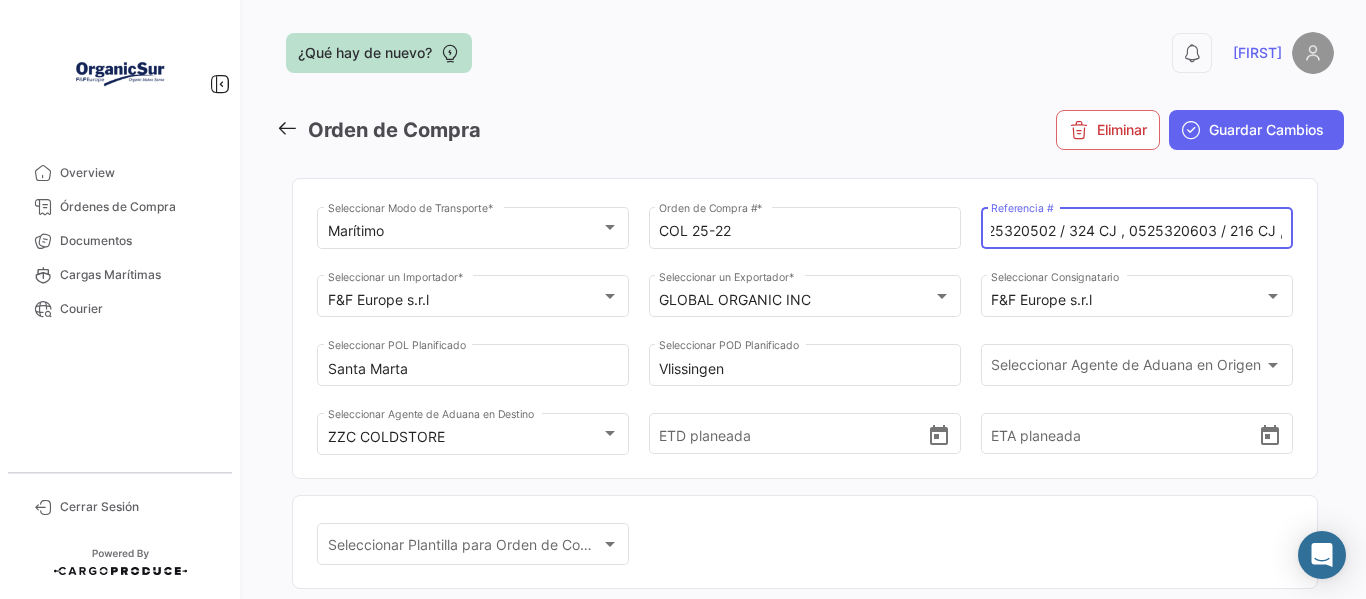 drag, startPoint x: 1060, startPoint y: 226, endPoint x: 1117, endPoint y: 229, distance: 57.07889 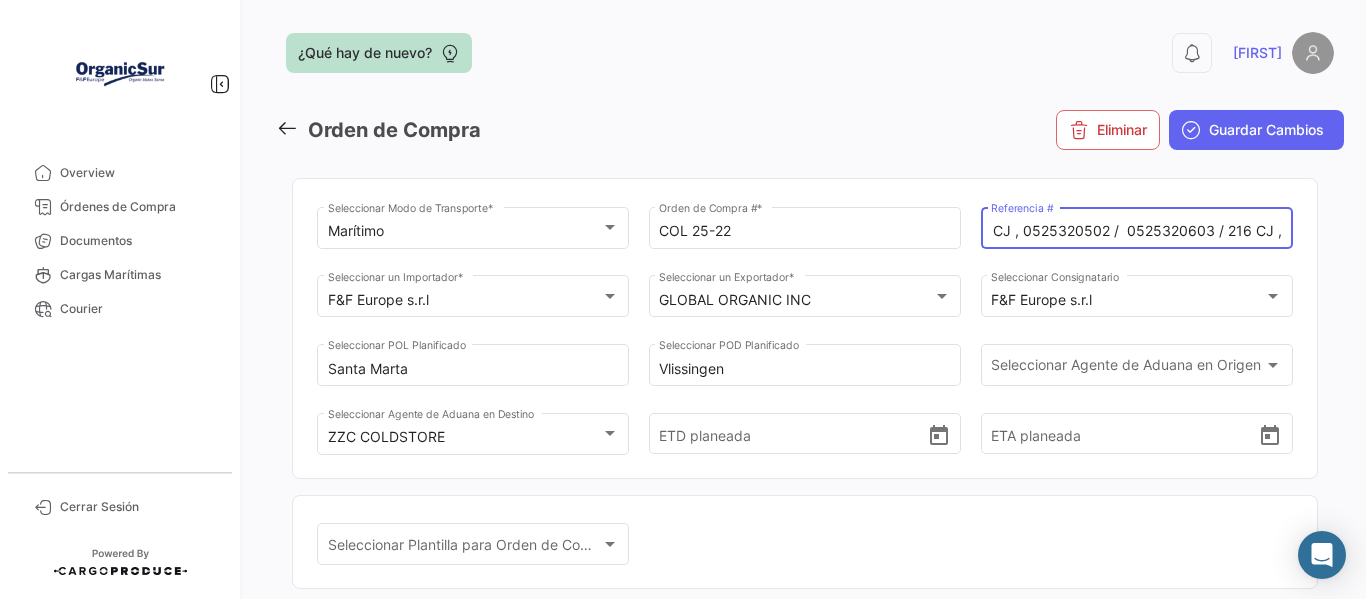 scroll, scrollTop: 0, scrollLeft: 218, axis: horizontal 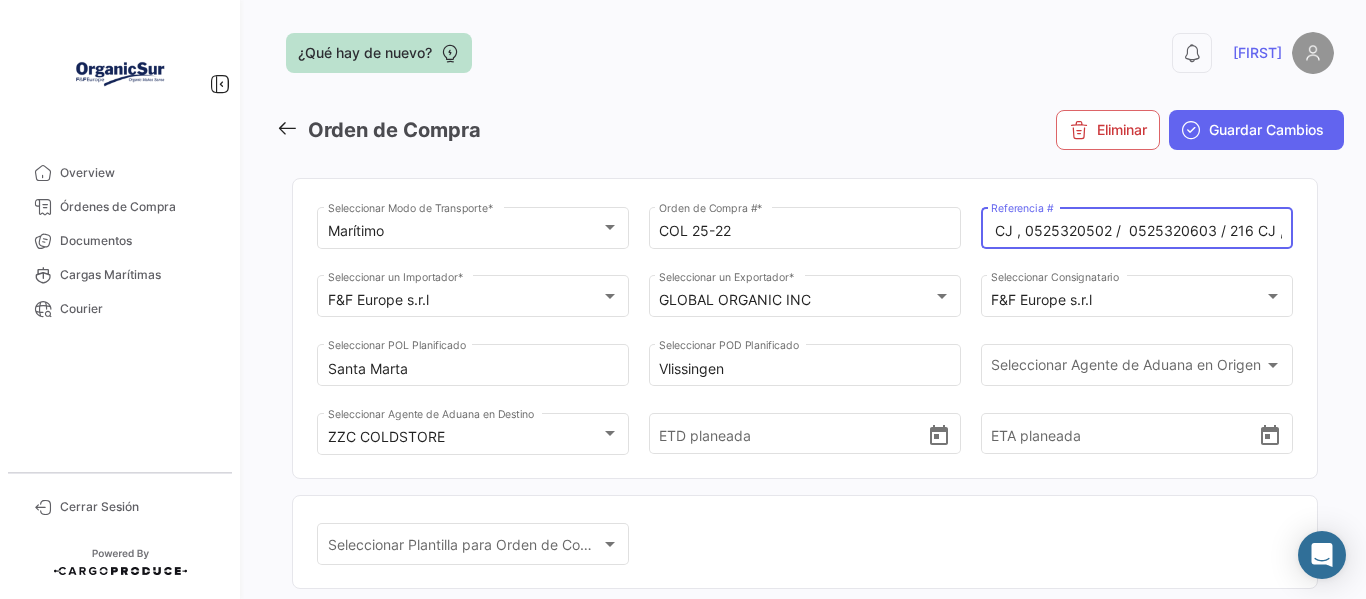 drag, startPoint x: 1219, startPoint y: 228, endPoint x: 1320, endPoint y: 228, distance: 101 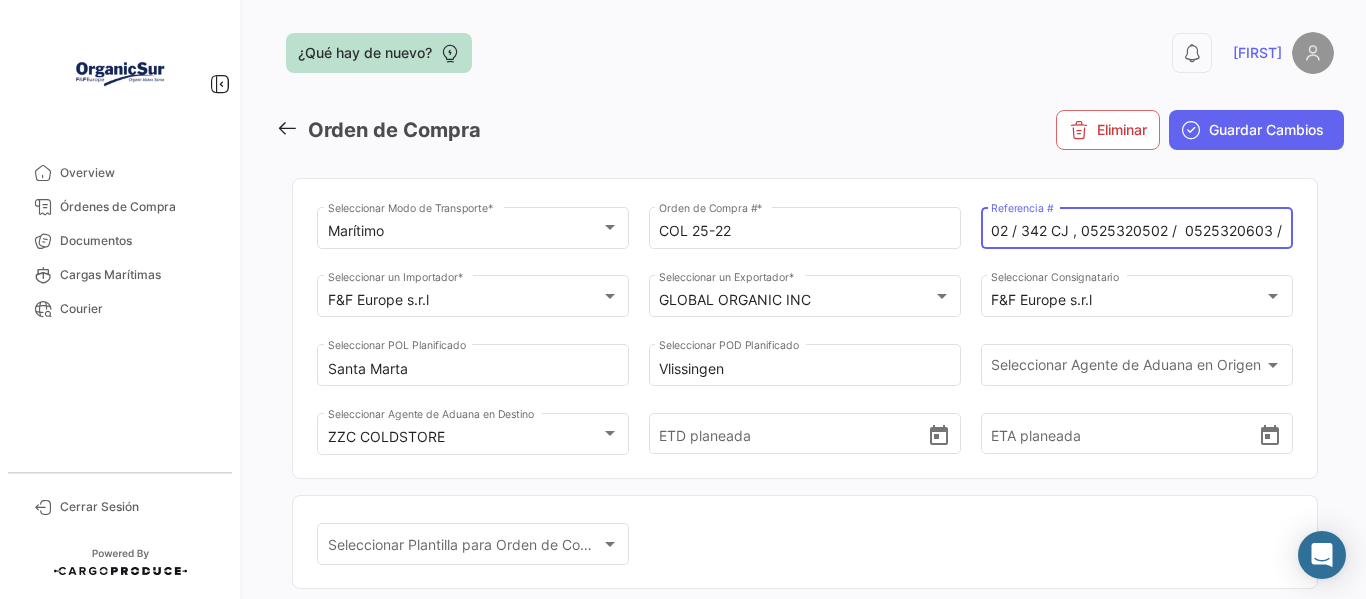 scroll, scrollTop: 0, scrollLeft: 165, axis: horizontal 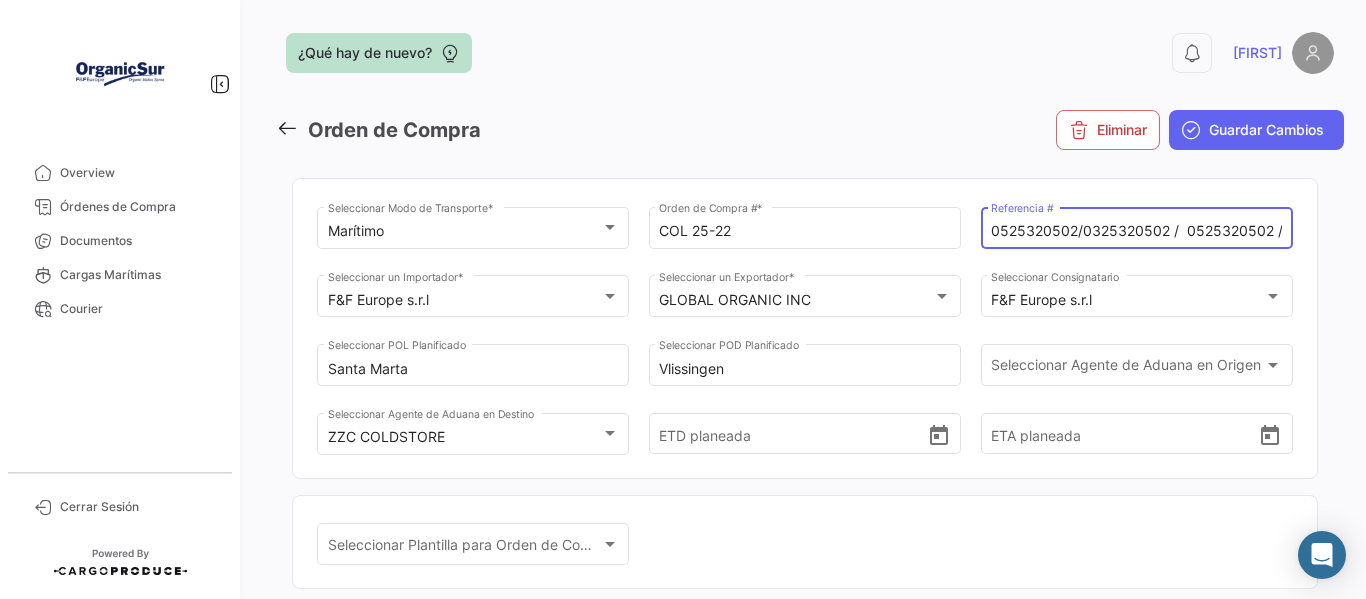 drag, startPoint x: 1069, startPoint y: 232, endPoint x: 1010, endPoint y: 232, distance: 59 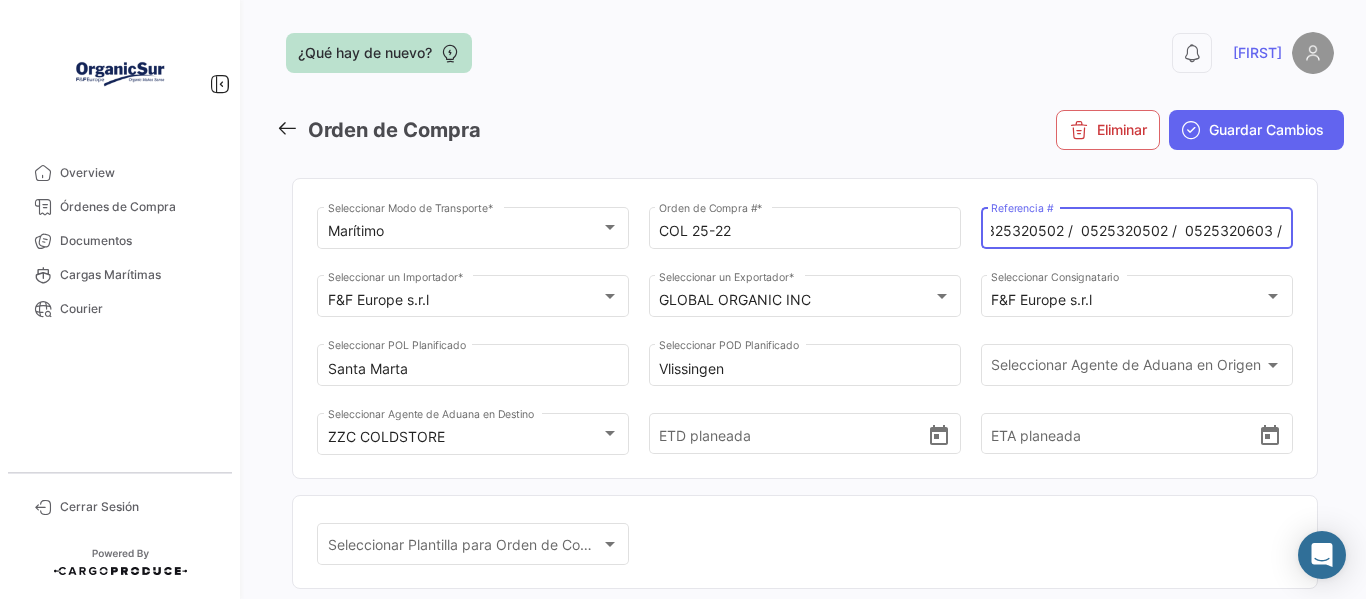 drag, startPoint x: 1207, startPoint y: 230, endPoint x: 1311, endPoint y: 235, distance: 104.120125 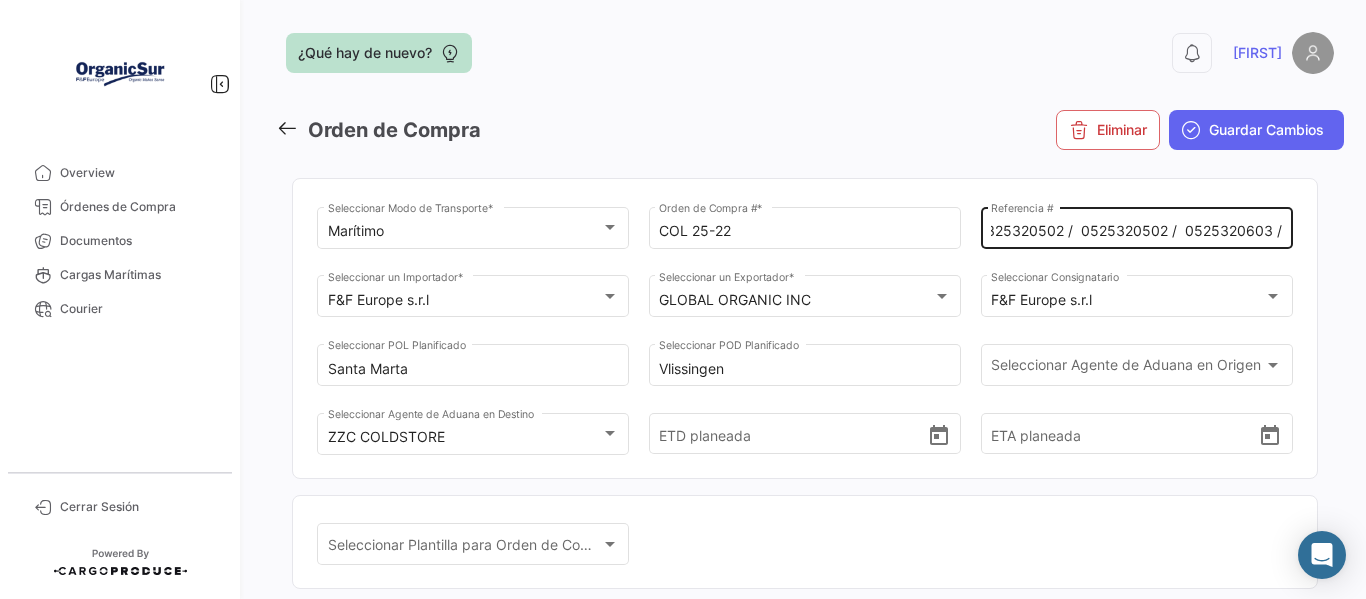 scroll, scrollTop: 0, scrollLeft: 0, axis: both 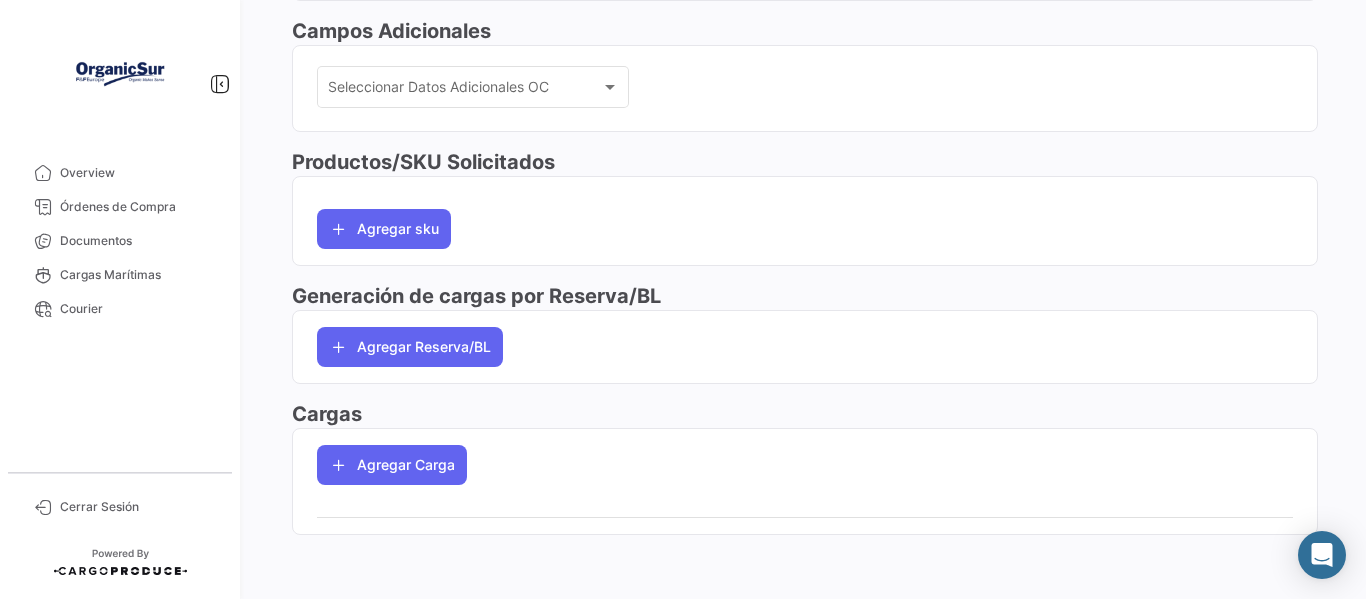drag, startPoint x: 414, startPoint y: 238, endPoint x: 427, endPoint y: 409, distance: 171.49344 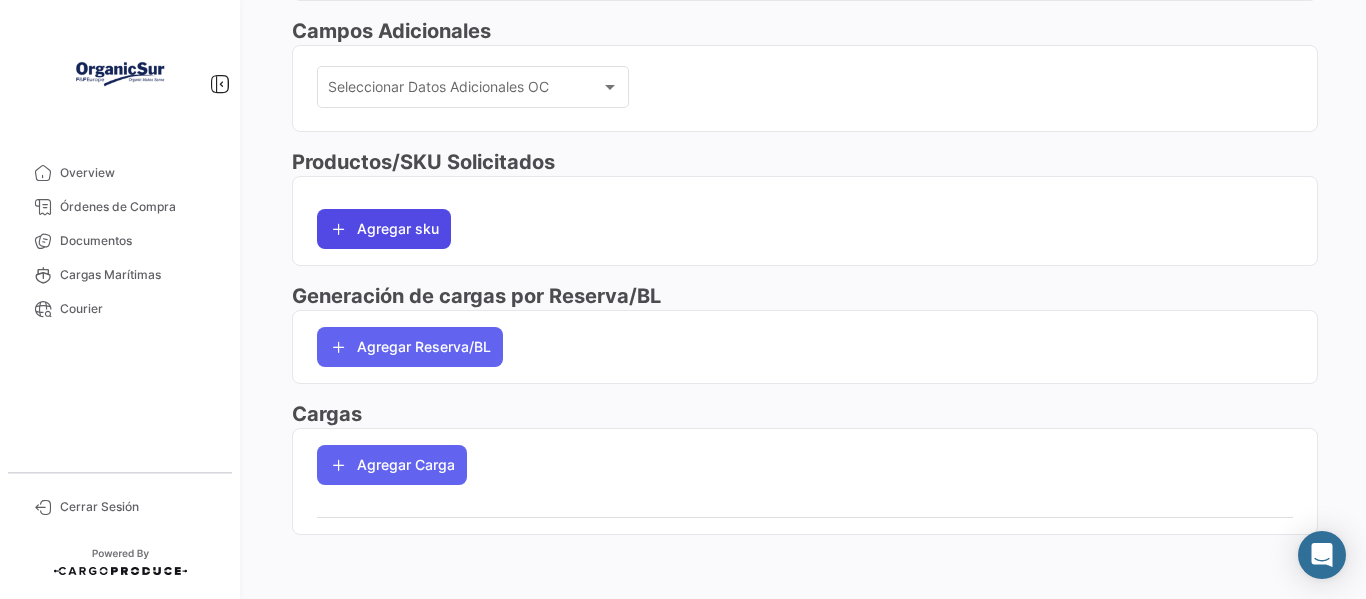 click on "Agregar sku" 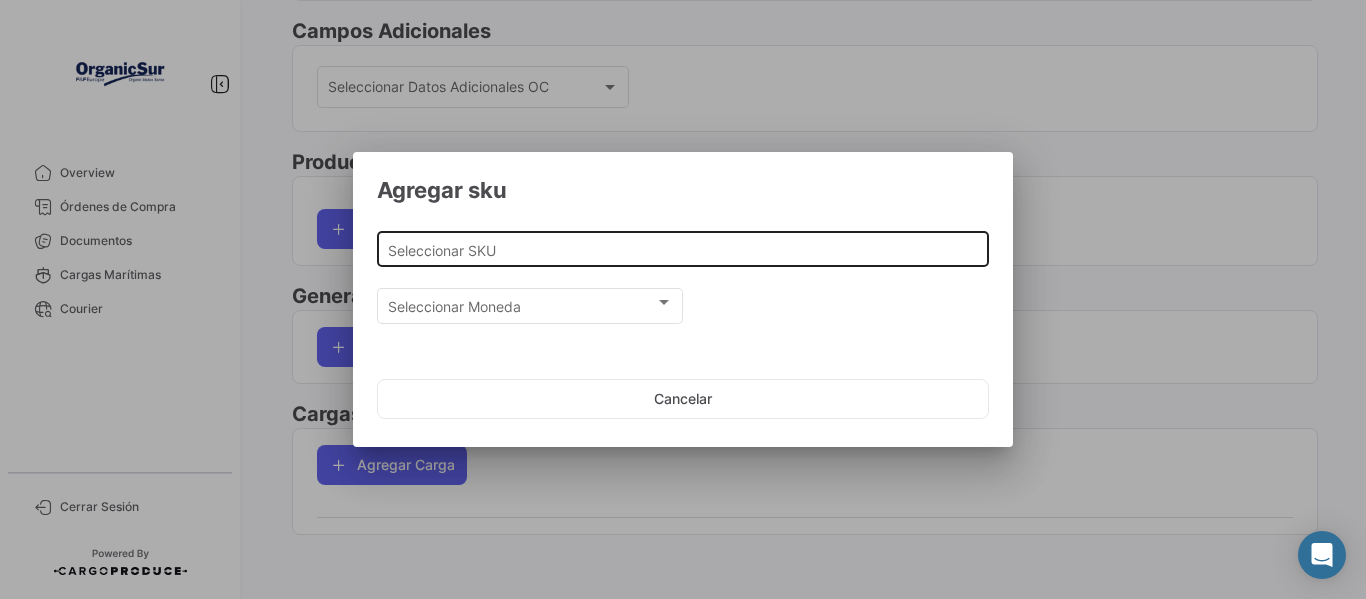 click on "Seleccionar
SKU" at bounding box center (683, 250) 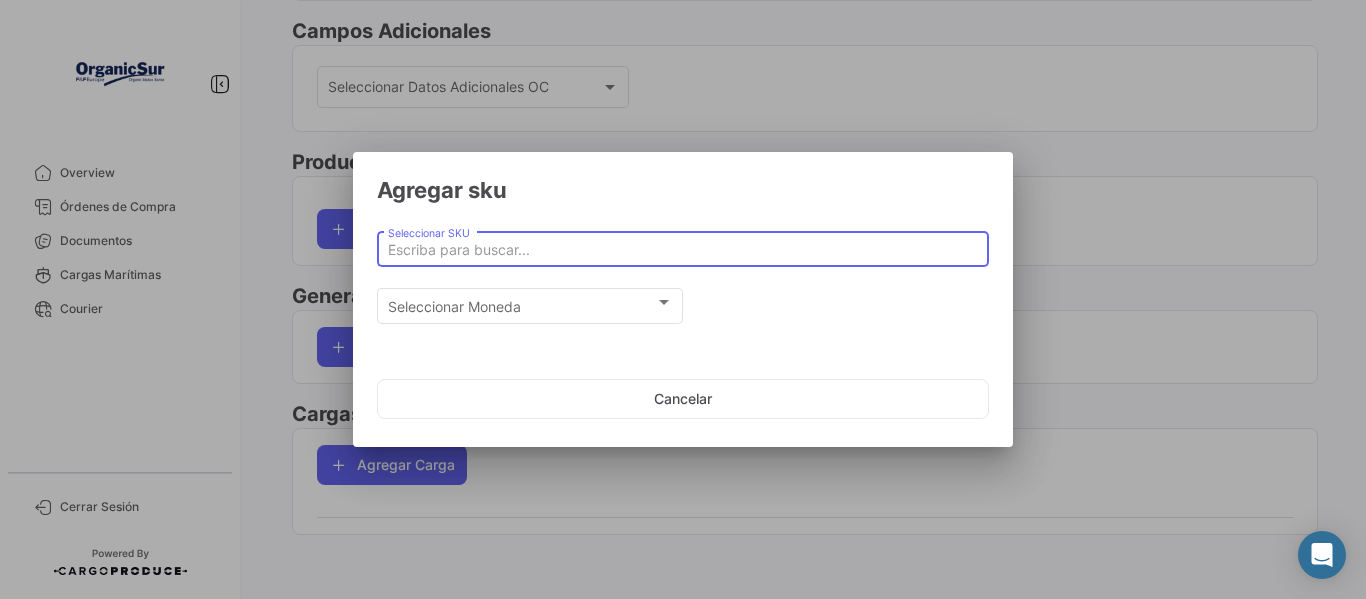 click on "Seleccionar
SKU" at bounding box center (683, 250) 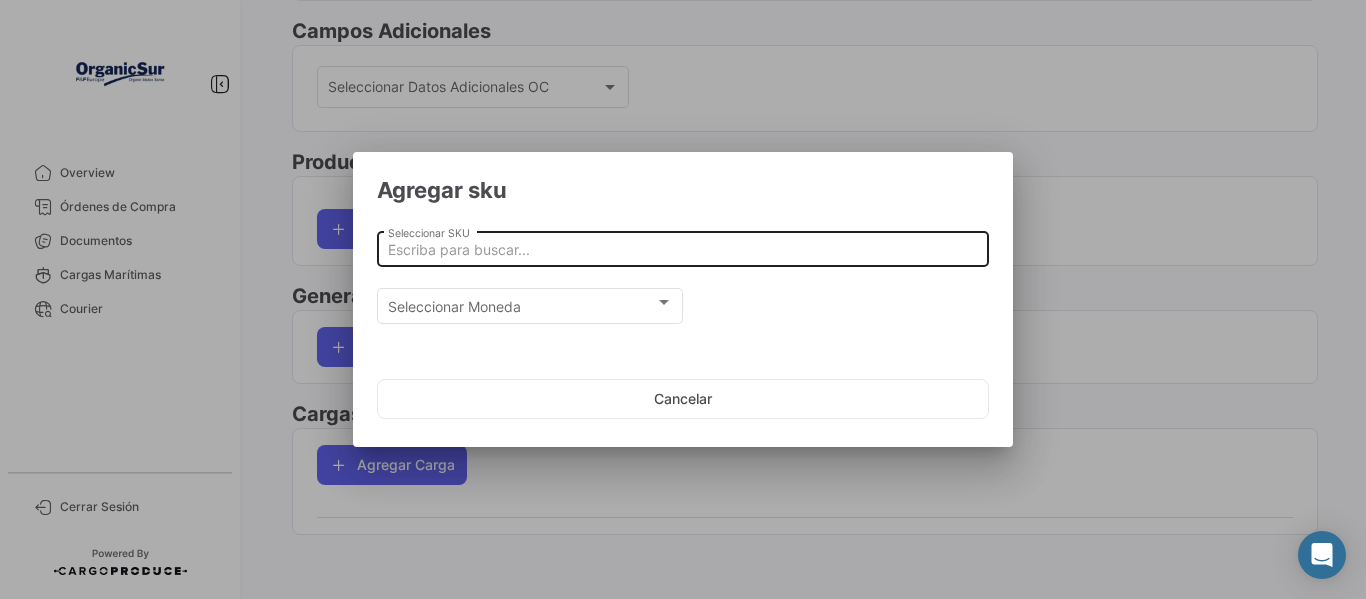 click on "Seleccionar
SKU" at bounding box center [683, 250] 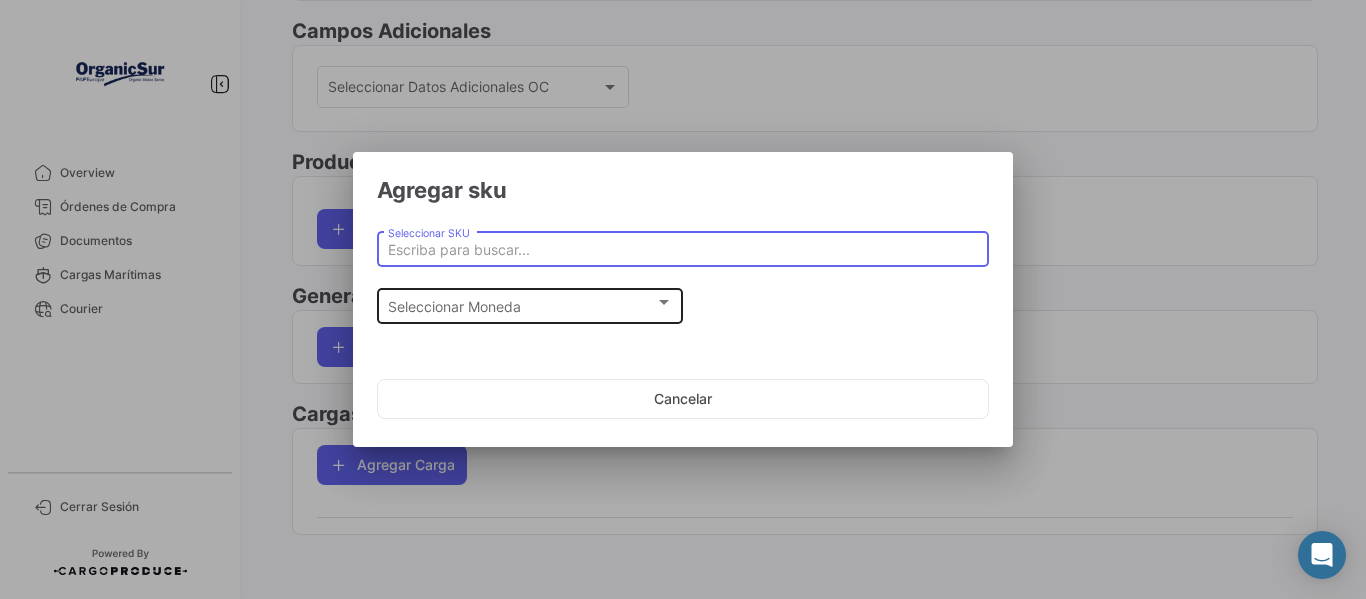 click on "Seleccionar Moneda" at bounding box center (521, 307) 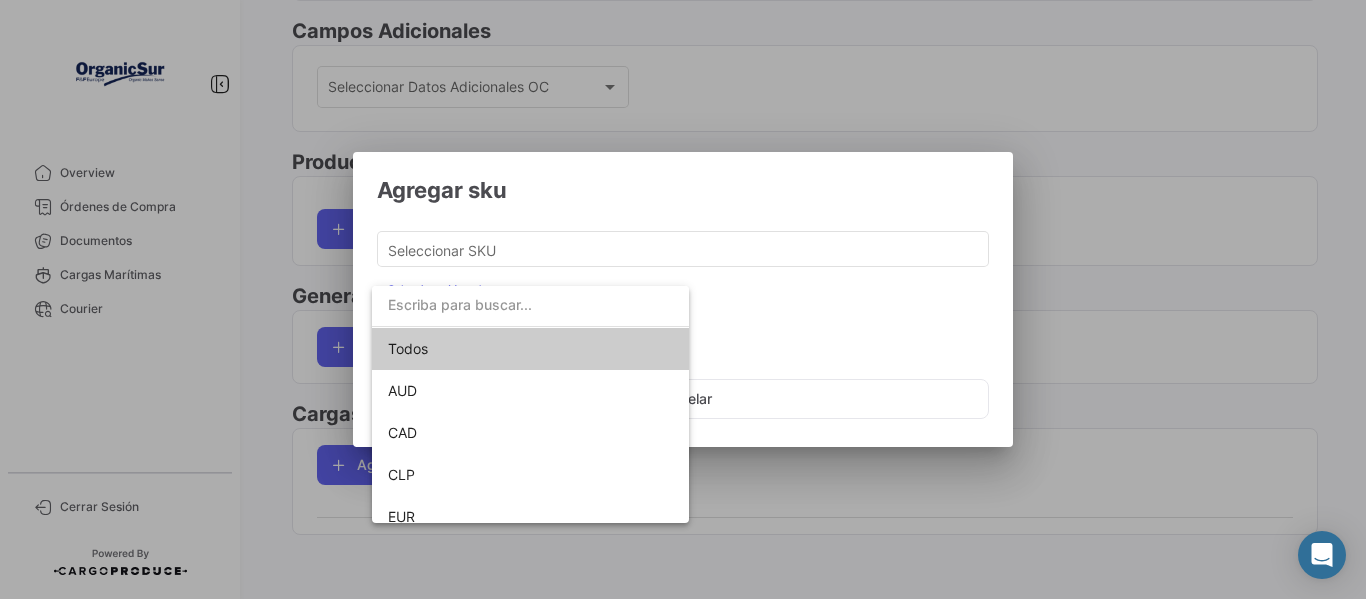click at bounding box center [683, 299] 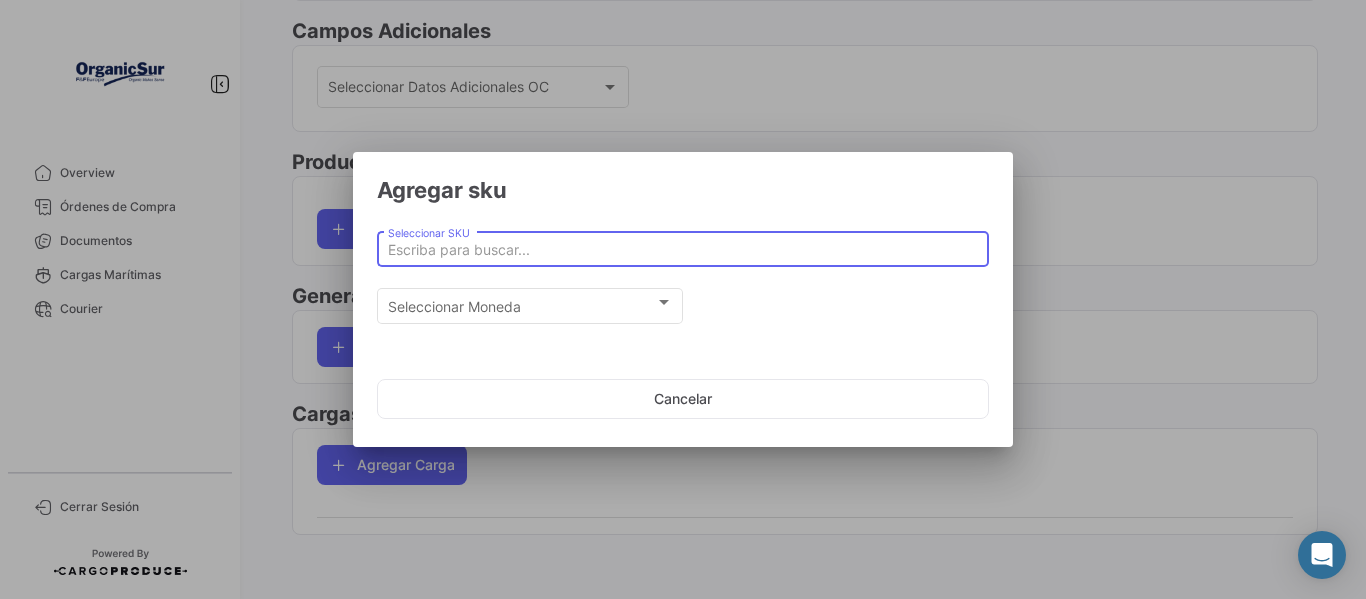 click on "Seleccionar
SKU" at bounding box center [683, 250] 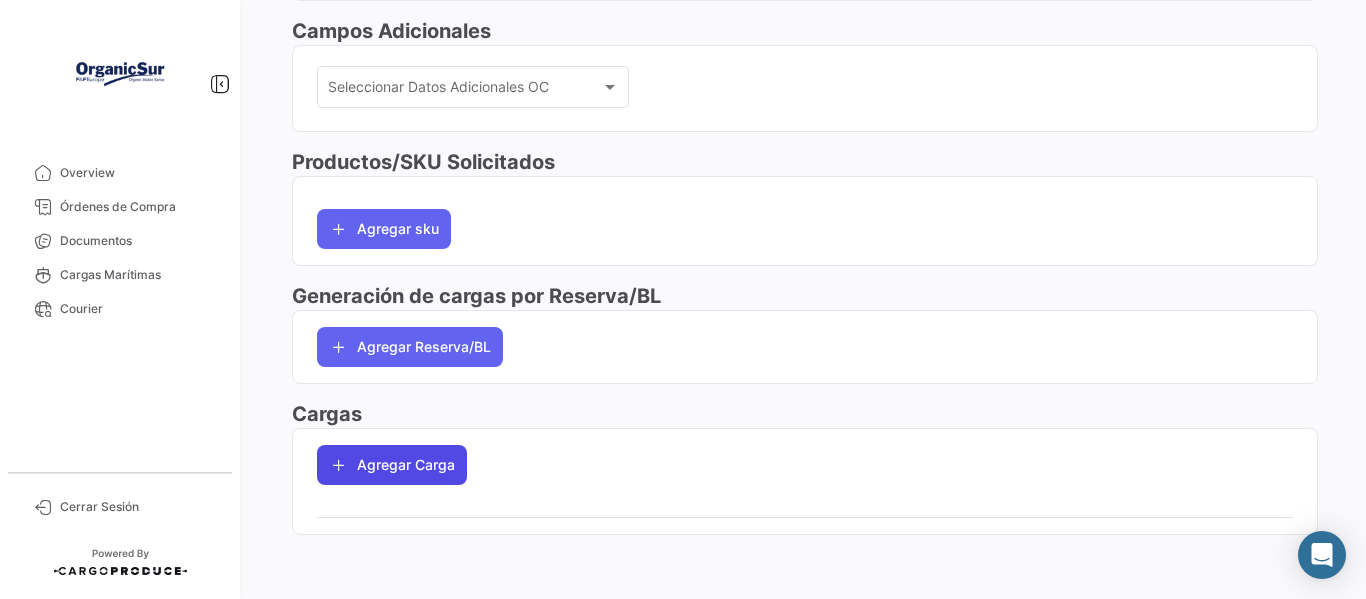 click on "Agregar Carga" 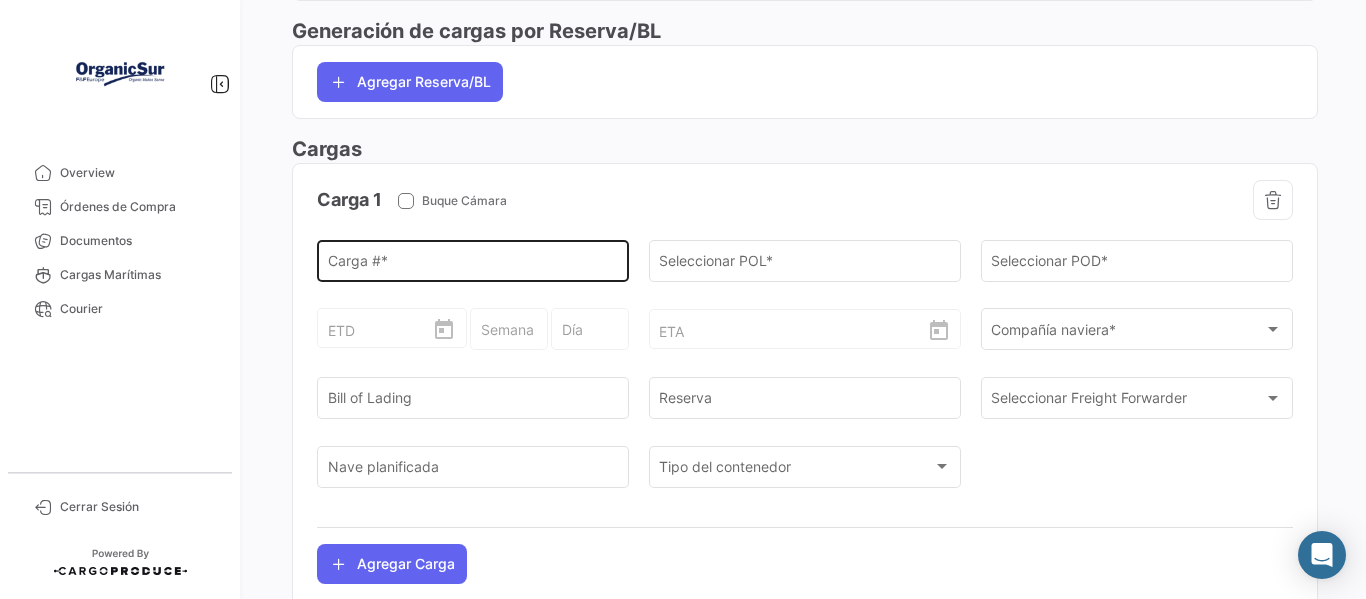 click on "ETD" 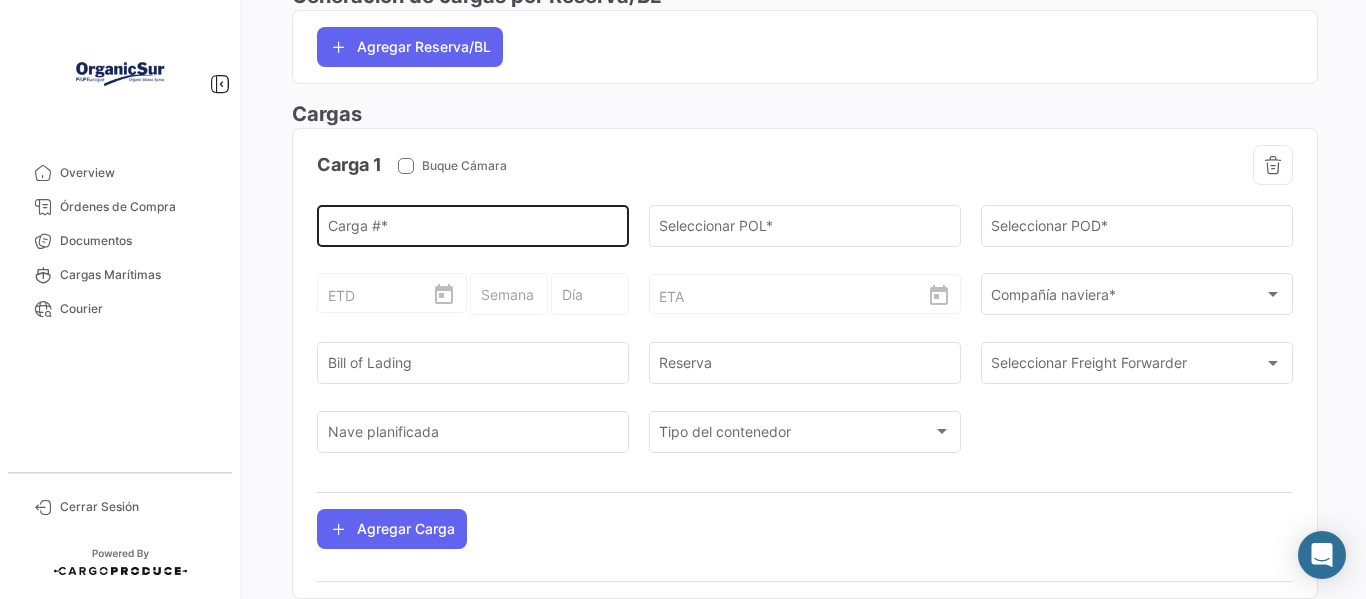 click on "Carga #  *" 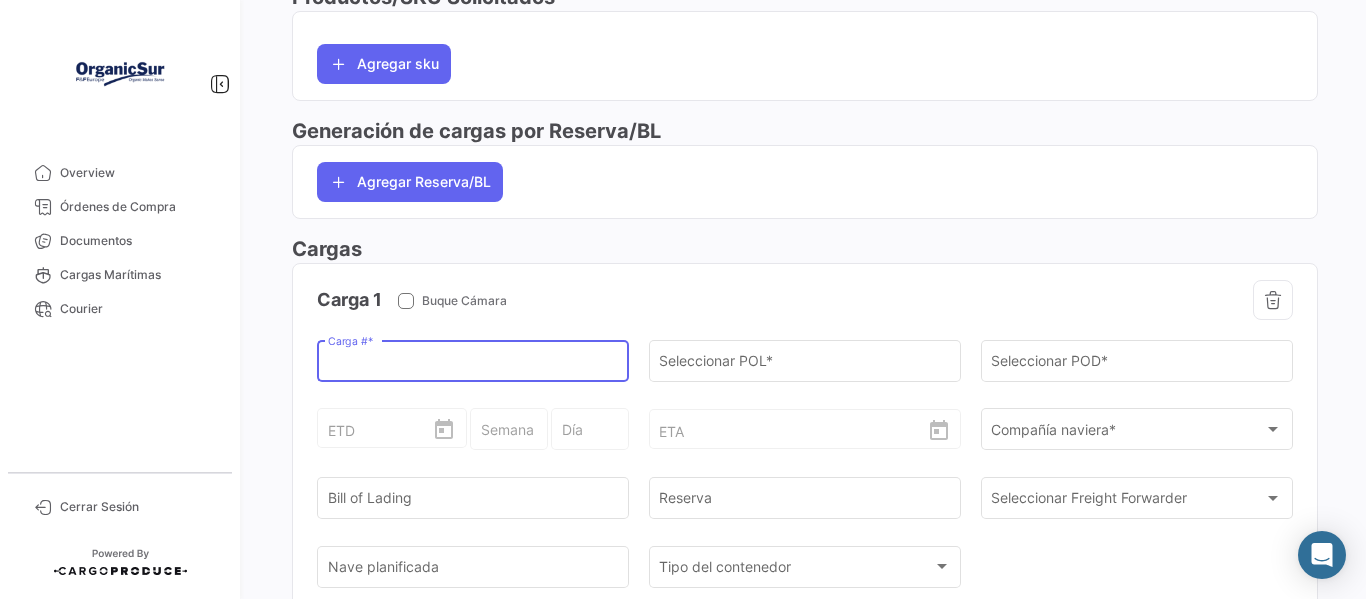 scroll, scrollTop: 788, scrollLeft: 0, axis: vertical 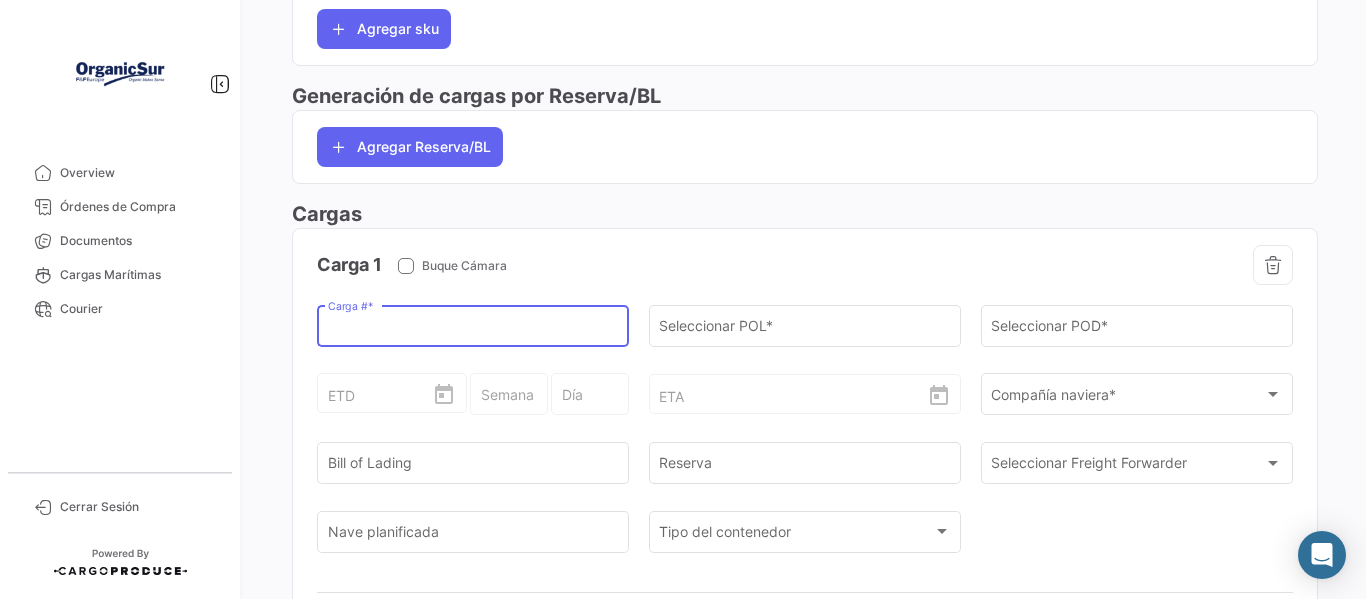 click on "Cargas" 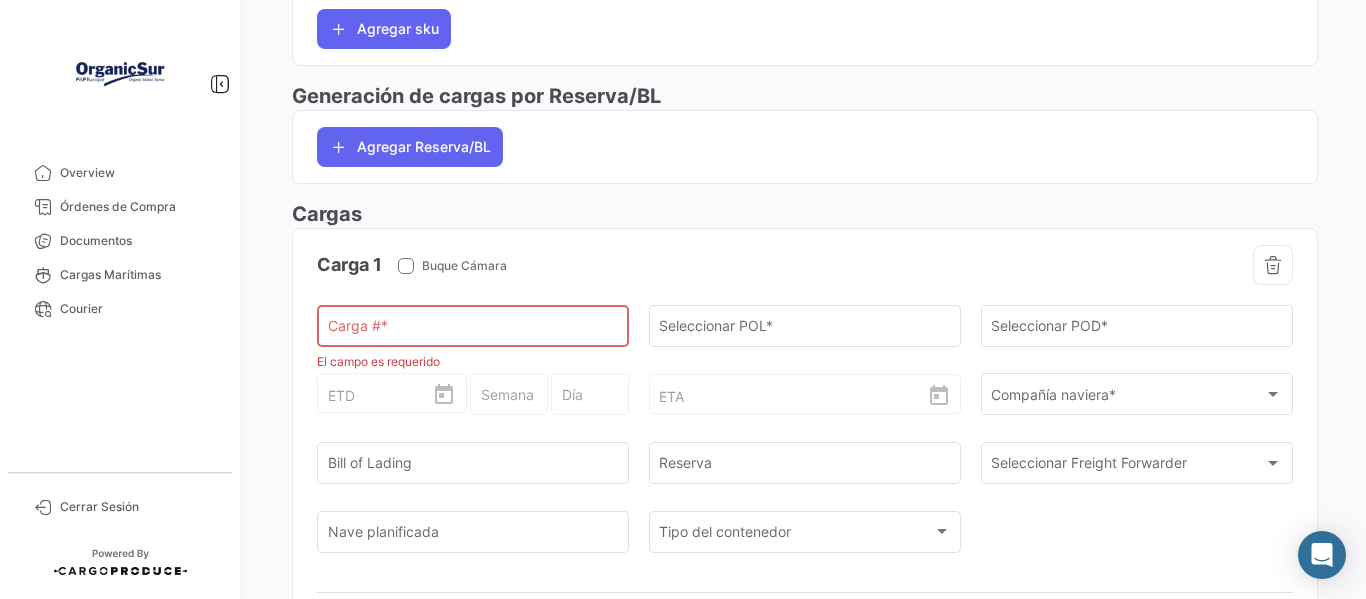 click on "Carga #  *" at bounding box center (473, 330) 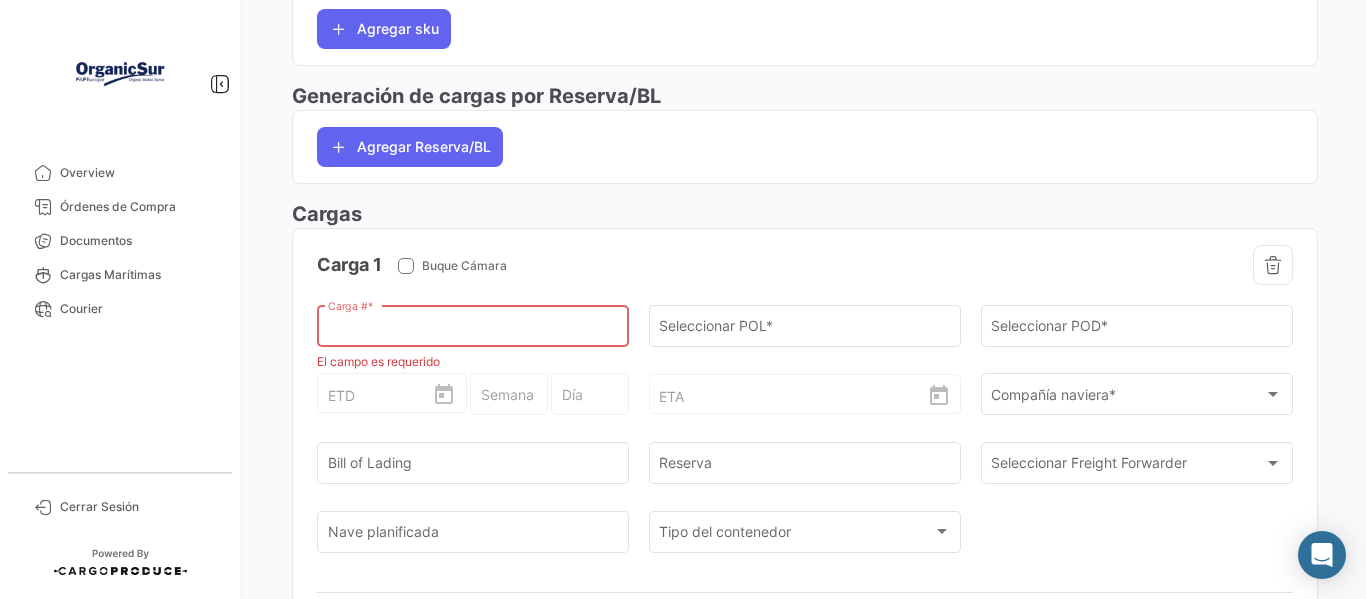 paste on "CAIU 556234-2" 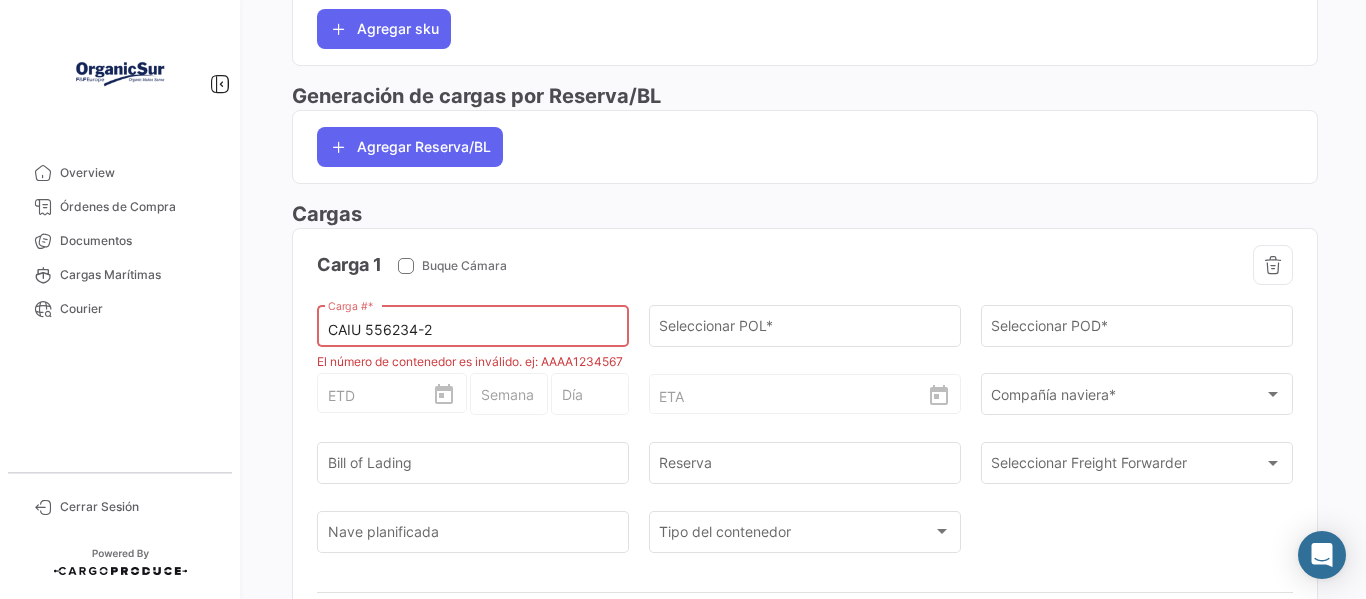 click on "CAIU 556234-2" at bounding box center [473, 330] 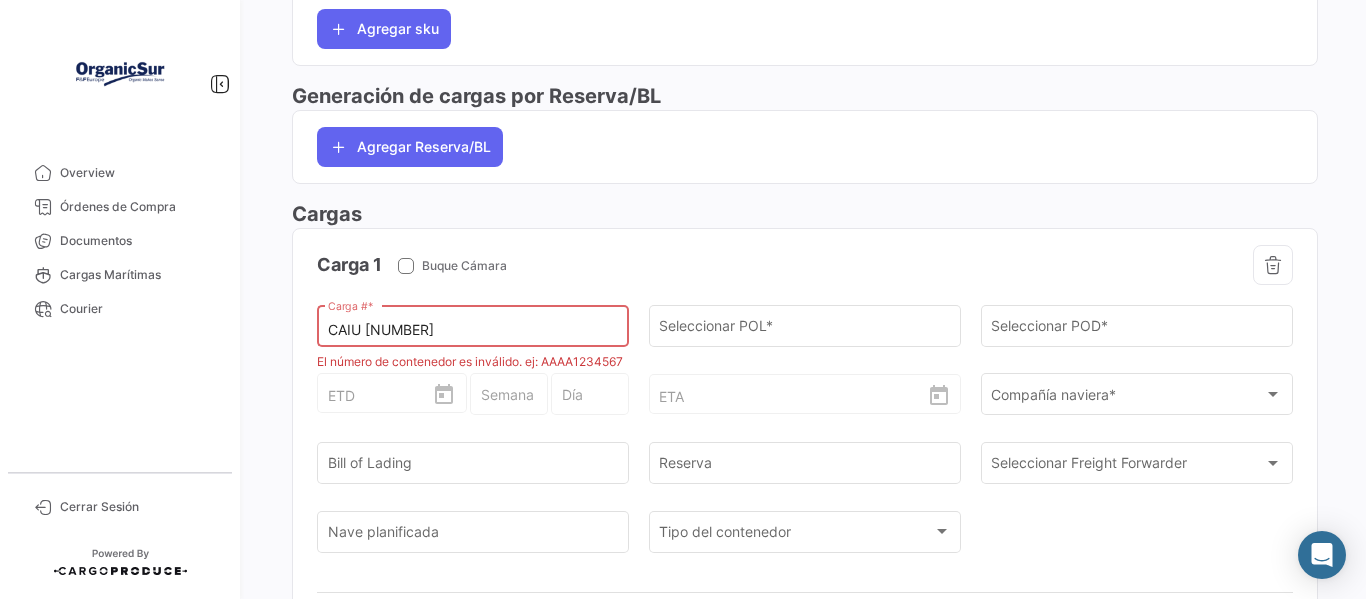 click on "CAIU [NUMBER]" at bounding box center [473, 330] 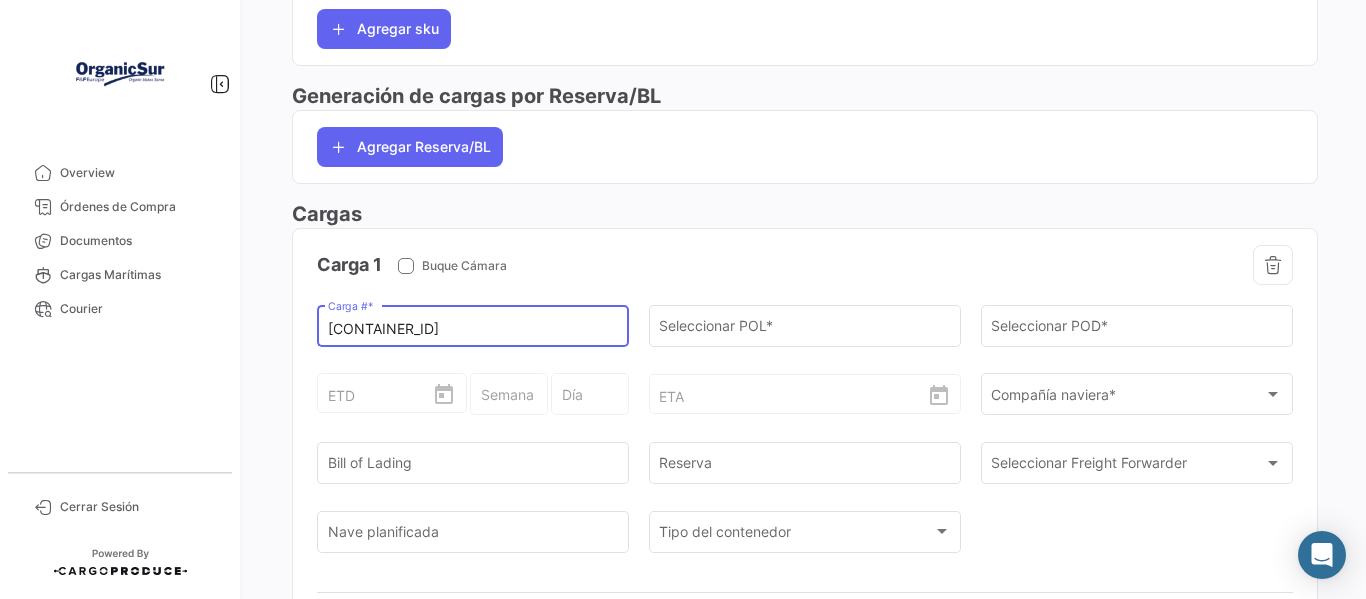 type on "[CONTAINER_ID]" 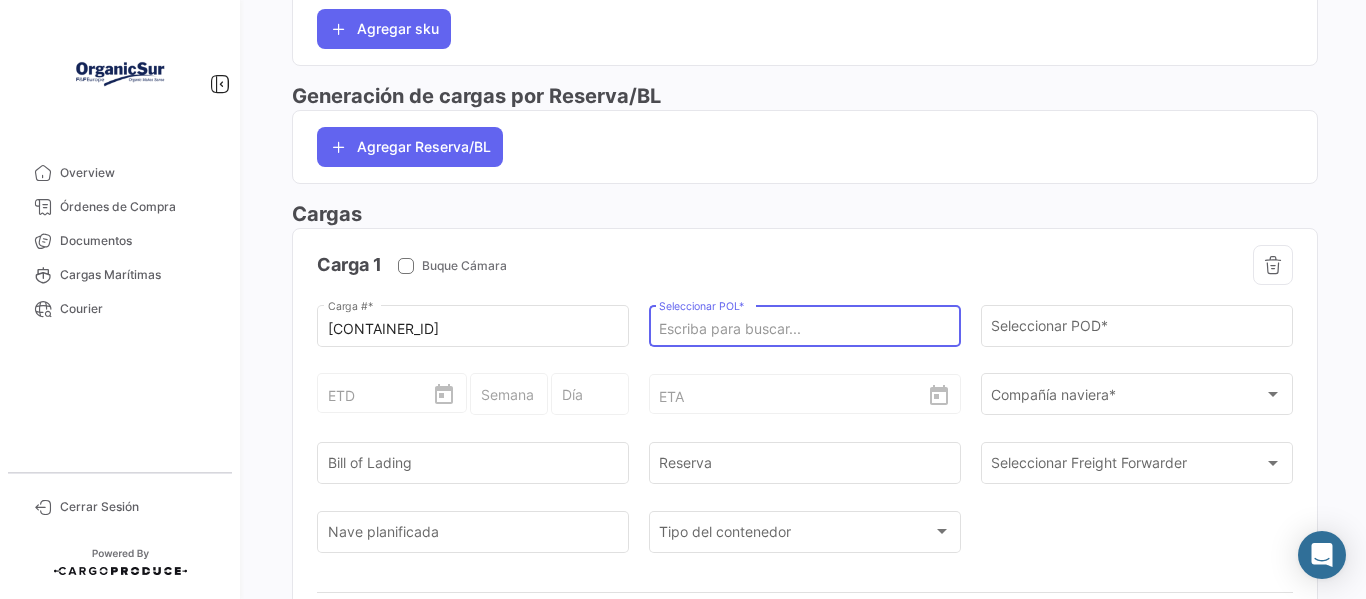 click on "Seleccionar
POL  *" at bounding box center [804, 329] 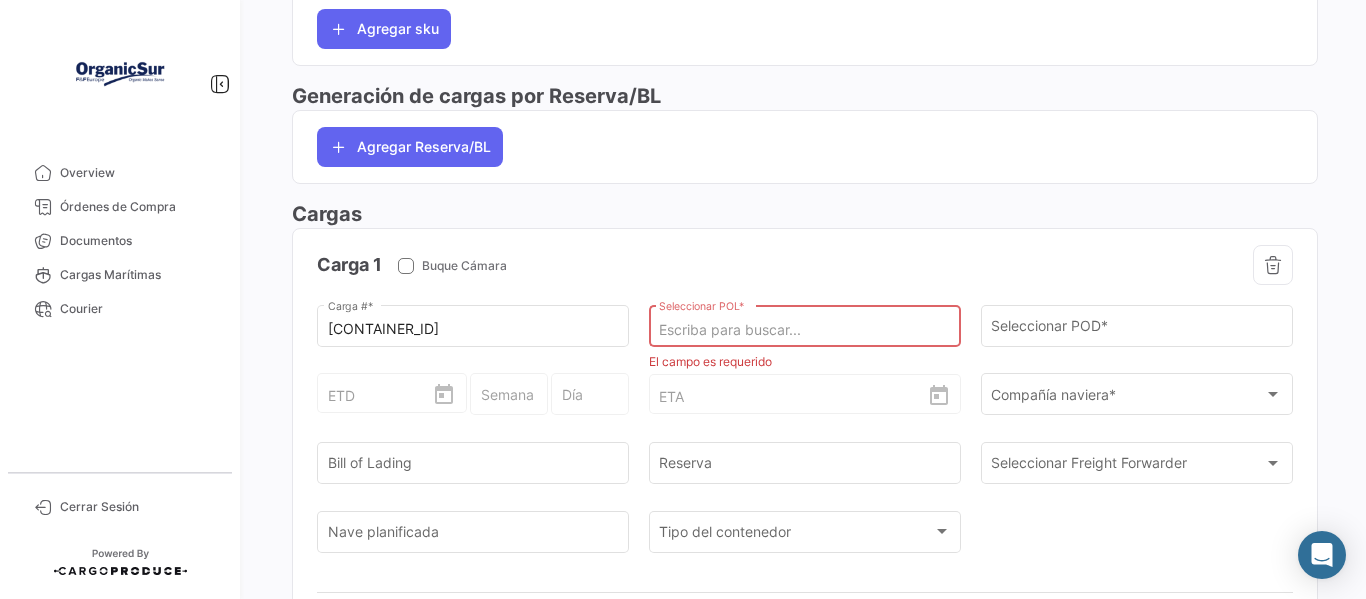 click on "Seleccionar
POL  *" 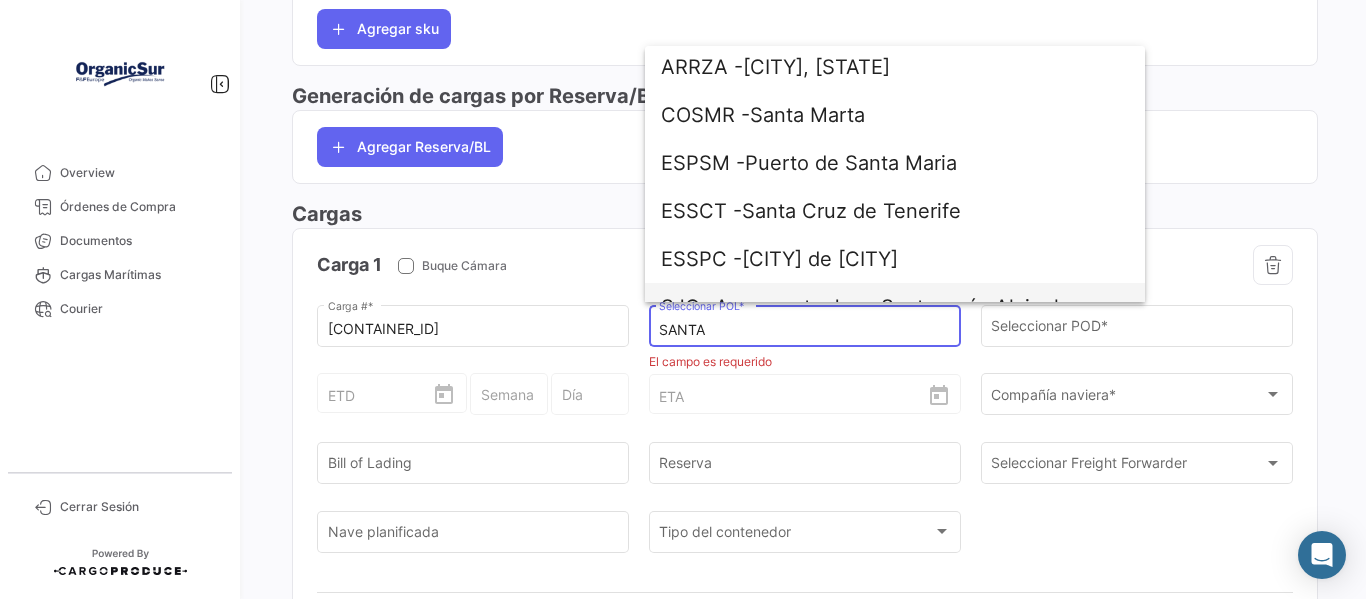 scroll, scrollTop: 100, scrollLeft: 0, axis: vertical 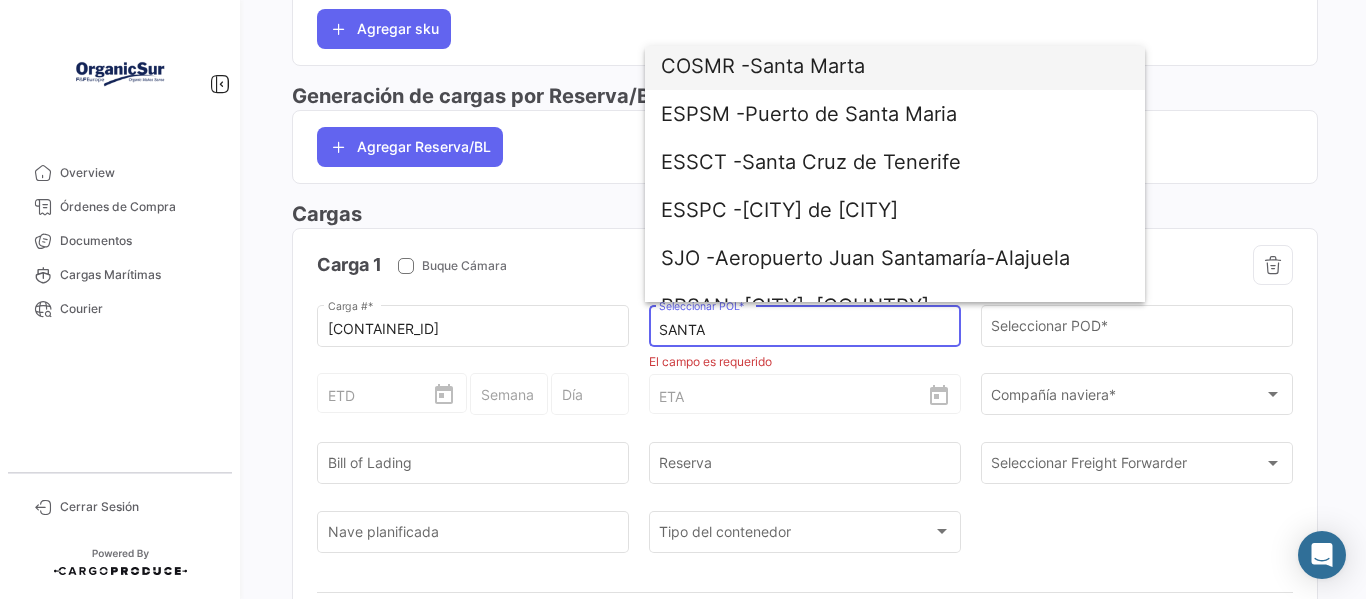 click on "COSMR -    [CITY]" at bounding box center (895, 66) 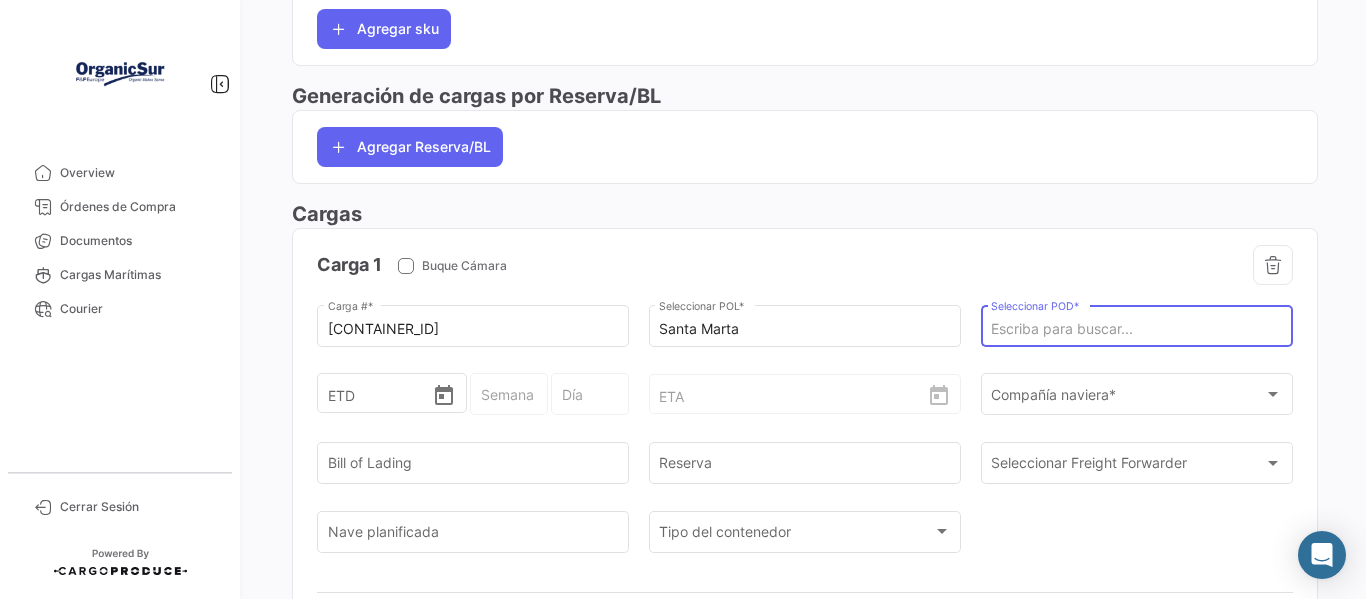 click on "Seleccionar
POD  *" at bounding box center [1136, 329] 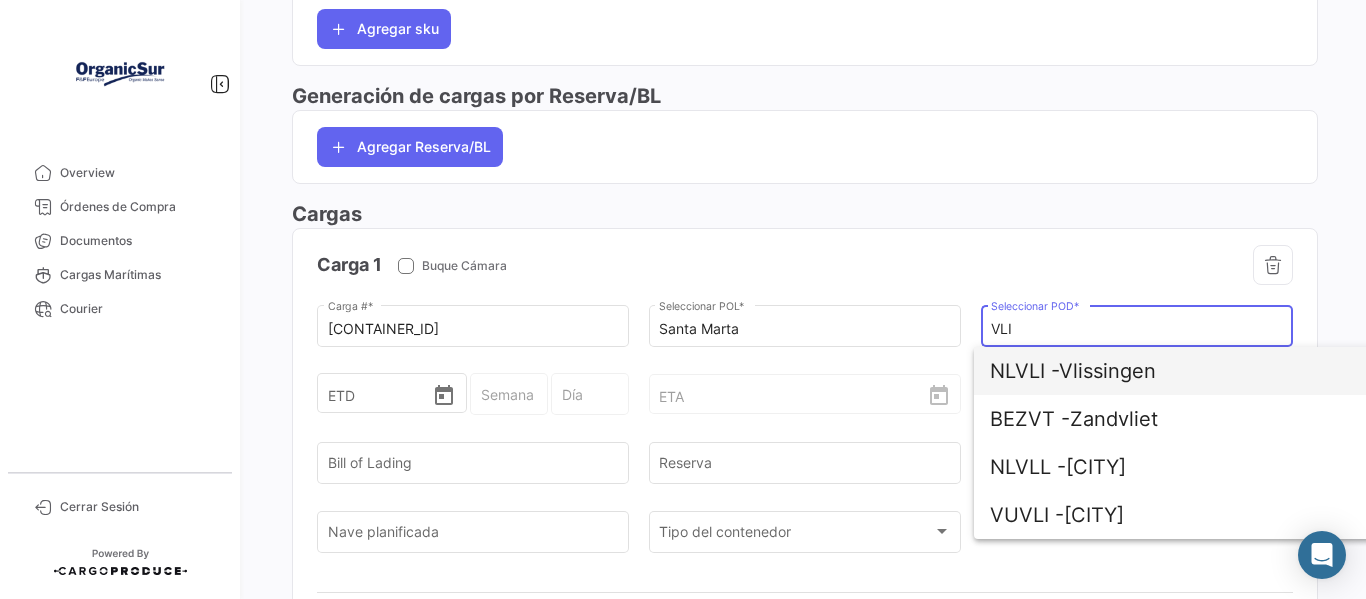 click on "NLVLI -    Vlissingen" at bounding box center [1224, 371] 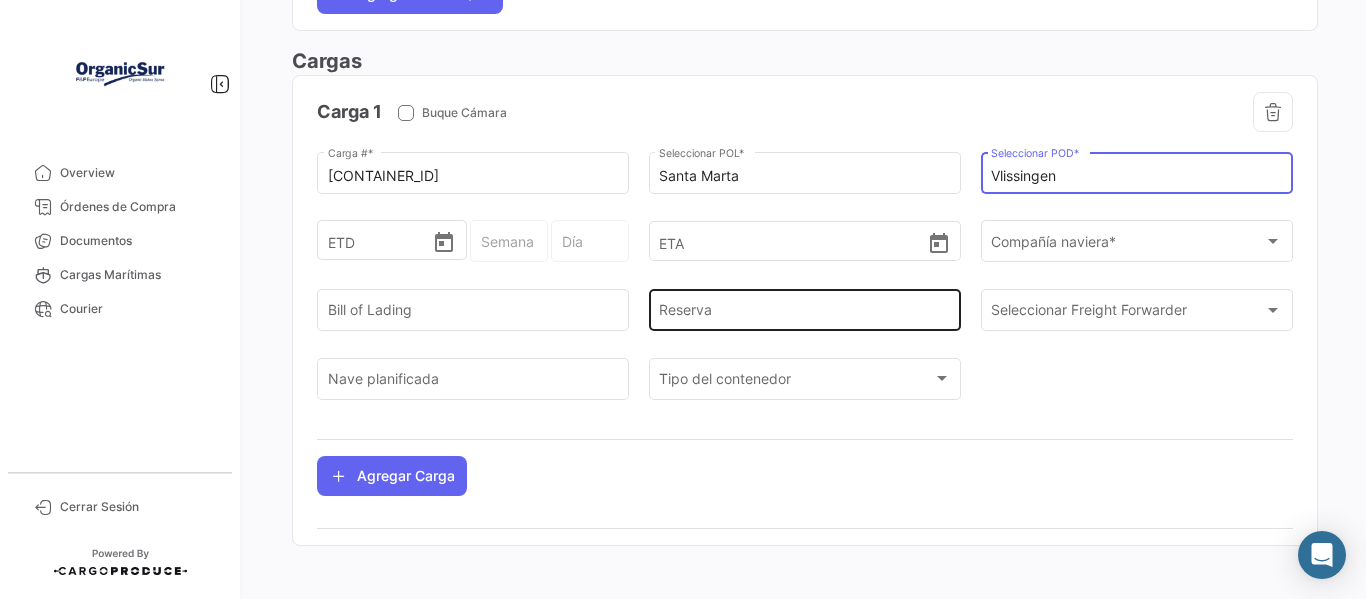 scroll, scrollTop: 952, scrollLeft: 0, axis: vertical 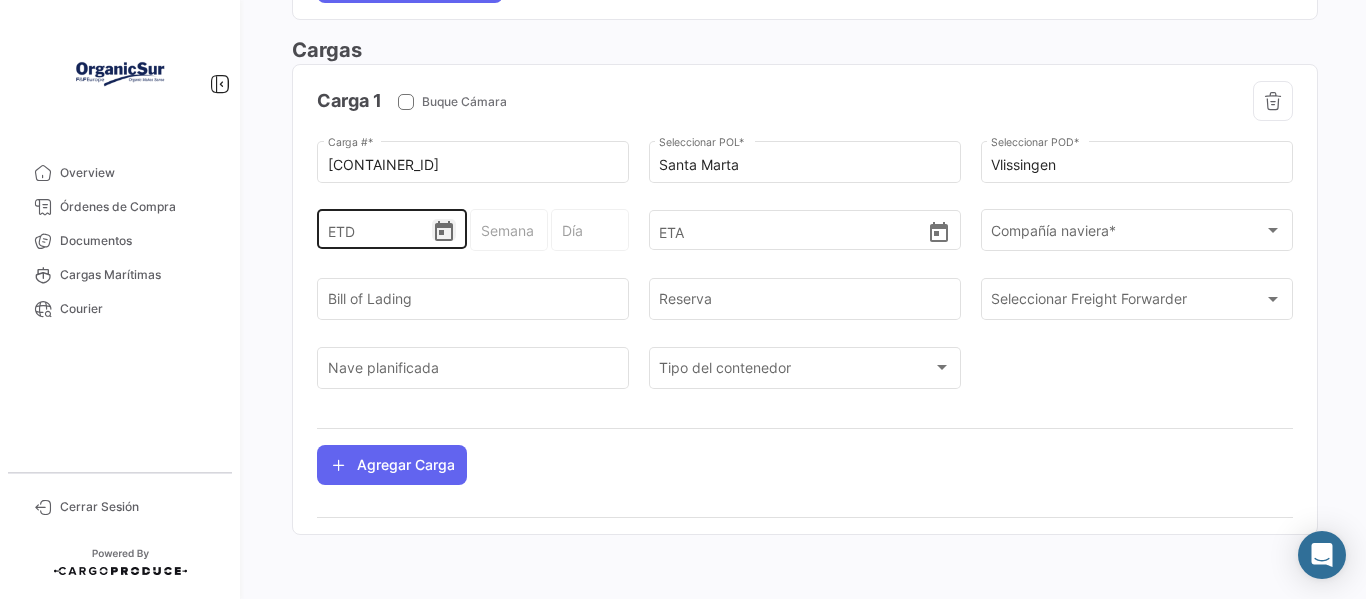 click 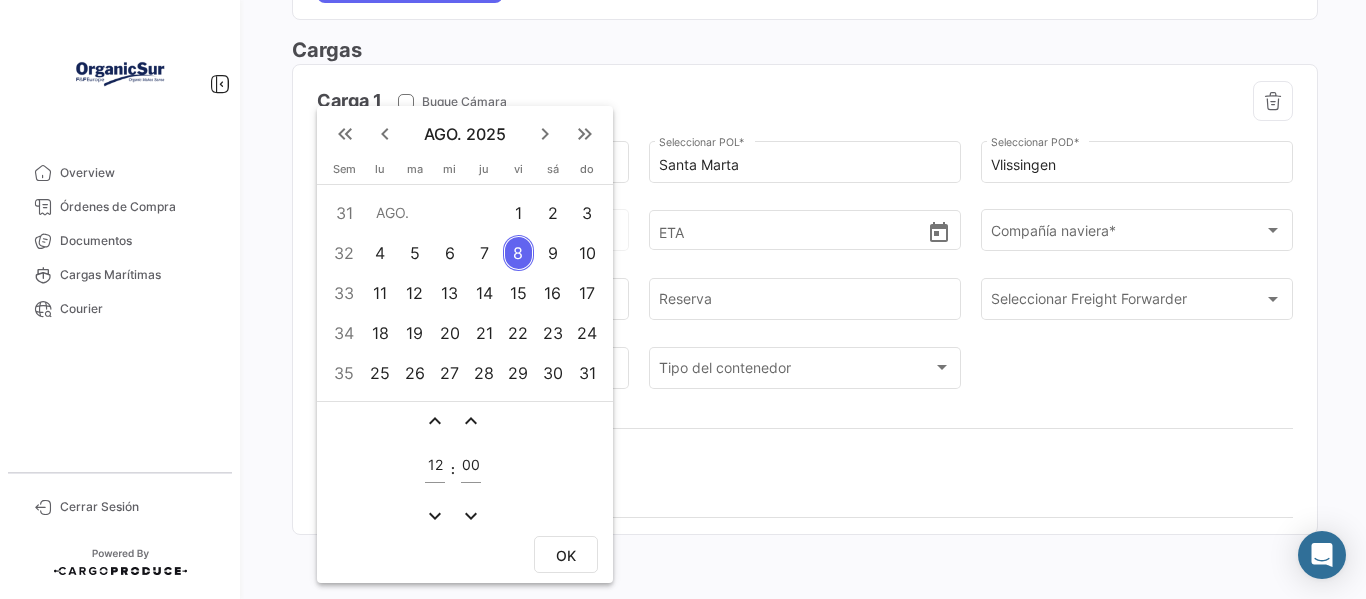 click on "8" at bounding box center (518, 253) 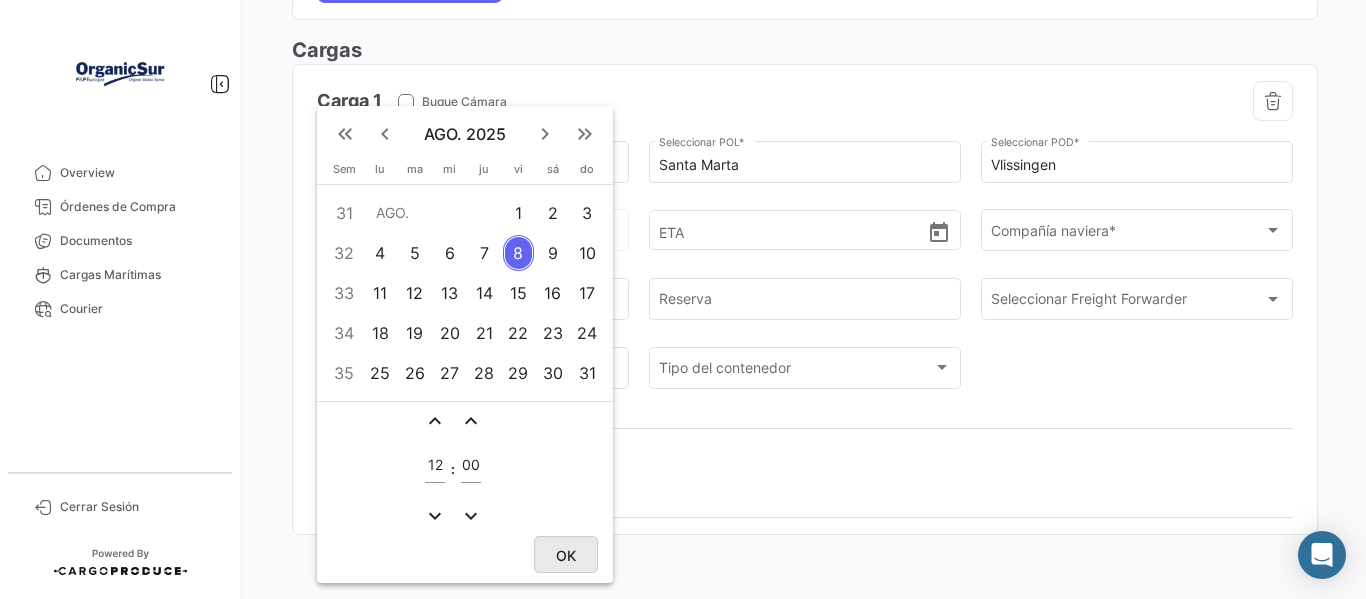 click on "OK" at bounding box center [566, 554] 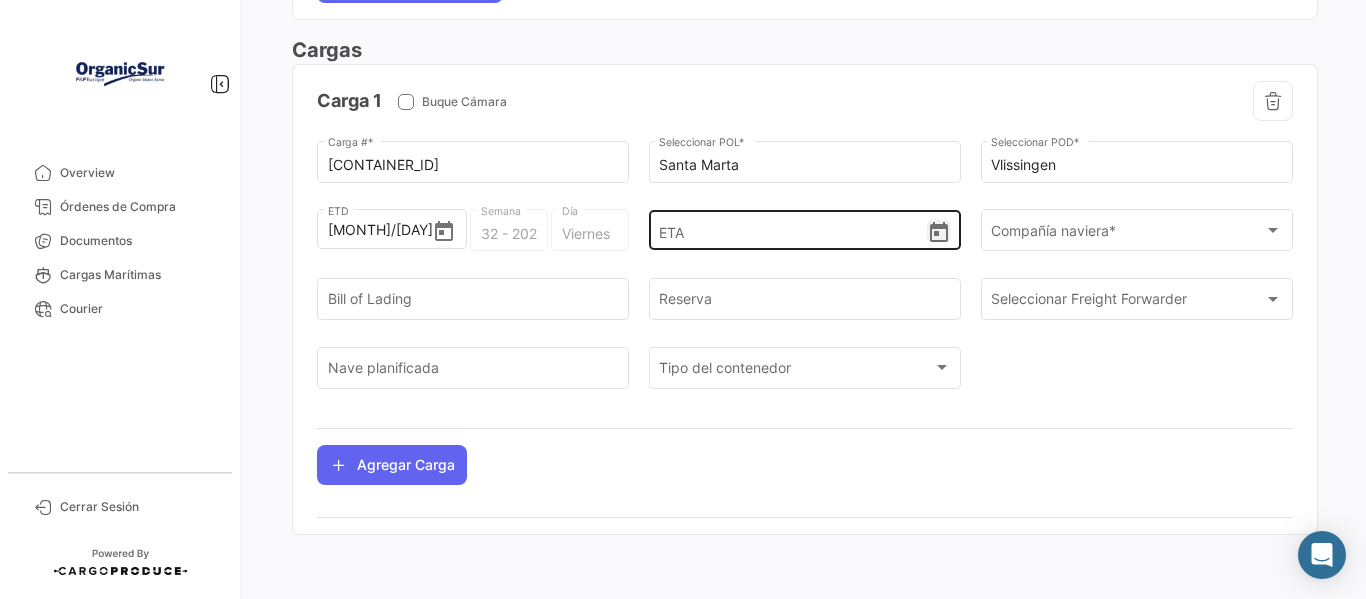 click 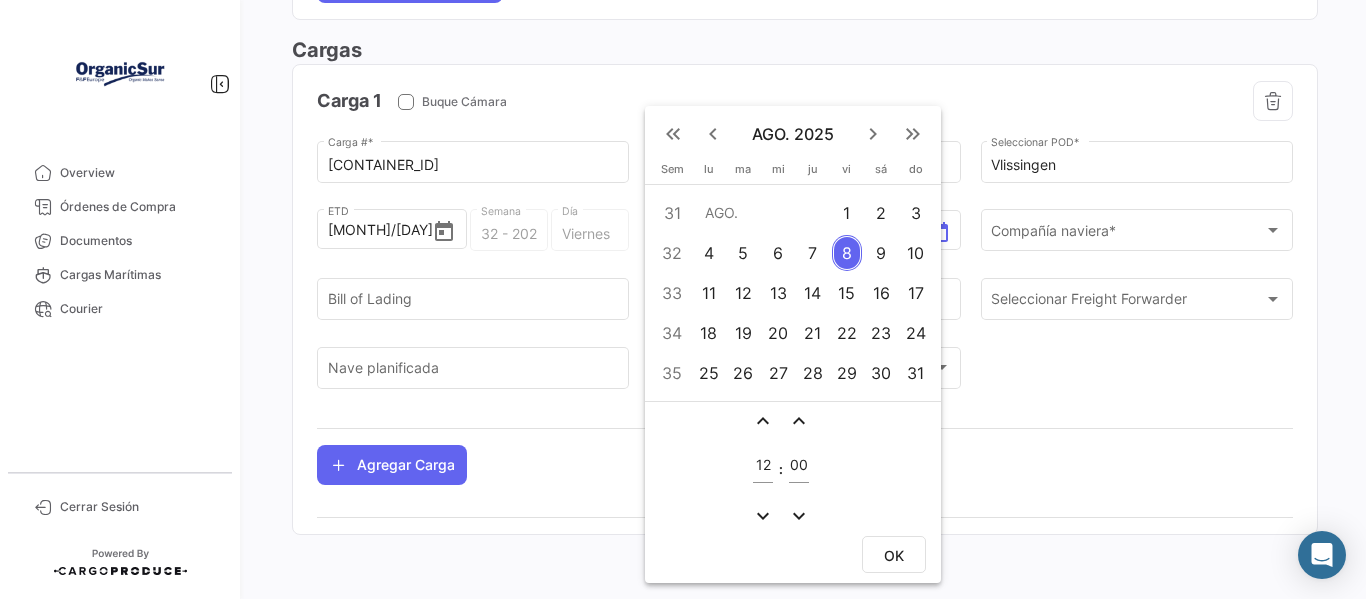 click on "22" at bounding box center [847, 333] 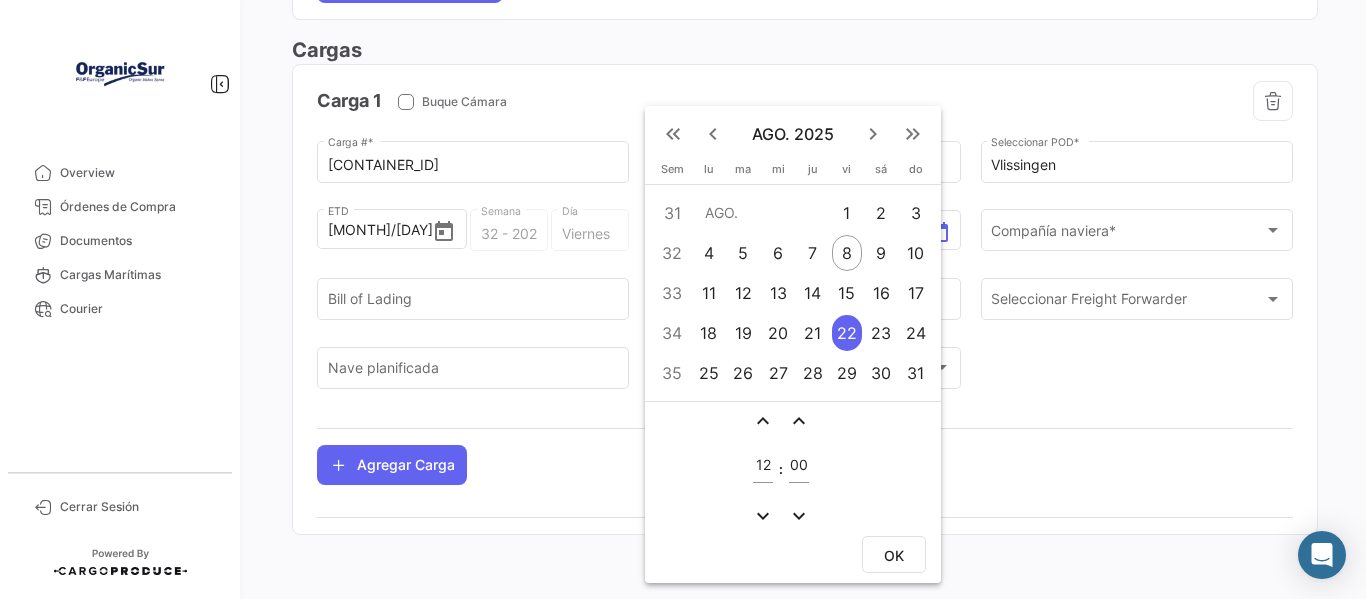 drag, startPoint x: 992, startPoint y: 418, endPoint x: 1006, endPoint y: 382, distance: 38.626415 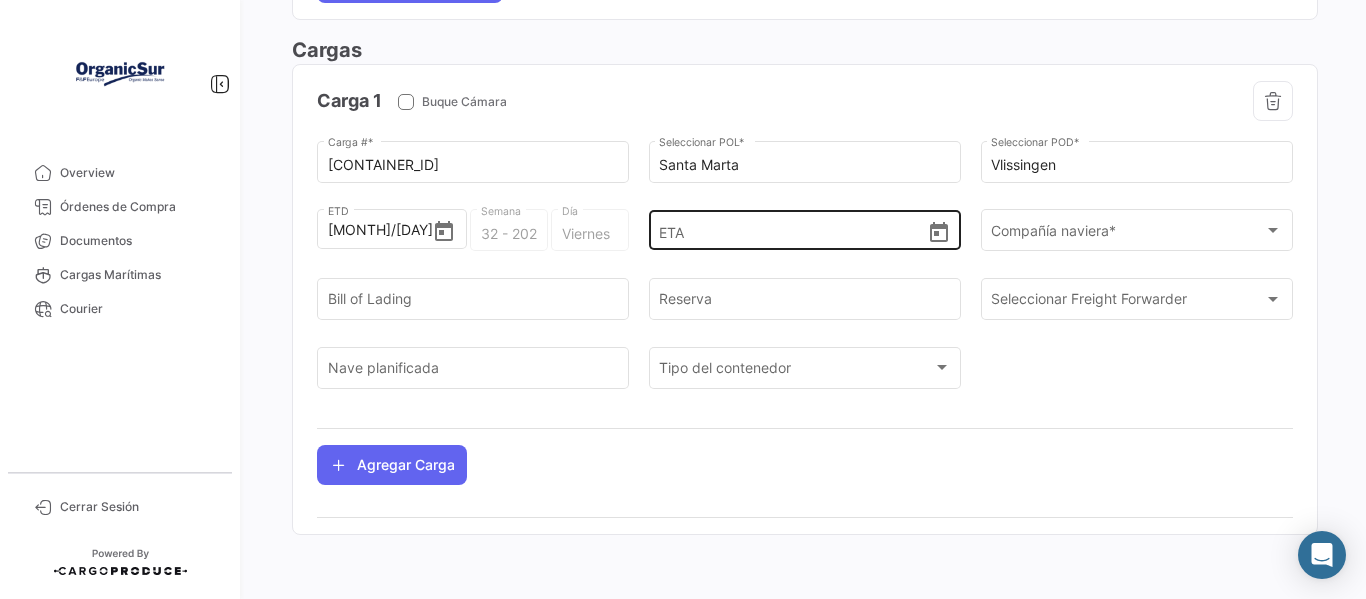 click on "ETA" 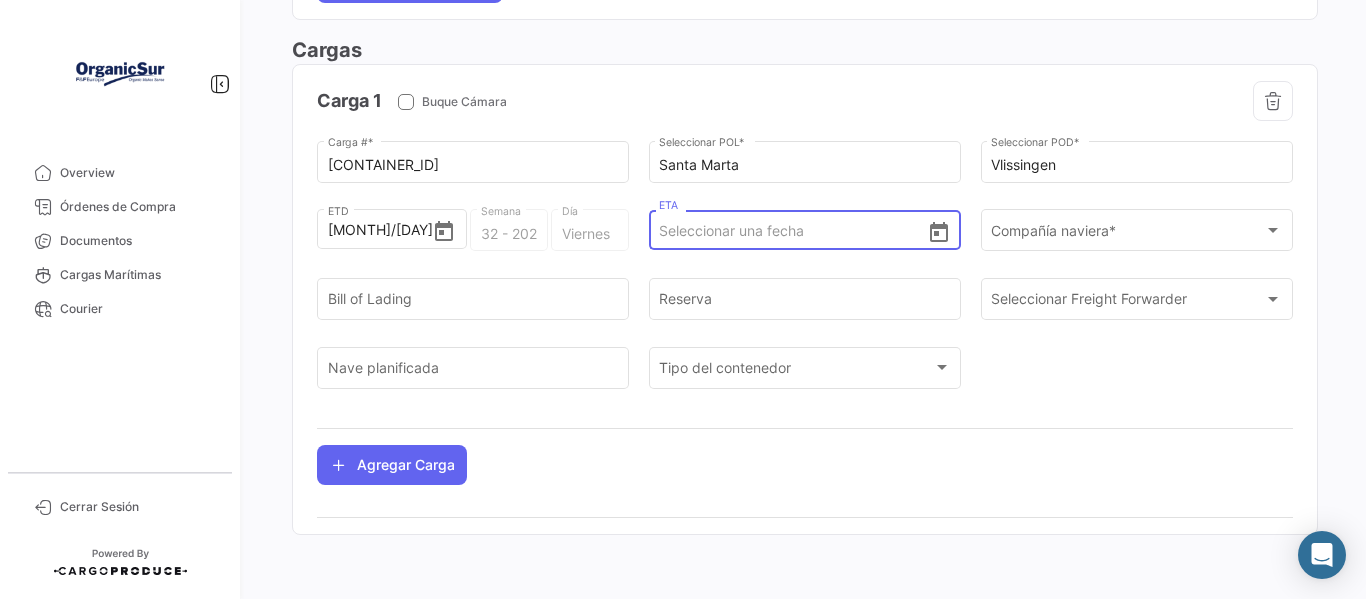 click 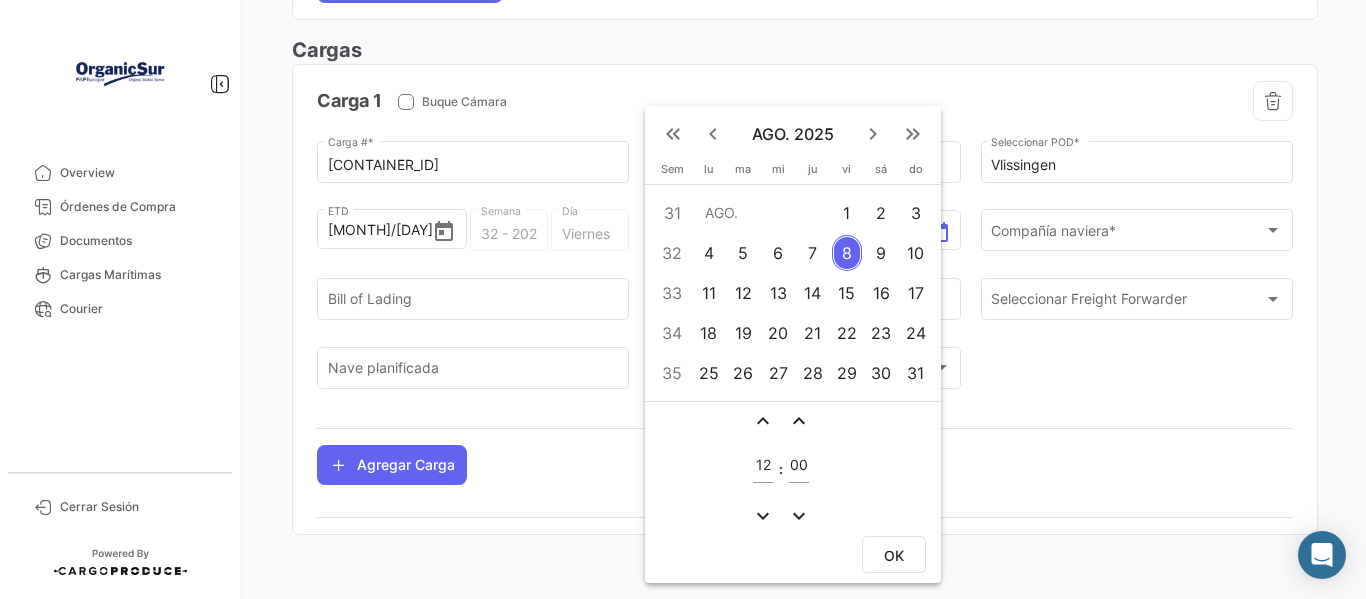 click on "22" at bounding box center (847, 333) 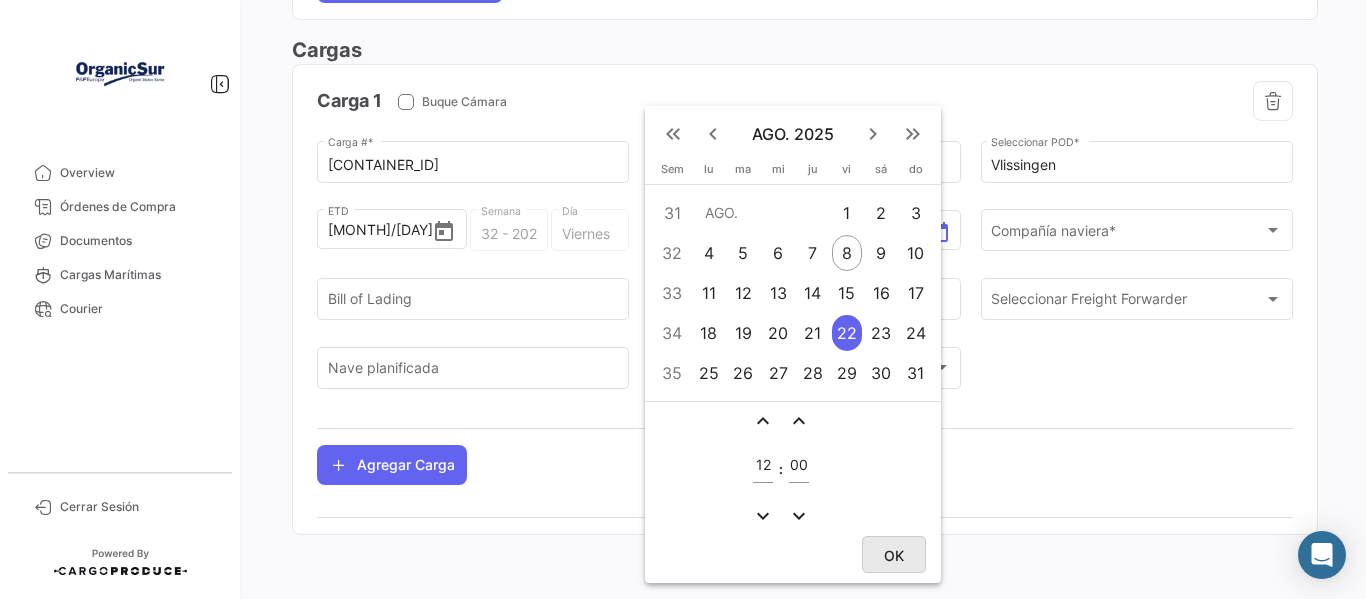 click on "OK" at bounding box center [894, 554] 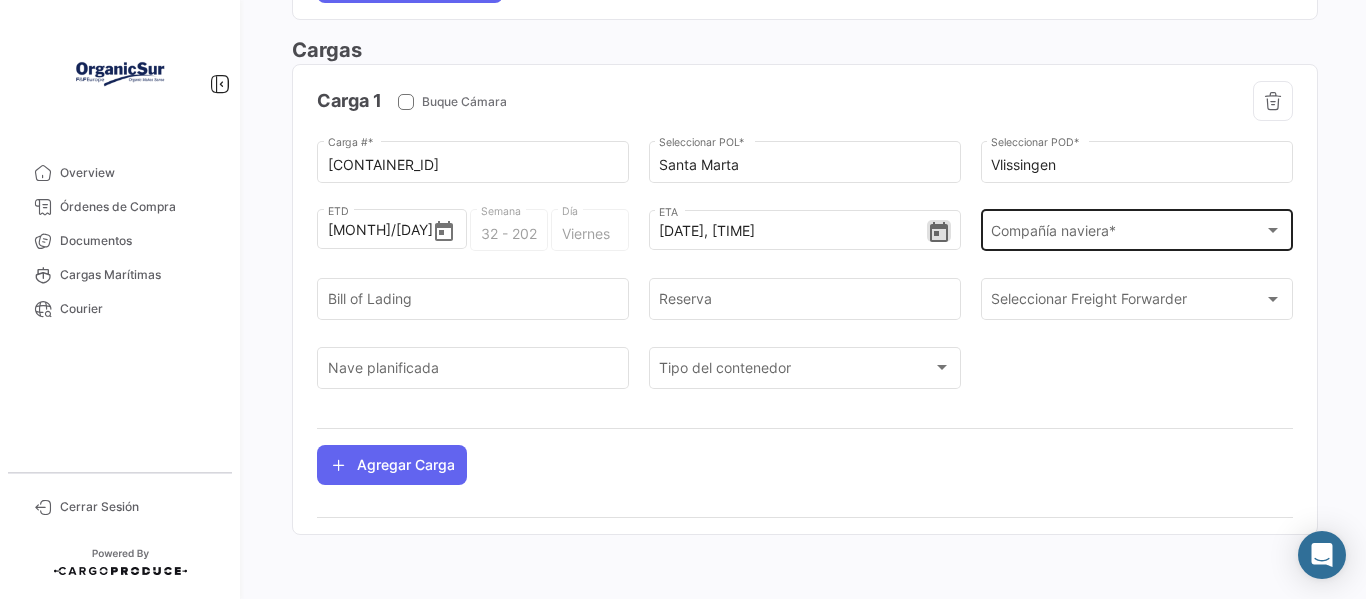 click at bounding box center [1273, 230] 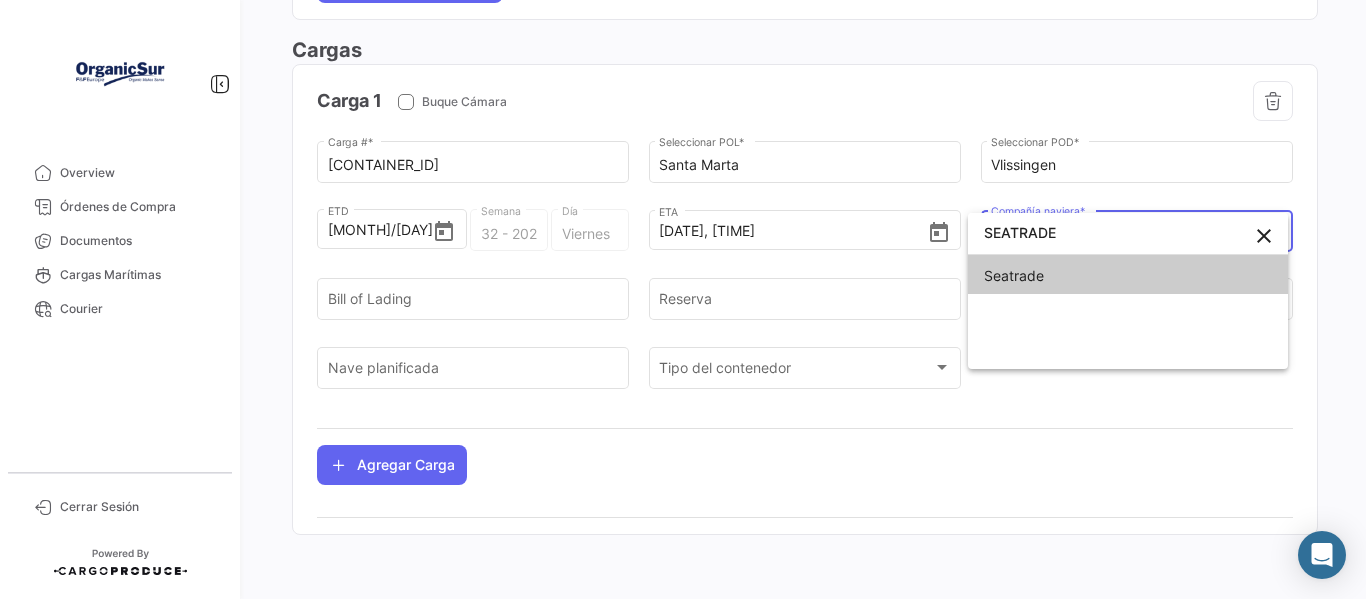 type on "SEATRADE" 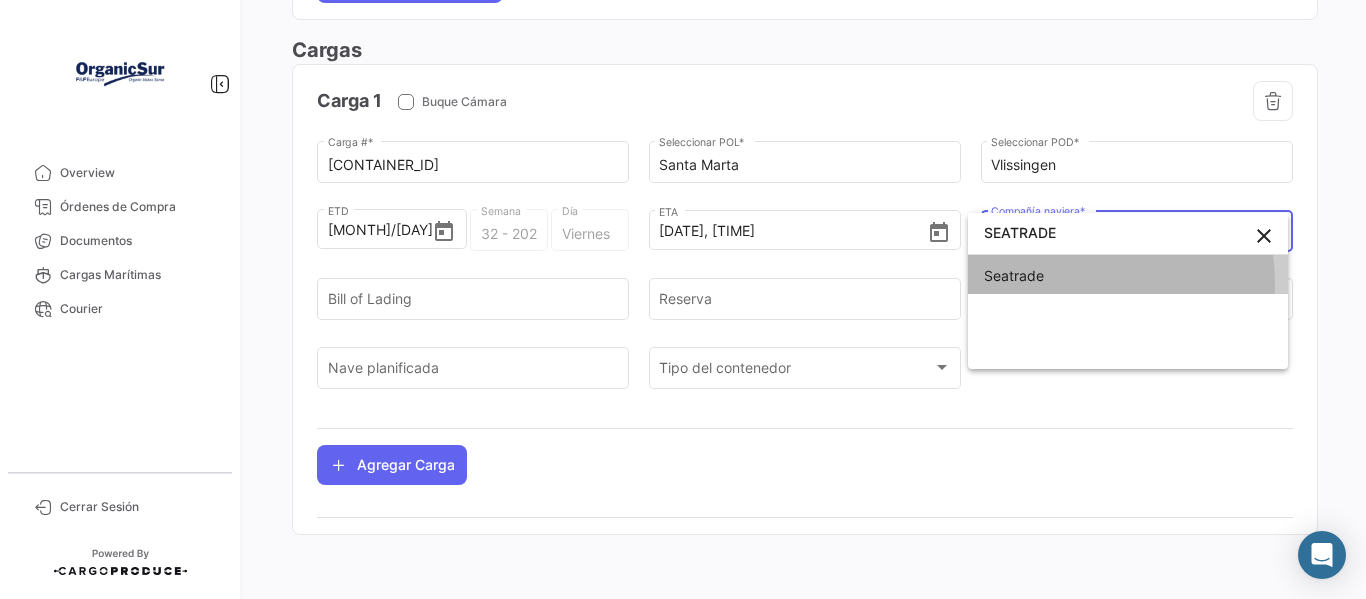 click on "Seatrade" at bounding box center [1128, 276] 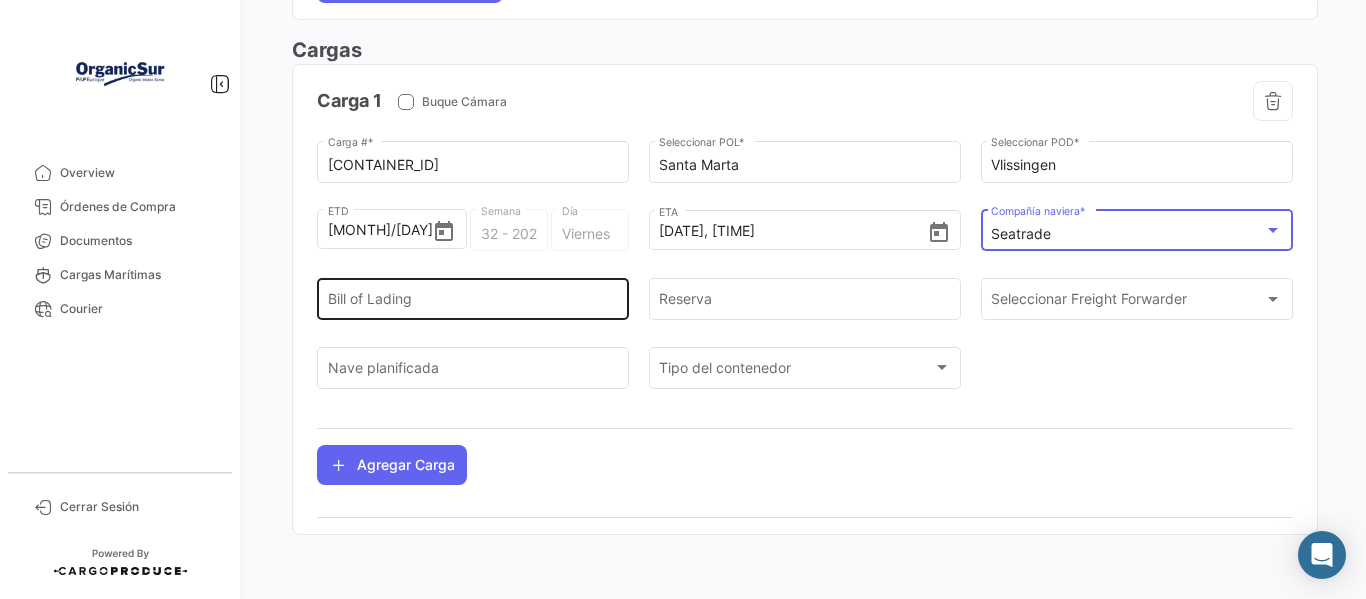 click on "Bill of Lading" 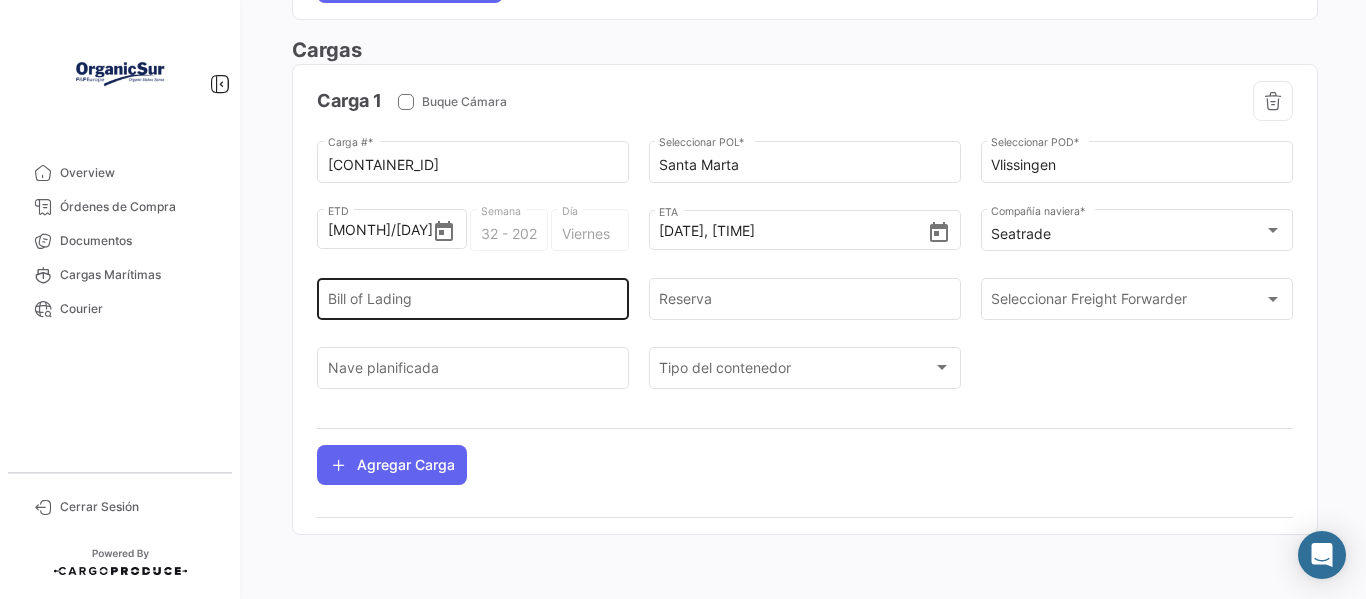click on "Bill of Lading" at bounding box center (473, 303) 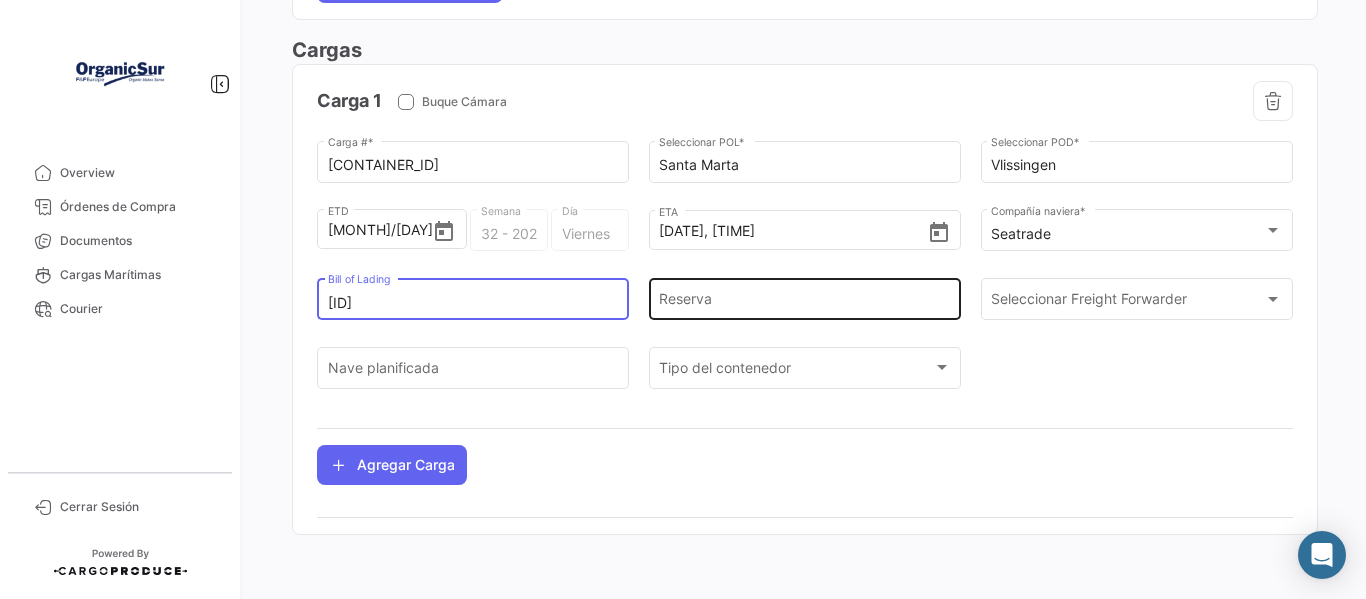 type on "[ID]" 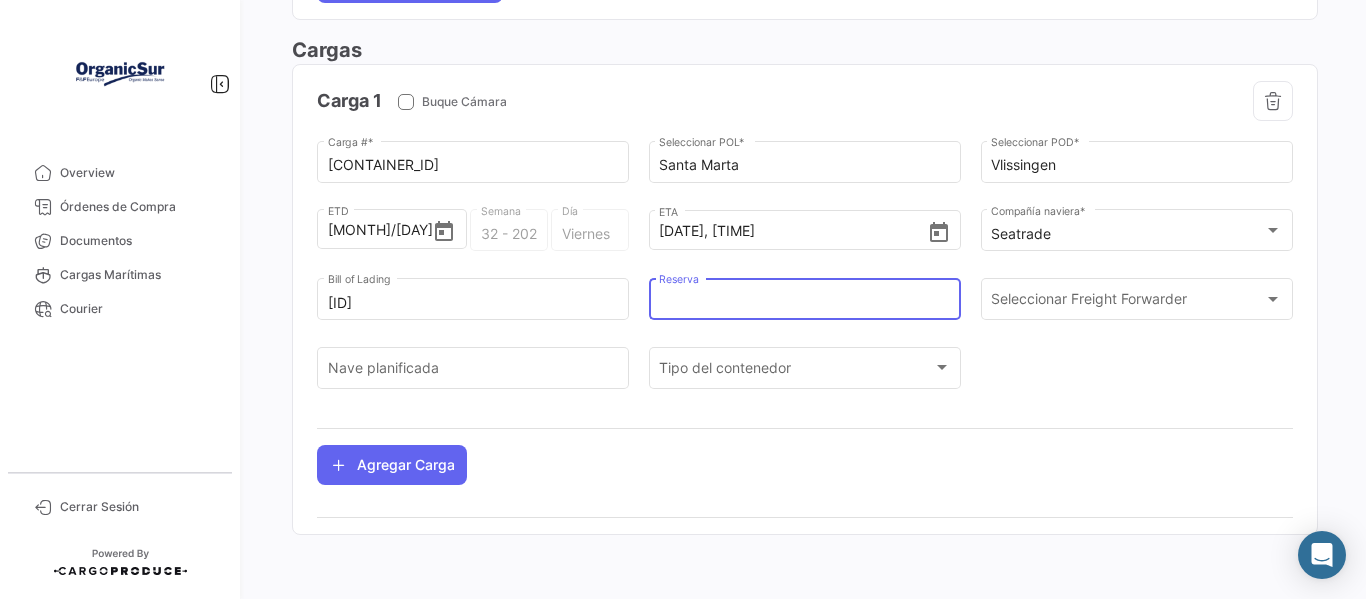 click on "Reserva" at bounding box center (804, 303) 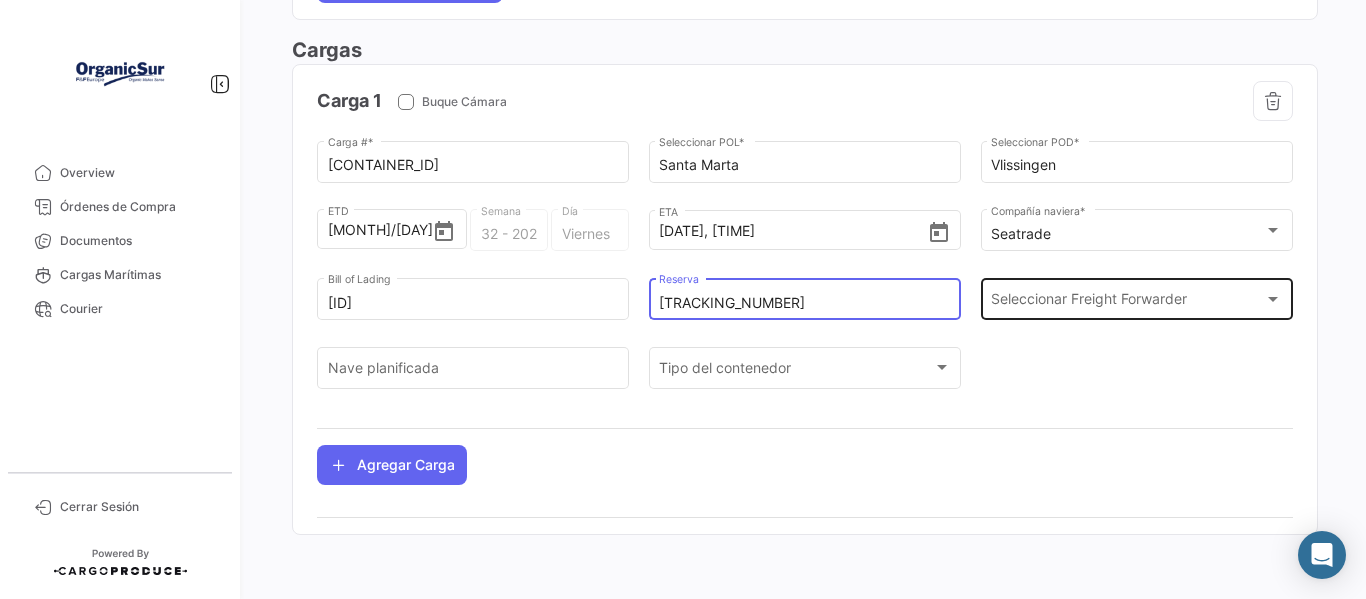 type on "[TRACKING_NUMBER]" 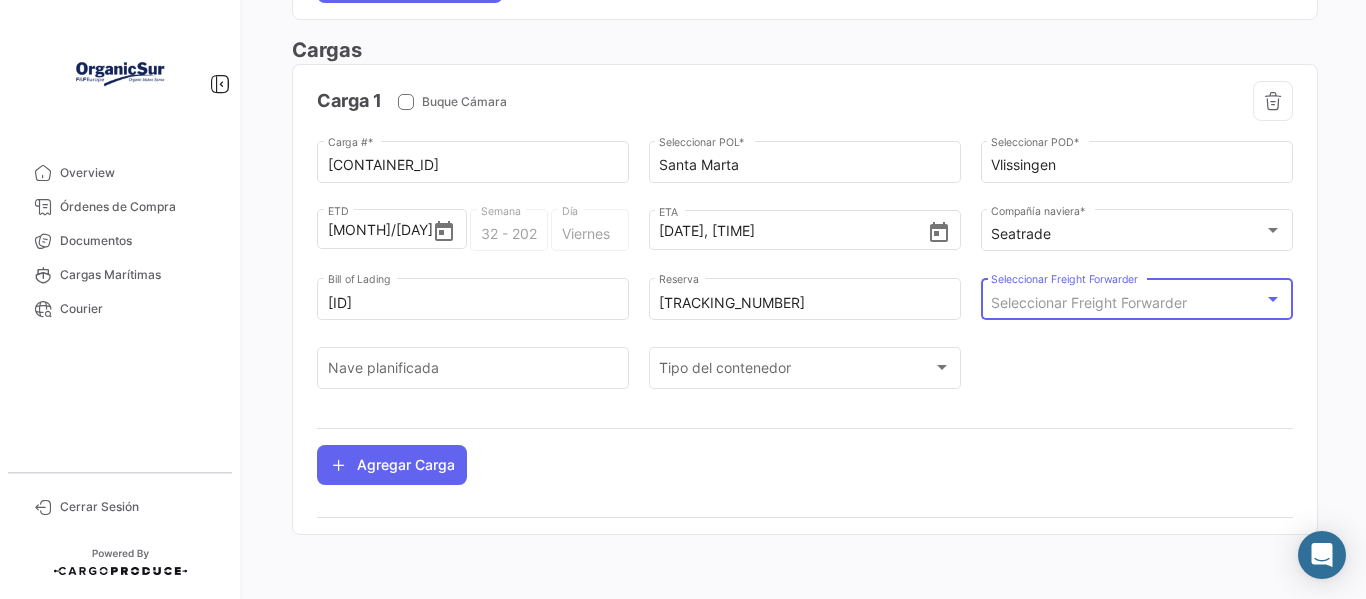 click on "Seleccionar
Freight Forwarder" at bounding box center (1127, 303) 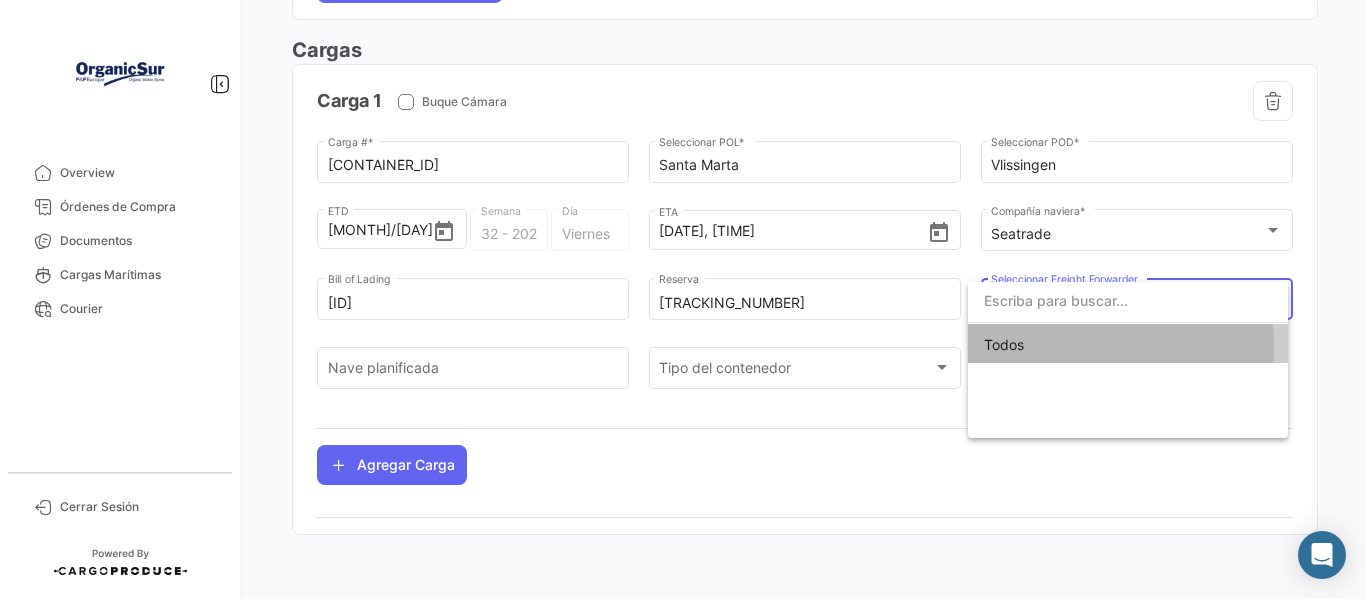 click on "Todos" at bounding box center [1128, 345] 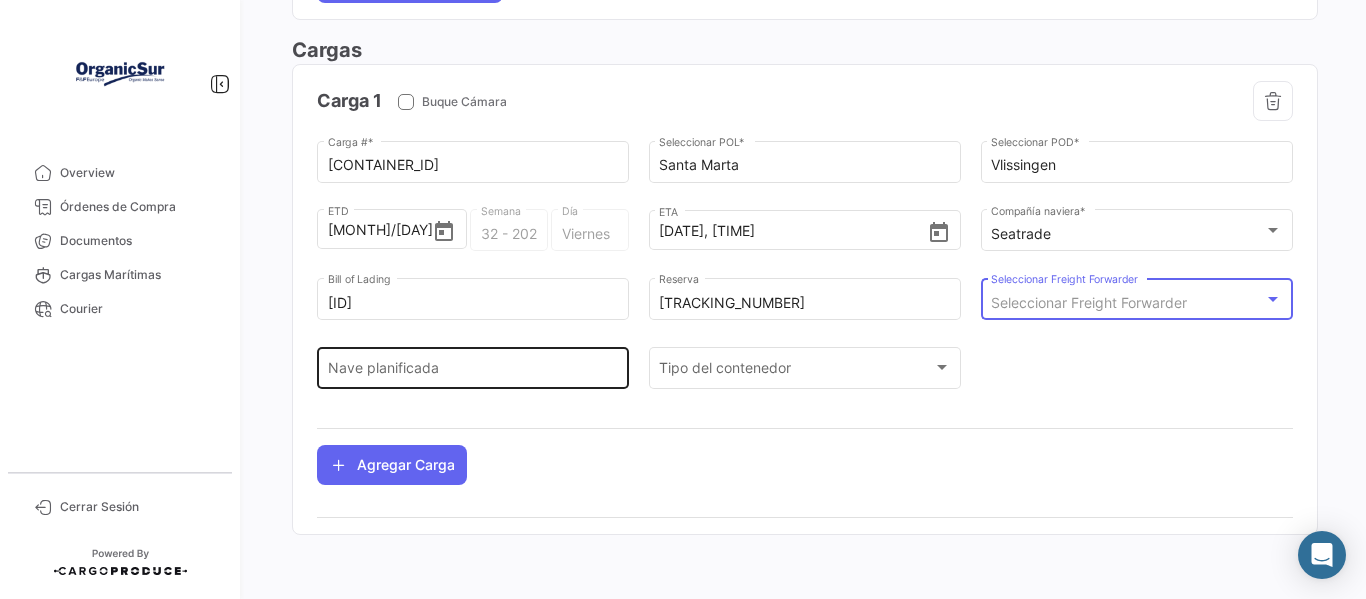 click on "Nave planificada" at bounding box center (473, 371) 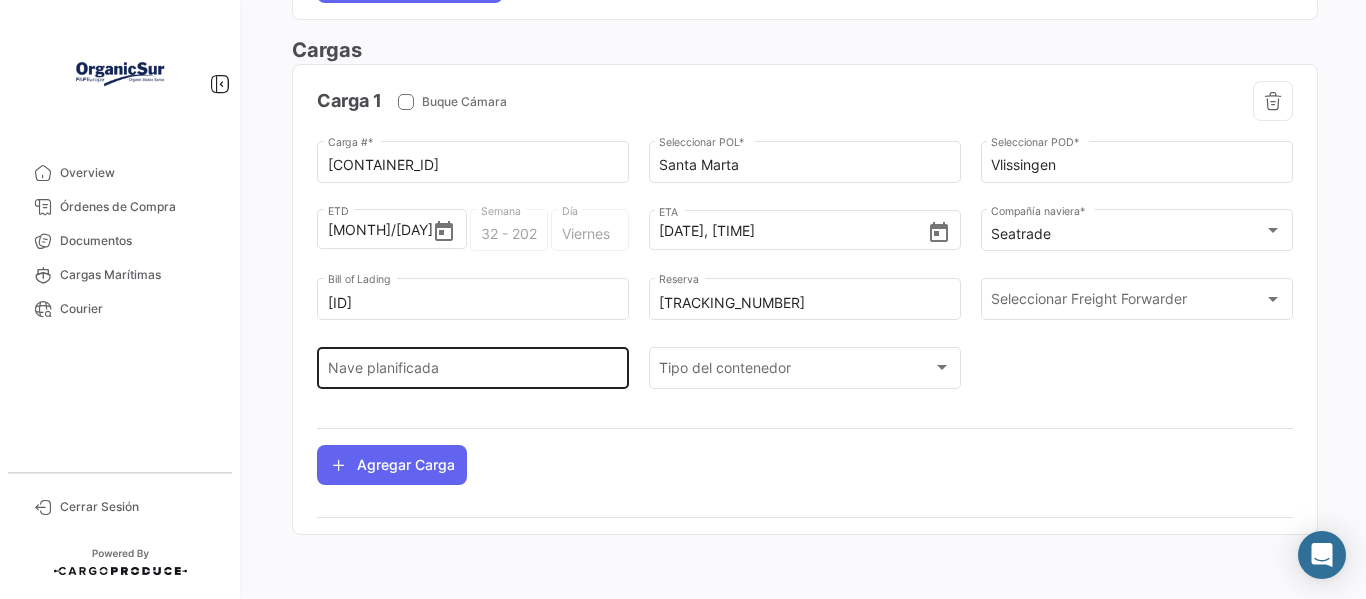 click on "Nave planificada" at bounding box center [473, 371] 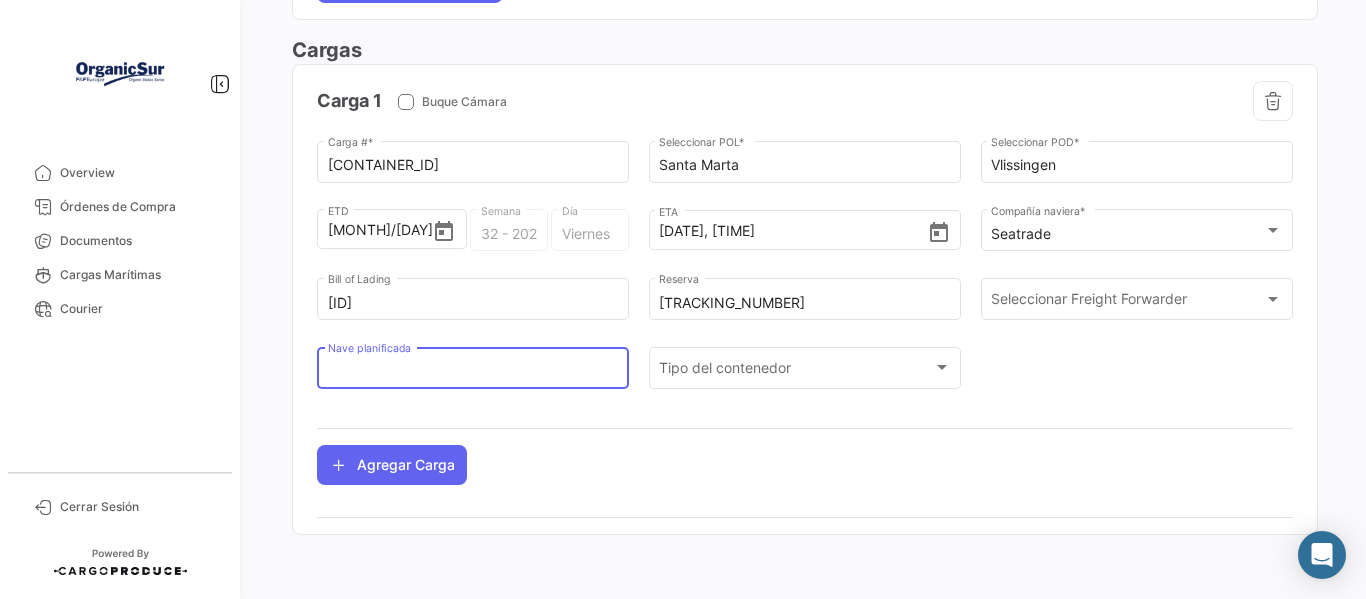 paste on "ATLANTIC KLIPPER                                                          AC25032" 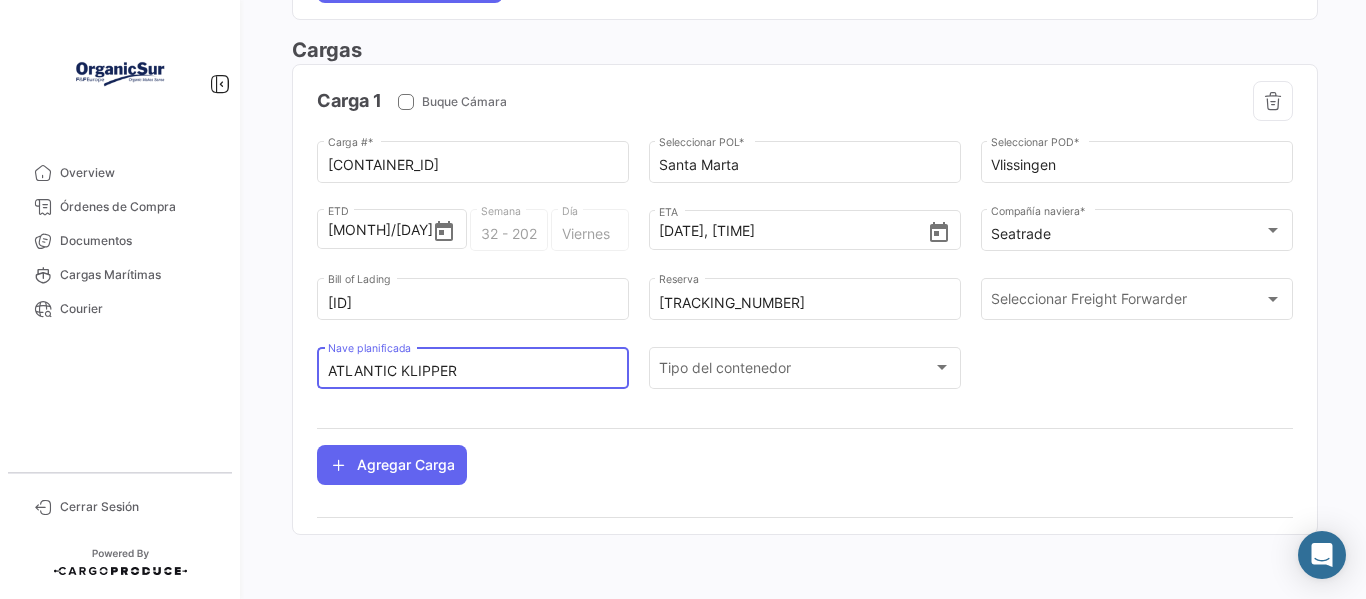 scroll, scrollTop: 0, scrollLeft: 131, axis: horizontal 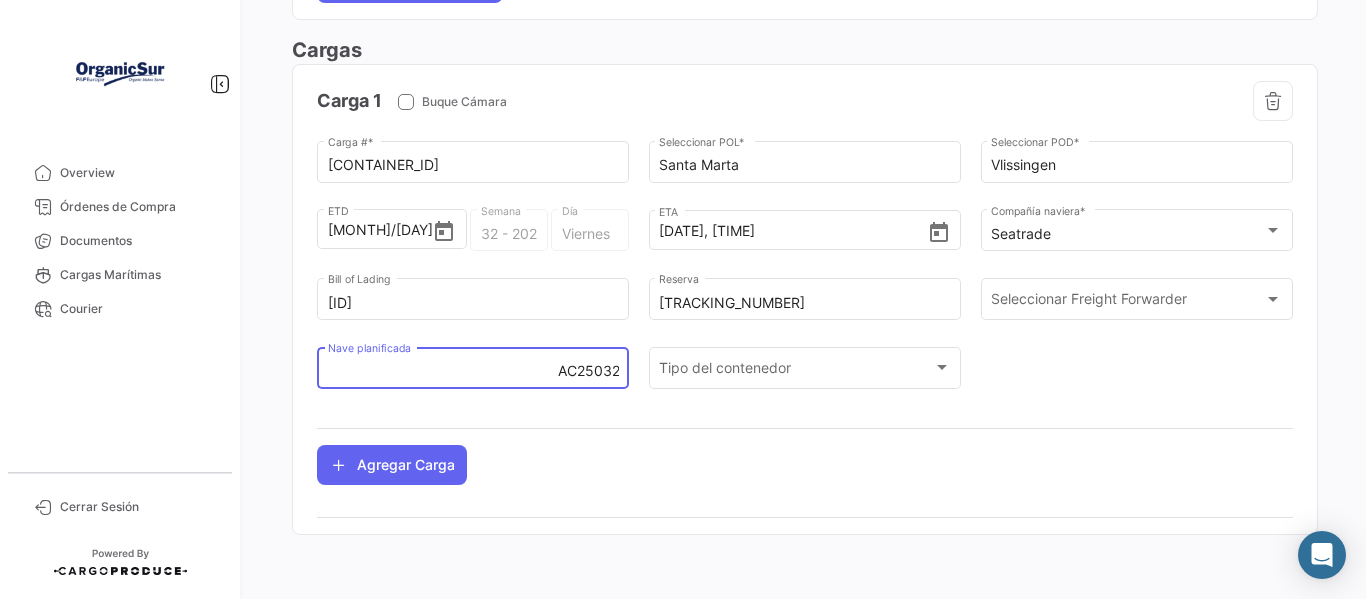 click on "ATLANTIC KLIPPER                                                          AC25032" at bounding box center [473, 371] 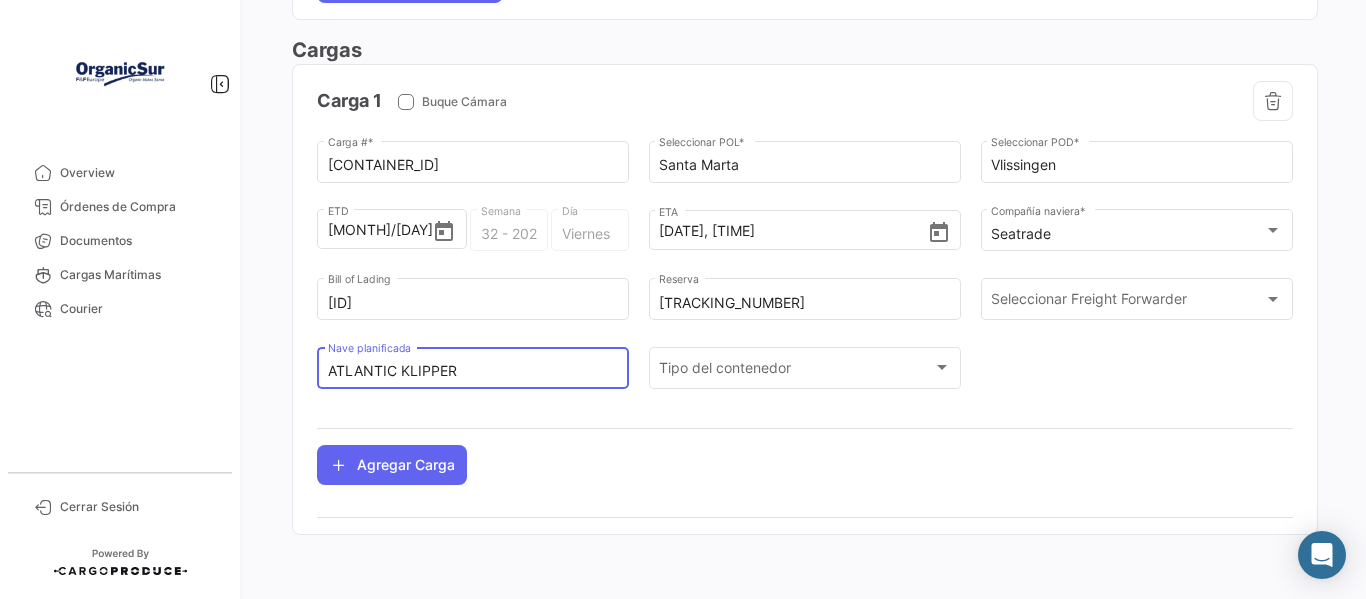 drag, startPoint x: 534, startPoint y: 368, endPoint x: 344, endPoint y: 373, distance: 190.06578 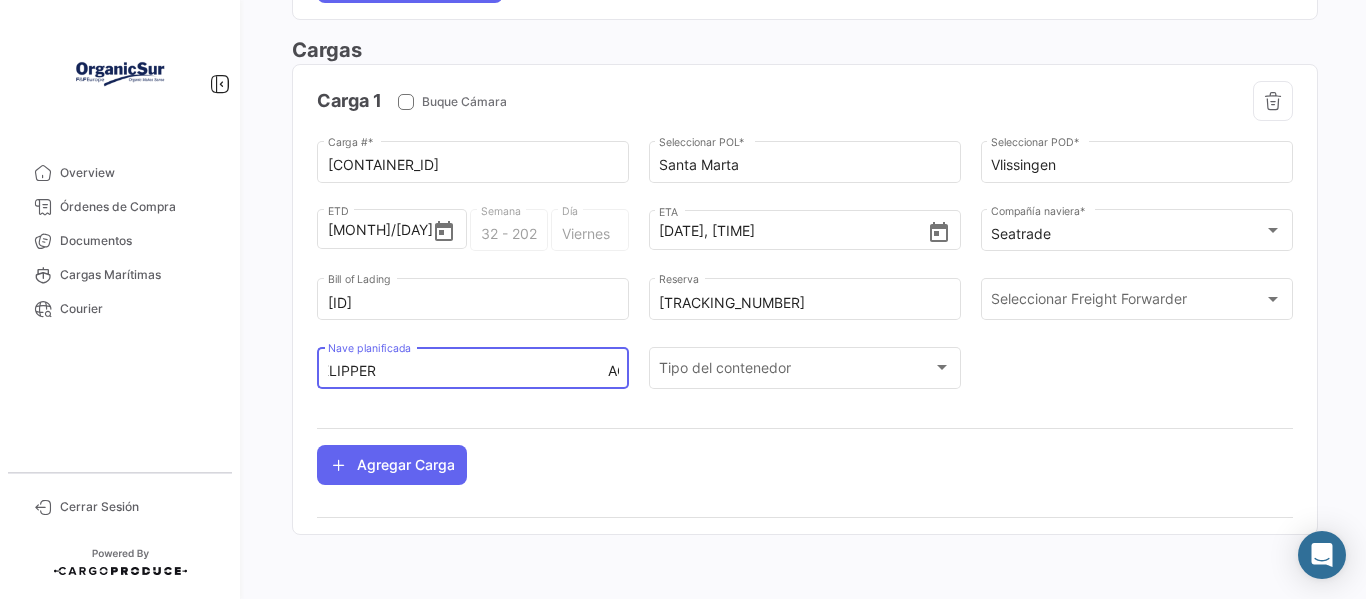 scroll, scrollTop: 0, scrollLeft: 131, axis: horizontal 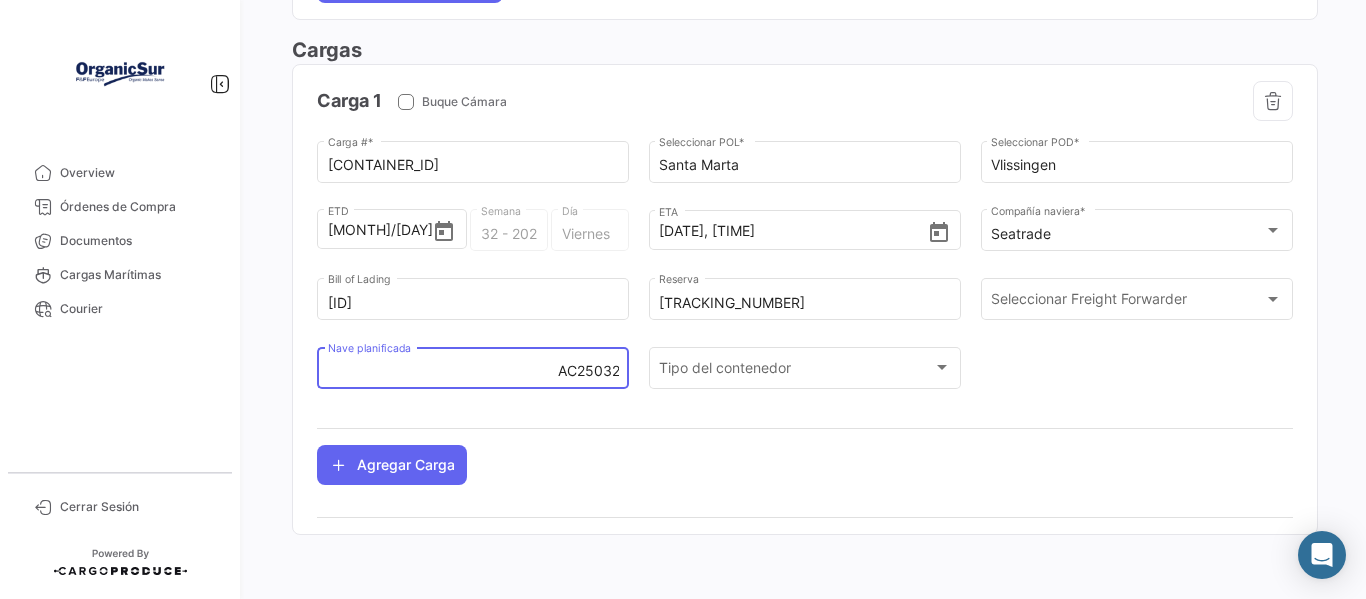 drag, startPoint x: 470, startPoint y: 372, endPoint x: 549, endPoint y: 374, distance: 79.025314 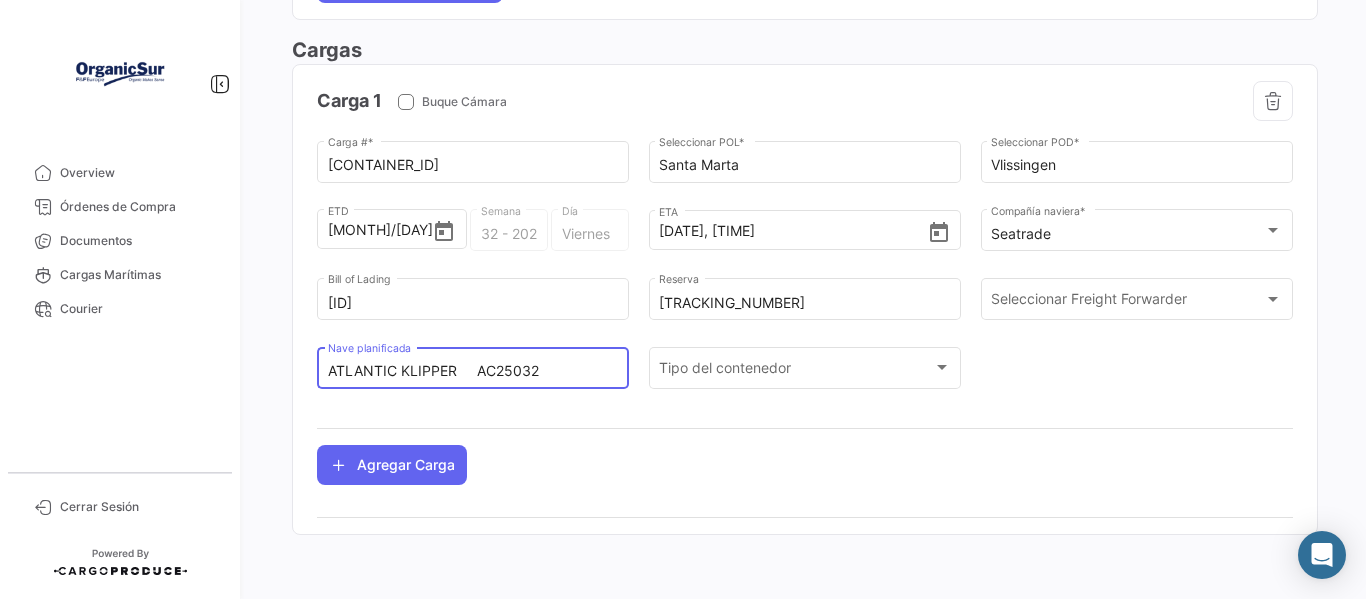 scroll, scrollTop: 0, scrollLeft: 0, axis: both 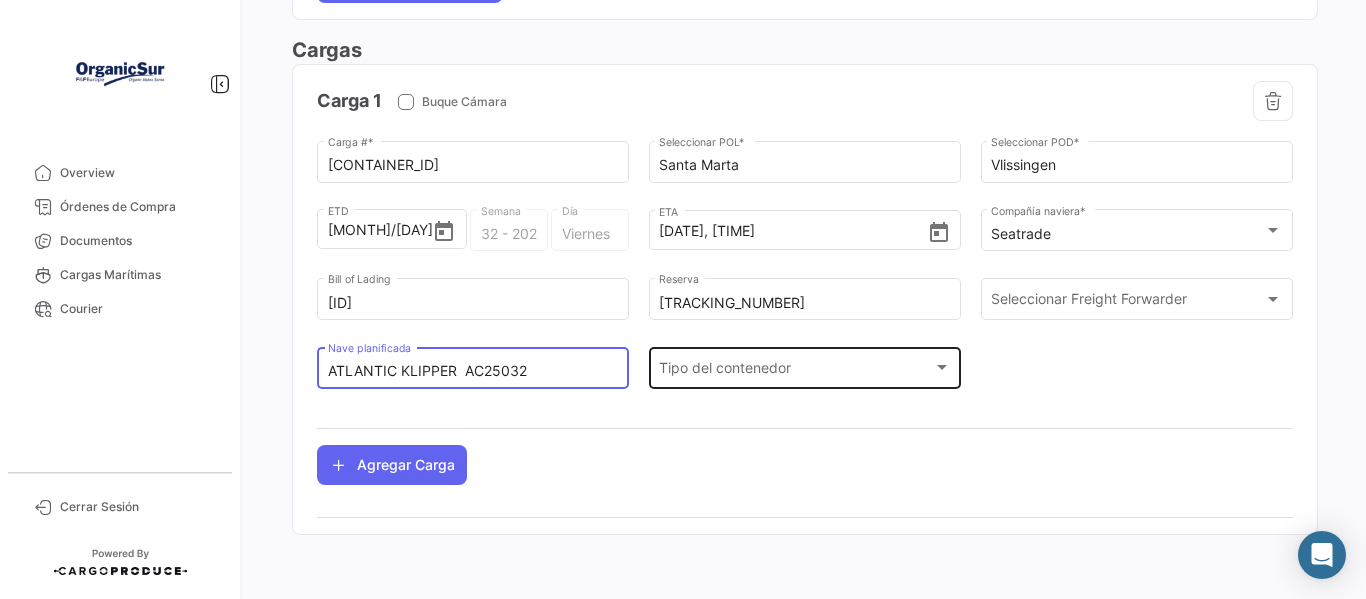 type on "ATLANTIC KLIPPER  AC25032" 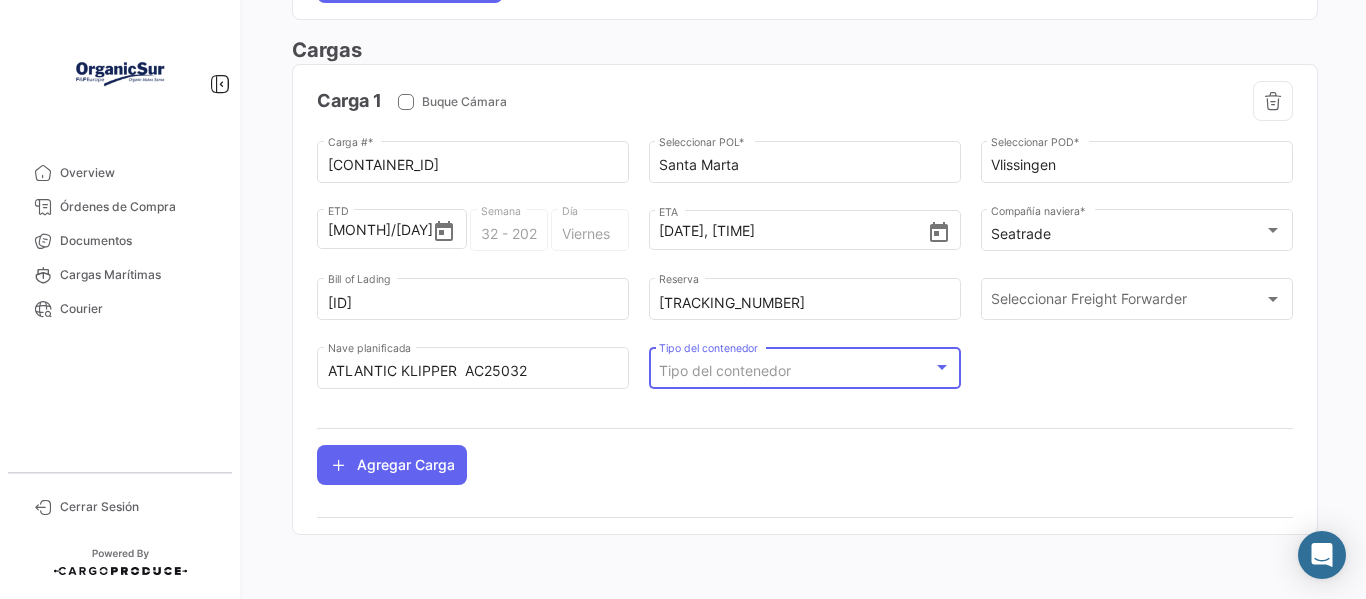 click on "Tipo del contenedor Tipo del contenedor" 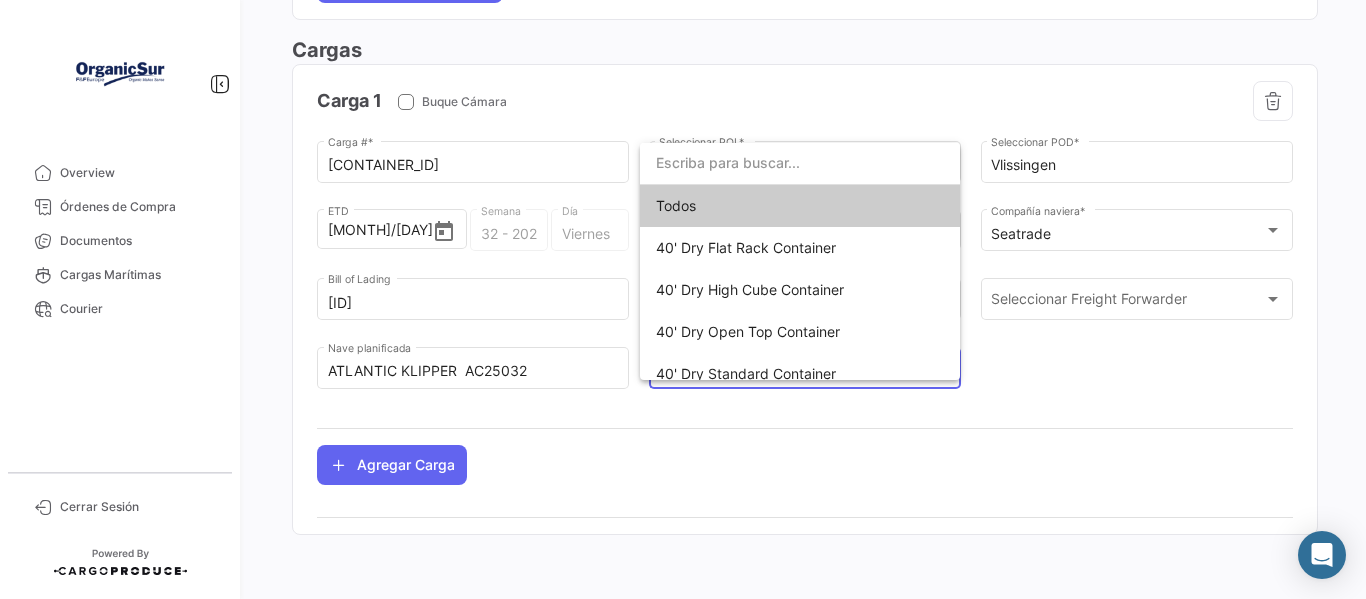 drag, startPoint x: 693, startPoint y: 470, endPoint x: 683, endPoint y: 464, distance: 11.661903 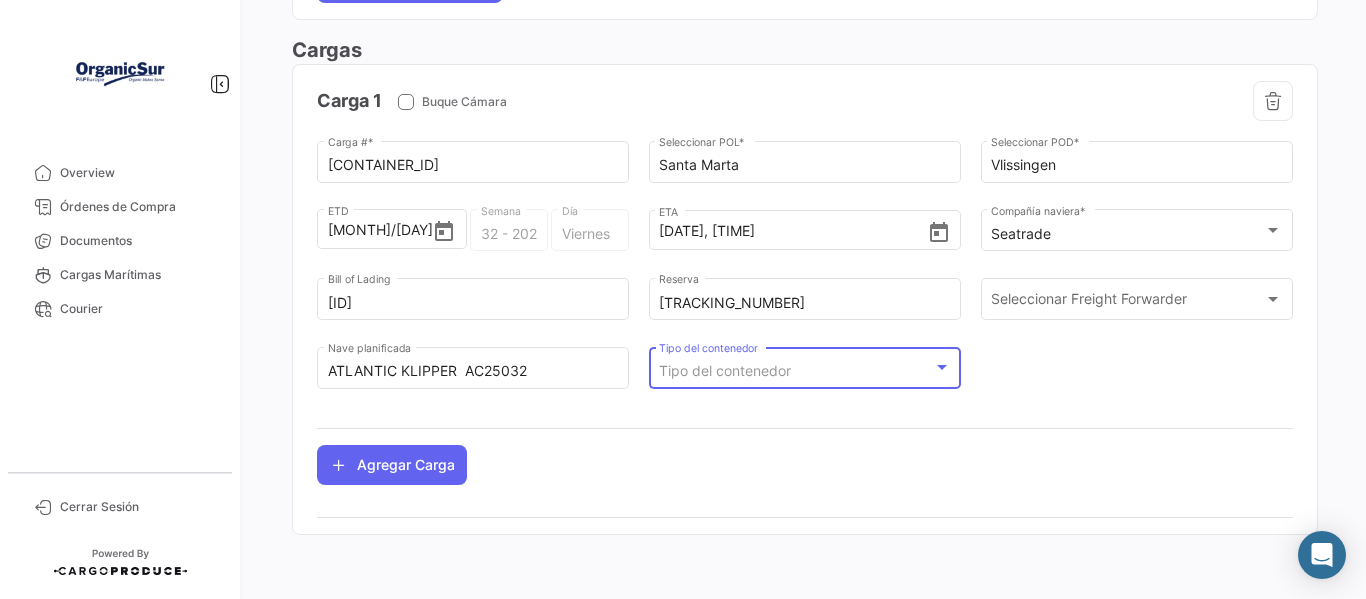 click on "Tipo del contenedor" at bounding box center [725, 370] 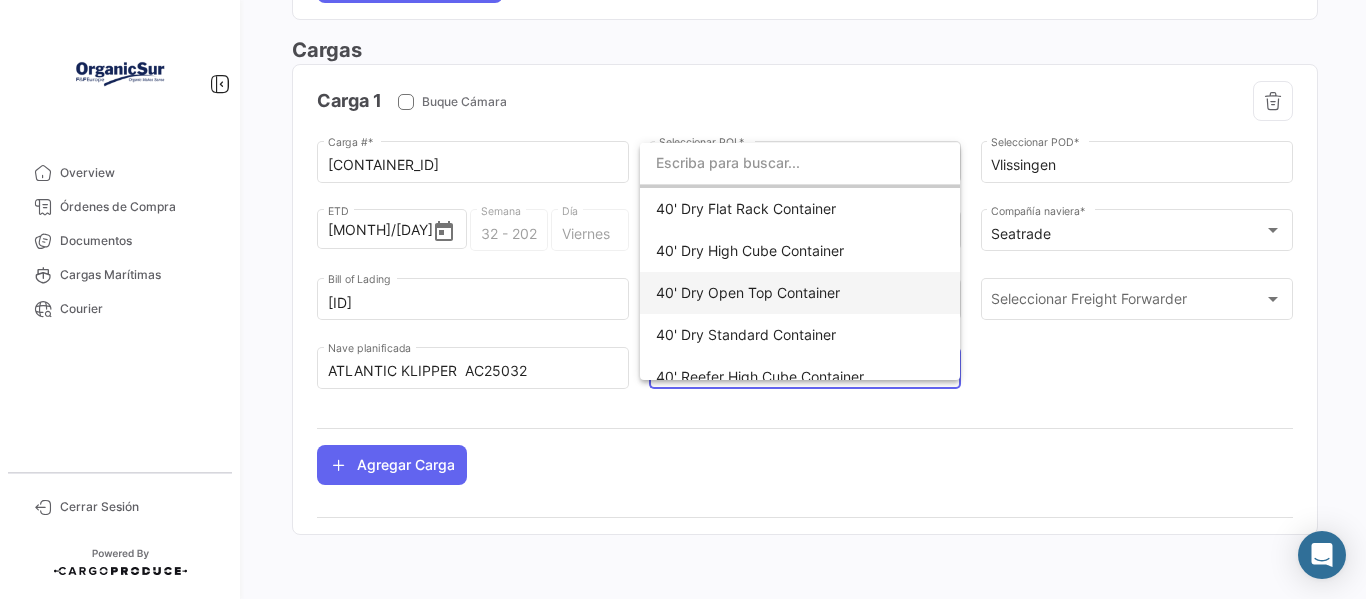 scroll, scrollTop: 100, scrollLeft: 0, axis: vertical 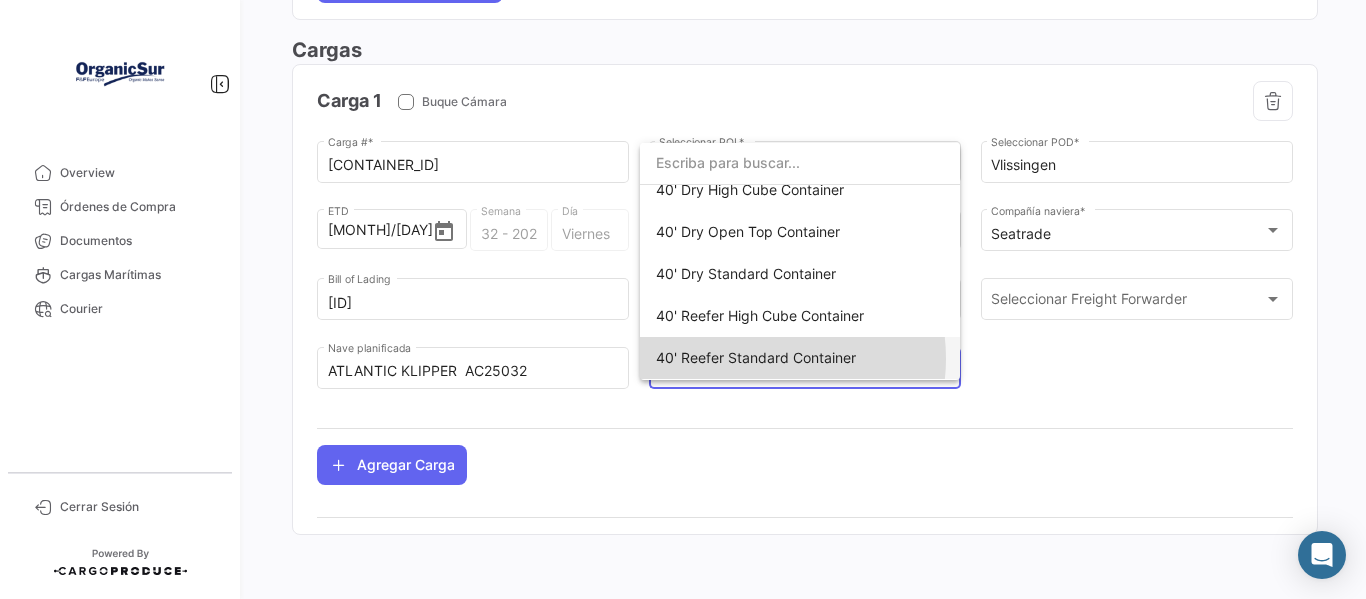 click on "40' Reefer Standard Container" at bounding box center (756, 357) 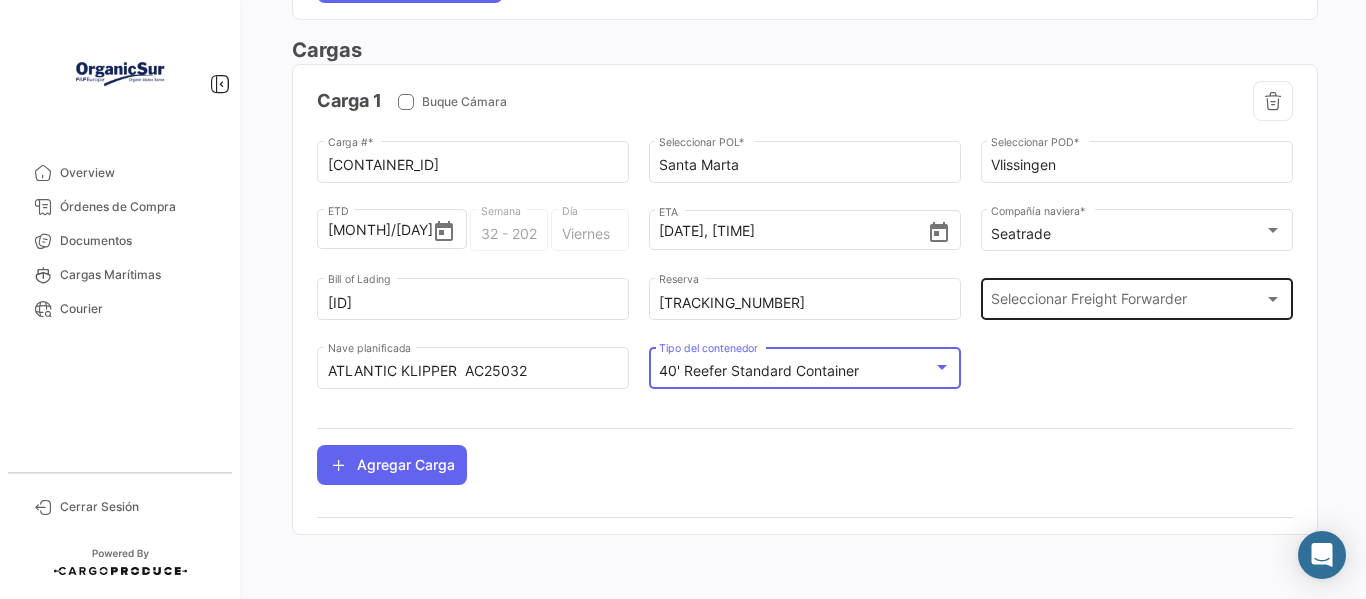 click on "Seleccionar
Freight Forwarder" at bounding box center (1127, 303) 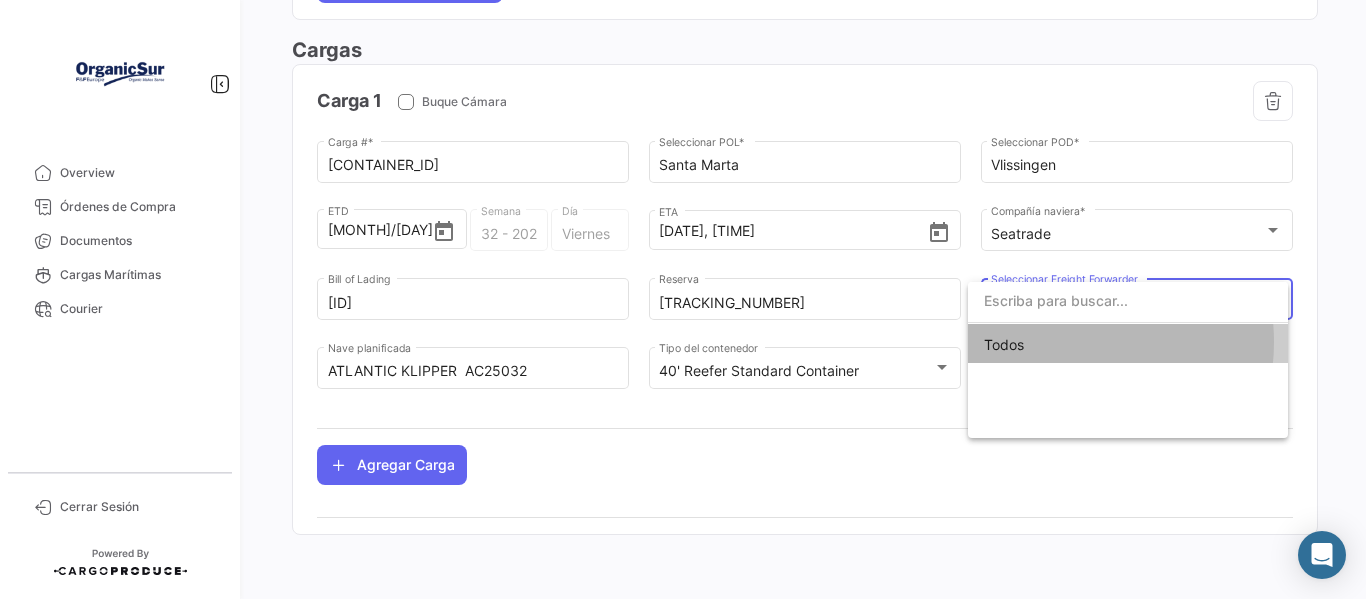 click on "Todos" at bounding box center (1128, 345) 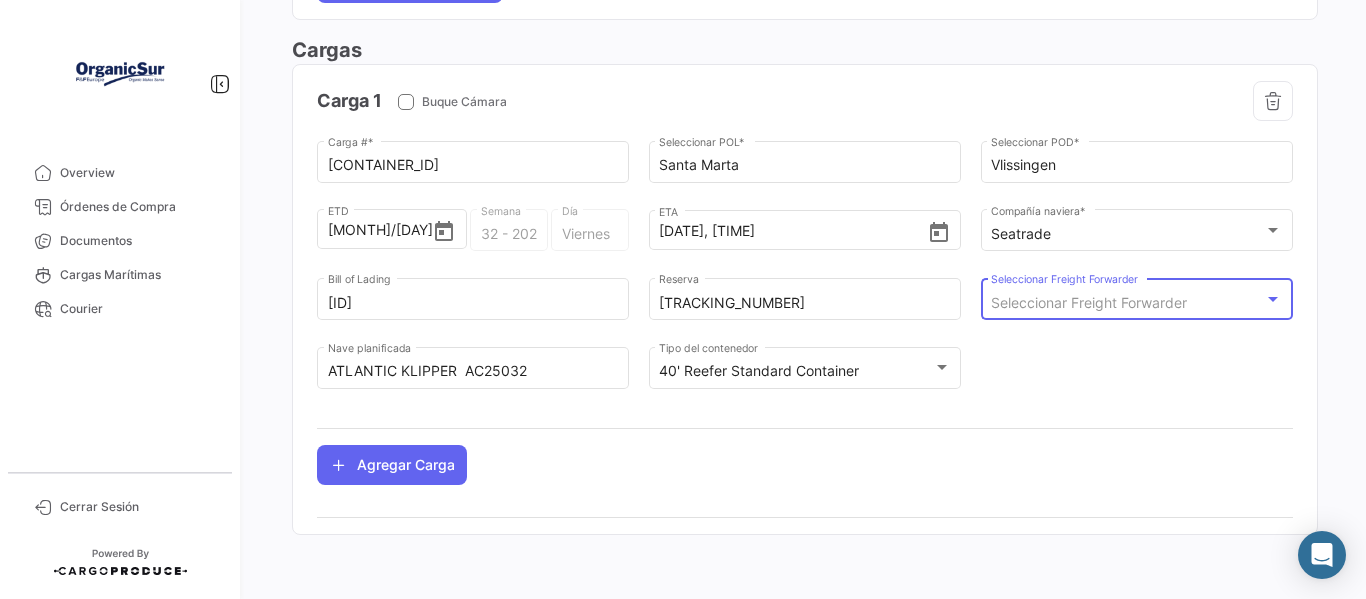 click on "CAIU[NUMBER] Carga #  * [CITY] Seleccionar
POL  * Vlissingen Seleccionar
POD  *   8/8/2025, 12:00 ETD   32 - 2025 Semana   Viernes Día   22/8/2025, 12:00 ETA Seatrade Compañía naviera  *   SGNV115SMR507012 Bill of Lading   SMR210044156 Reserva Seleccionar
Freight Forwarder Seleccionar
Freight Forwarder   ATLANTIC KLIPPER  AC25032 Nave planificada 40' Reefer Standard Container Tipo del contenedor" 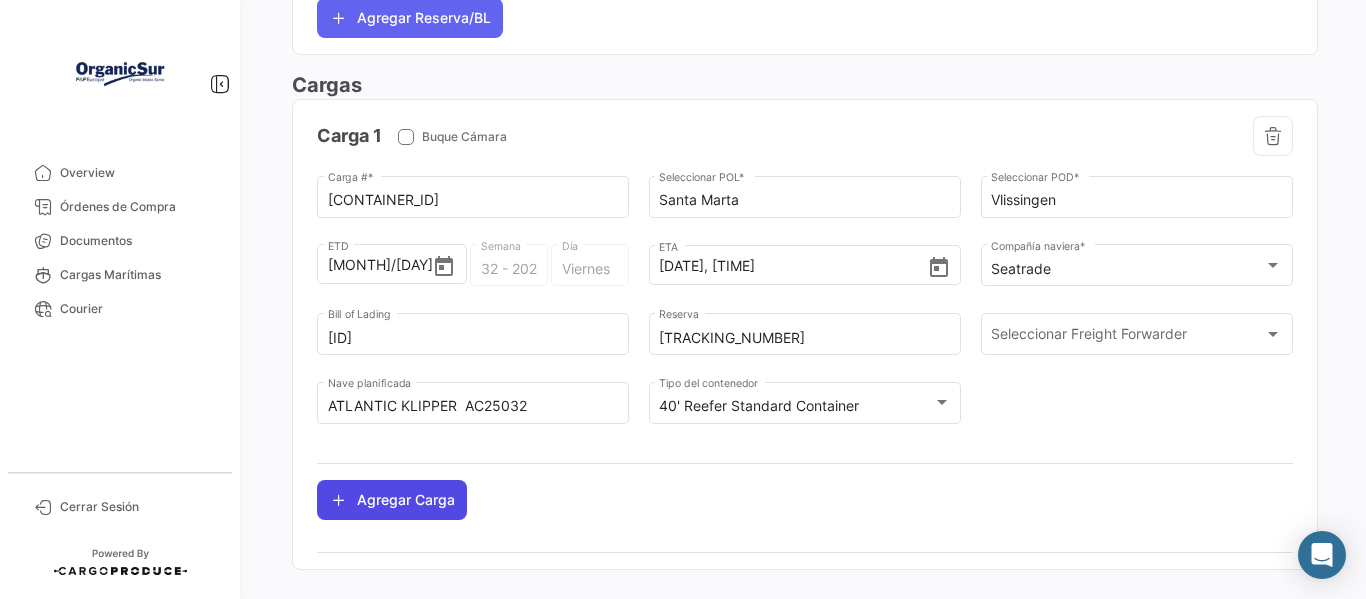 scroll, scrollTop: 952, scrollLeft: 0, axis: vertical 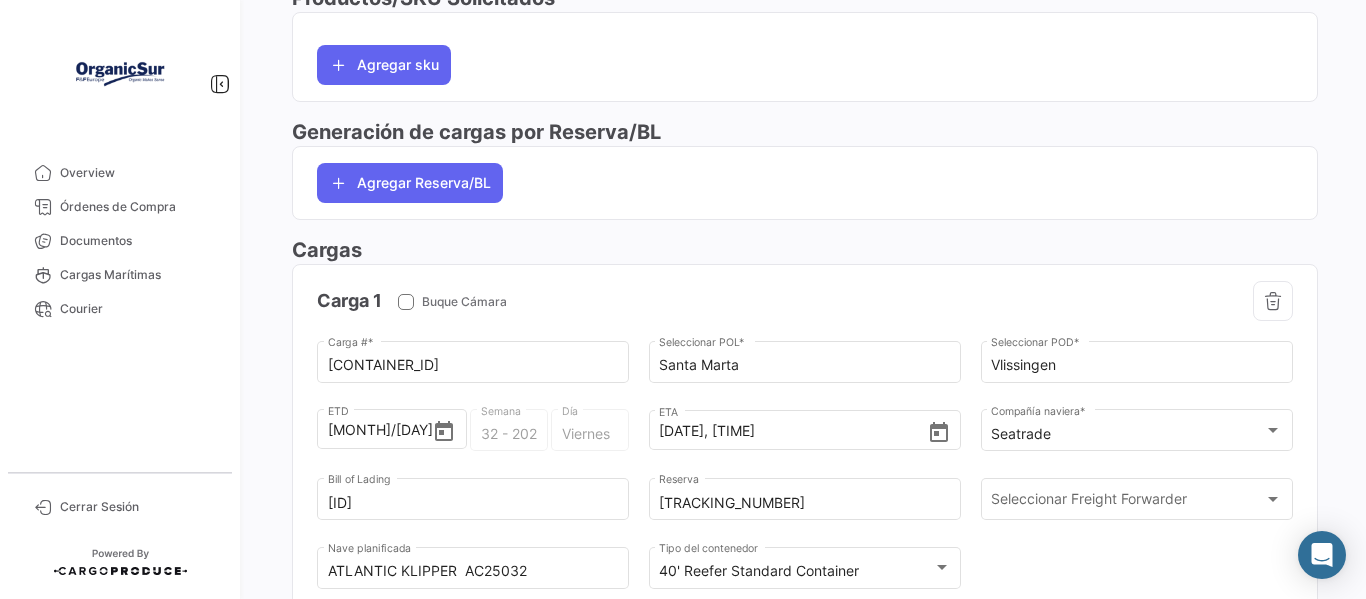 click on "Agregar Reserva/BL" 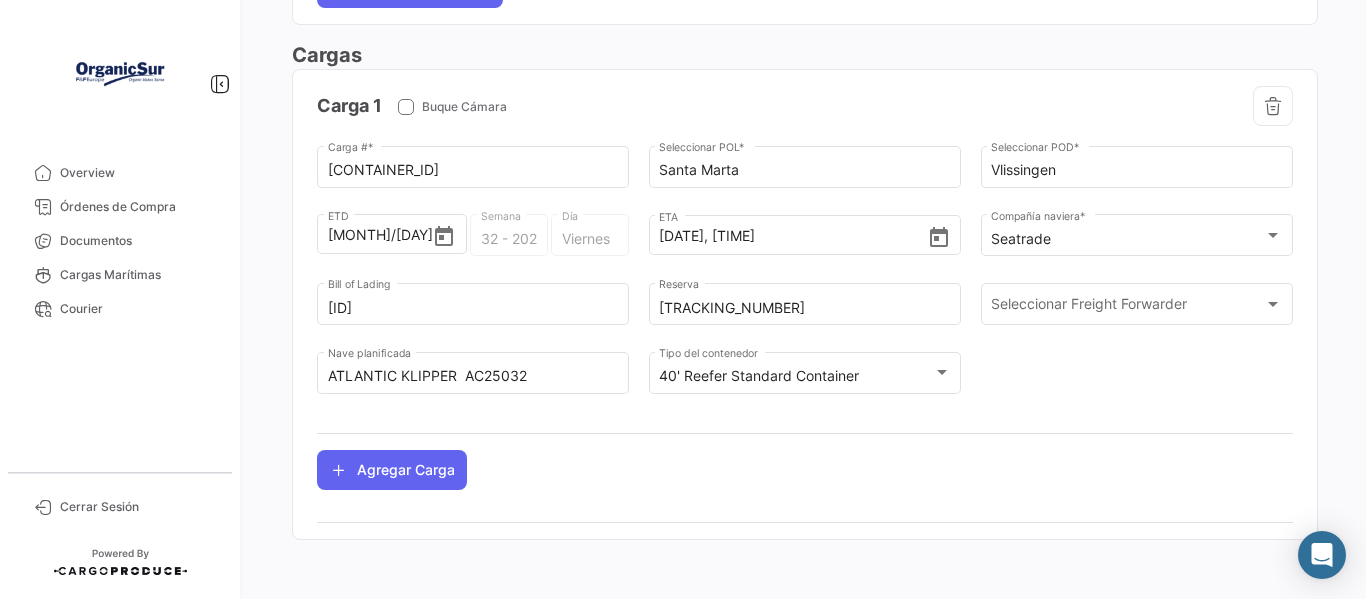 scroll, scrollTop: 952, scrollLeft: 0, axis: vertical 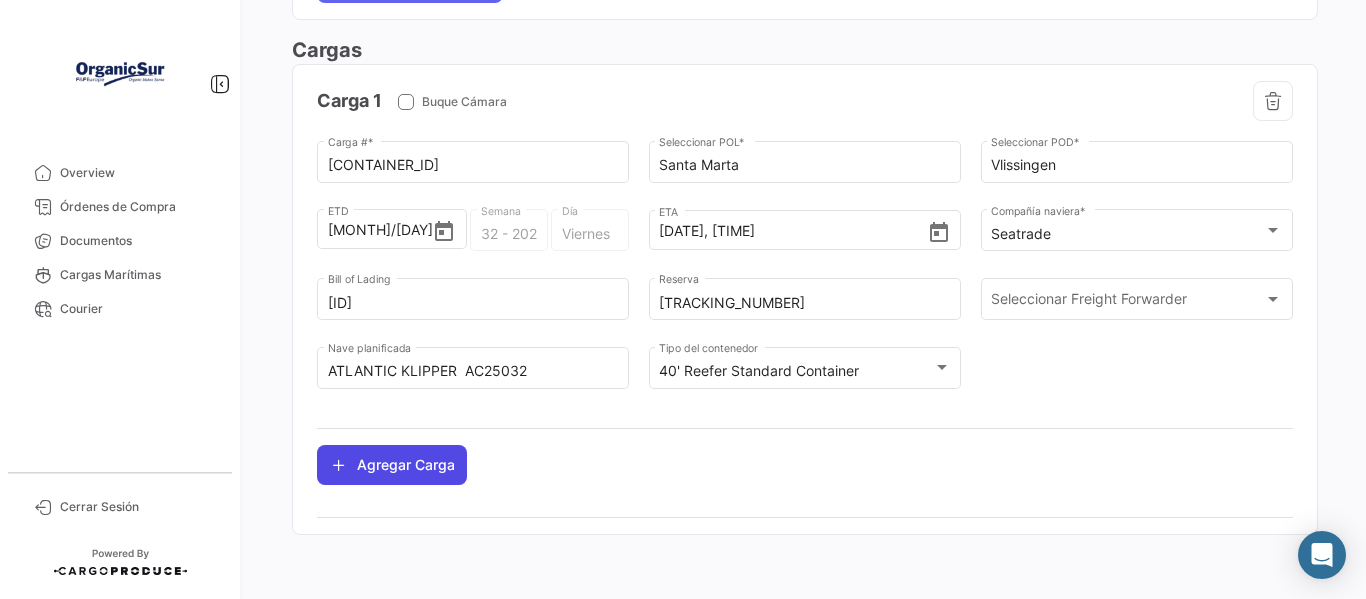 click on "Agregar Carga" 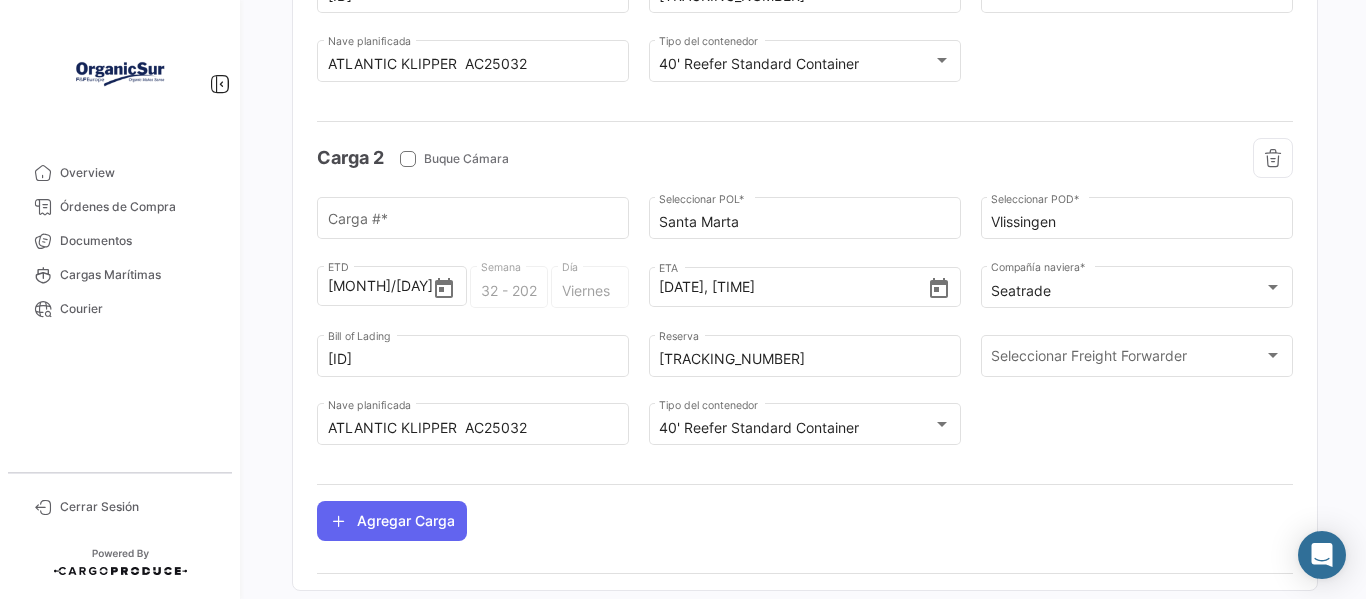 scroll, scrollTop: 1315, scrollLeft: 0, axis: vertical 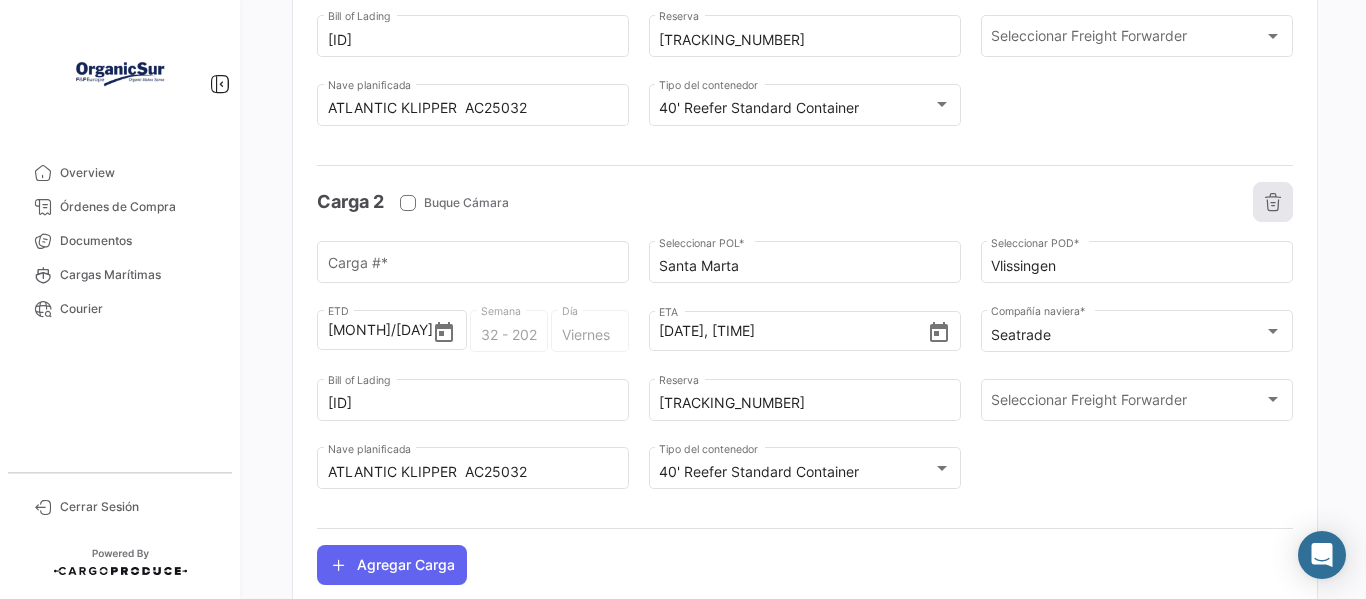 click 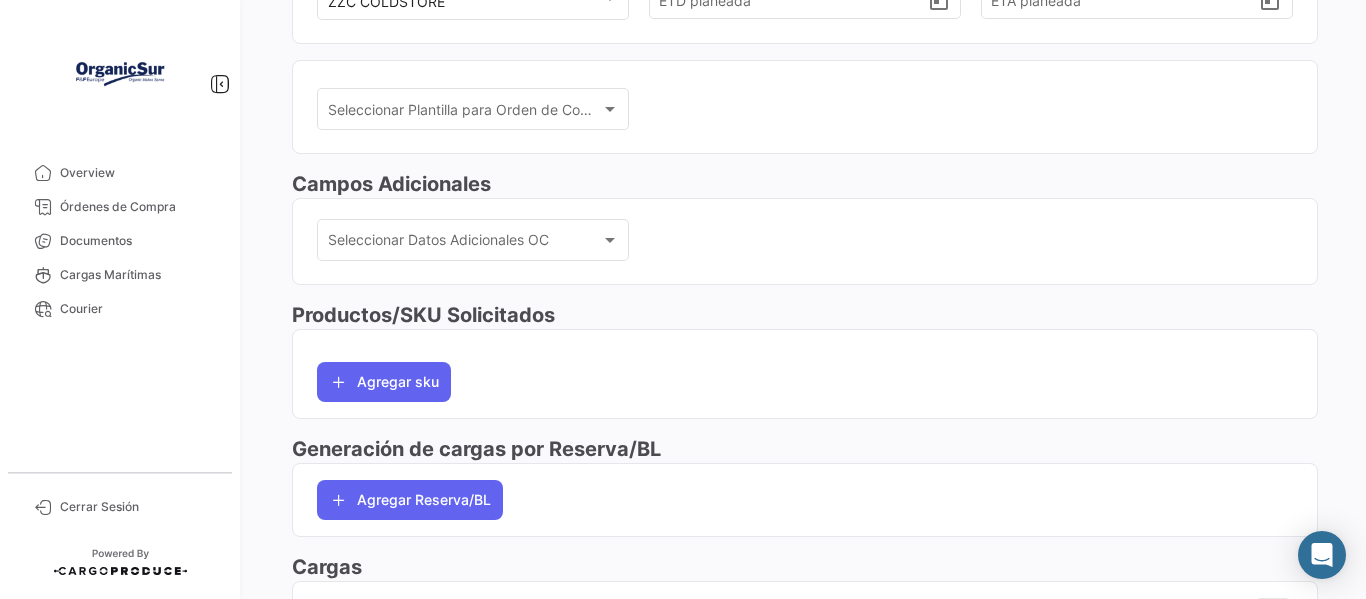 scroll, scrollTop: 452, scrollLeft: 0, axis: vertical 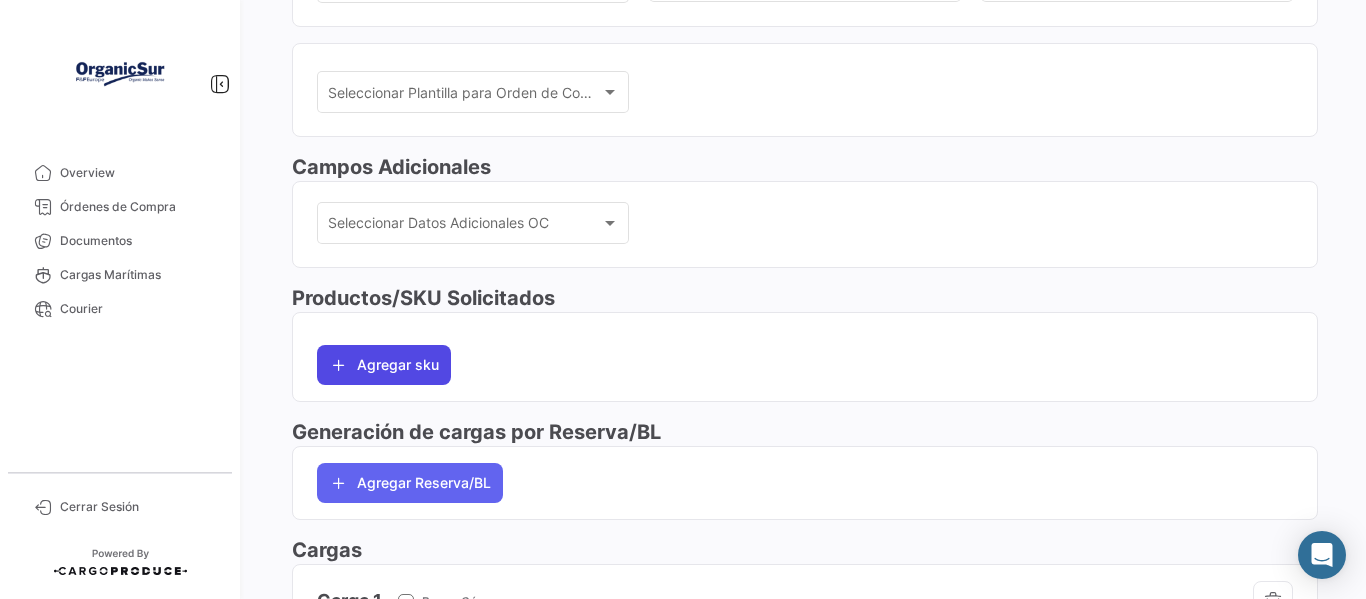 click on "Agregar sku" 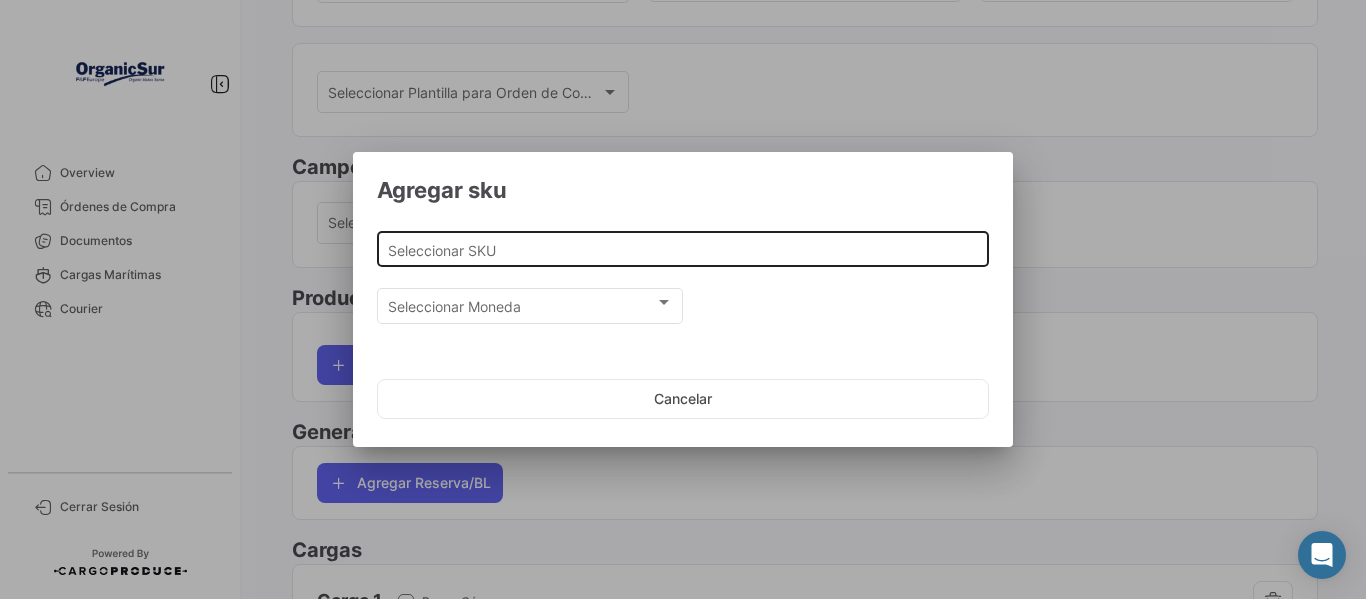 click on "Seleccionar
SKU" at bounding box center [683, 247] 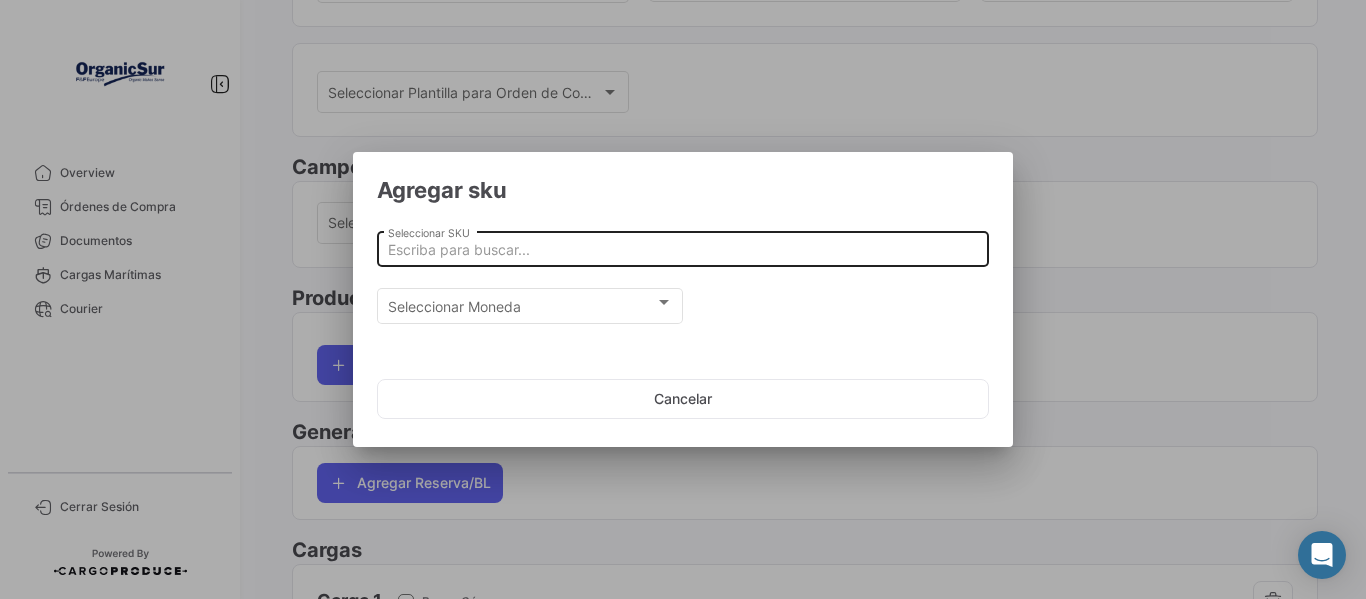 drag, startPoint x: 437, startPoint y: 231, endPoint x: 425, endPoint y: 247, distance: 20 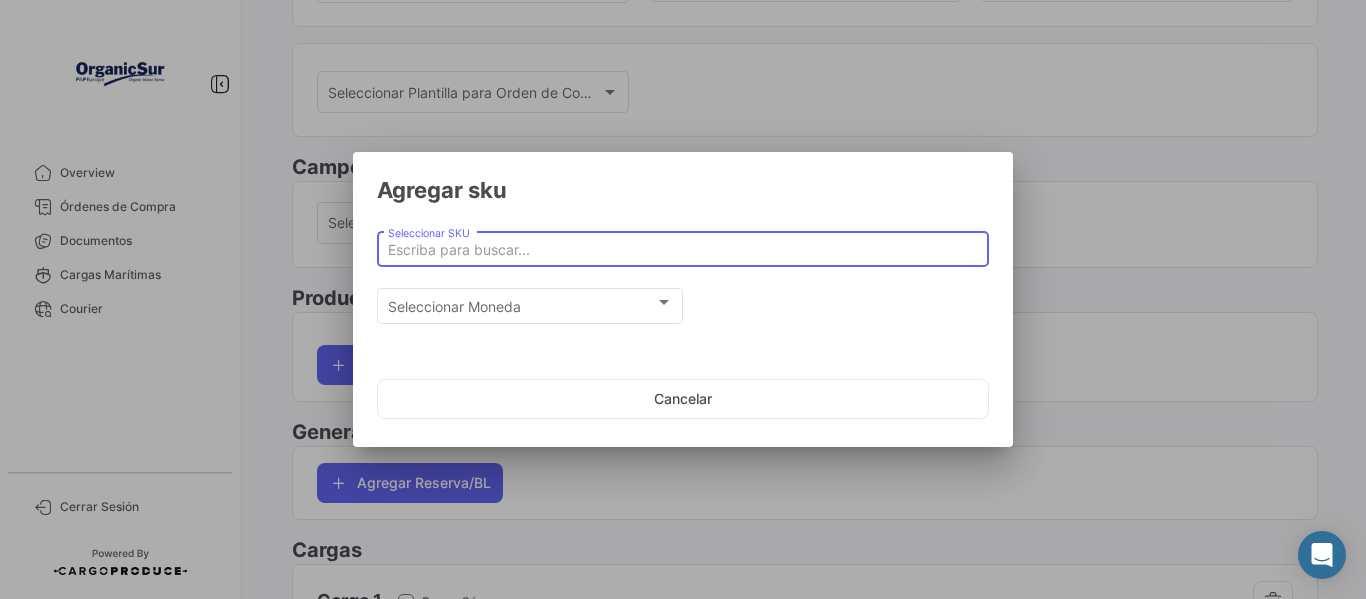 click on "Seleccionar
SKU" at bounding box center (683, 250) 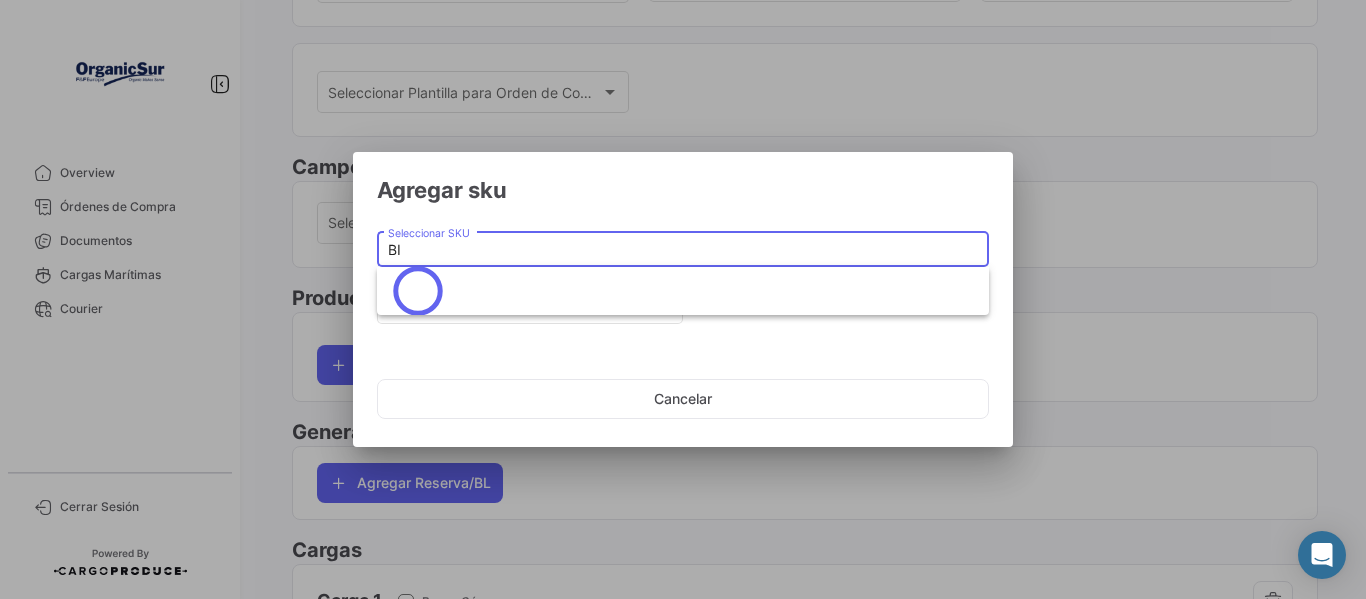 type on "B" 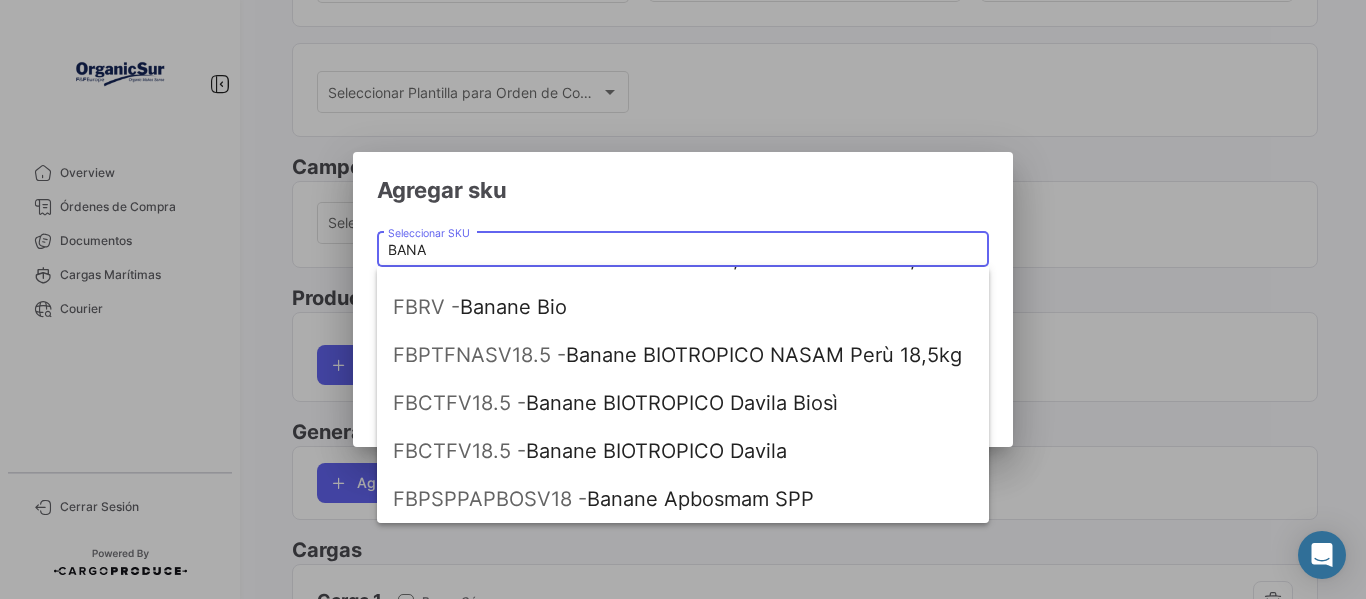 scroll, scrollTop: 264, scrollLeft: 0, axis: vertical 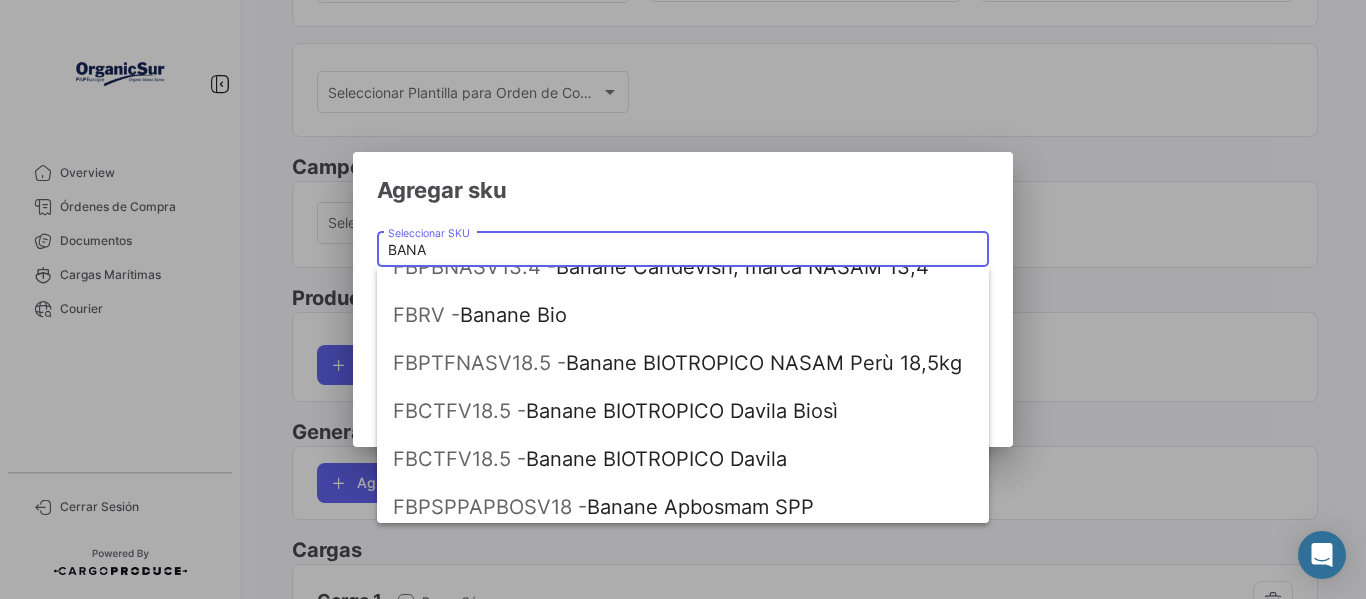 click on "BANA" at bounding box center [683, 250] 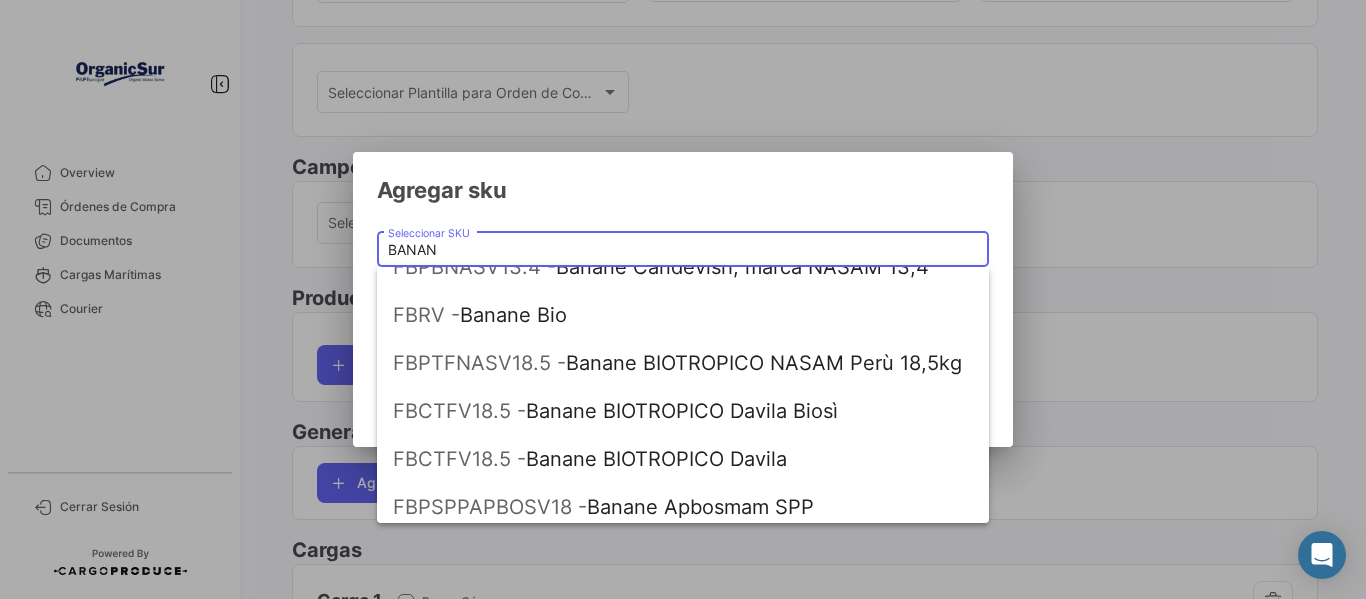 click on "BANAN" at bounding box center [683, 250] 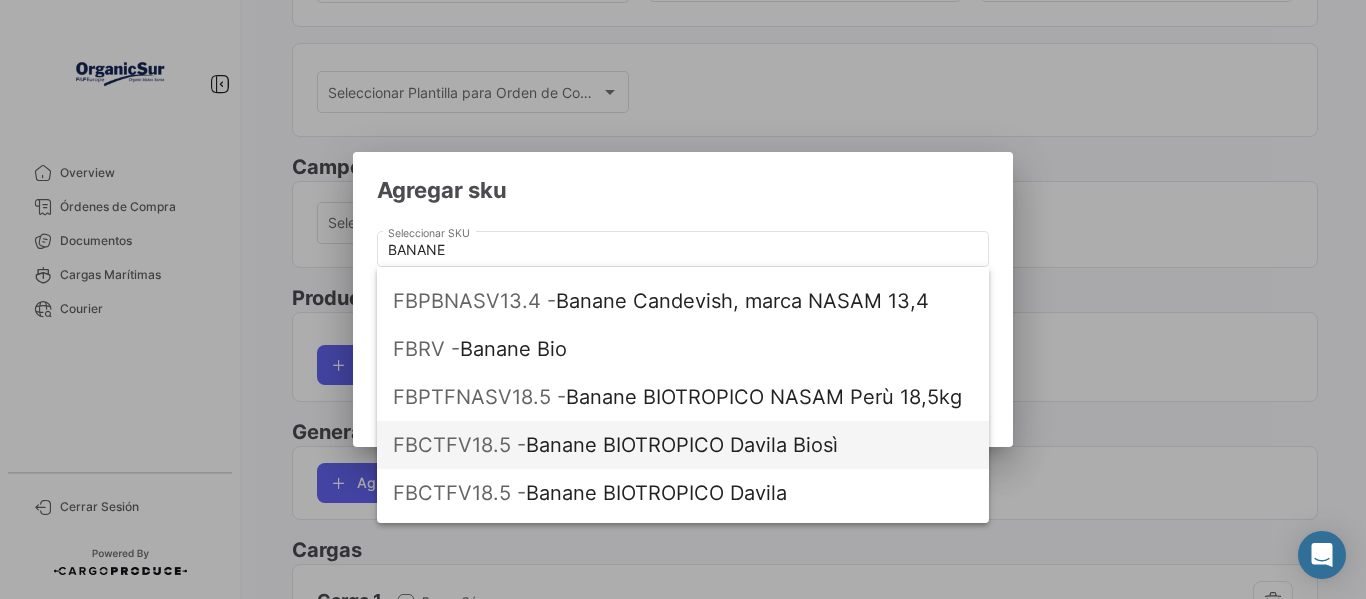 scroll, scrollTop: 264, scrollLeft: 0, axis: vertical 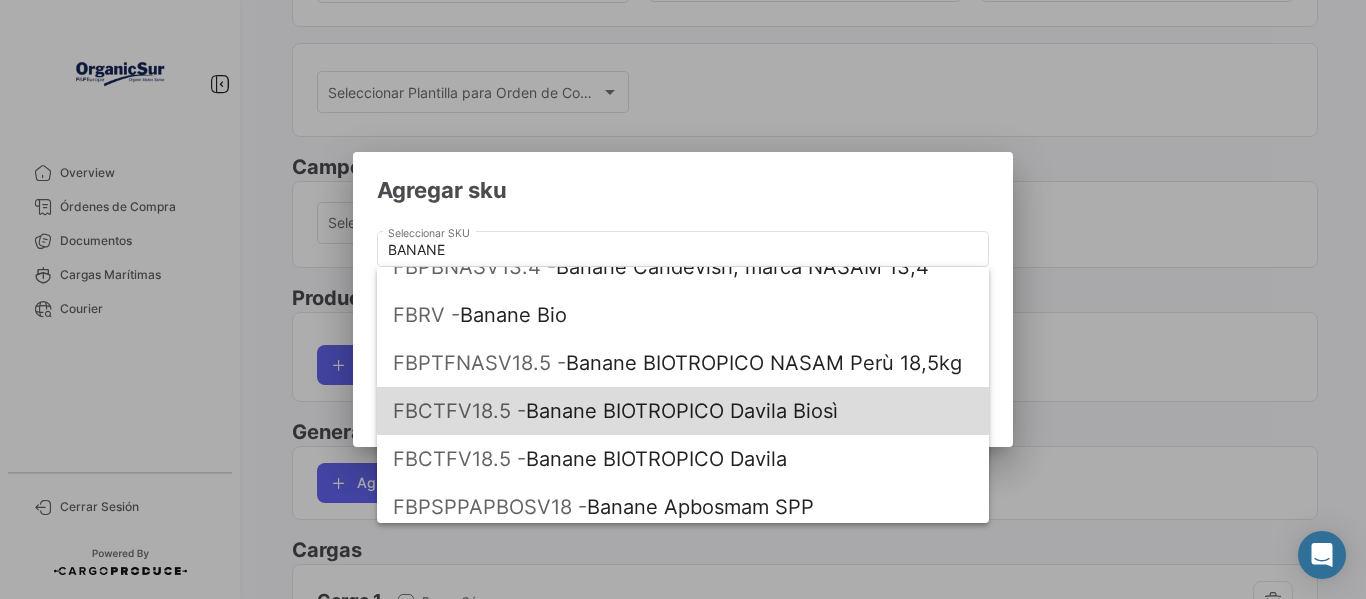 click on "FBCTFV18.5 -    Banane BIOTROPICO Davila Biosì" at bounding box center (683, 411) 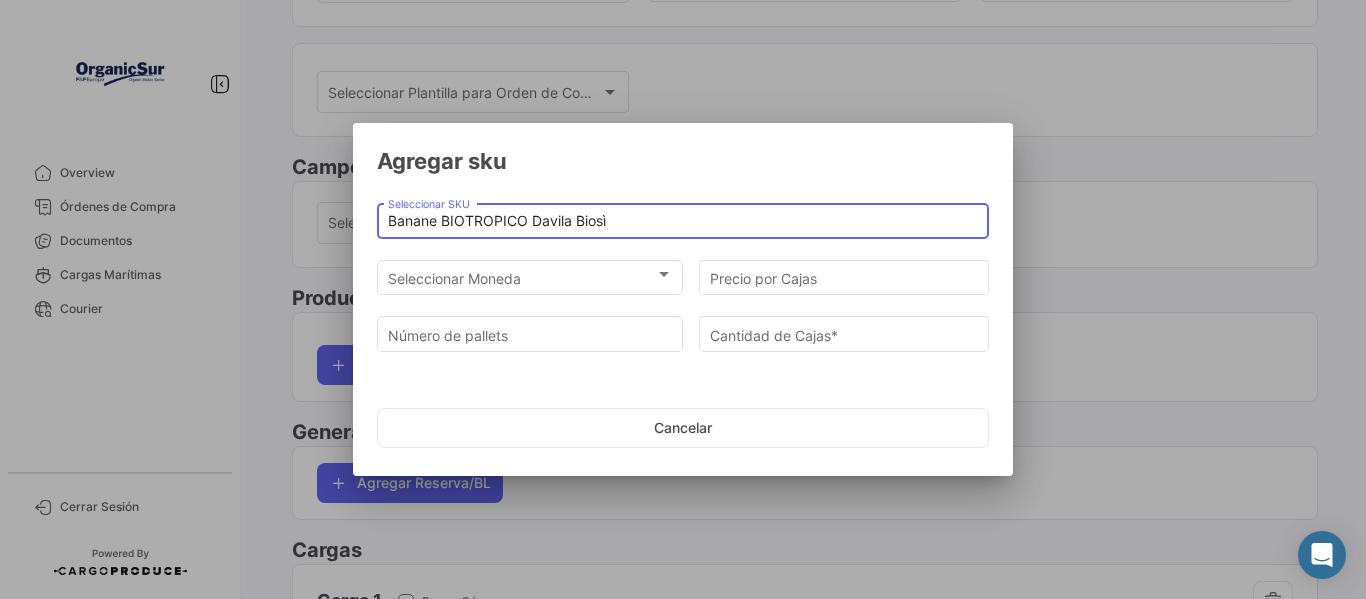 click on "Banane BIOTROPICO Davila Biosì" at bounding box center [683, 221] 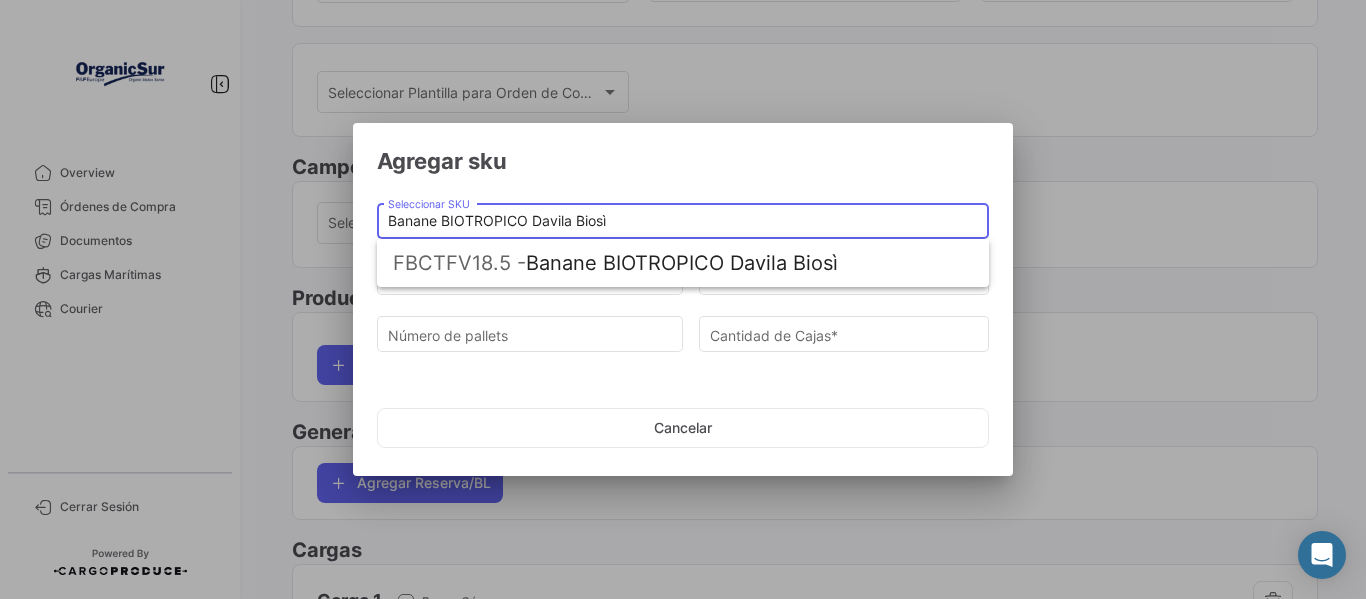 click on "Banane BIOTROPICO Davila Biosì" at bounding box center (683, 221) 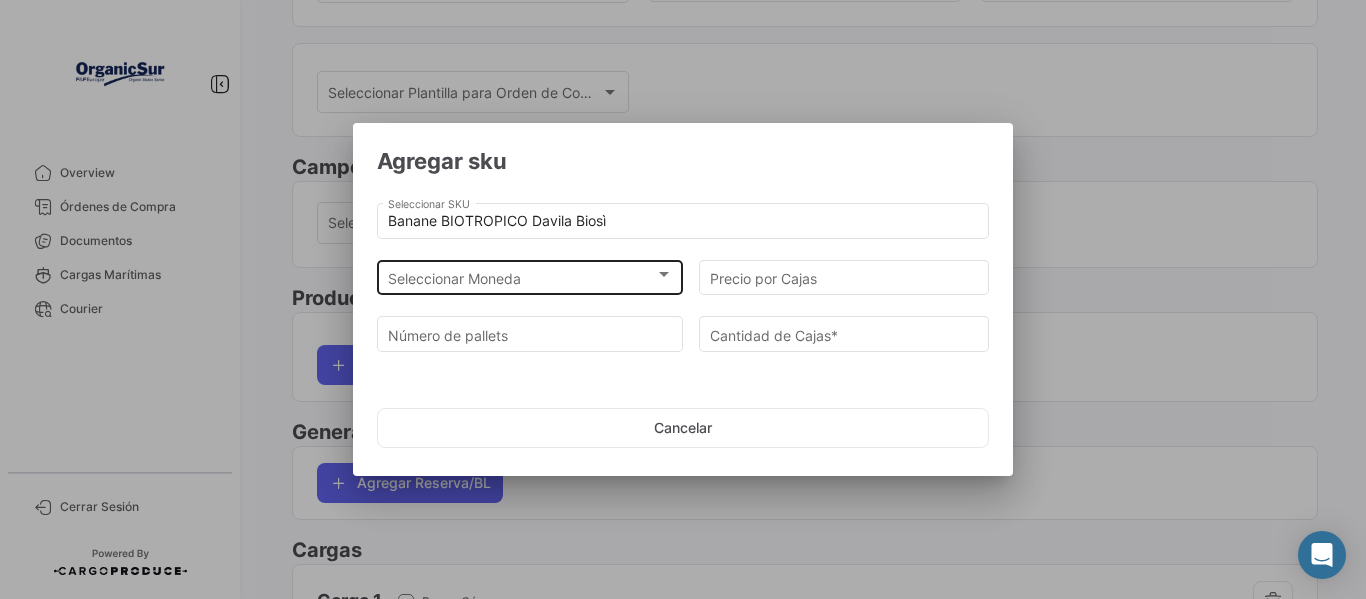 click on "Seleccionar Moneda Seleccionar Moneda" at bounding box center [530, 275] 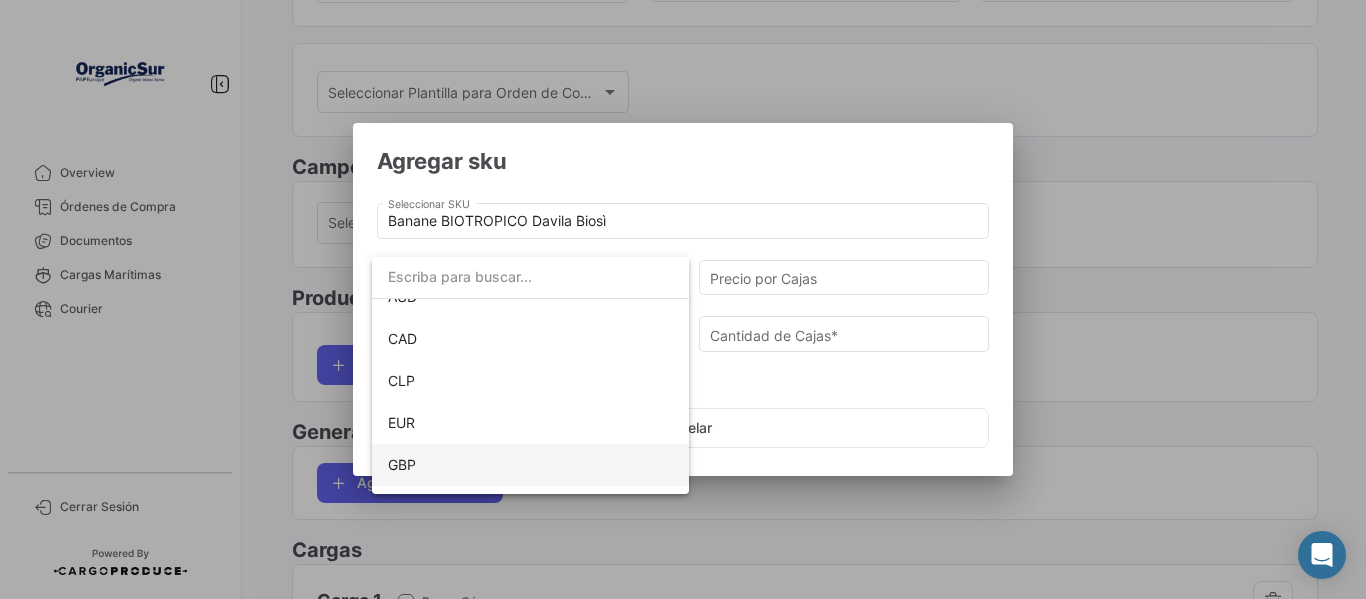scroll, scrollTop: 100, scrollLeft: 0, axis: vertical 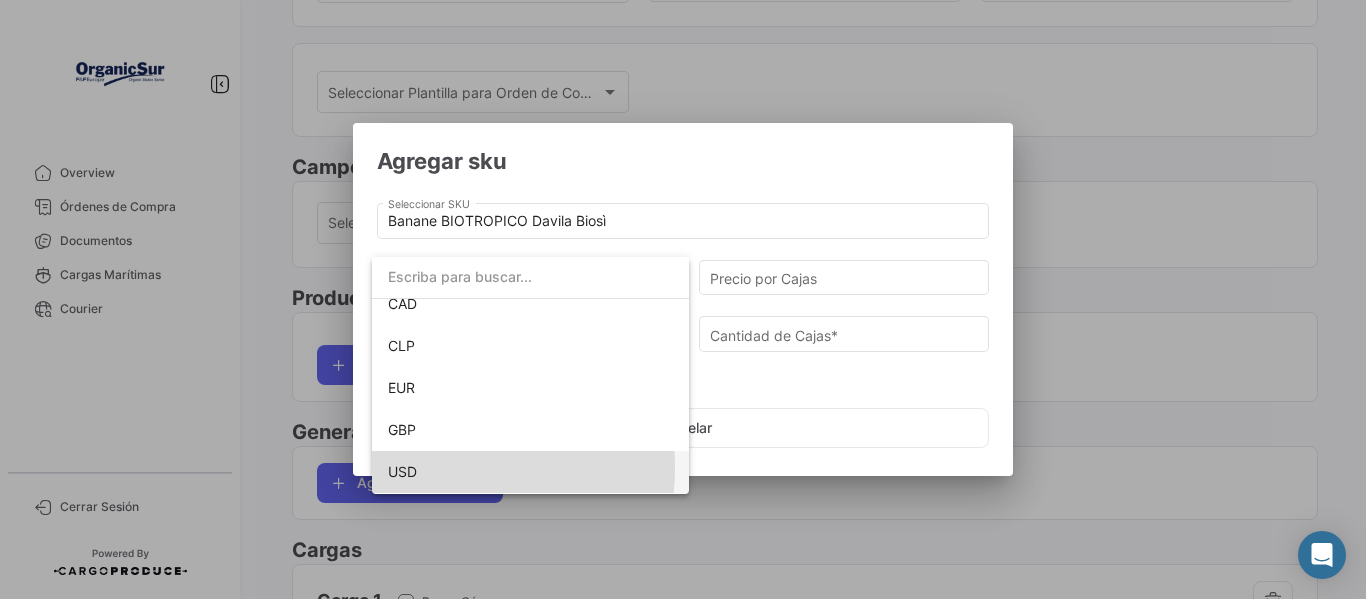 click on "USD" at bounding box center [402, 471] 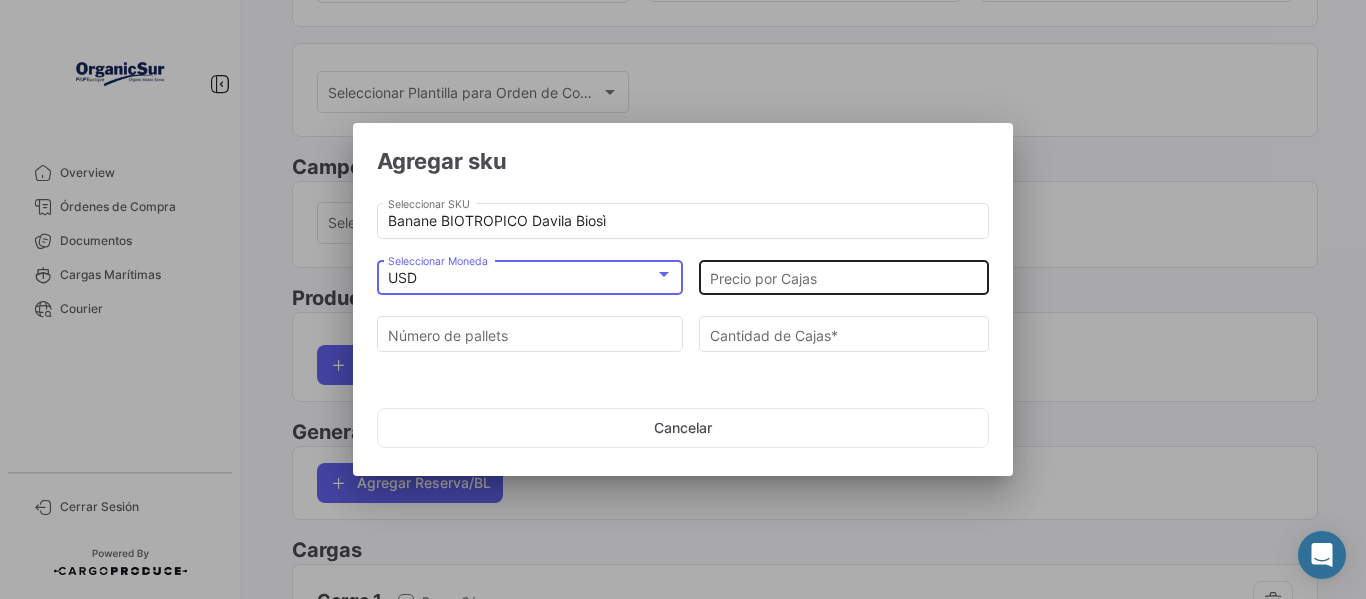 click on "Precio por Cajas" at bounding box center (844, 278) 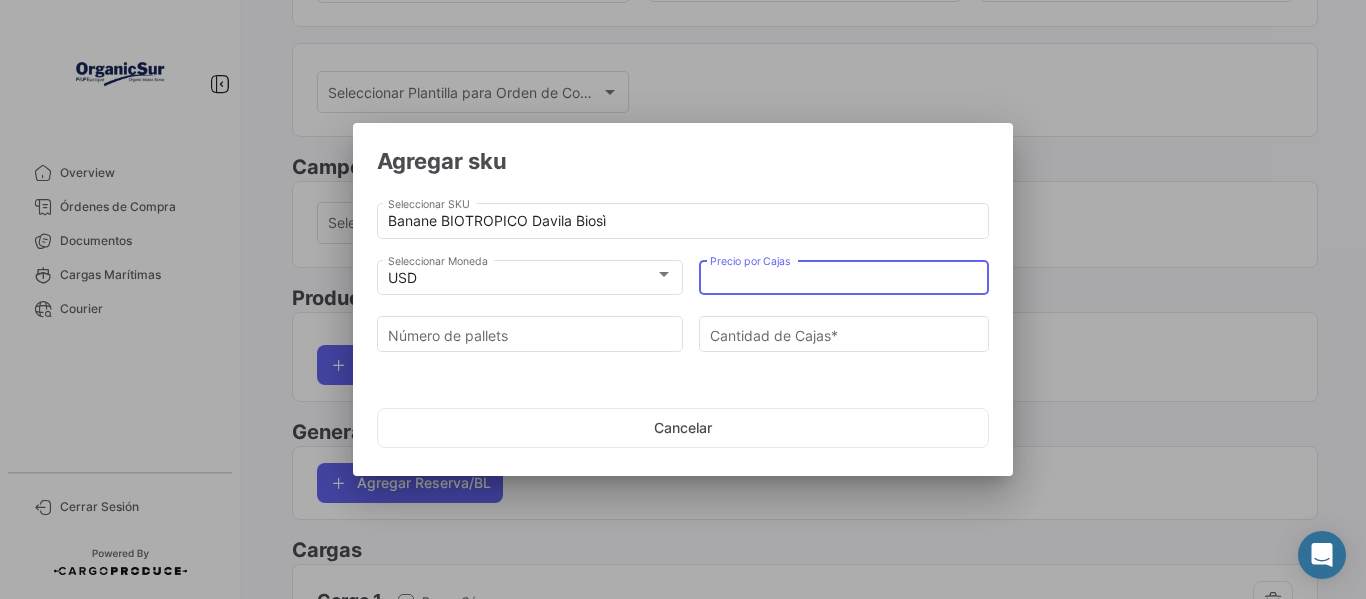 click on "Precio por Cajas" at bounding box center [844, 278] 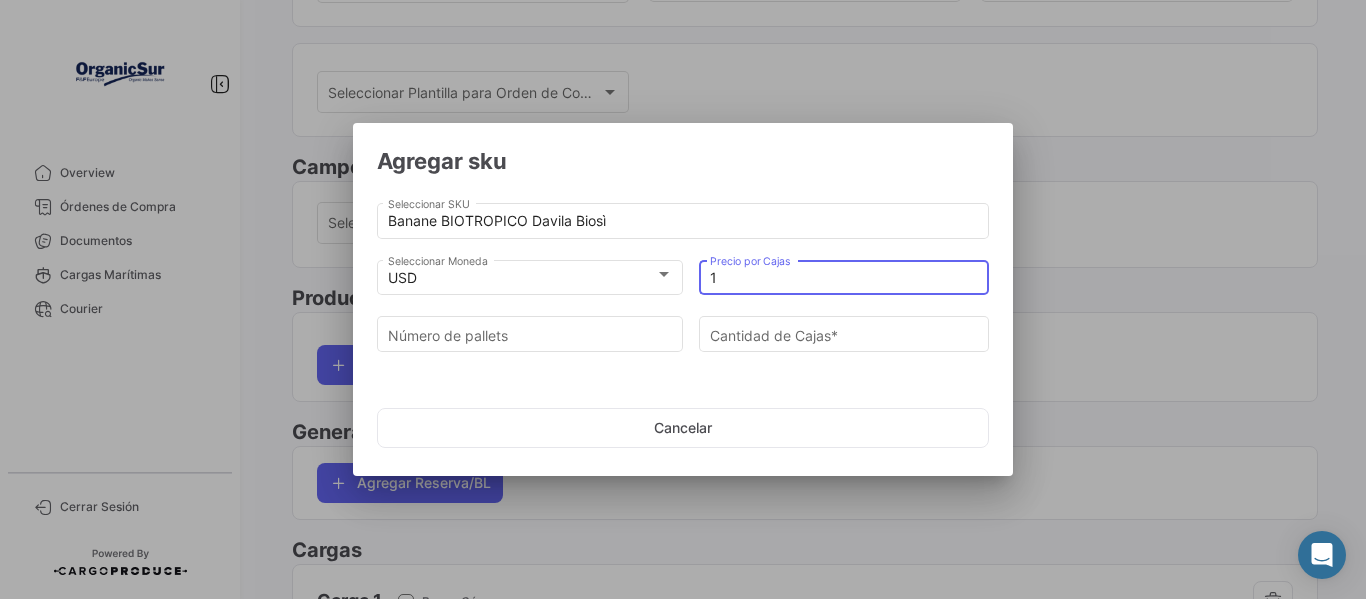 type on "10" 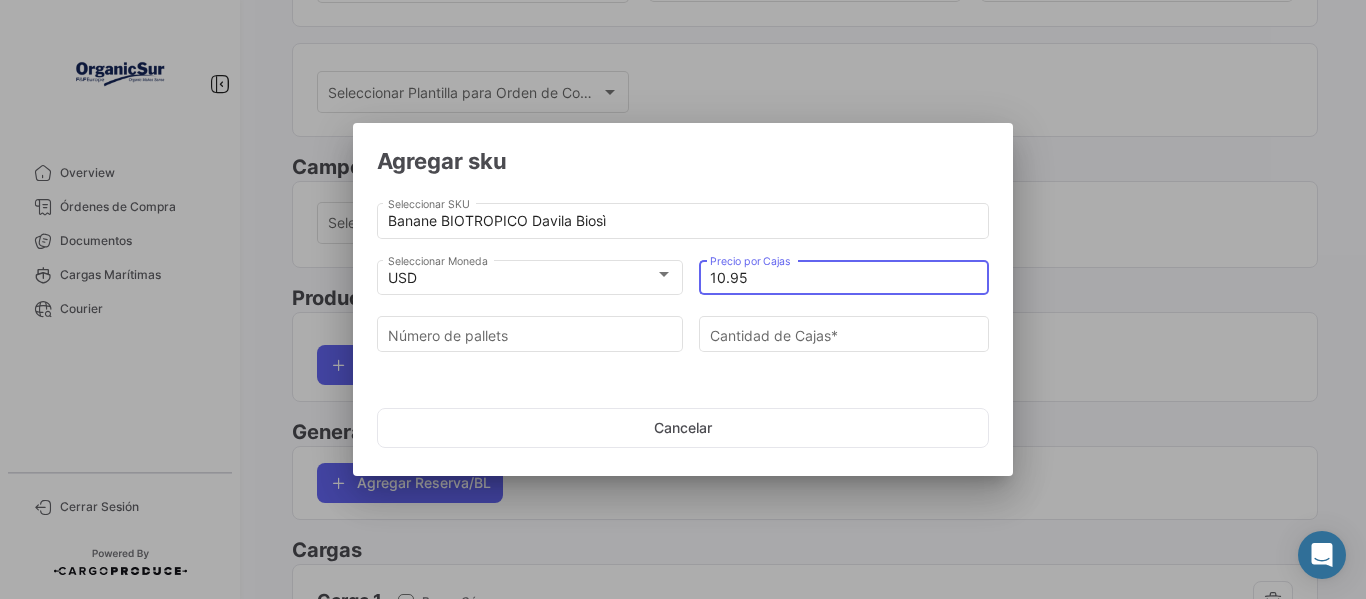 type on "10.95" 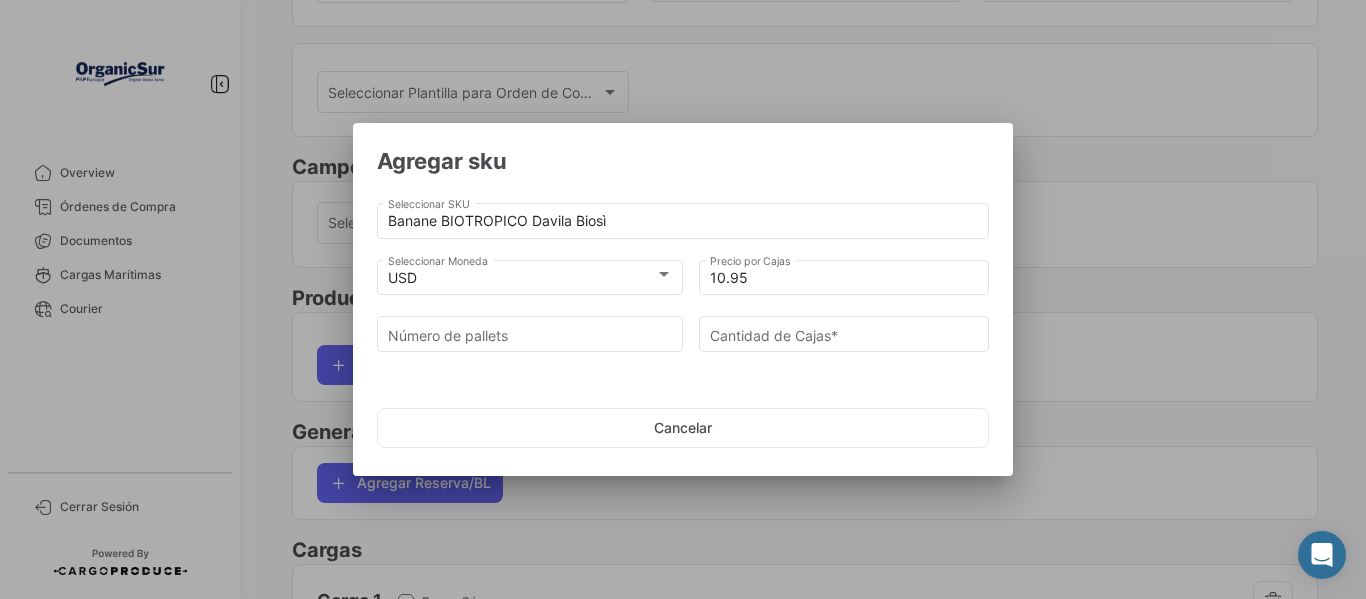 click on "Cantidad de Cajas  *" at bounding box center (844, 341) 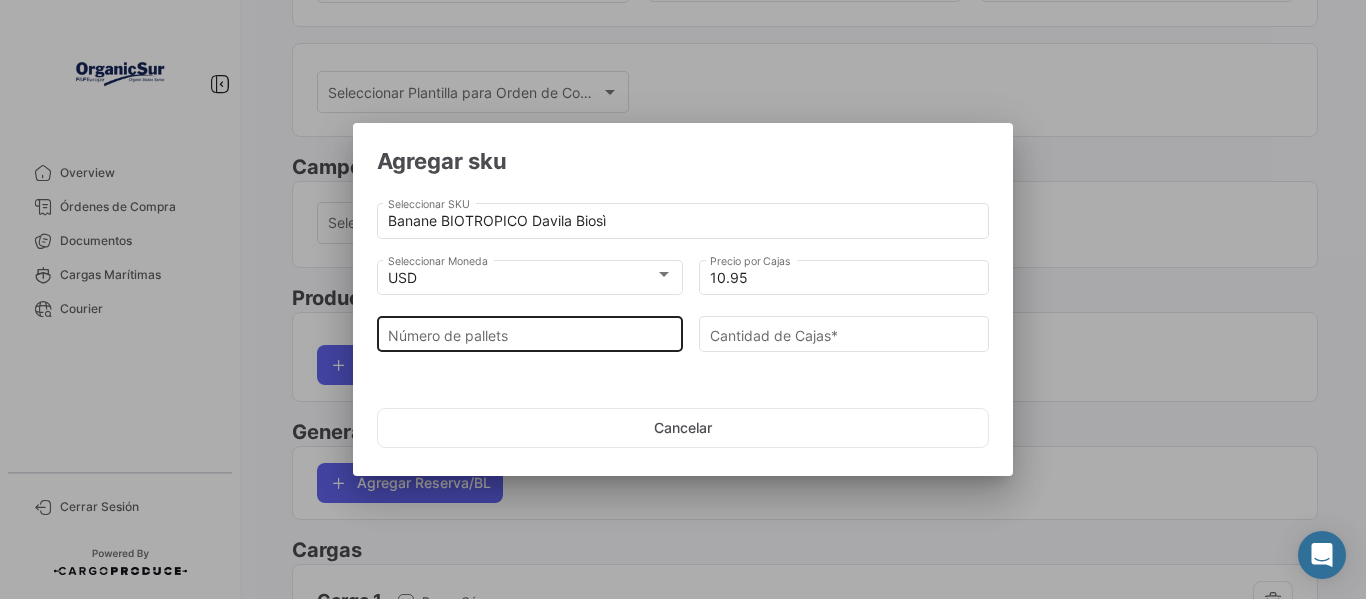 click on "Número de pallets" at bounding box center (530, 332) 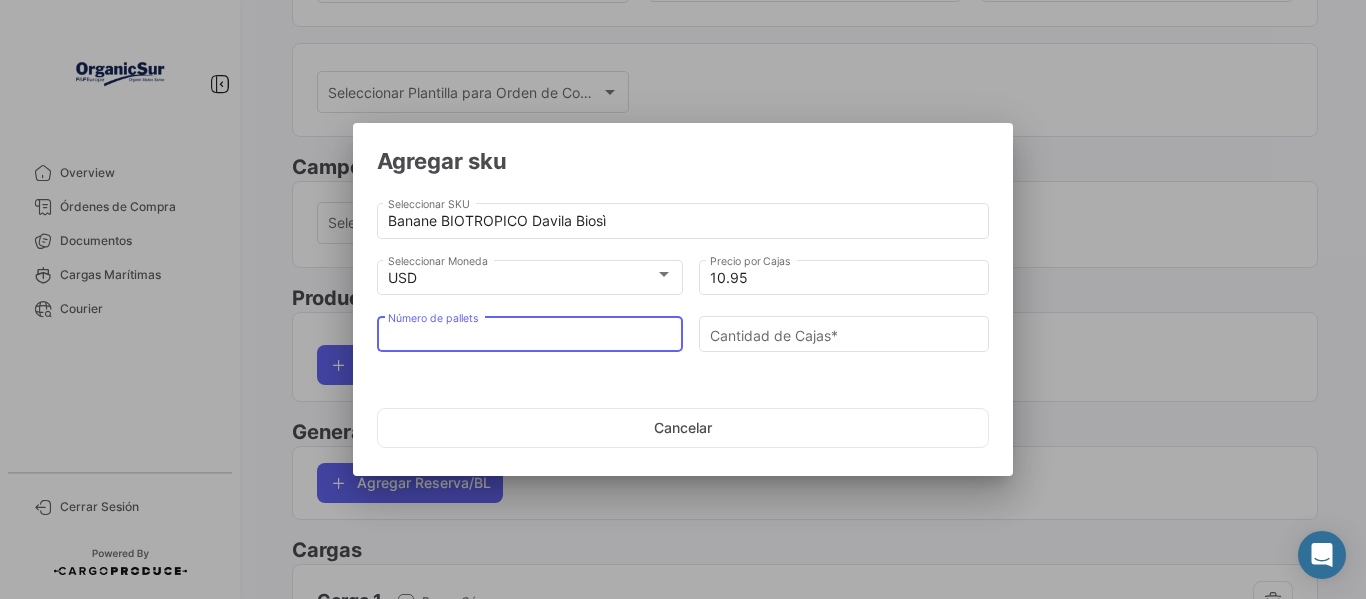 click on "Número de pallets" at bounding box center (530, 335) 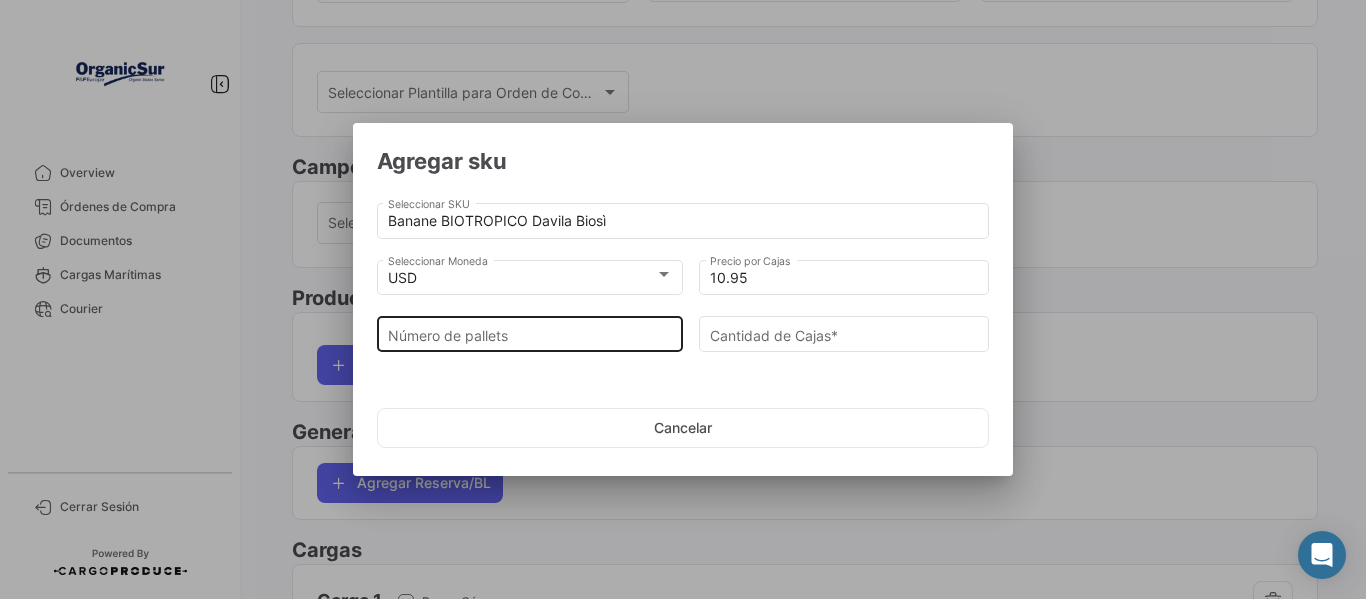 click on "Número de pallets" at bounding box center (530, 332) 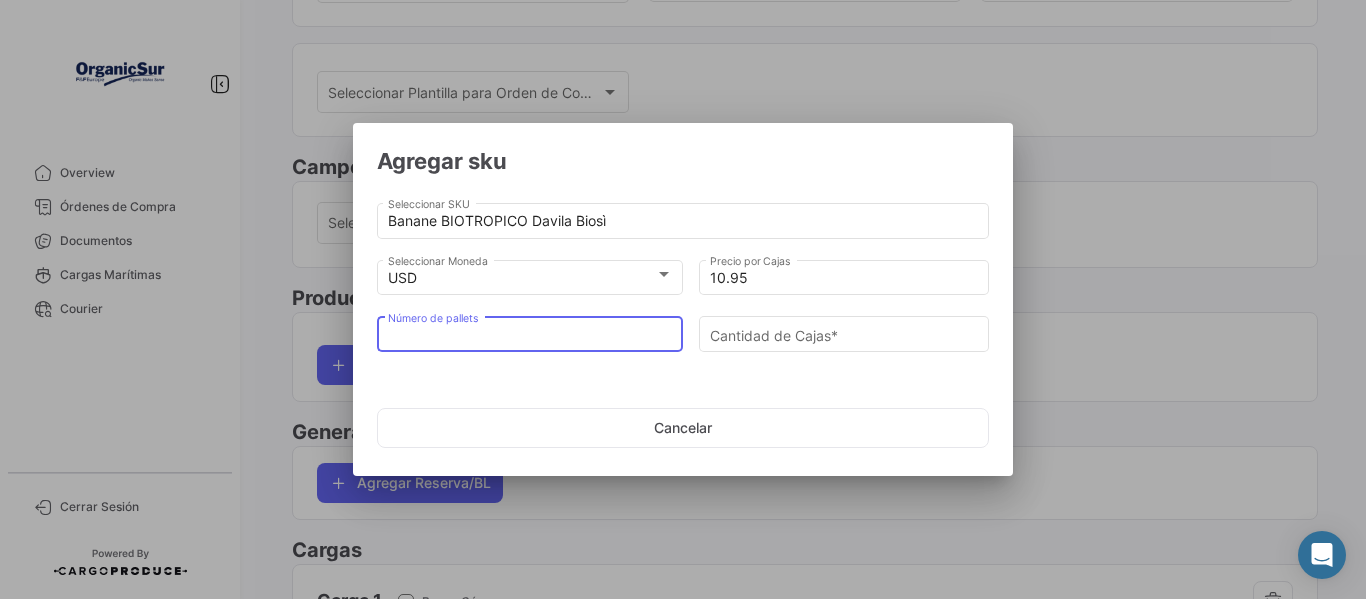 click on "Número de pallets" at bounding box center (530, 332) 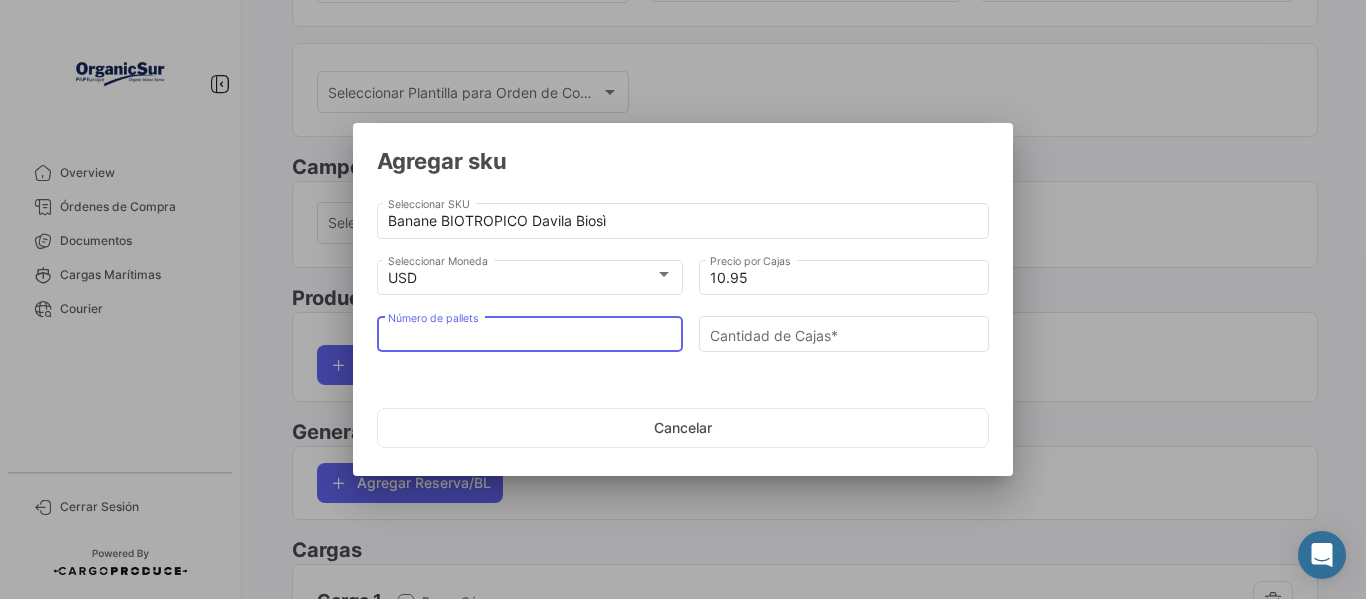 type on "4" 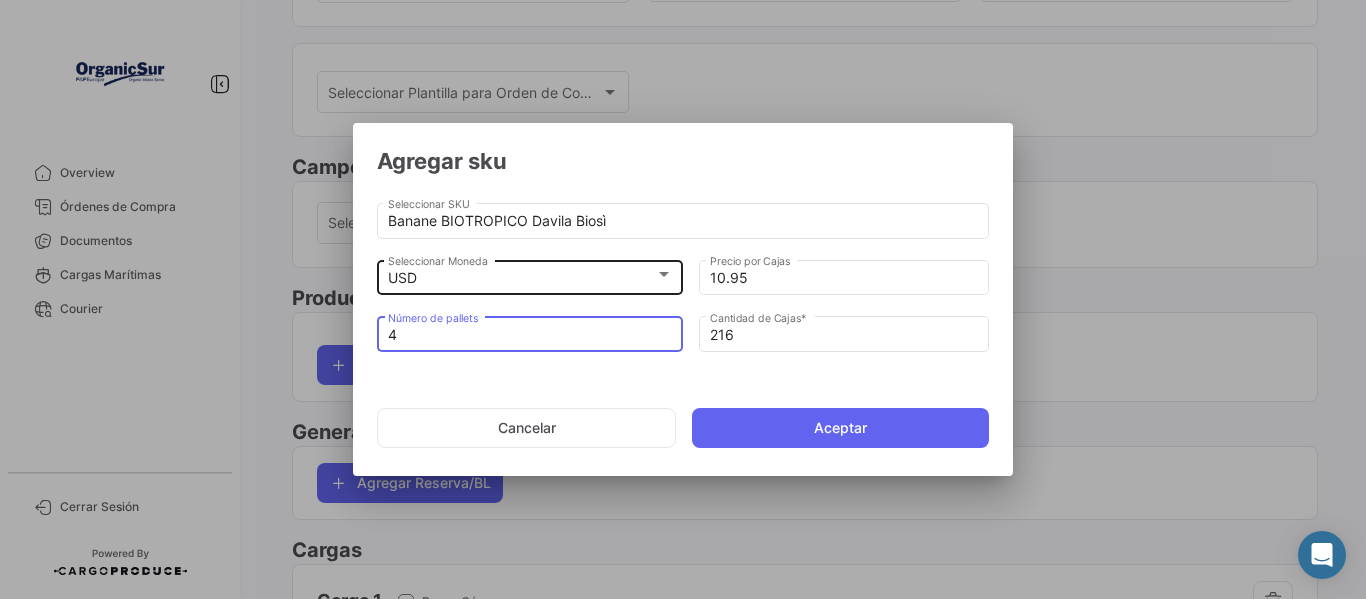 type on "4" 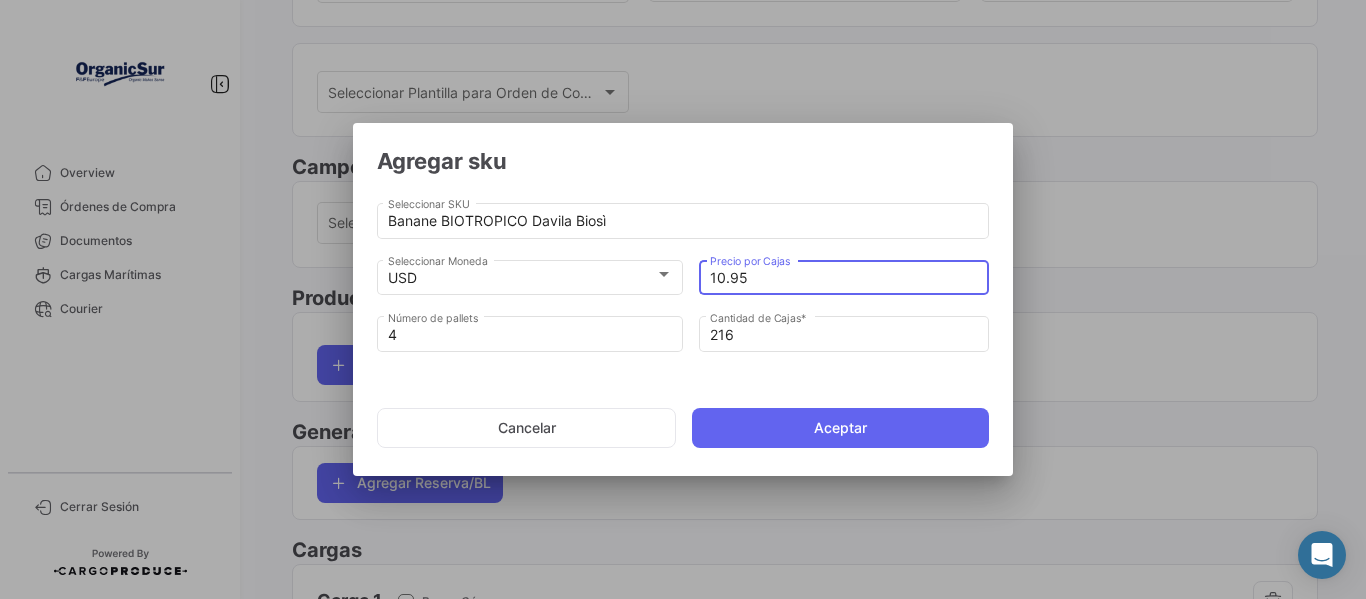 click on "10.95" at bounding box center [844, 278] 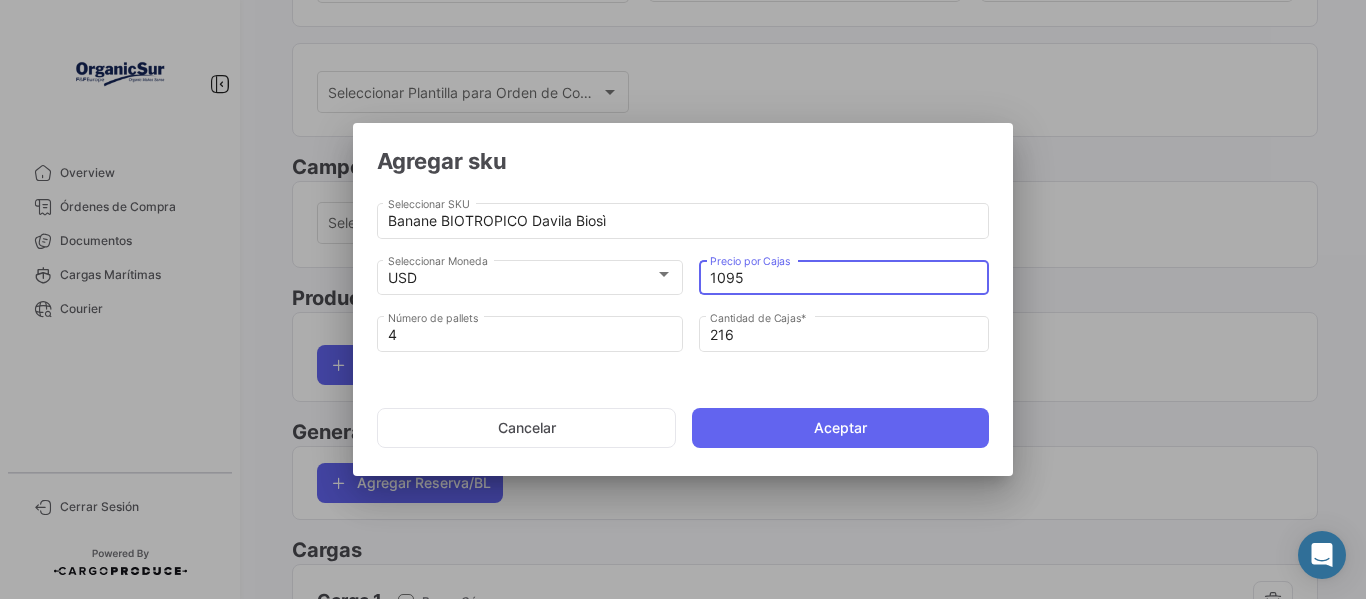type on "10.95" 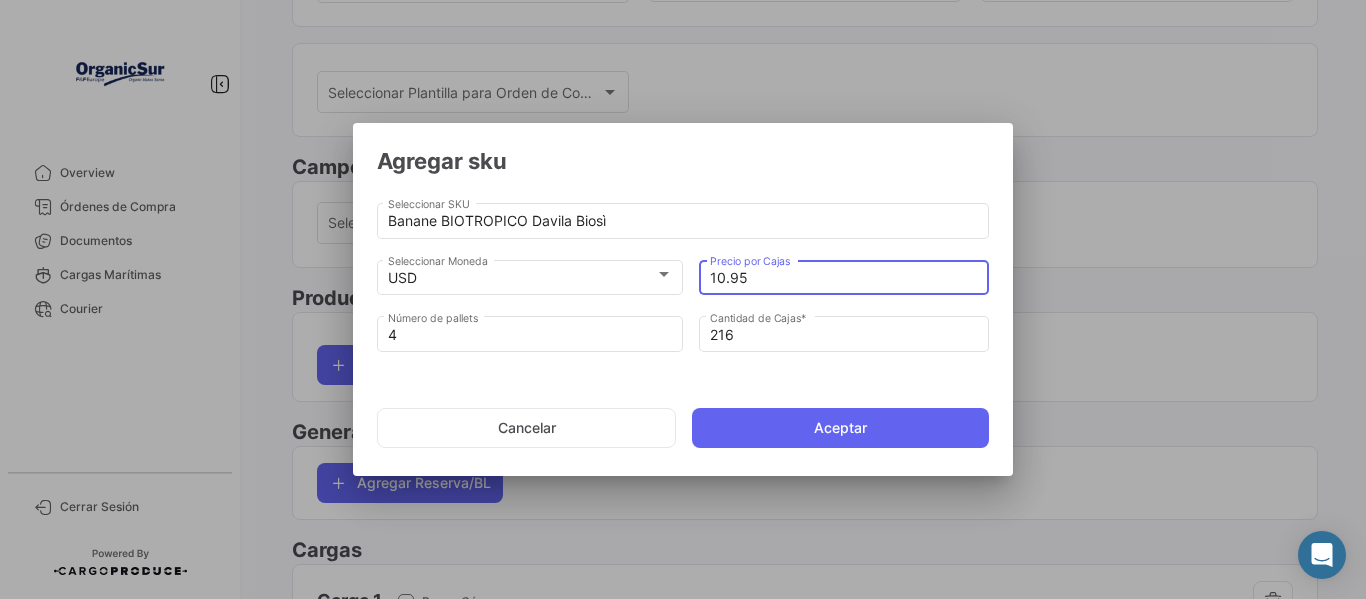 click on "Banane BIOTROPICO Davila Biosì Seleccionar
SKU USD Seleccionar Moneda   10.95 Precio por Cajas   4 Número de pallets   216 Cantidad de Cajas  *" at bounding box center [683, 276] 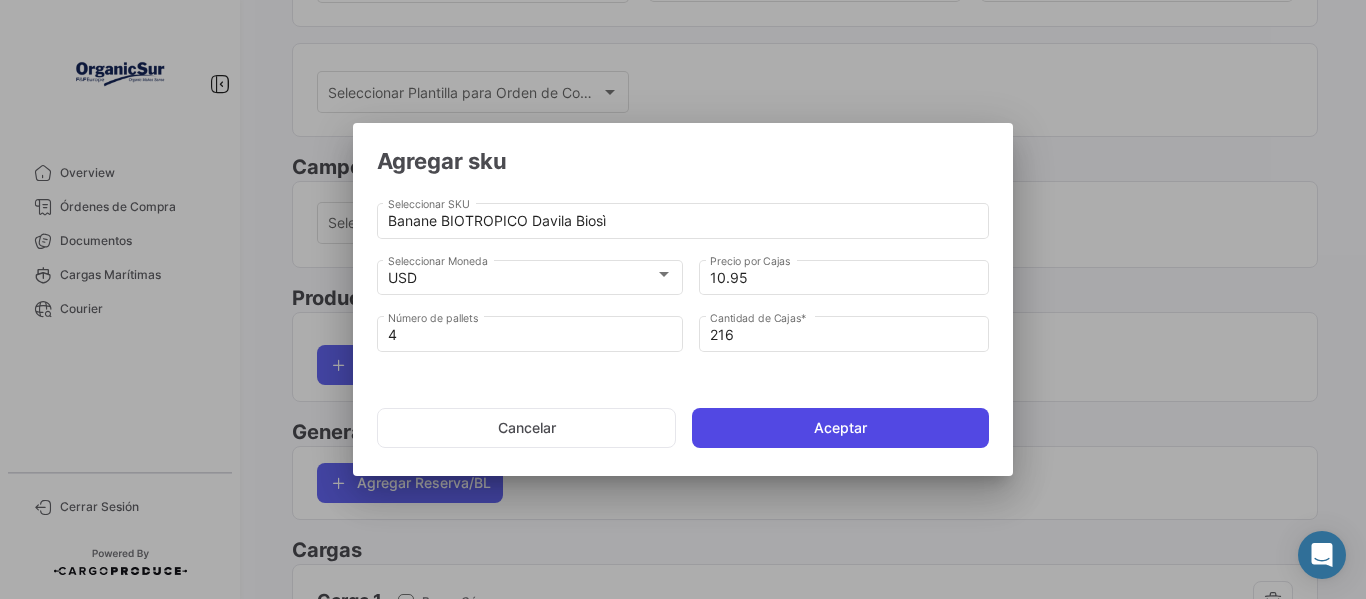 click on "Aceptar" 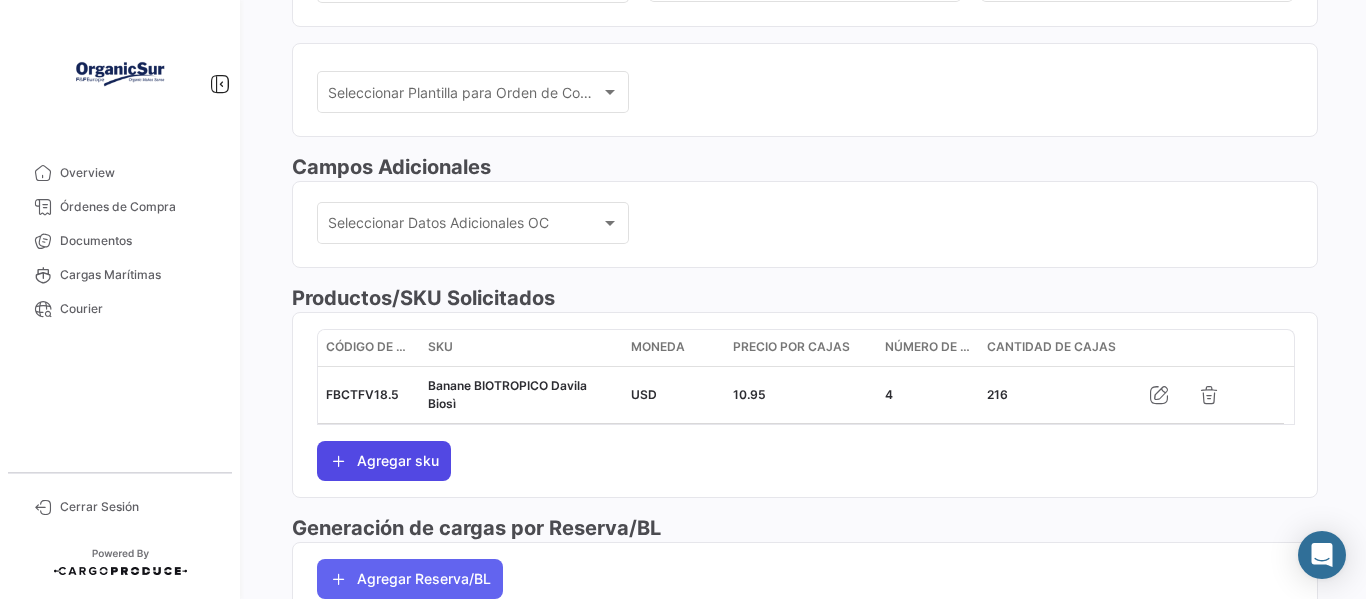 click on "Agregar sku" 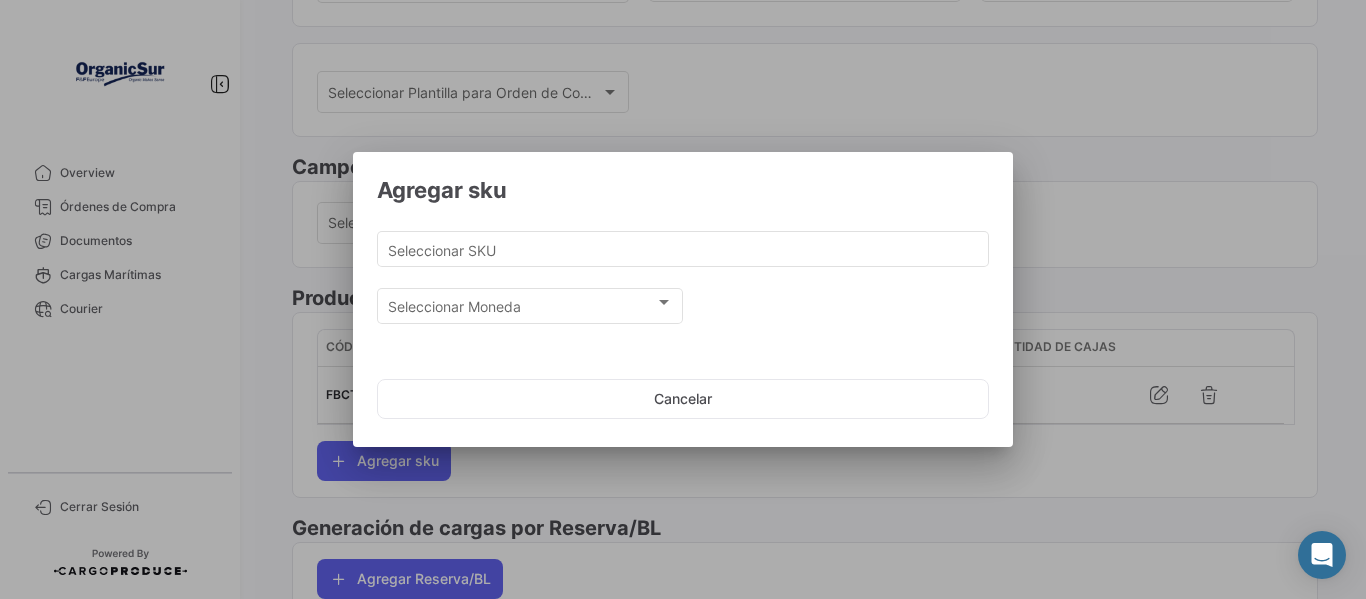 click on "Seleccionar
SKU" at bounding box center [683, 256] 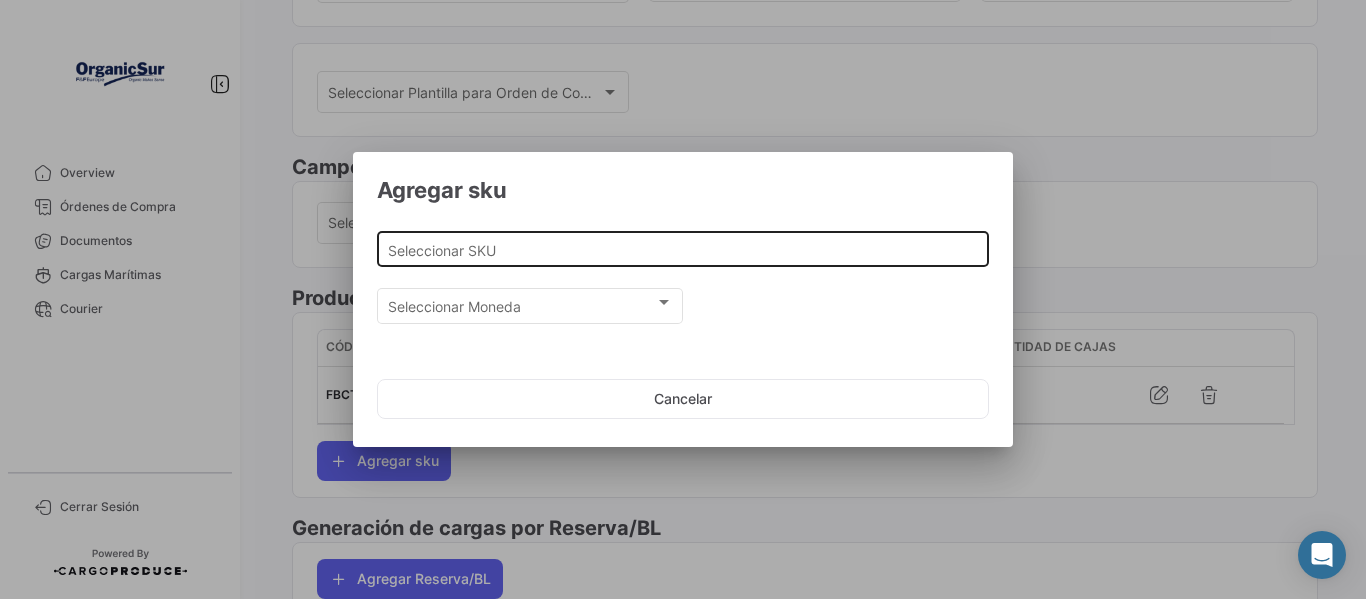 click on "Seleccionar
SKU" at bounding box center [683, 247] 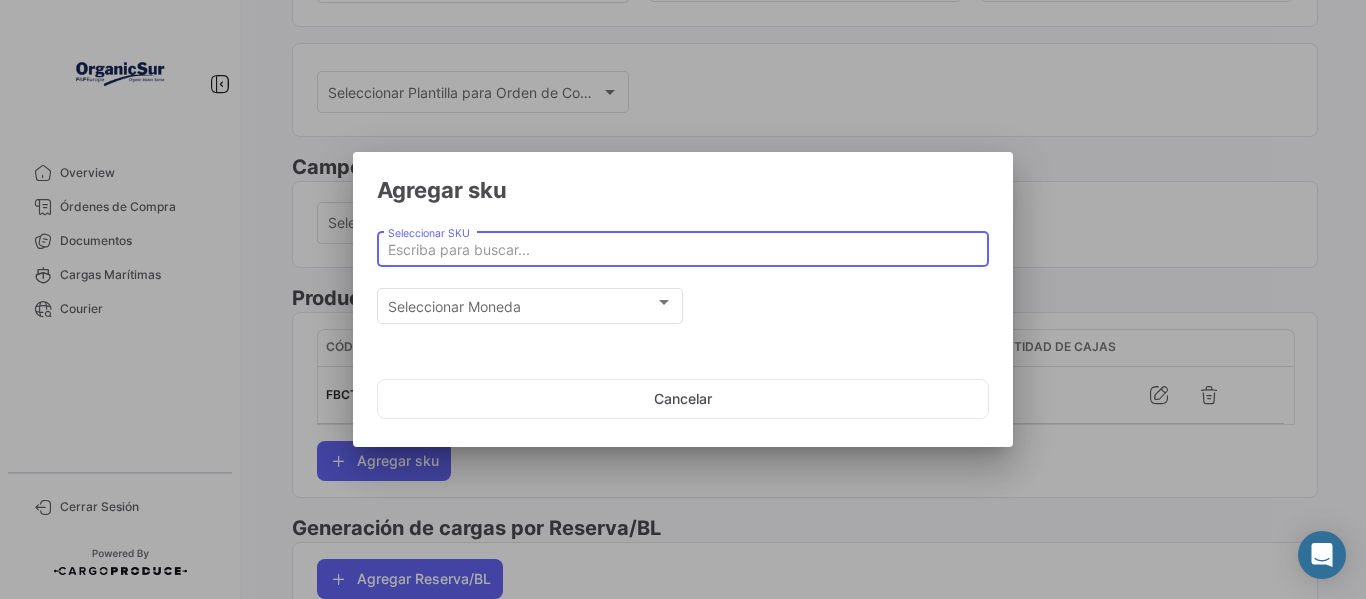 click on "Seleccionar
SKU" at bounding box center [683, 250] 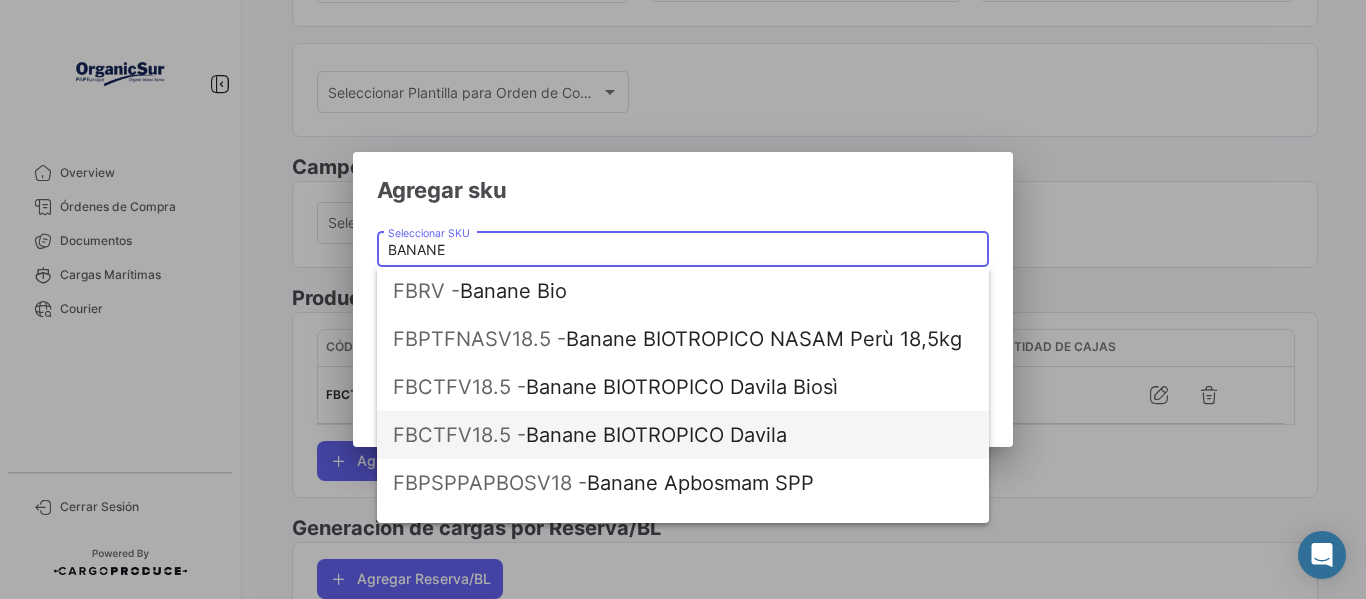 scroll, scrollTop: 200, scrollLeft: 0, axis: vertical 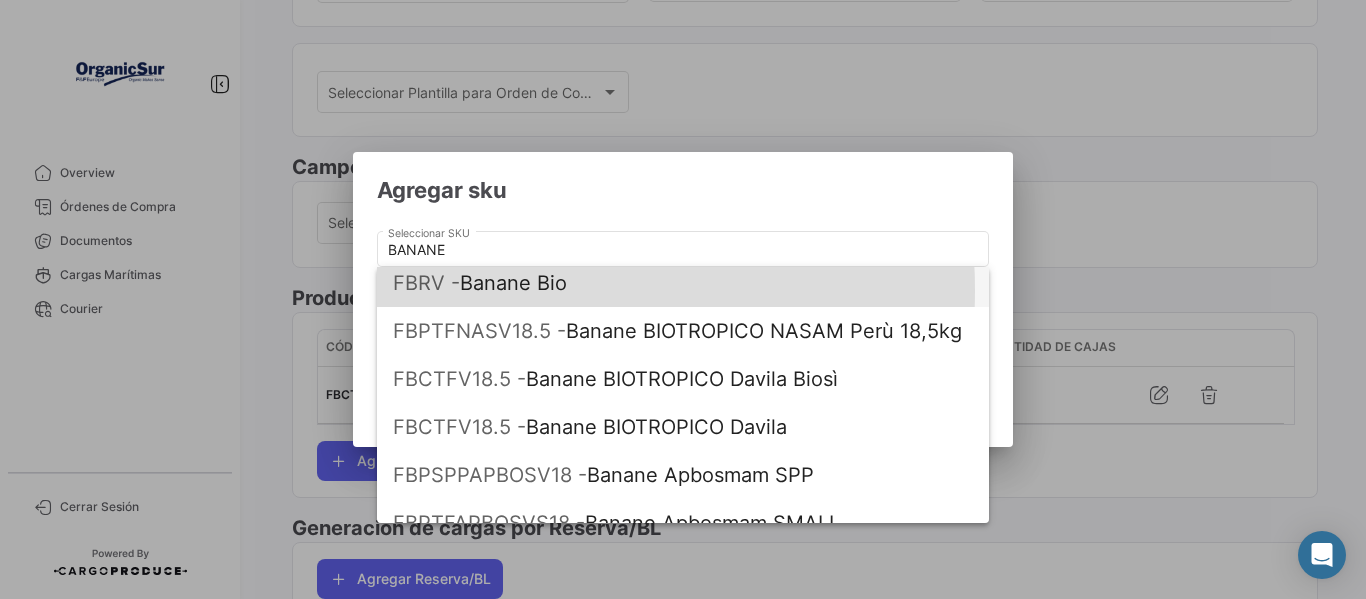 click on "FBRV -    Banane Bio" at bounding box center [683, 283] 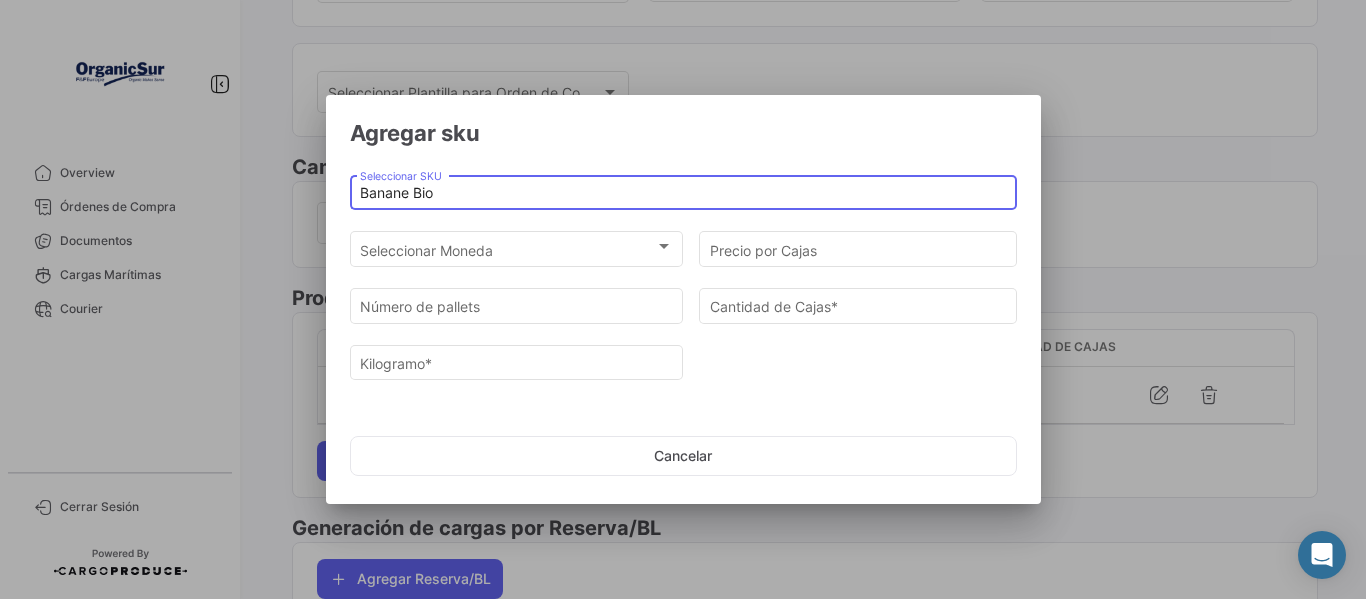 click on "Banane Bio" at bounding box center [683, 193] 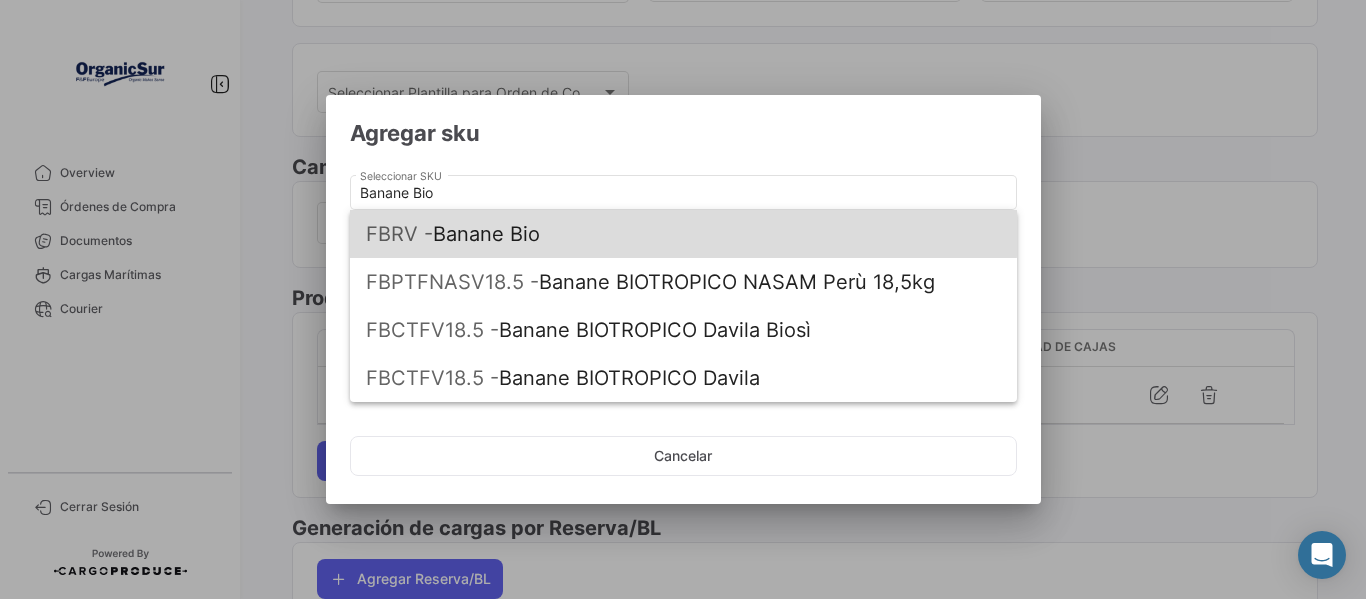 click on "FBRV -    Banane Bio" at bounding box center (683, 234) 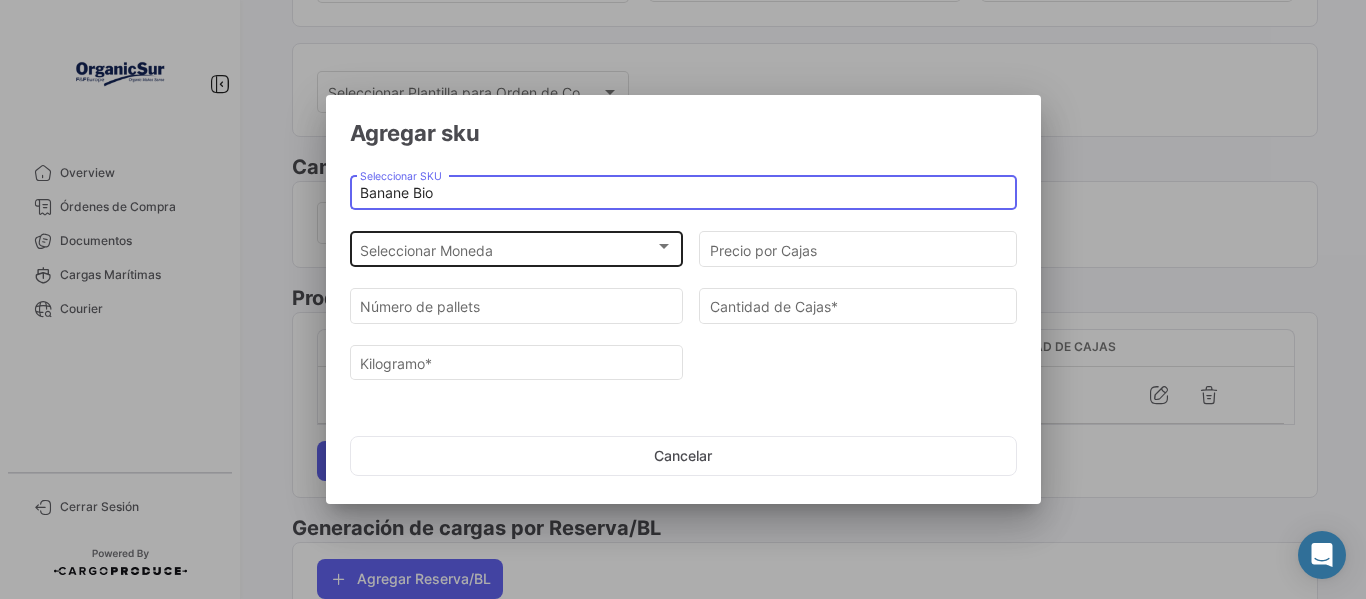 click on "Seleccionar Moneda" at bounding box center (507, 250) 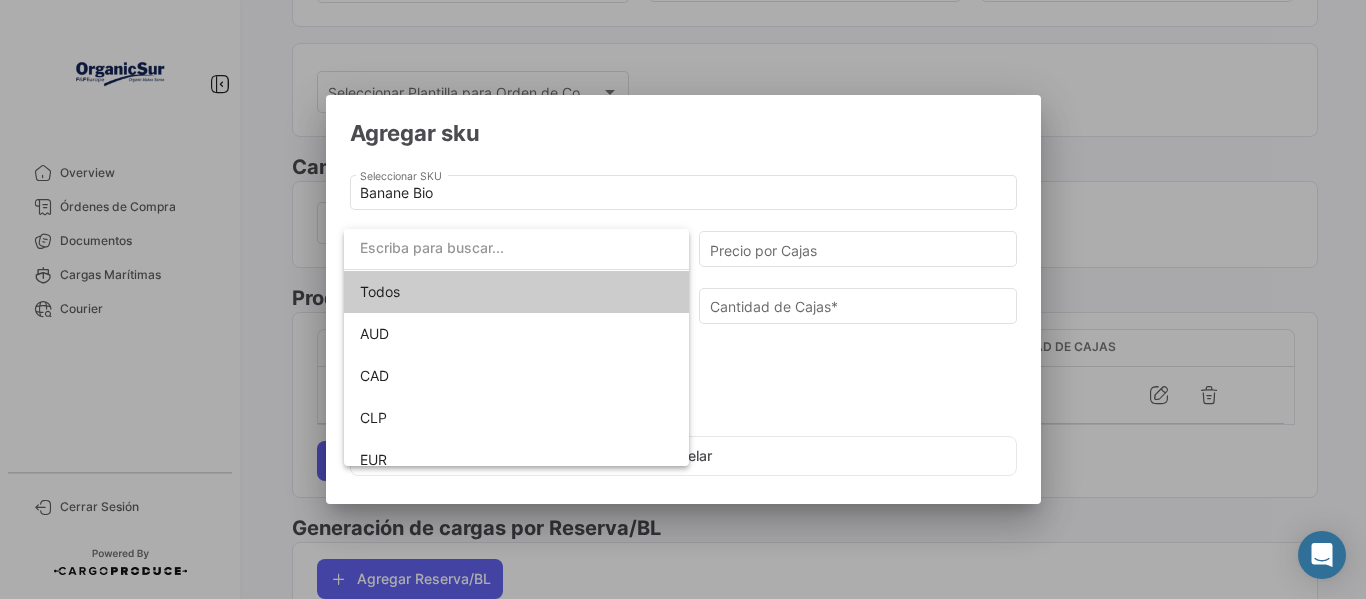 click at bounding box center [516, 248] 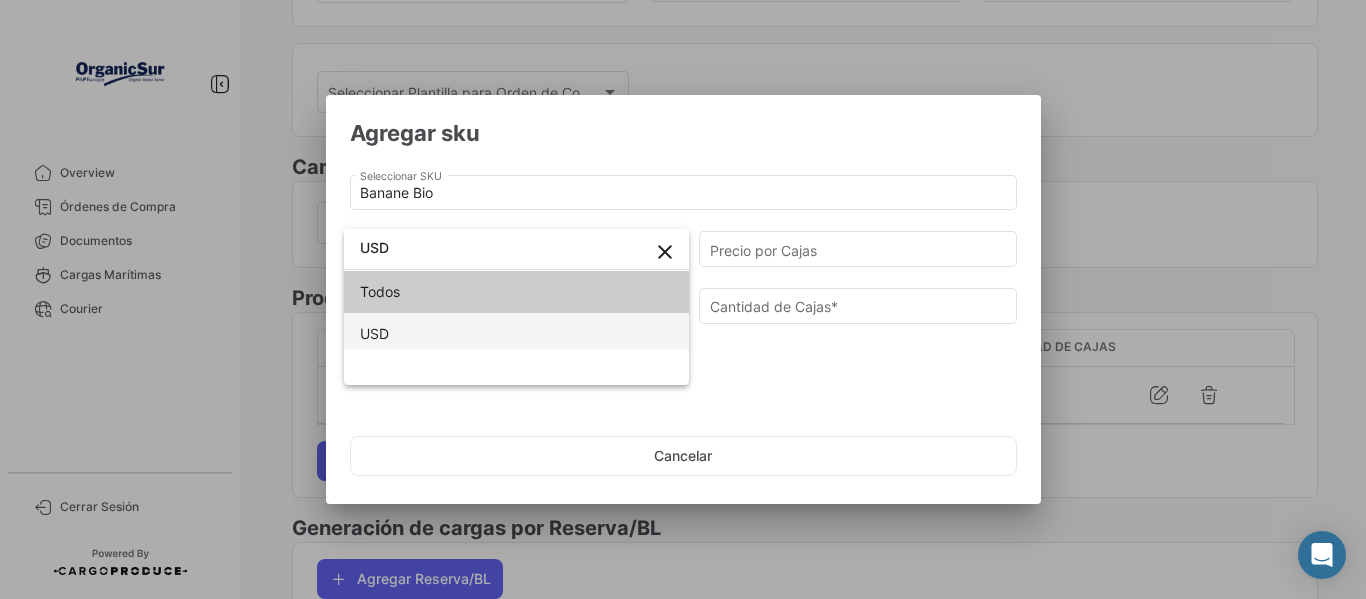 type on "USD" 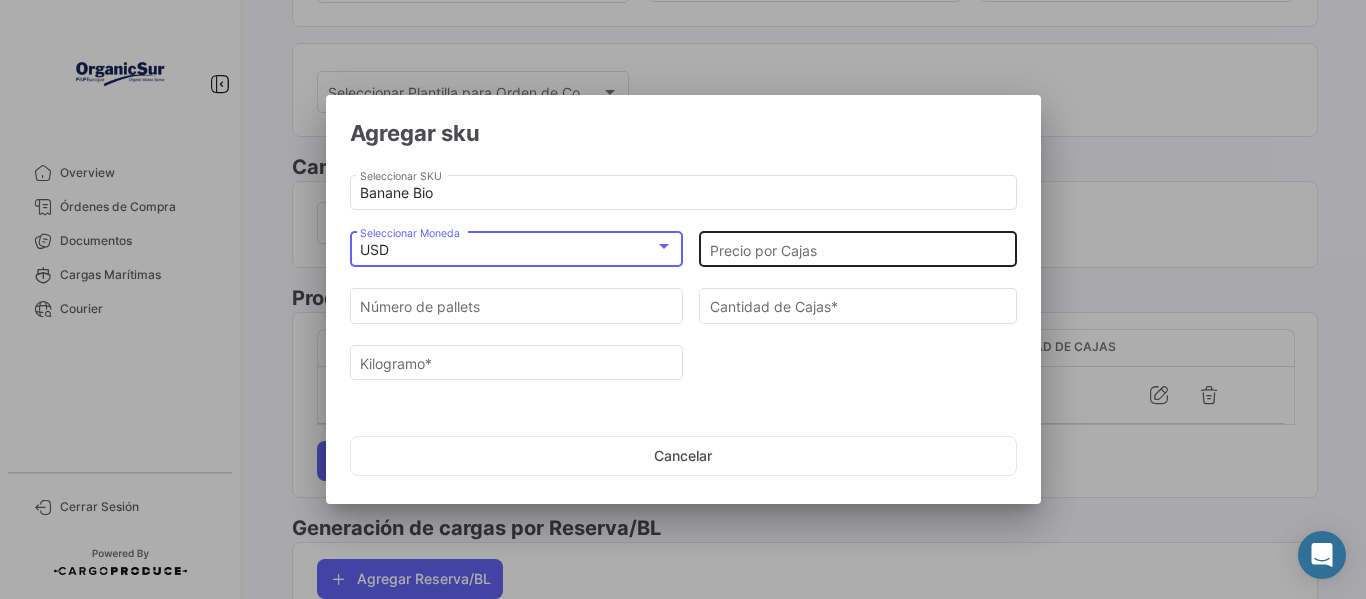 click on "Precio por Cajas" at bounding box center [858, 247] 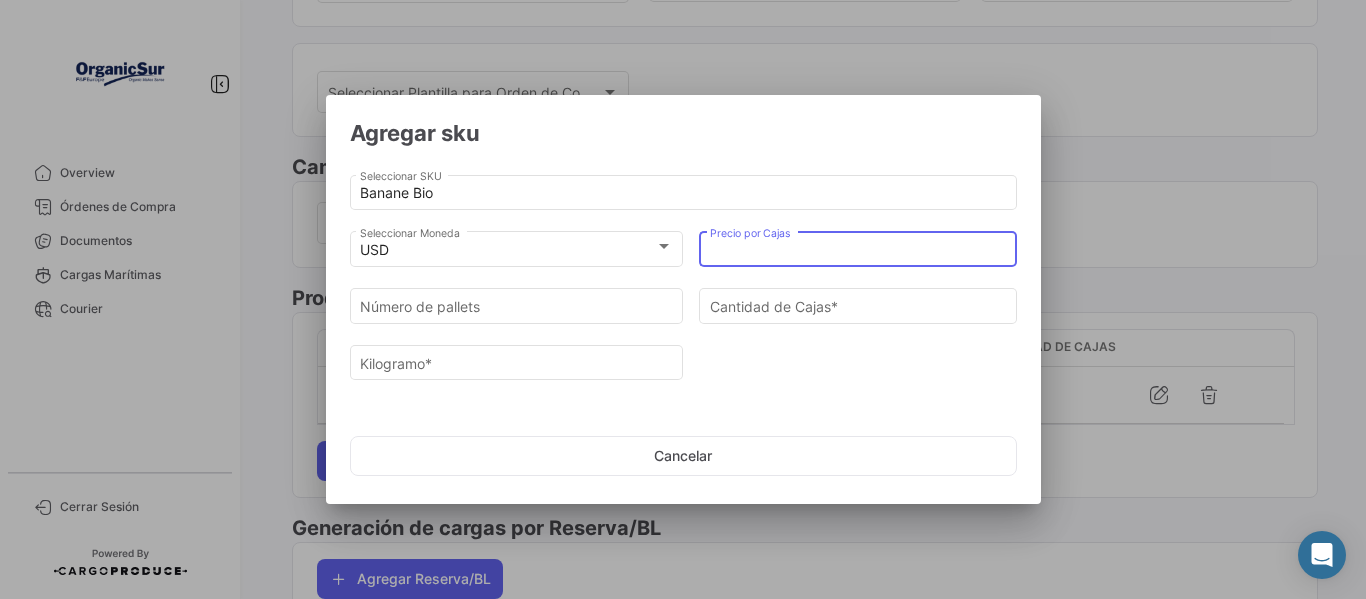 click on "Precio por Cajas" at bounding box center (858, 250) 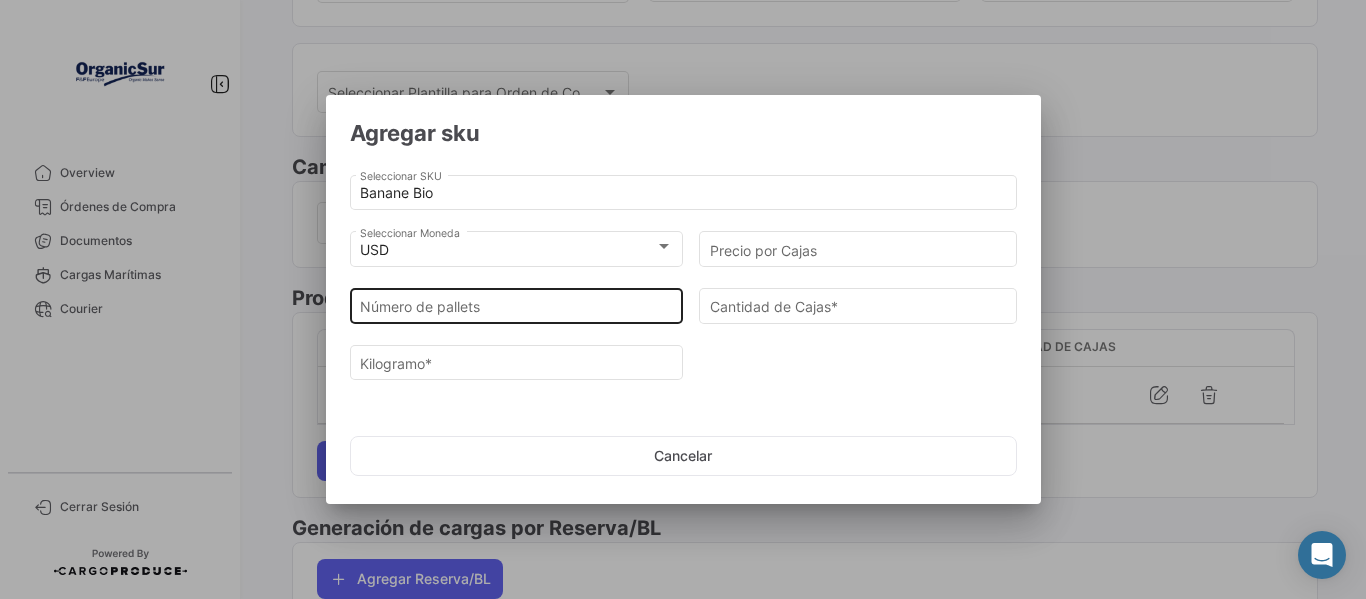 click on "Número de pallets" at bounding box center [516, 307] 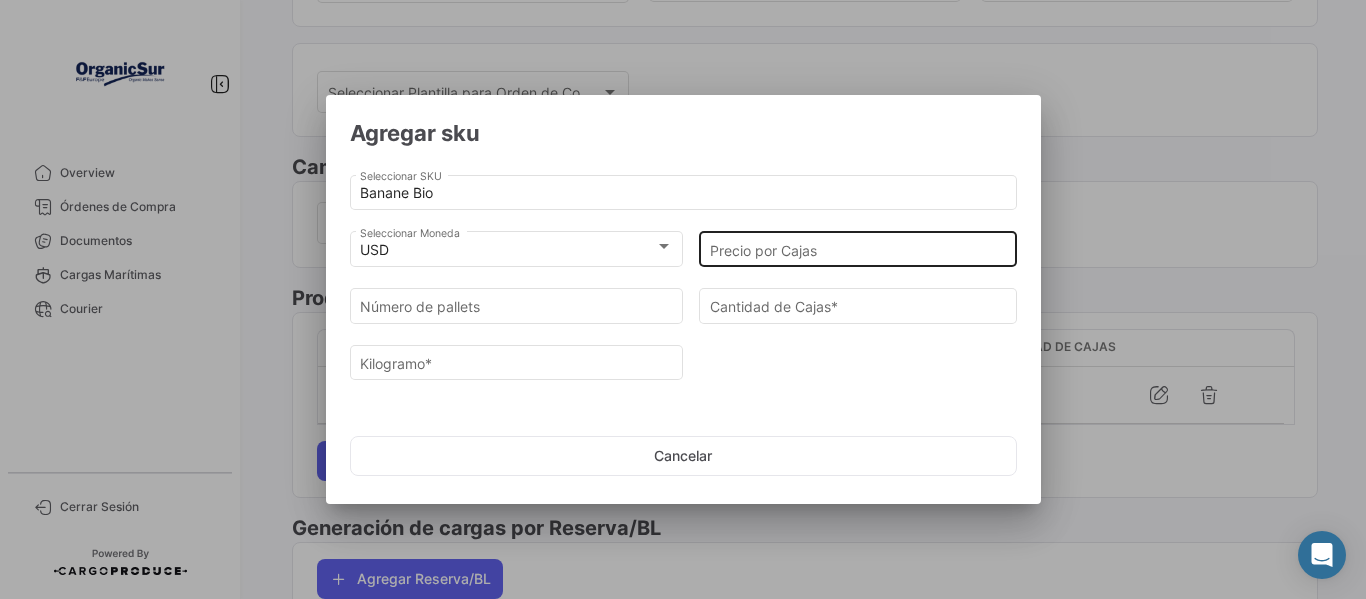 click on "Precio por Cajas" 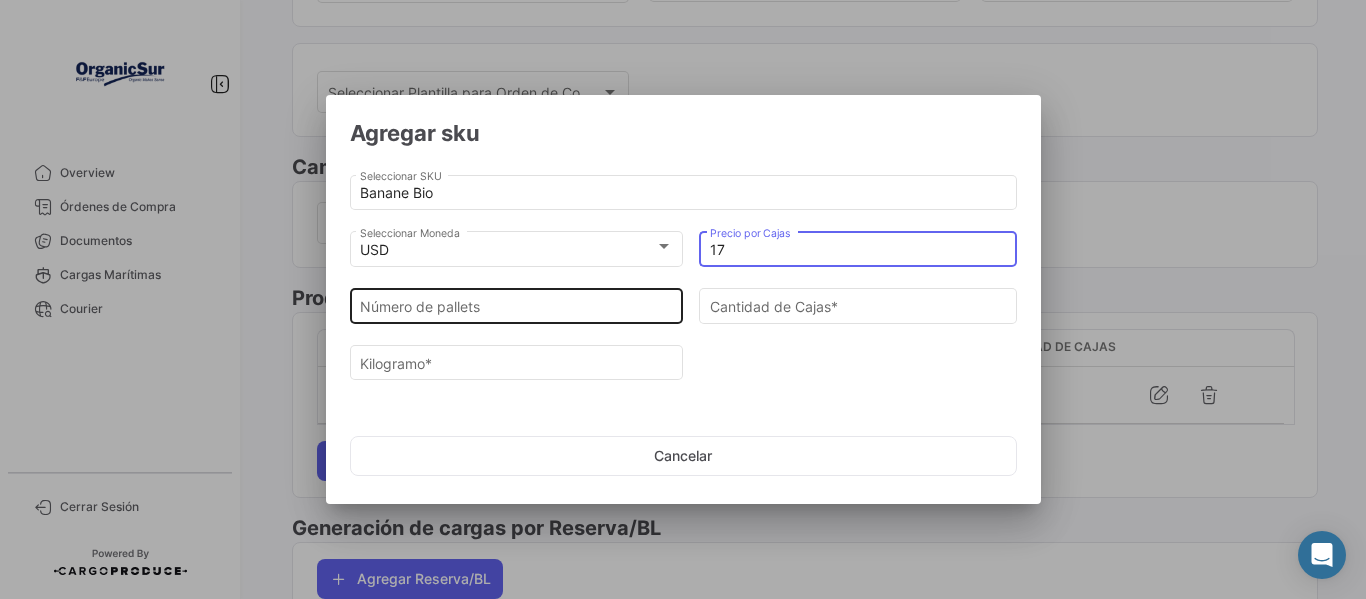 type on "17" 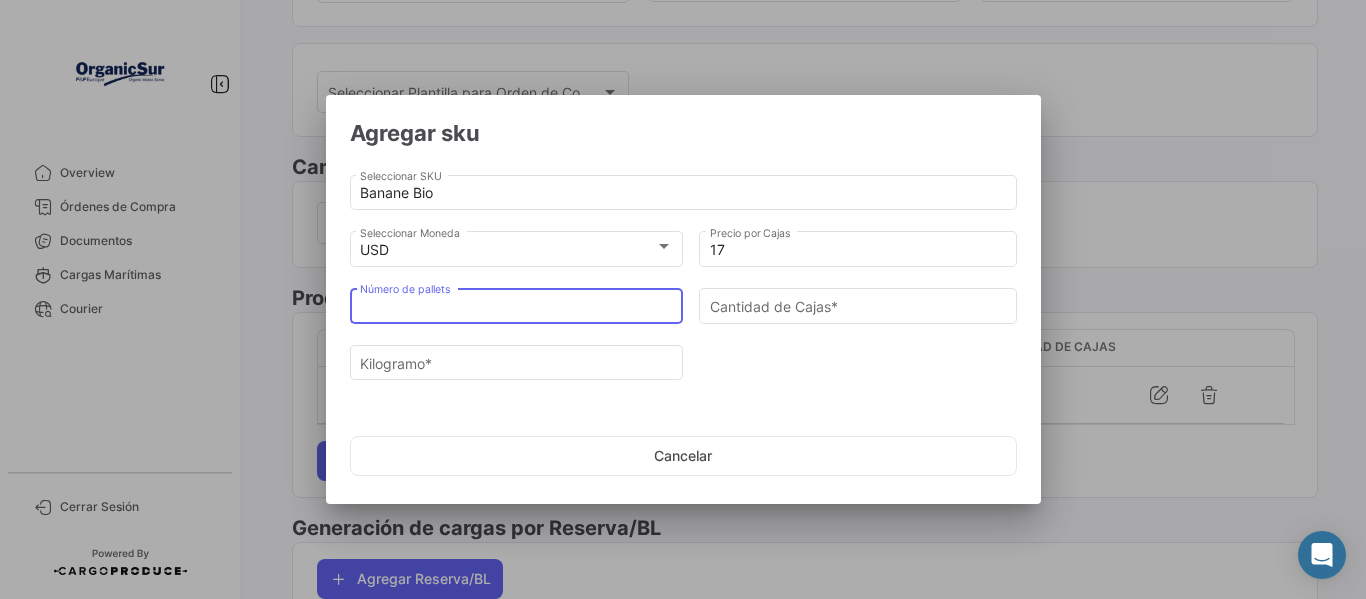 type on "1" 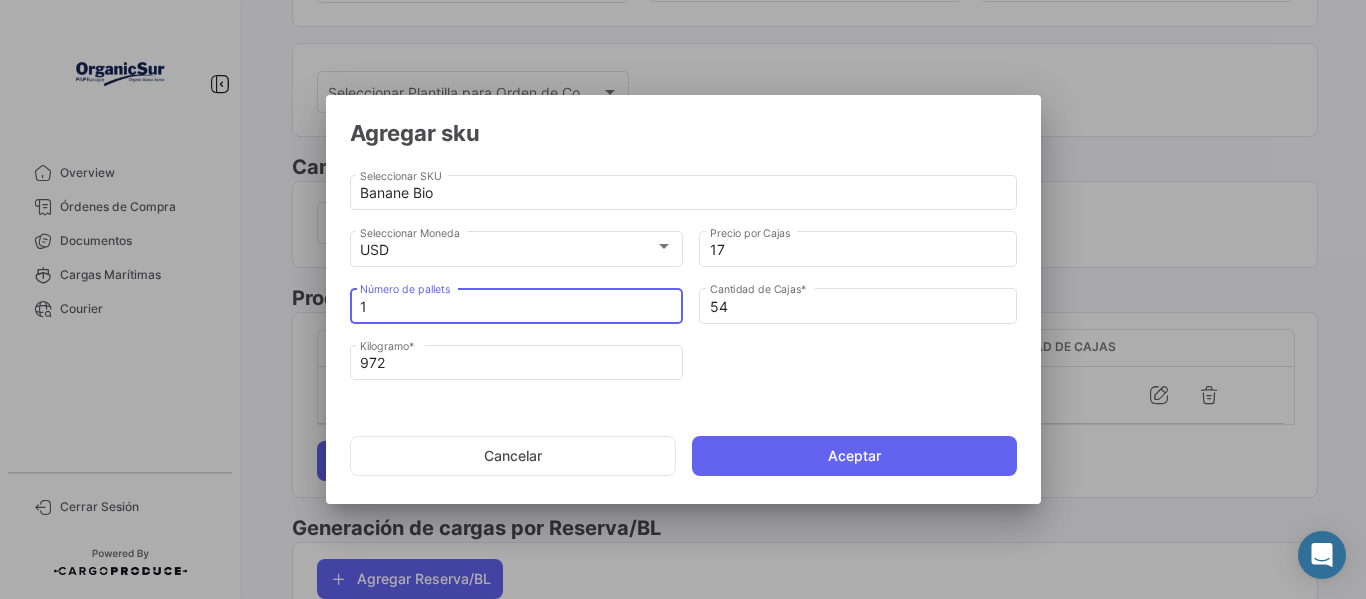 type on "17" 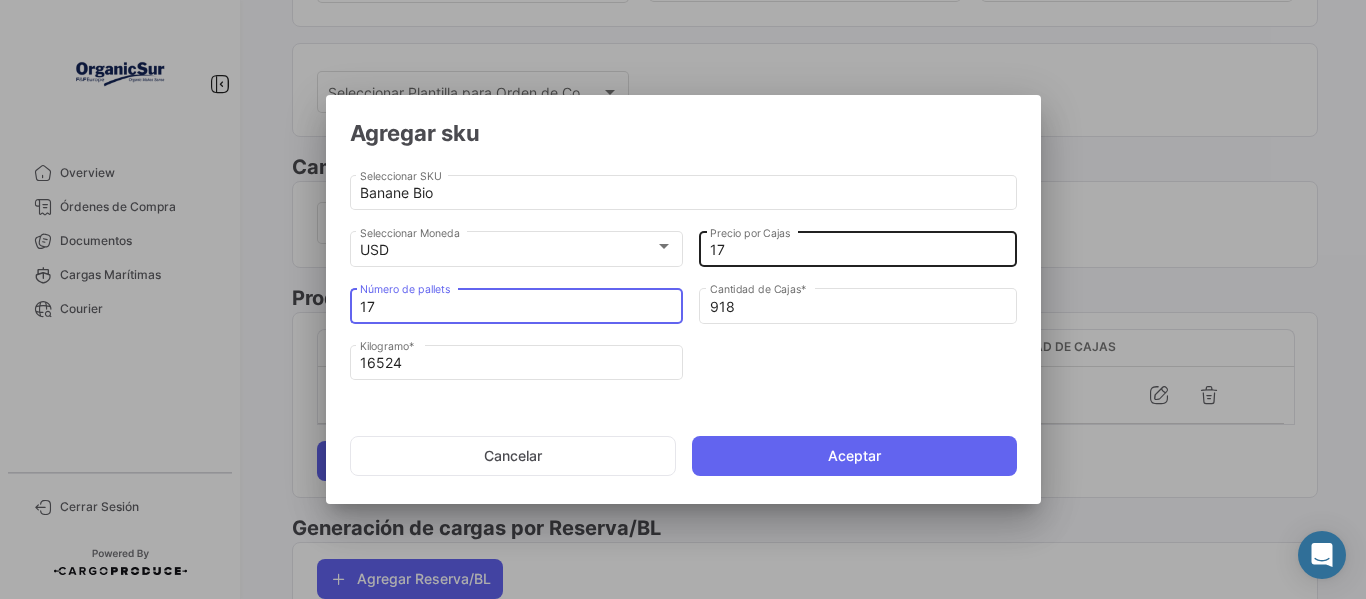type on "17" 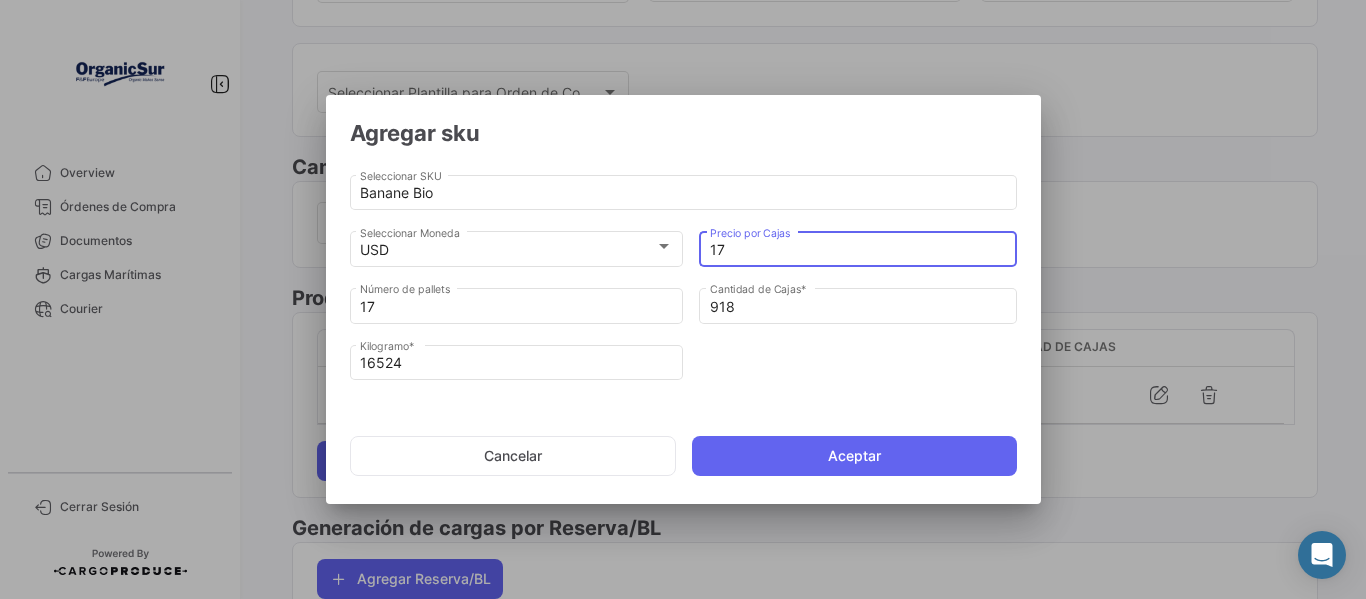 click on "17" at bounding box center (858, 250) 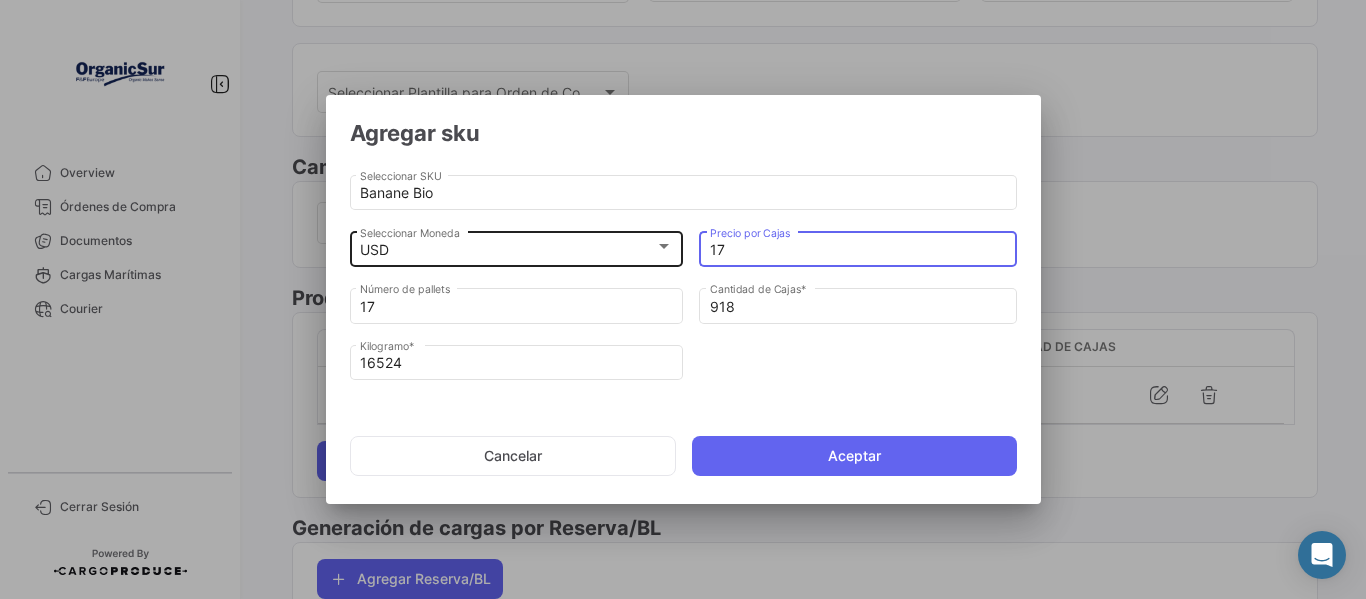 drag, startPoint x: 707, startPoint y: 248, endPoint x: 665, endPoint y: 248, distance: 42 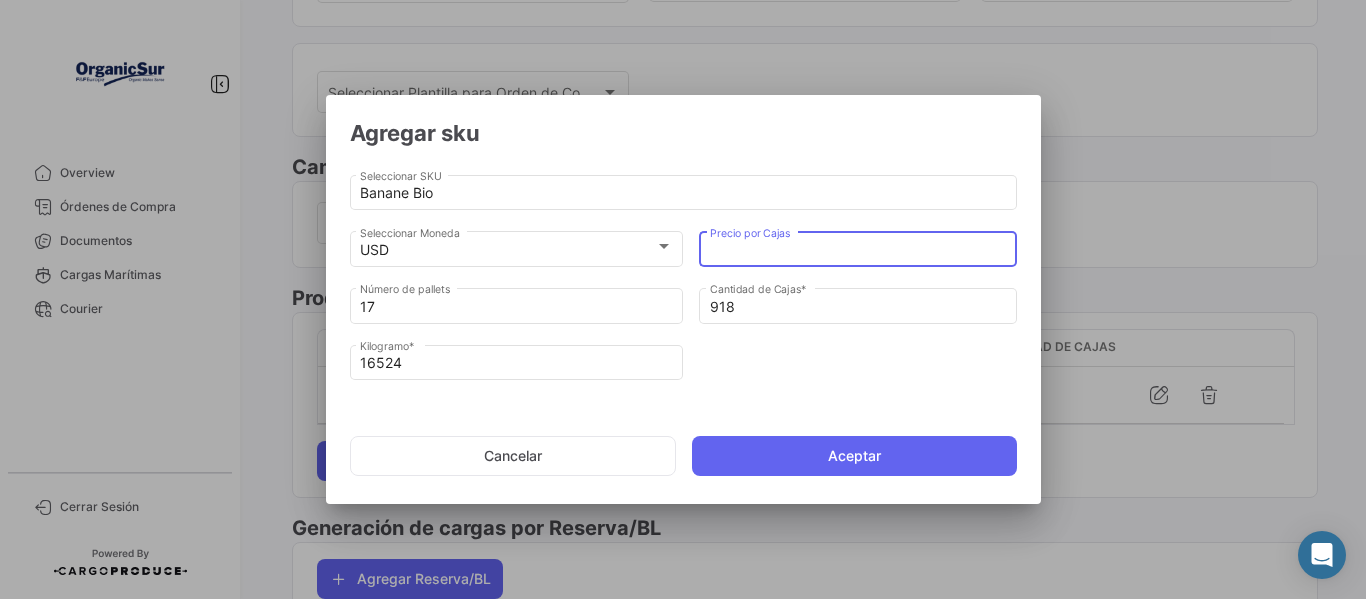 type 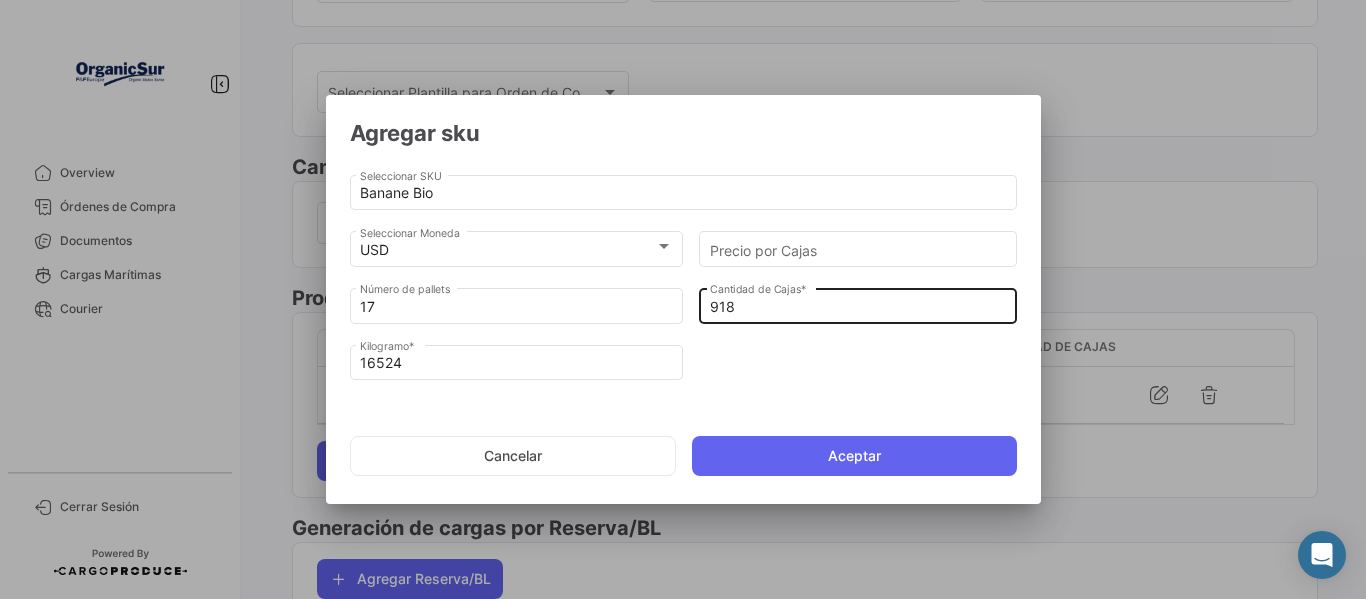 click on "918 Cantidad de Cajas  *" at bounding box center (858, 304) 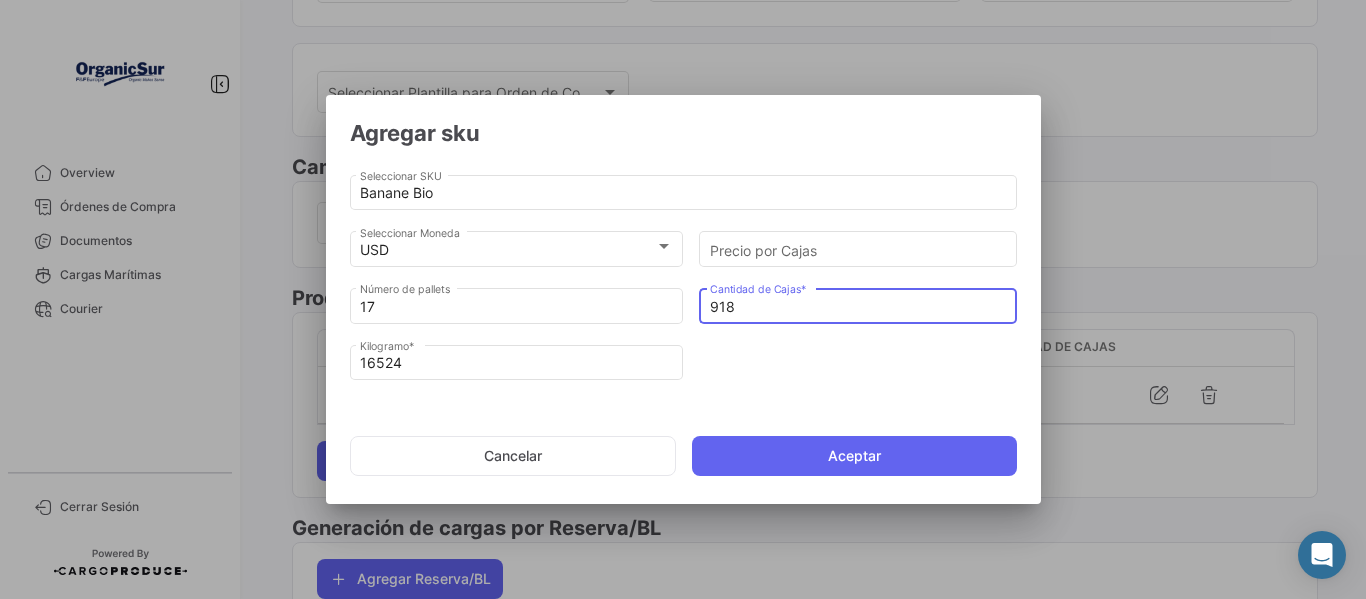 click on "918" at bounding box center (858, 307) 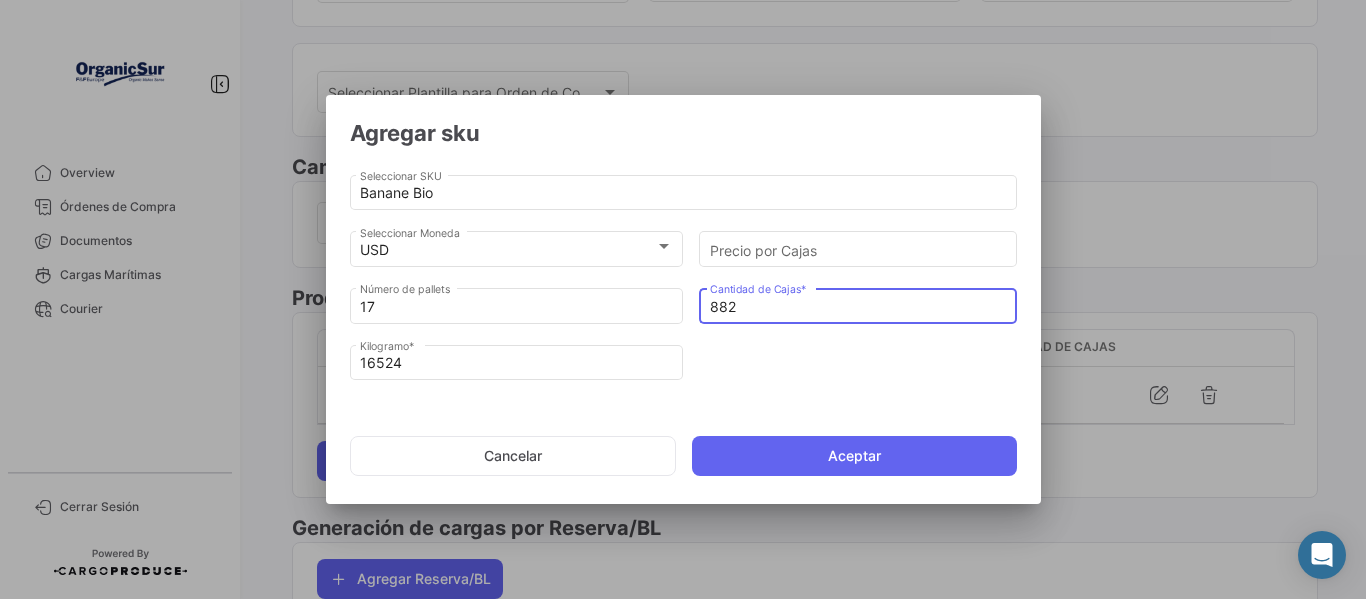 type on "882" 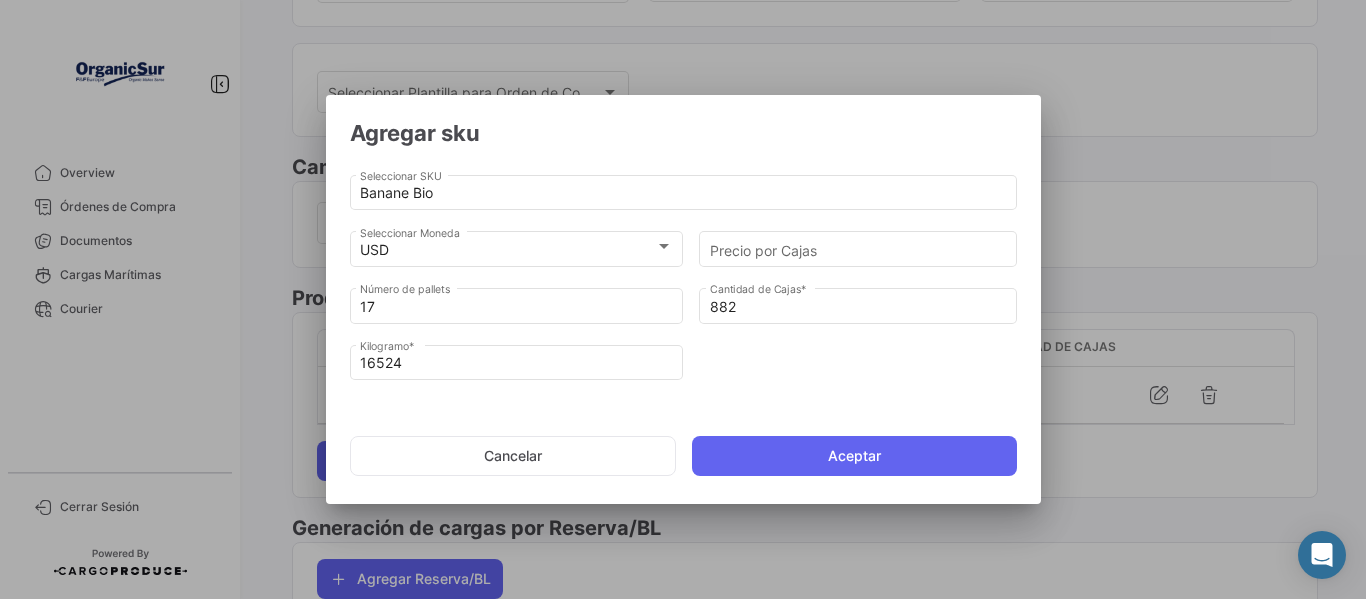 click on "17 Número de pallets   882 Cantidad de Cajas  *   16524 Kilogramo  *" at bounding box center (683, 341) 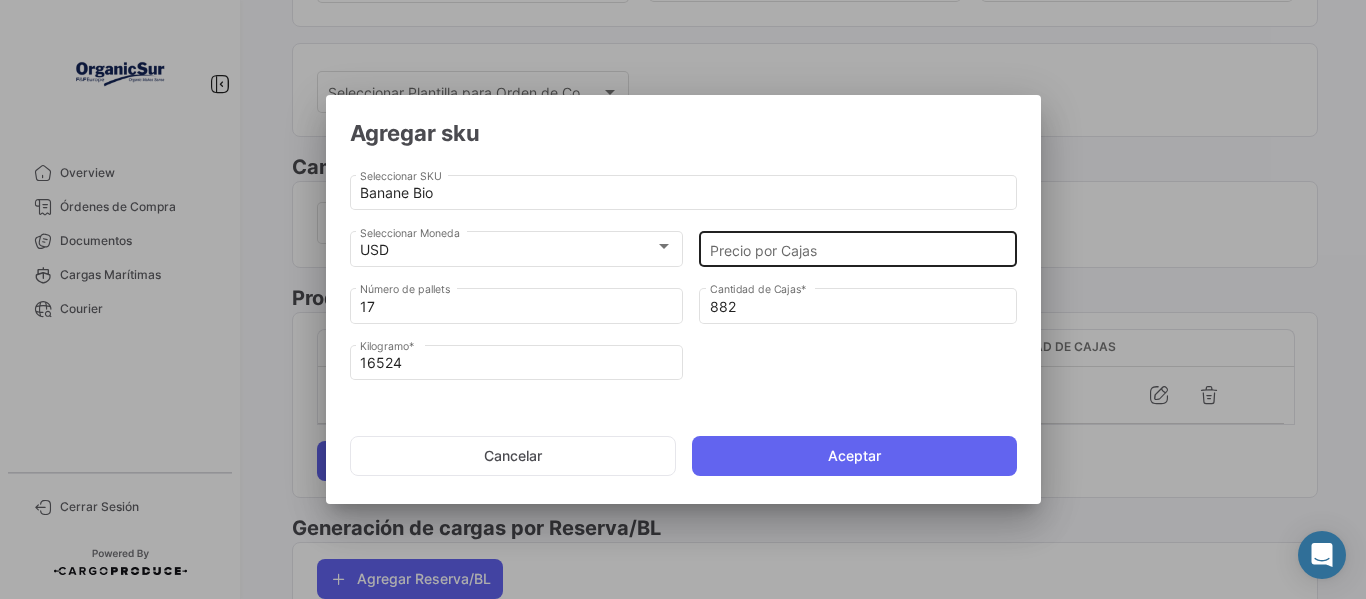 click on "Precio por Cajas" at bounding box center (858, 250) 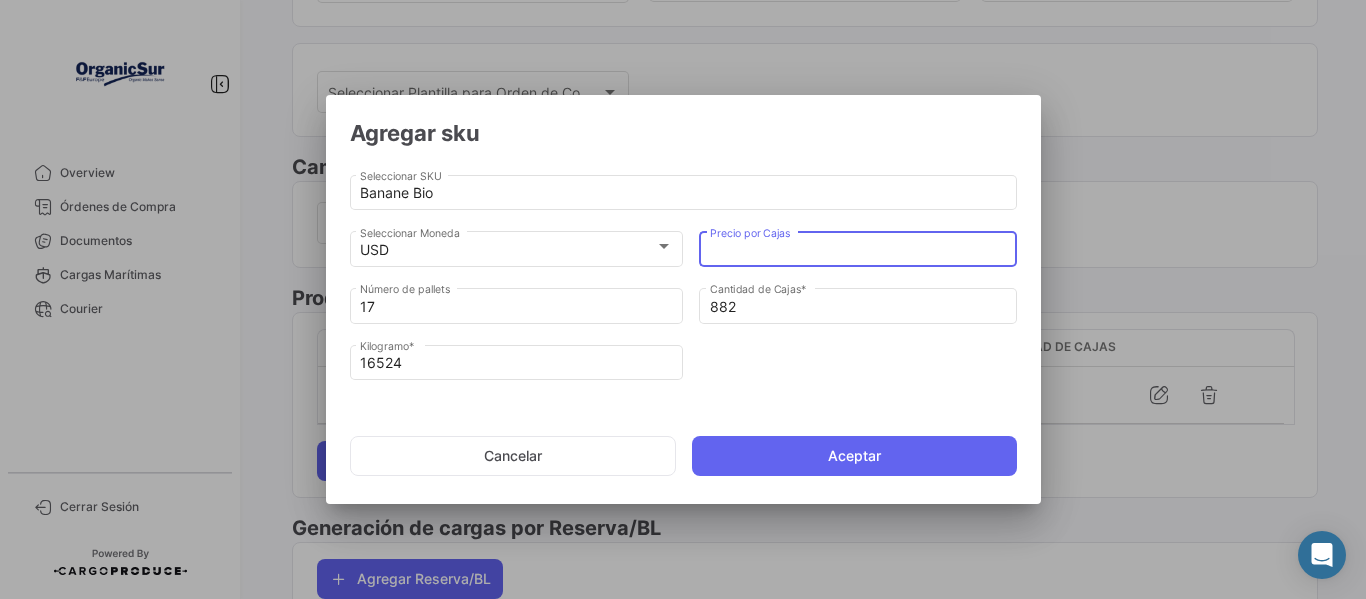 click on "Precio por Cajas" at bounding box center (858, 247) 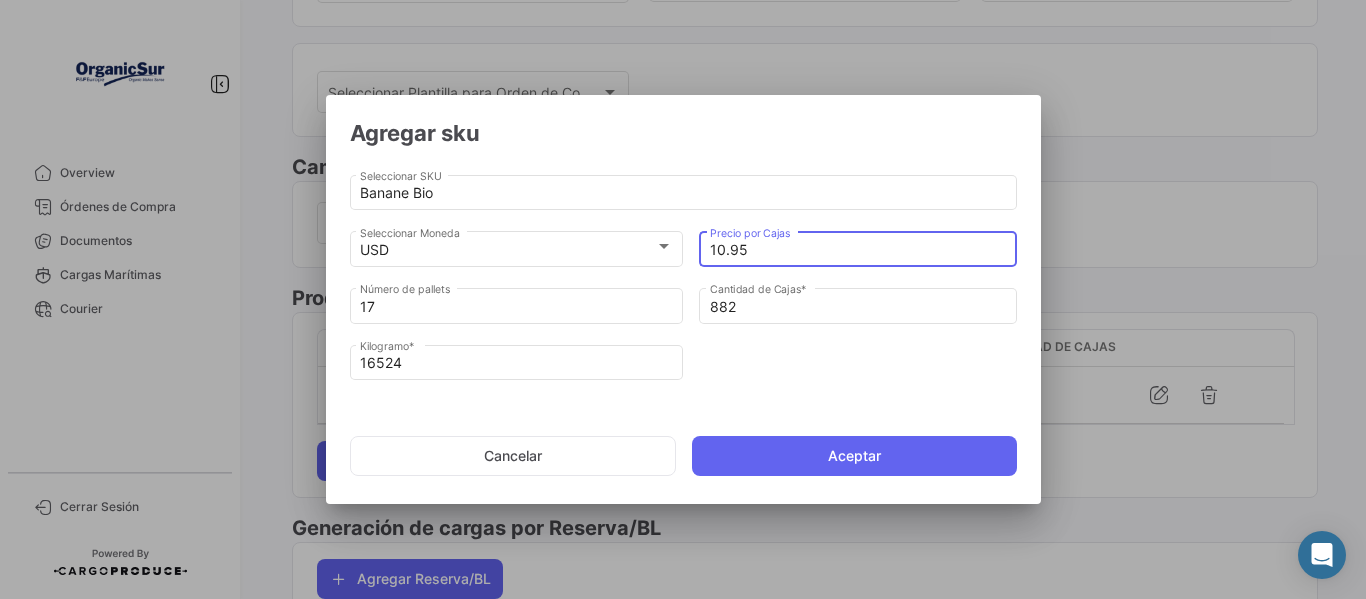 click on "10.95" at bounding box center [858, 250] 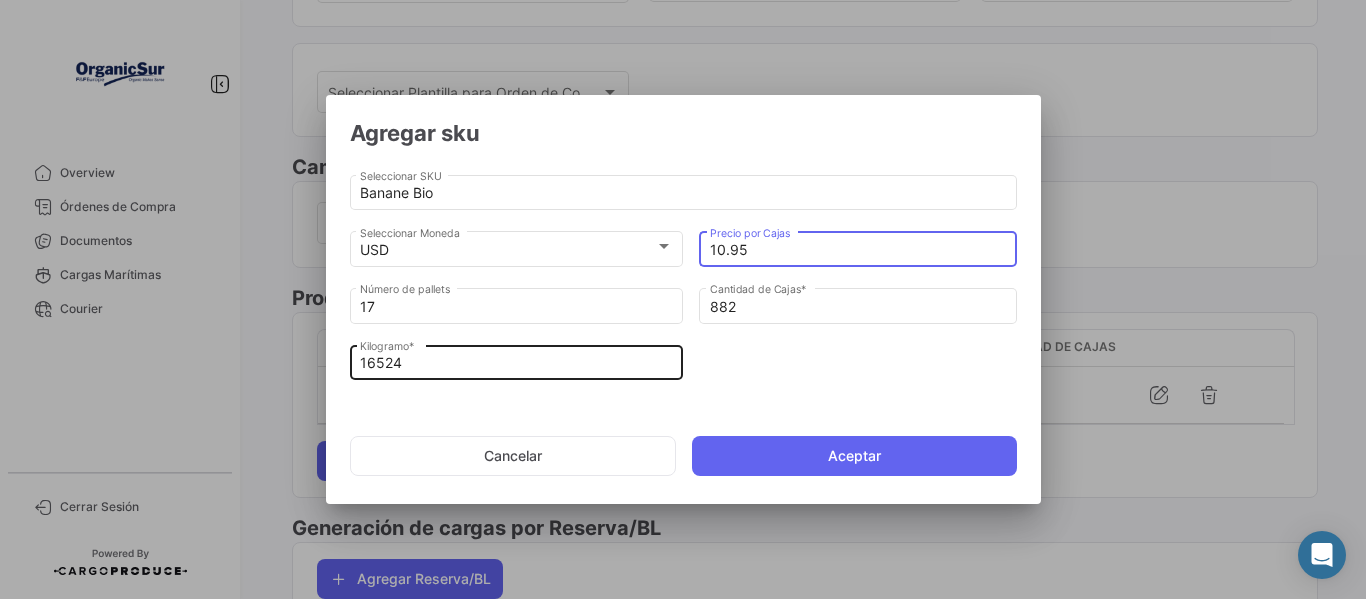 type on "10.95" 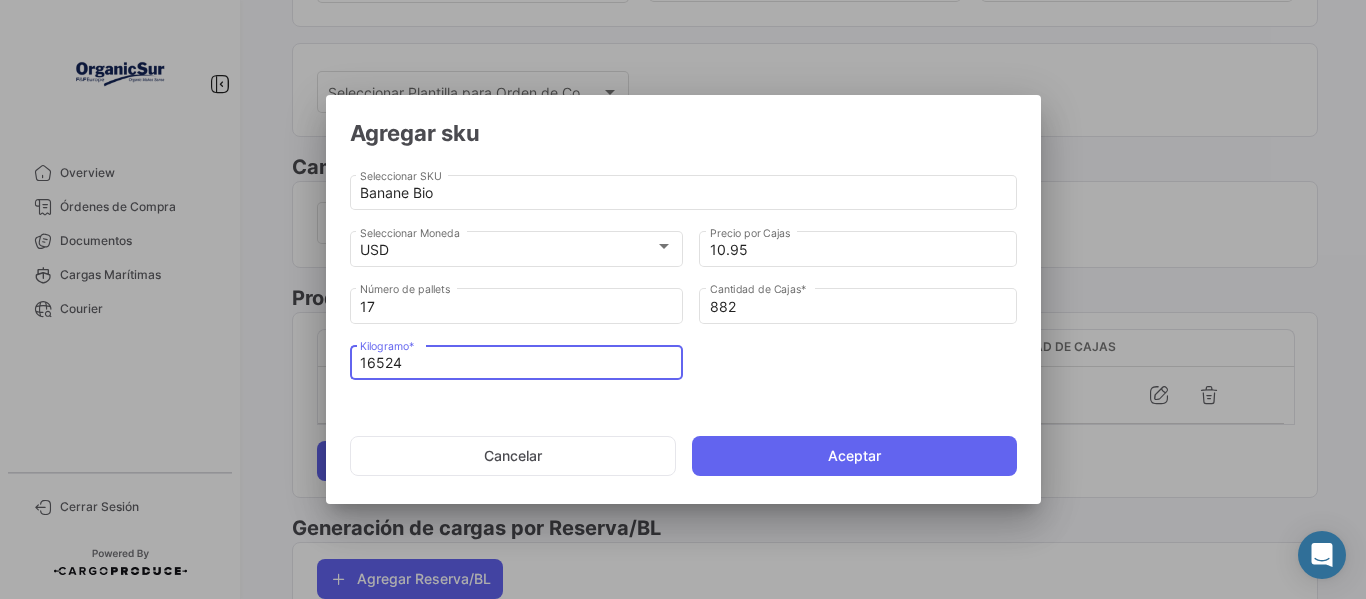 click on "16524" at bounding box center [516, 363] 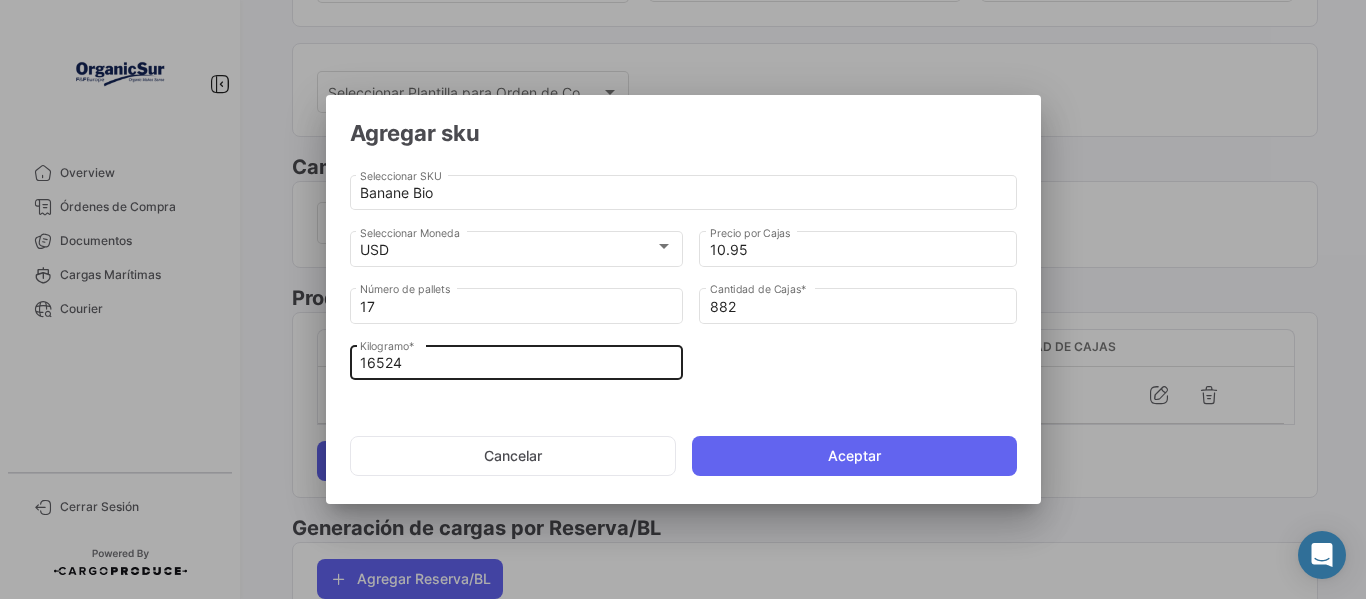 click on "16524" at bounding box center (516, 363) 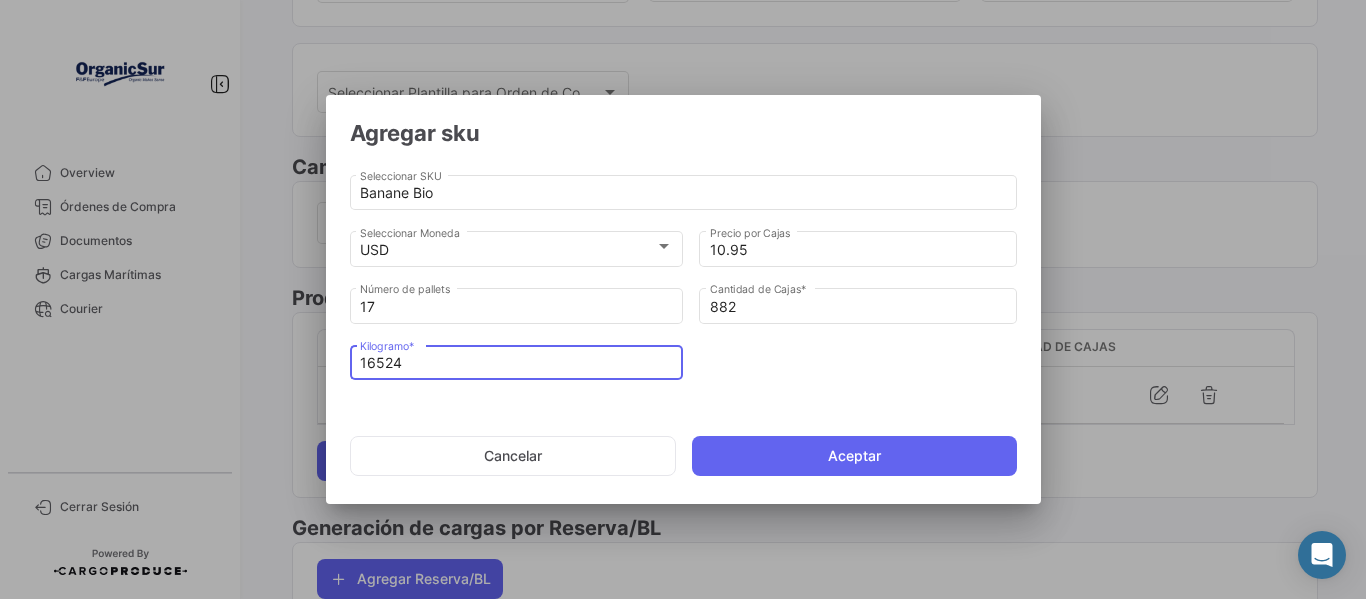 click on "16524 Kilogramo  *" at bounding box center [516, 360] 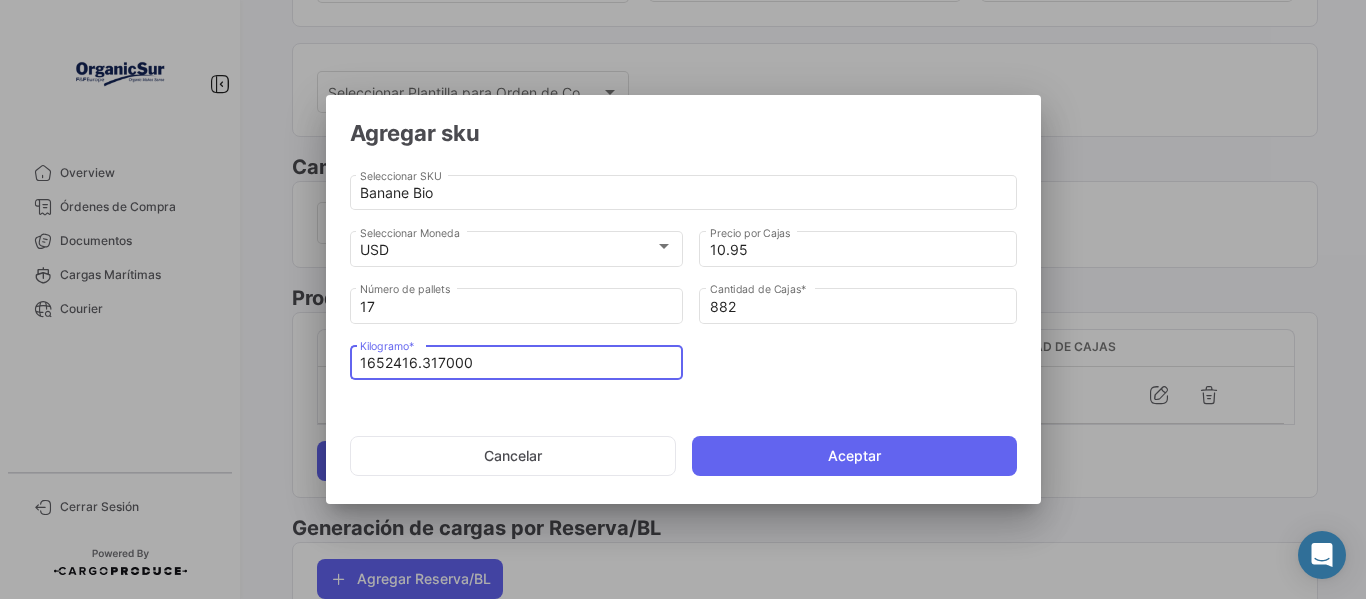 drag, startPoint x: 478, startPoint y: 370, endPoint x: 268, endPoint y: 370, distance: 210 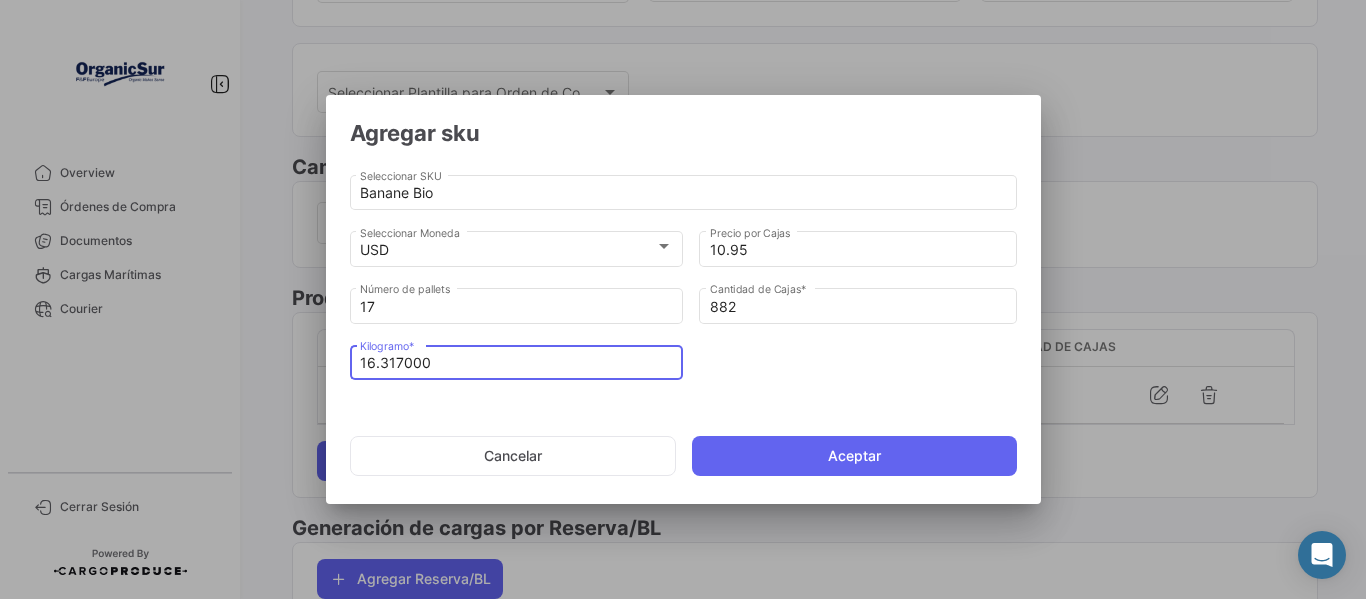 click on "16.317000" at bounding box center [516, 363] 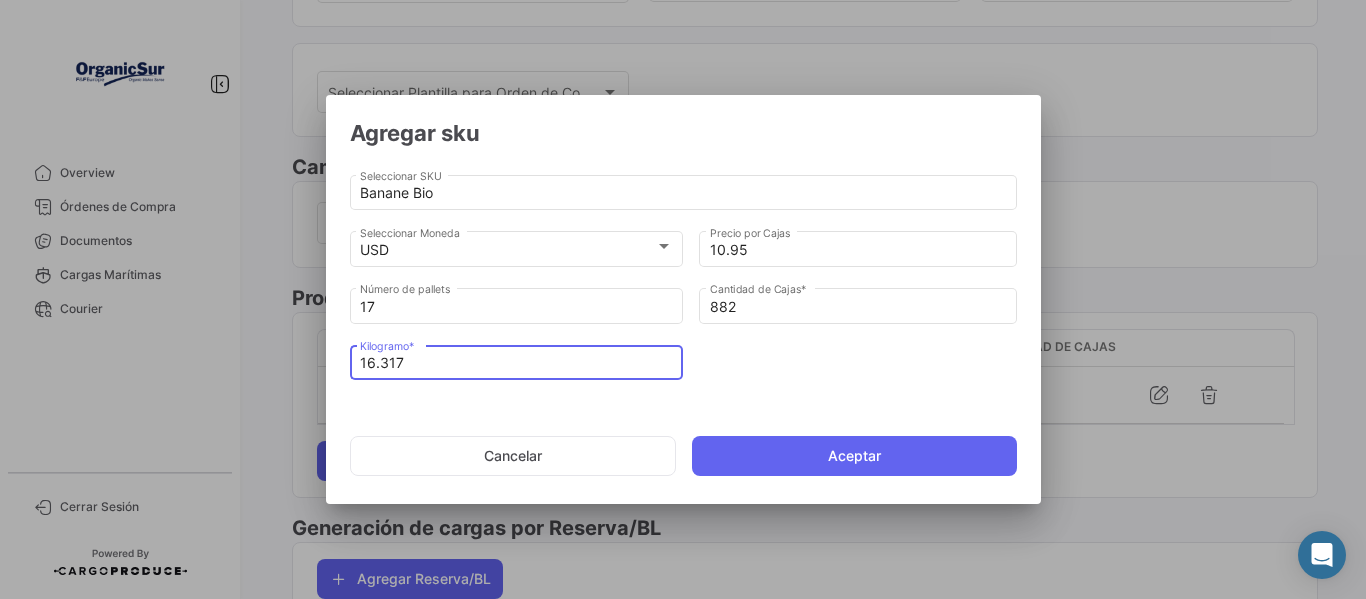 click on "16.317" at bounding box center [516, 363] 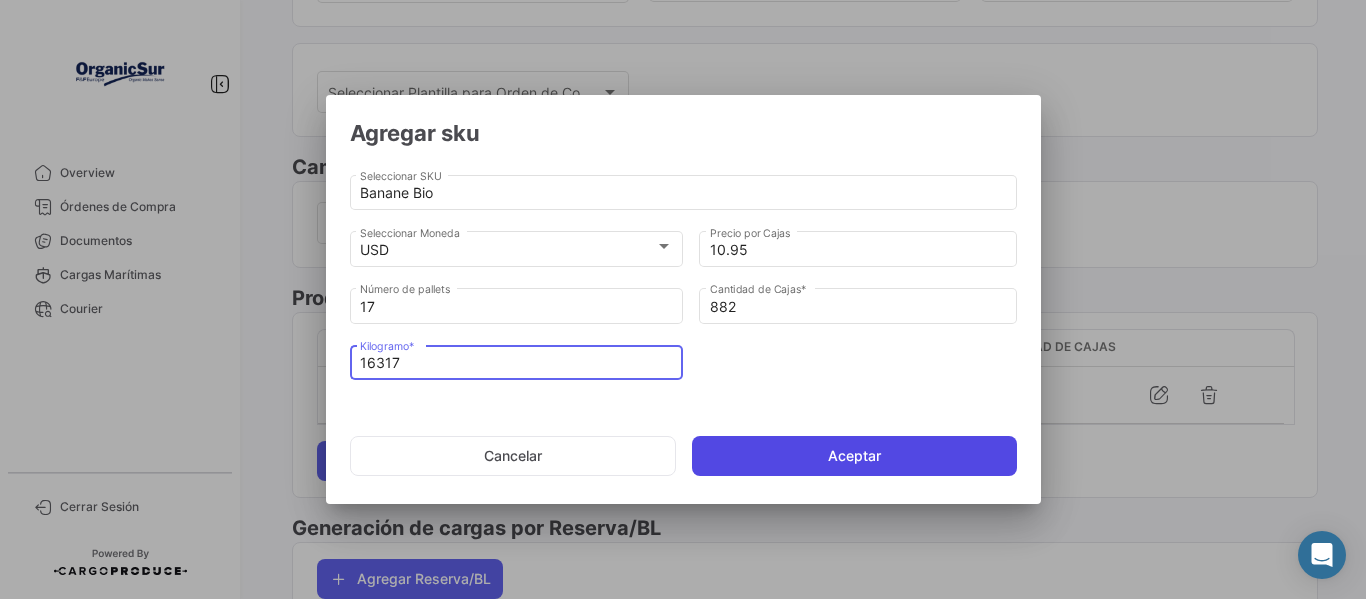 type on "16317" 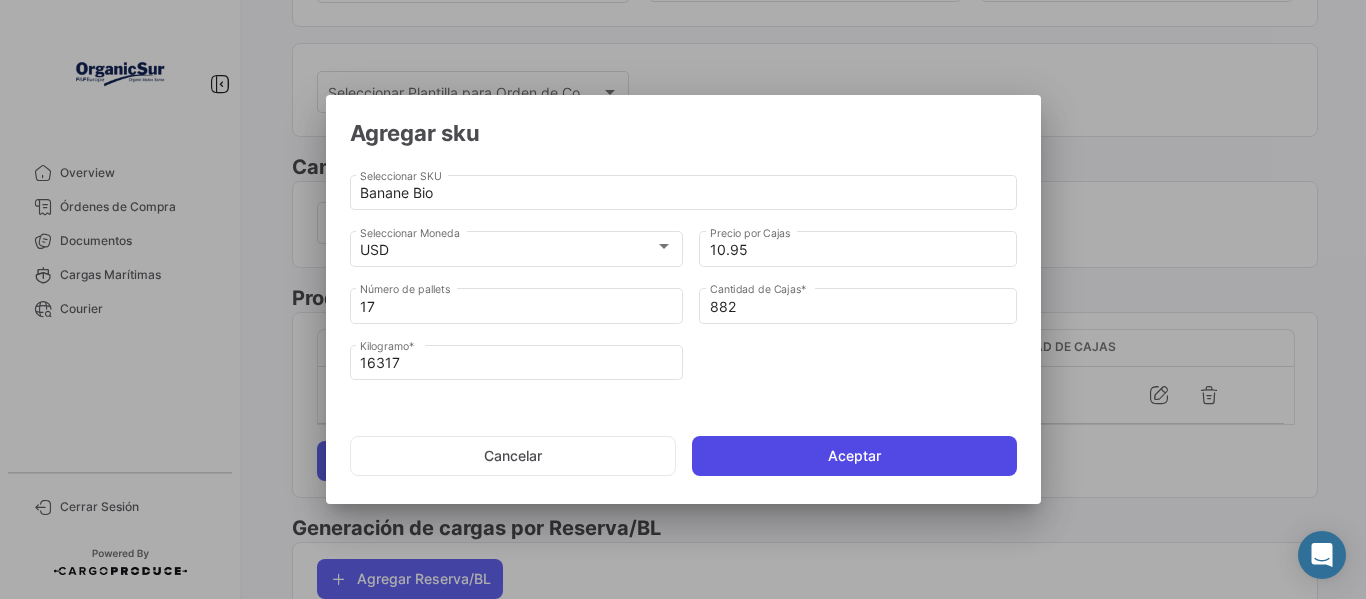 click on "Aceptar" 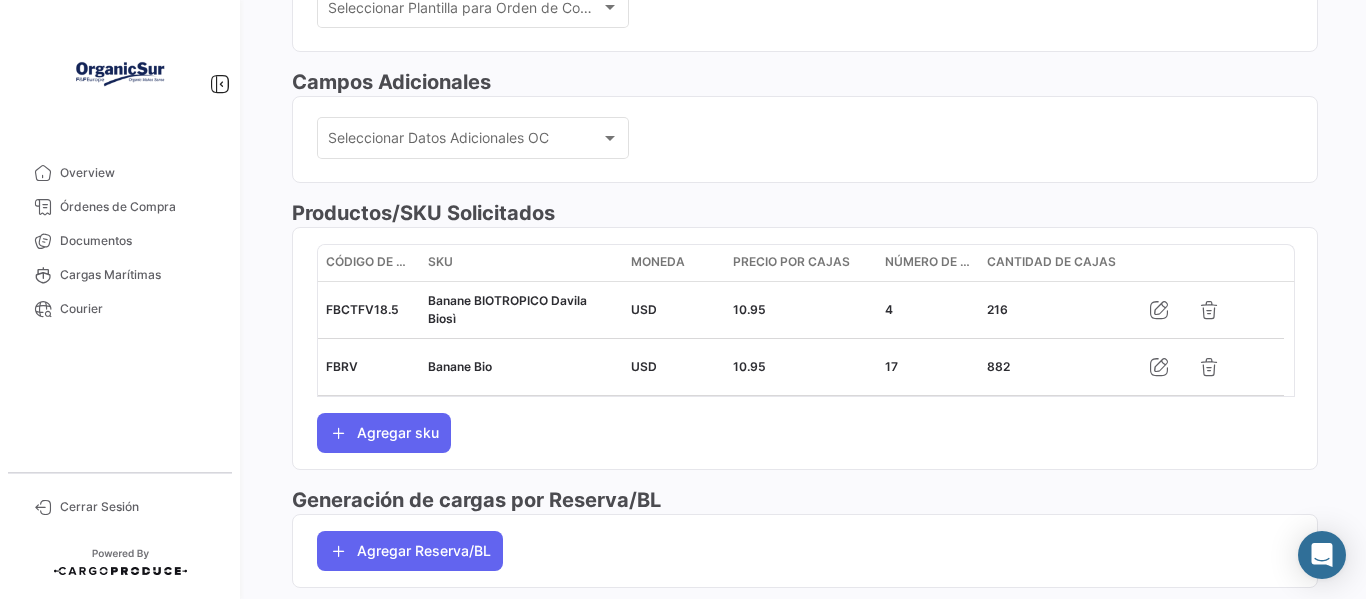scroll, scrollTop: 652, scrollLeft: 0, axis: vertical 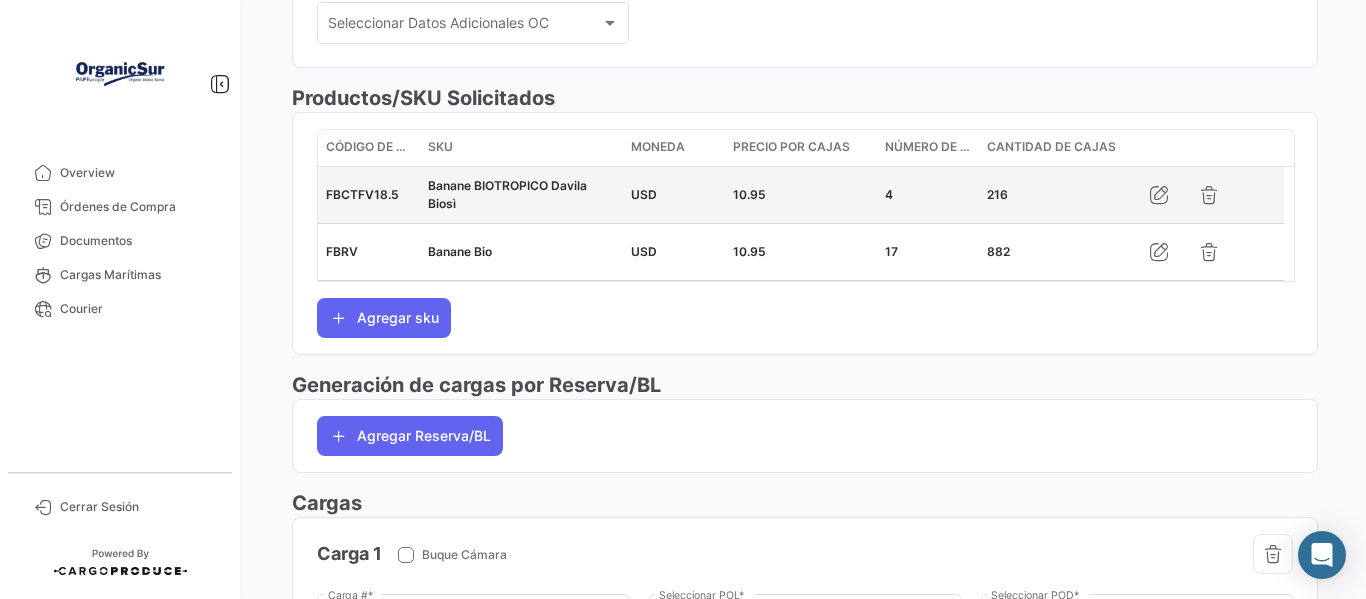 drag, startPoint x: 994, startPoint y: 192, endPoint x: 926, endPoint y: 194, distance: 68.0294 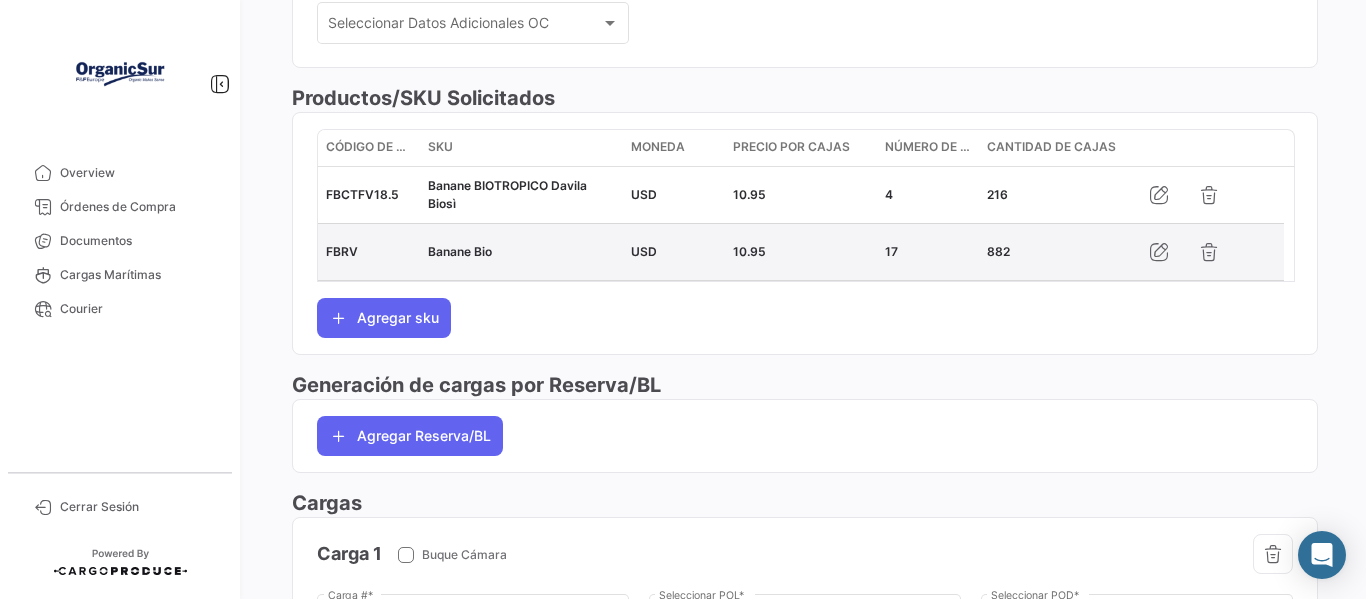 drag, startPoint x: 999, startPoint y: 268, endPoint x: 976, endPoint y: 275, distance: 24.04163 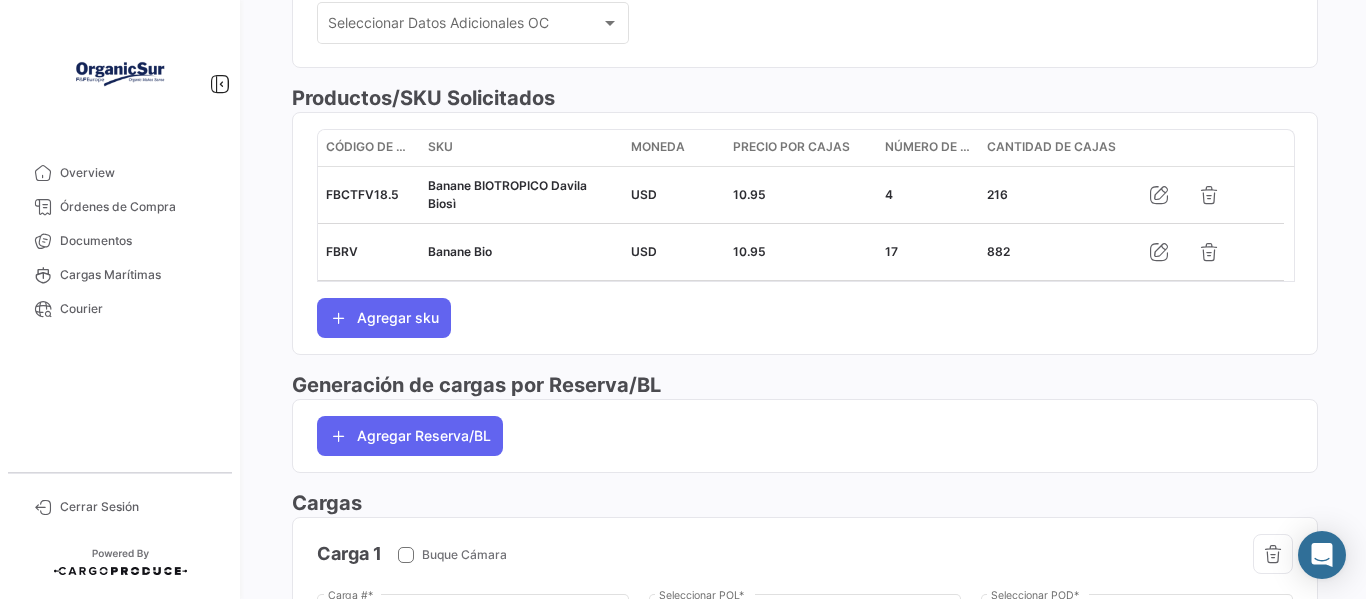 click on "Código de SKU SKU Moneda  Precio por Cajas  Número de pallets  Cantidad de Cajas  FBCTFV18.5 Banane BIOTROPICO Davila Biosì USD 10.95 4 216 FBRV Banane Bio USD 10.95 17 882  Agregar sku" 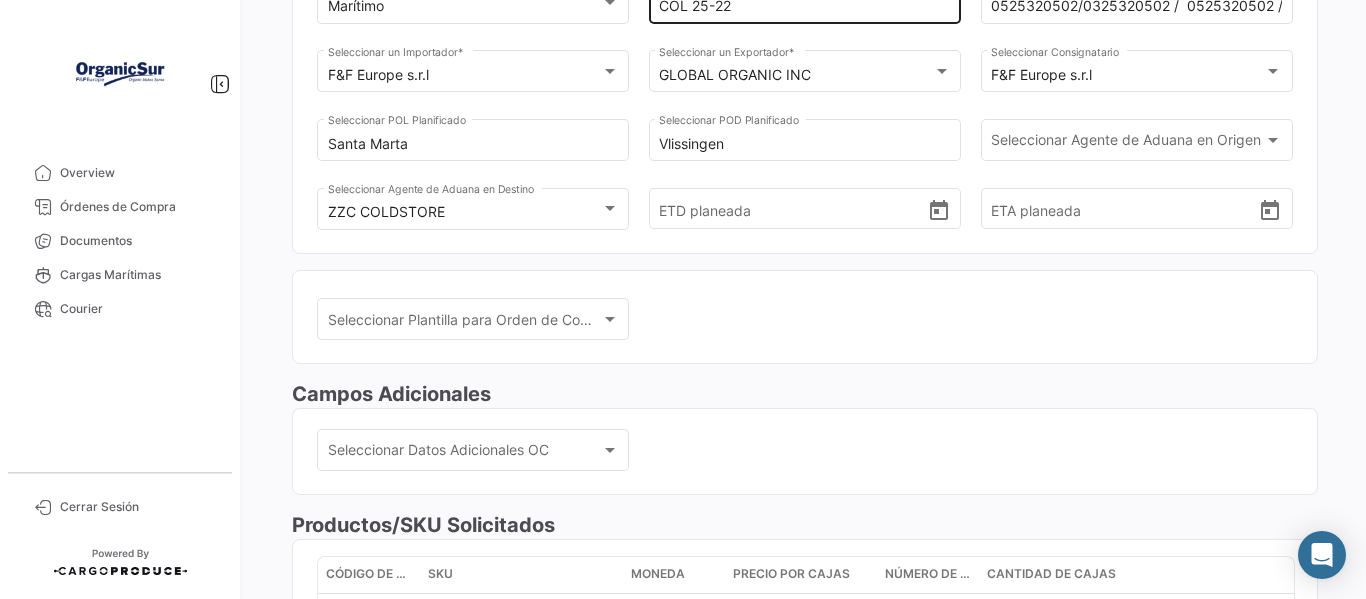 scroll, scrollTop: 0, scrollLeft: 0, axis: both 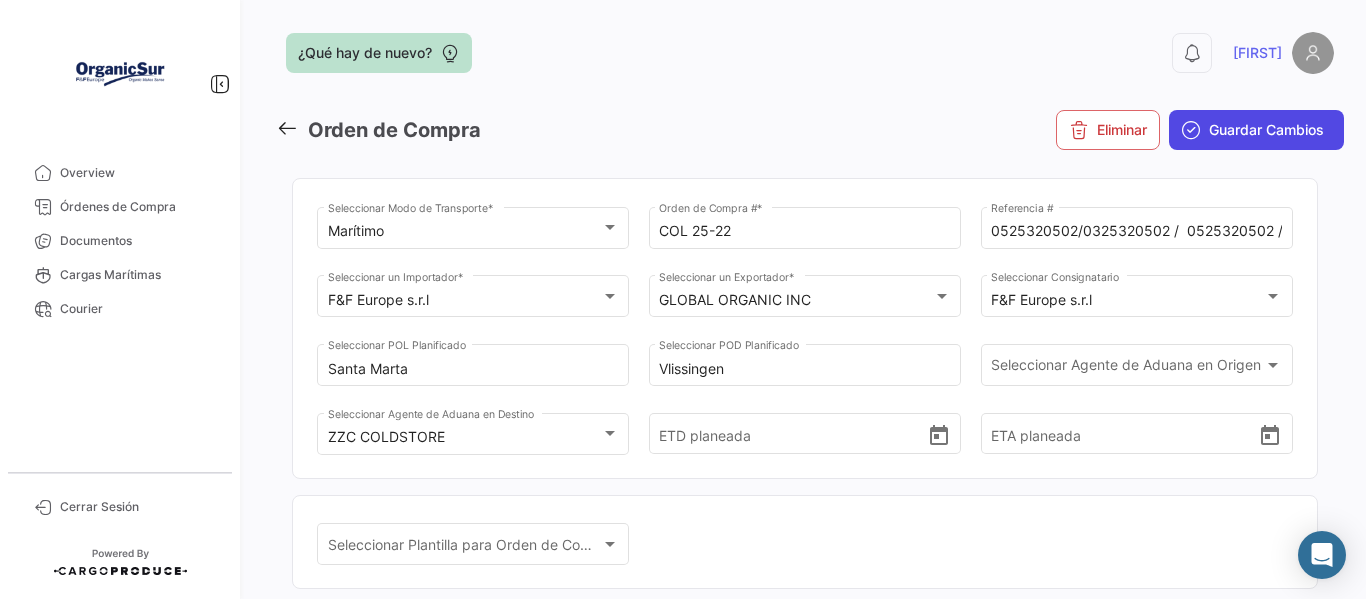 click on "Guardar Cambios" 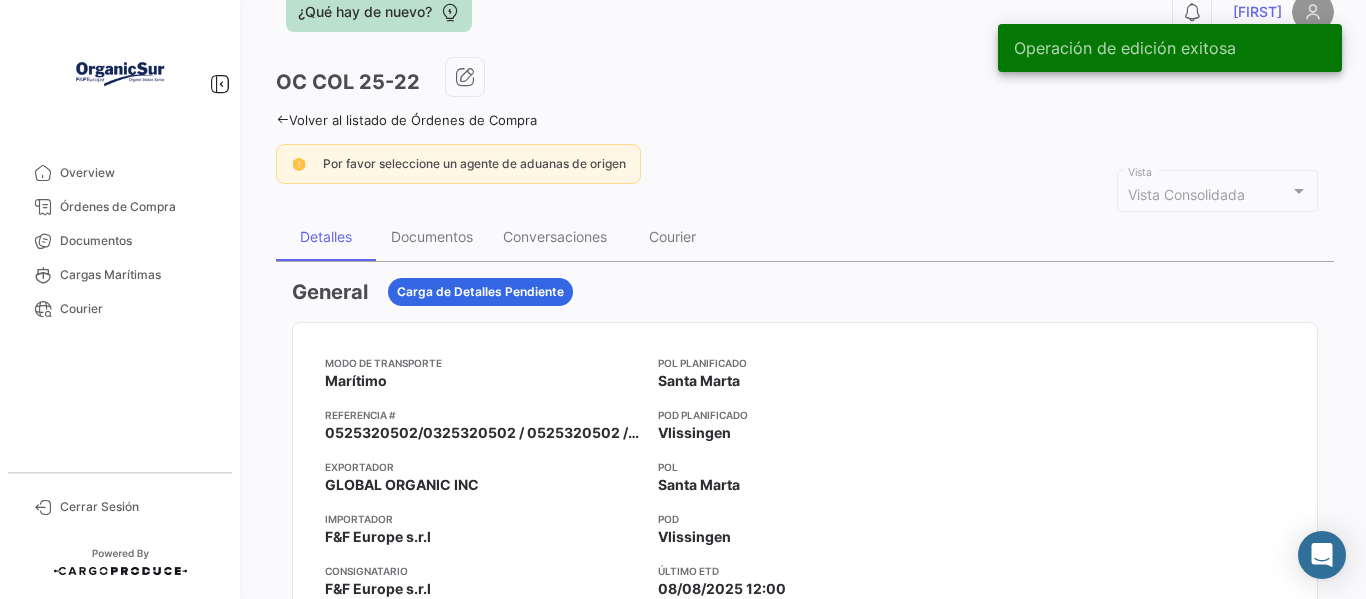 scroll, scrollTop: 0, scrollLeft: 0, axis: both 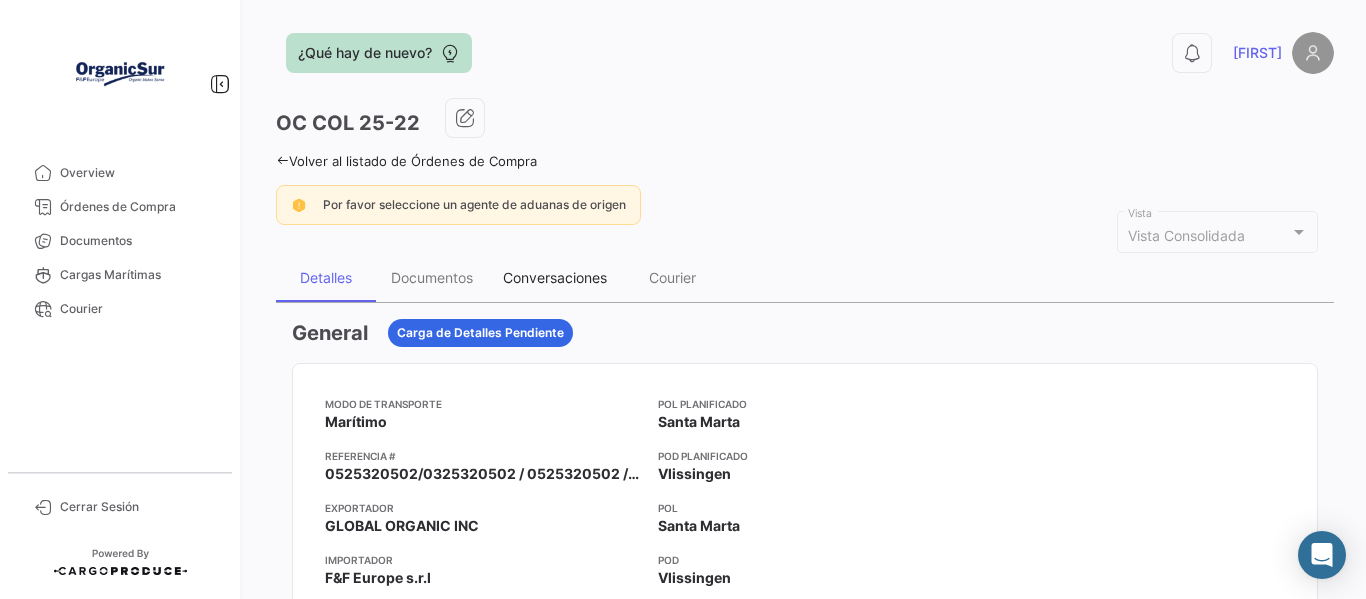 click on "Conversaciones" at bounding box center [555, 278] 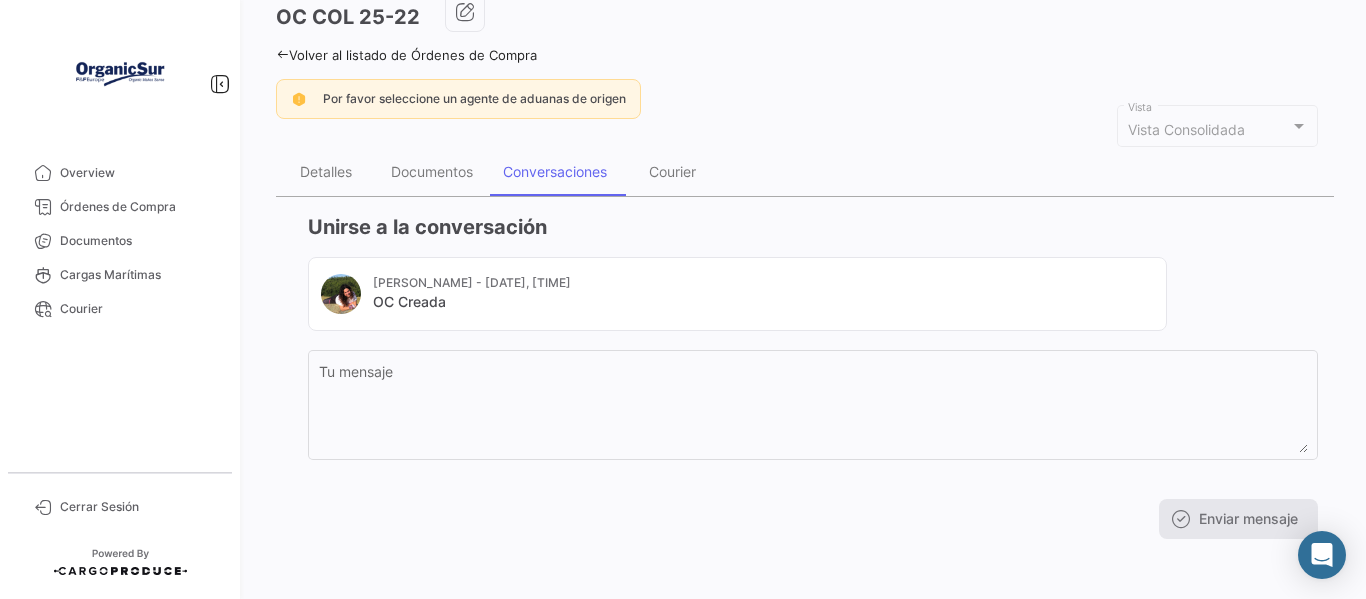 scroll, scrollTop: 110, scrollLeft: 0, axis: vertical 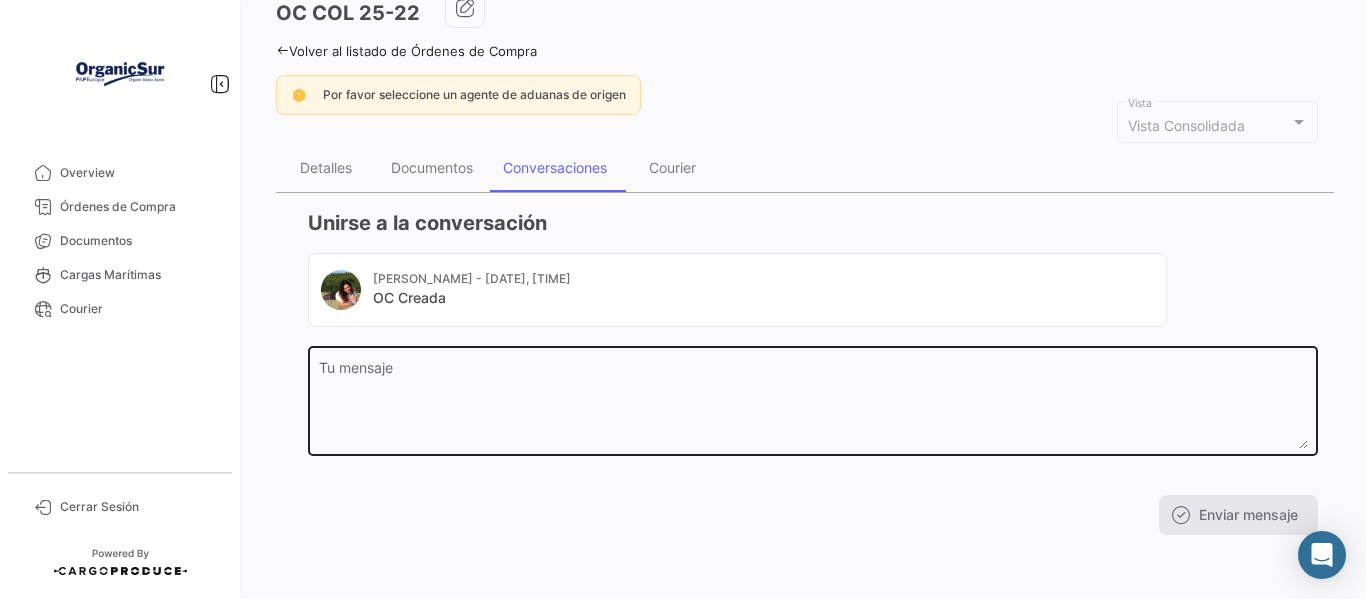 drag, startPoint x: 481, startPoint y: 292, endPoint x: 840, endPoint y: 367, distance: 366.7506 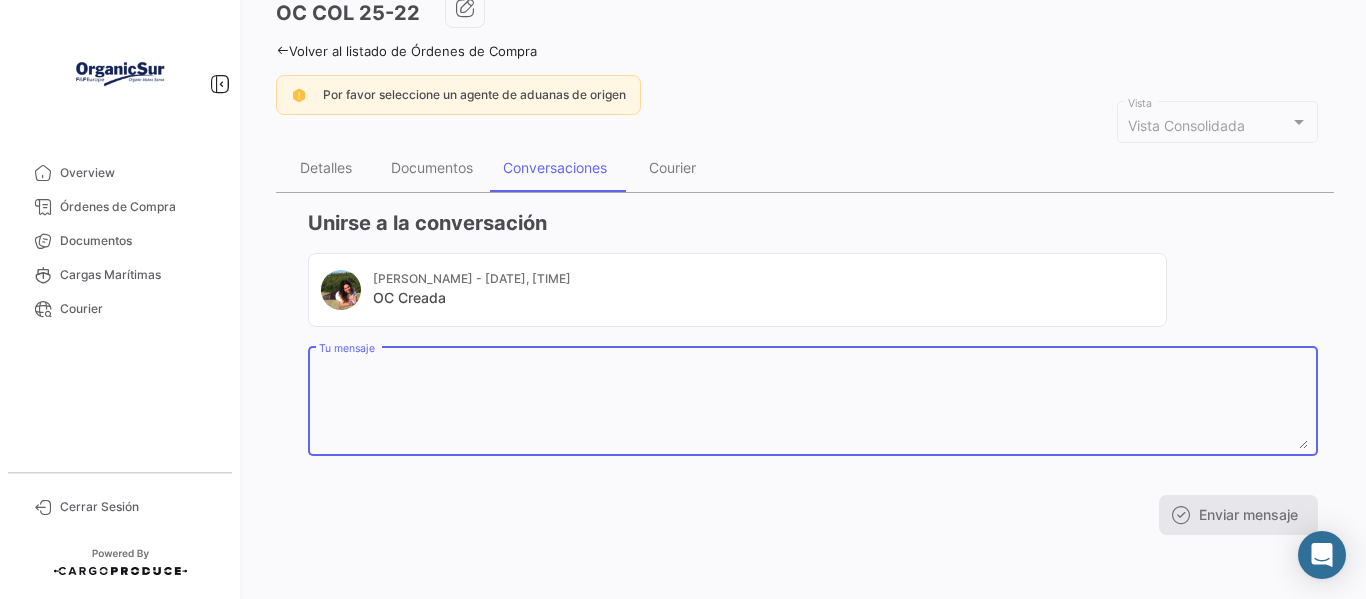 click on "Tu mensaje" at bounding box center (813, 405) 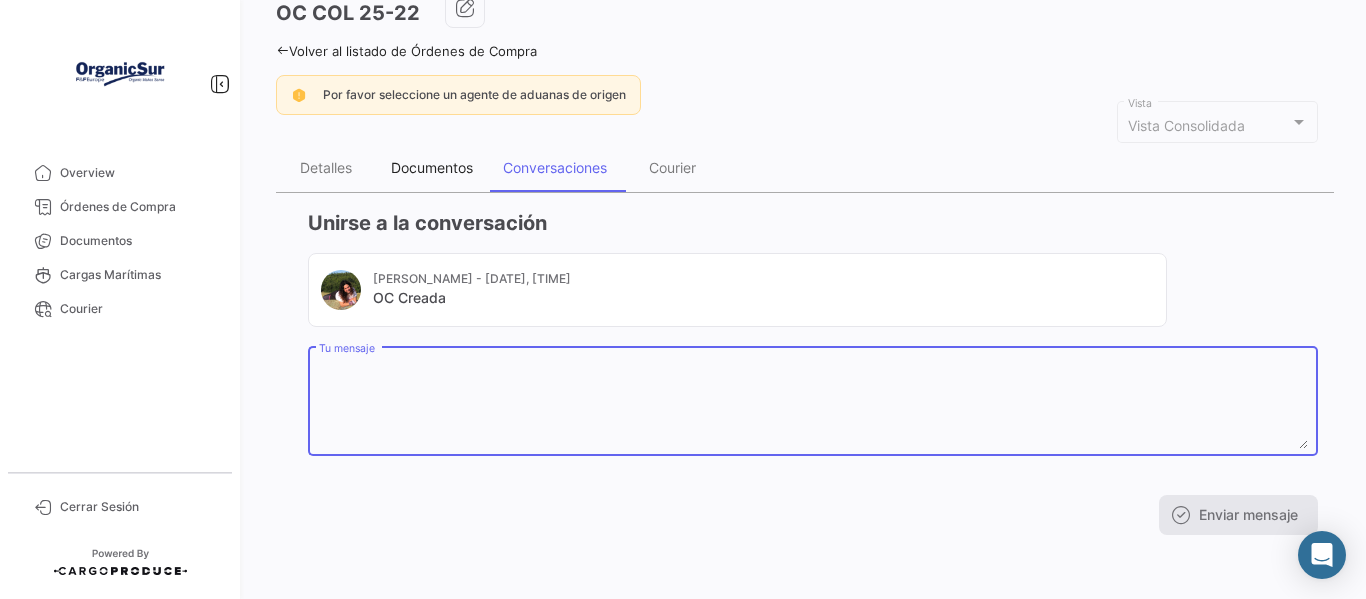 click on "Documentos" at bounding box center [432, 167] 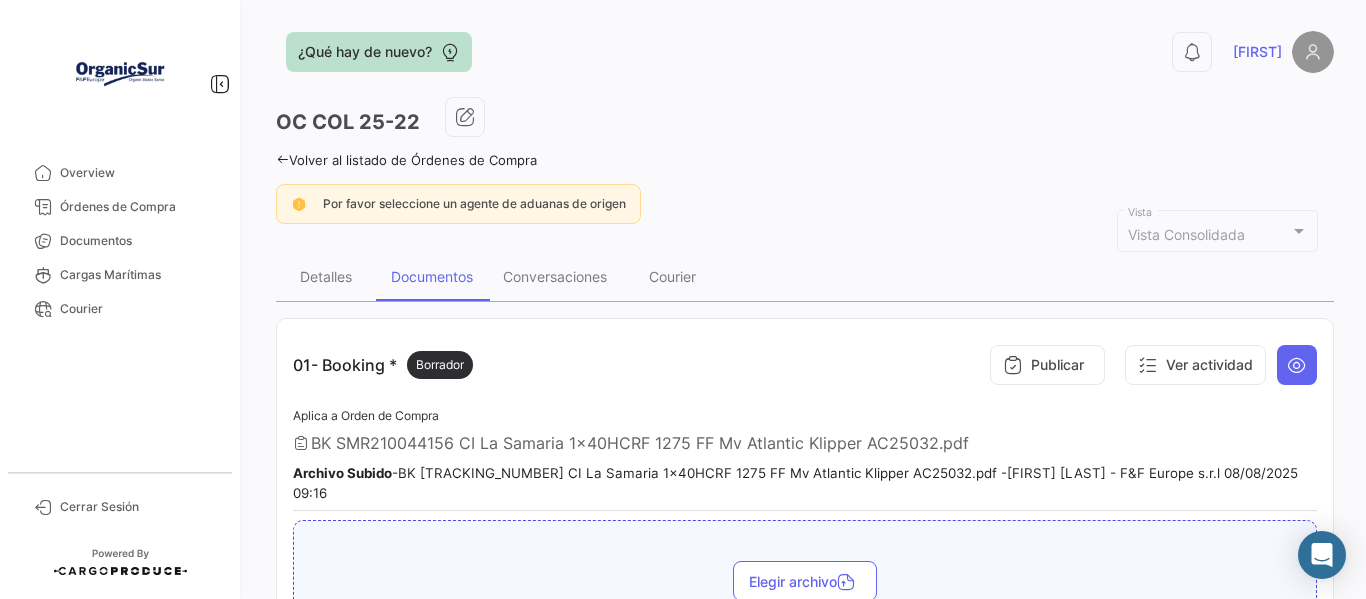 scroll, scrollTop: 0, scrollLeft: 0, axis: both 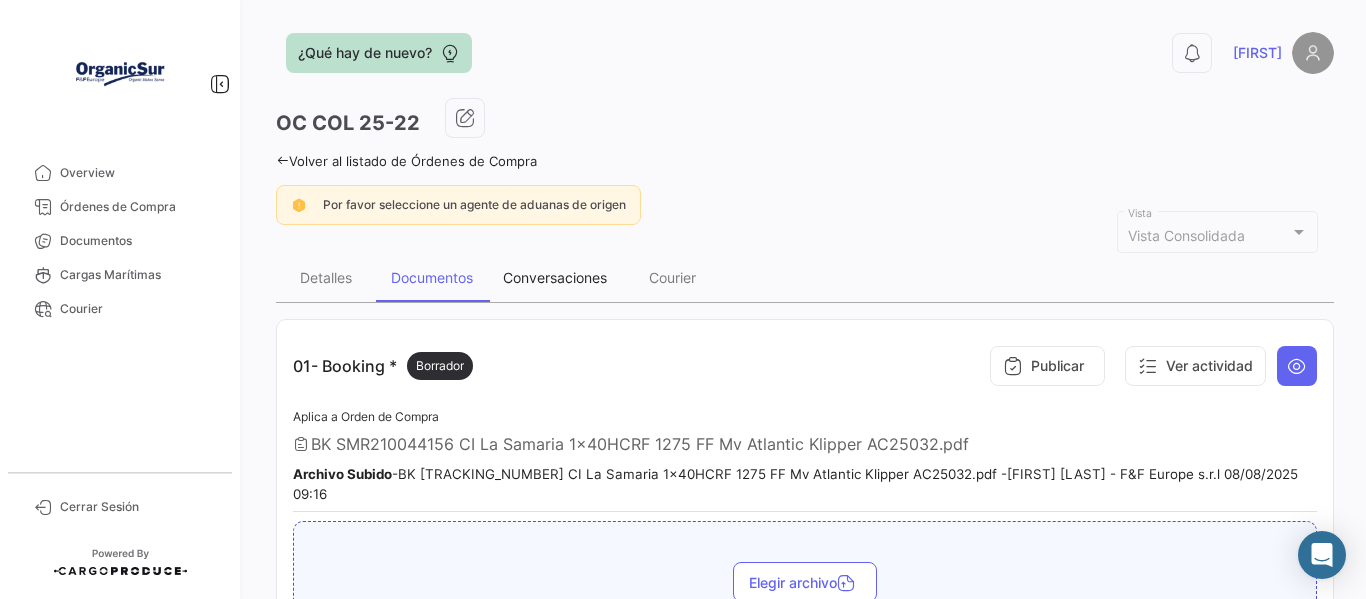 click on "Conversaciones" at bounding box center [555, 277] 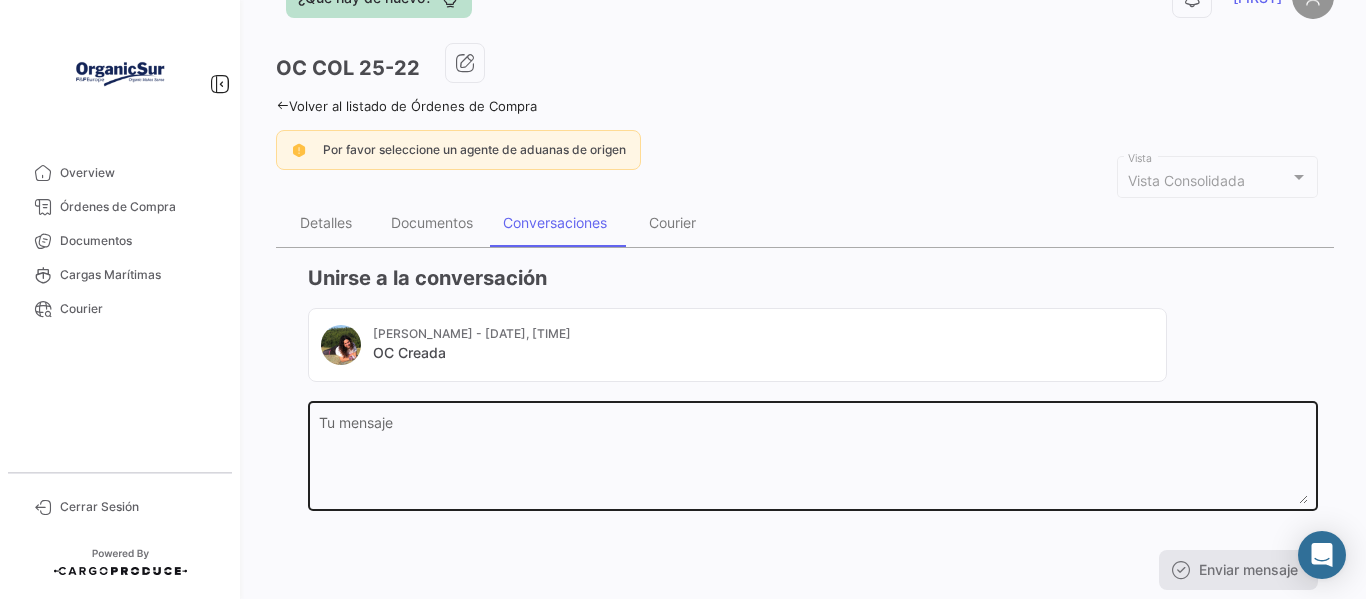scroll, scrollTop: 110, scrollLeft: 0, axis: vertical 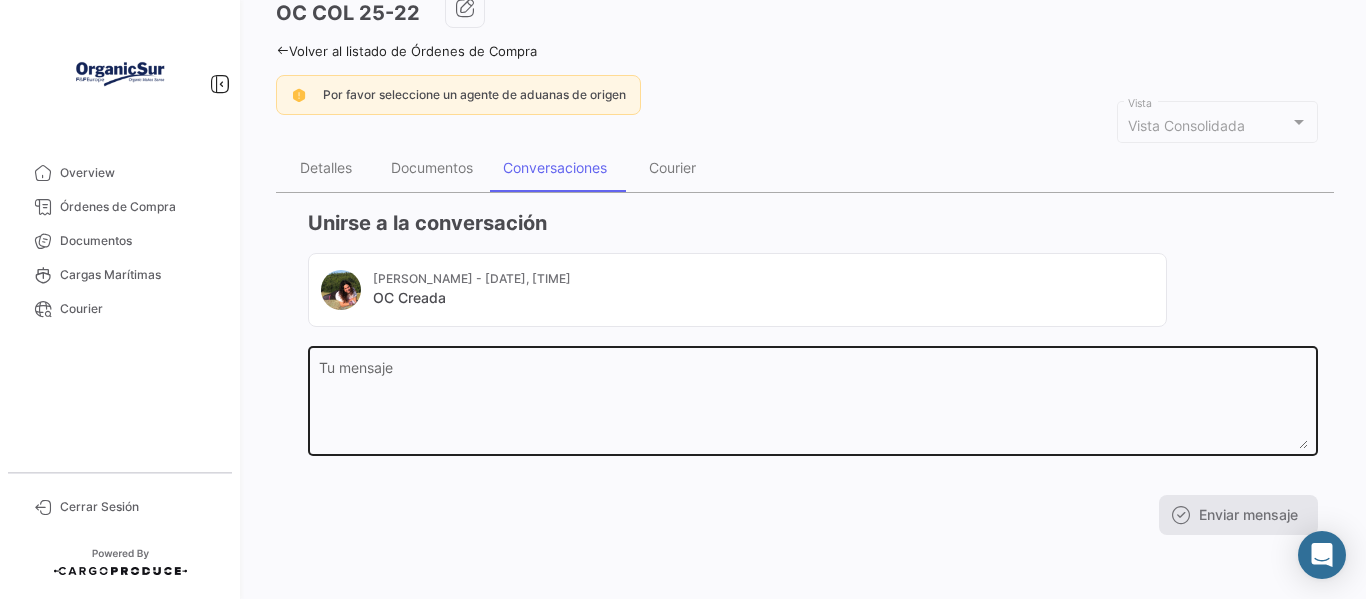 click on "Tu mensaje" at bounding box center (813, 405) 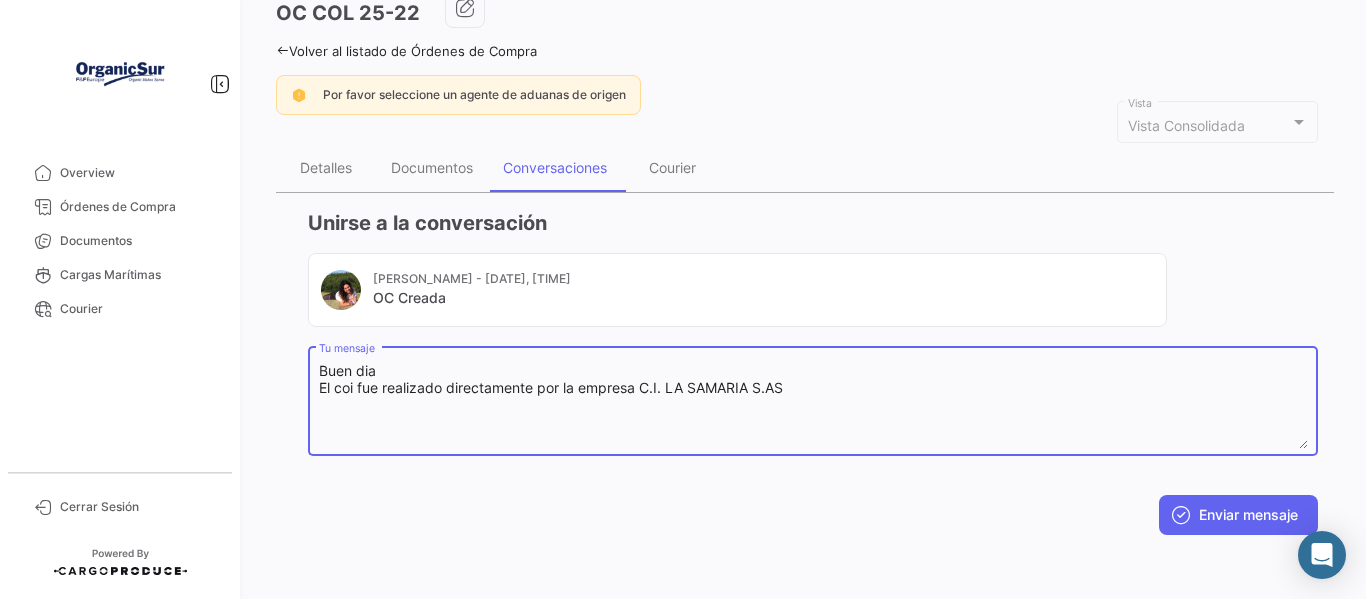 click on "Buen dia
El coi fue realizado directamente por la empresa C.I. LA SAMARIA S.AS" at bounding box center (813, 405) 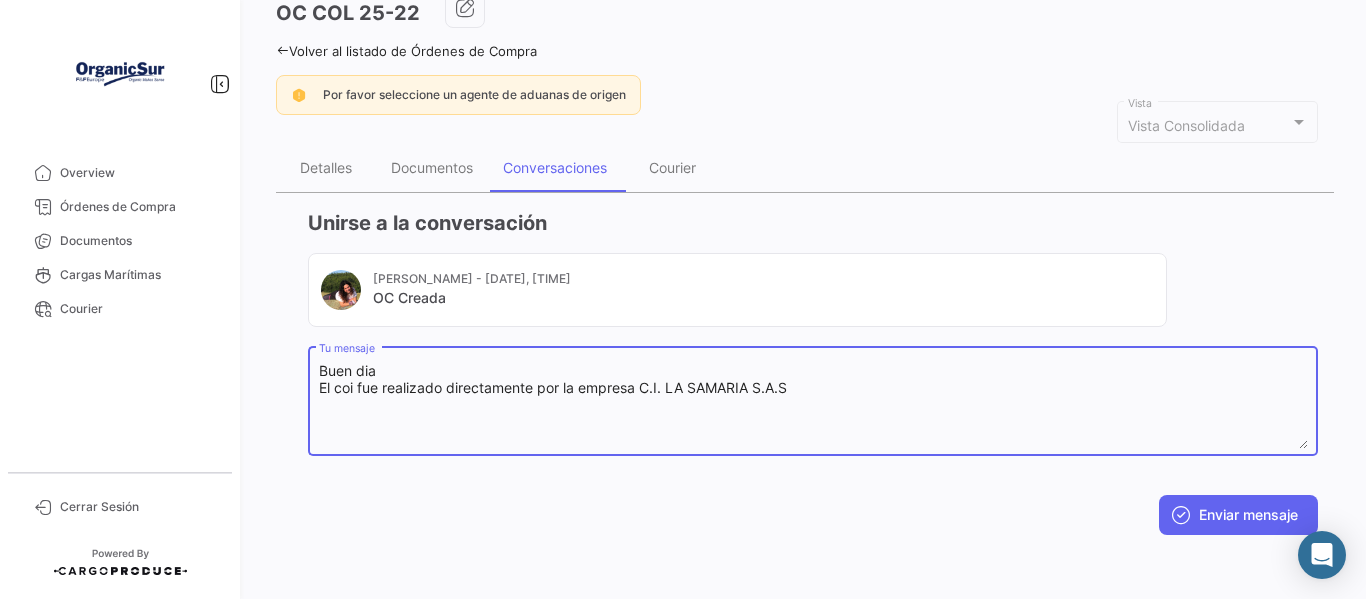 click on "Buen dia
El coi fue realizado directamente por la empresa C.I. LA SAMARIA S.A.S" at bounding box center [813, 405] 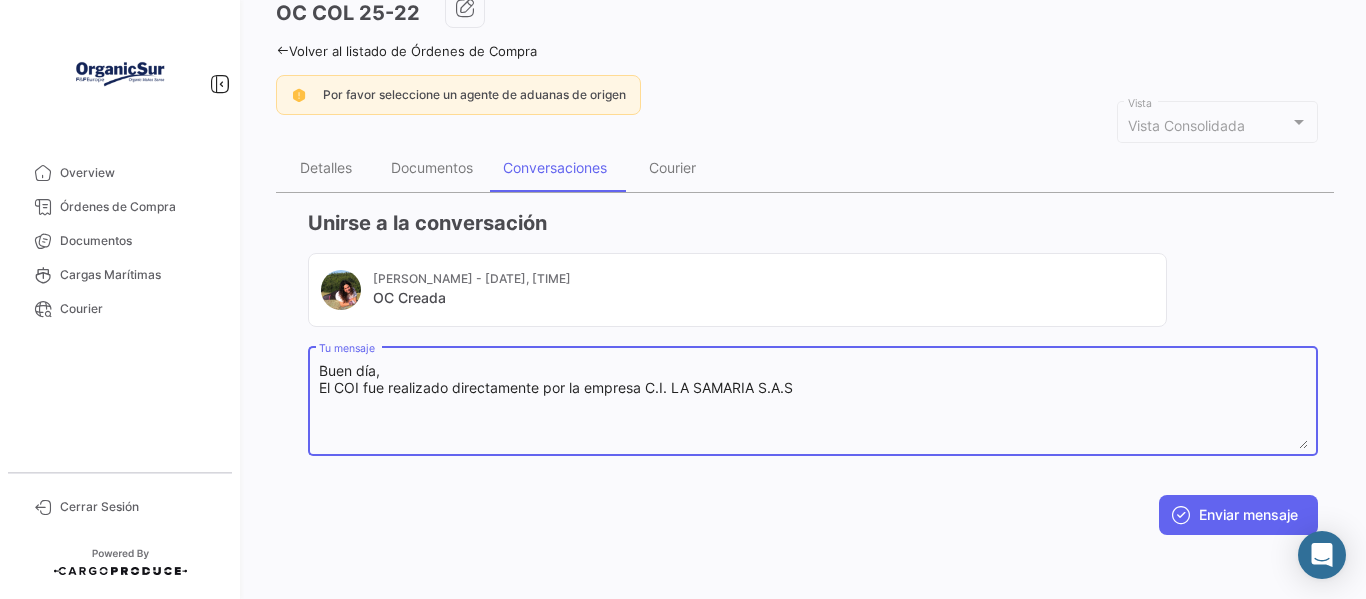 drag, startPoint x: 351, startPoint y: 390, endPoint x: 338, endPoint y: 391, distance: 13.038404 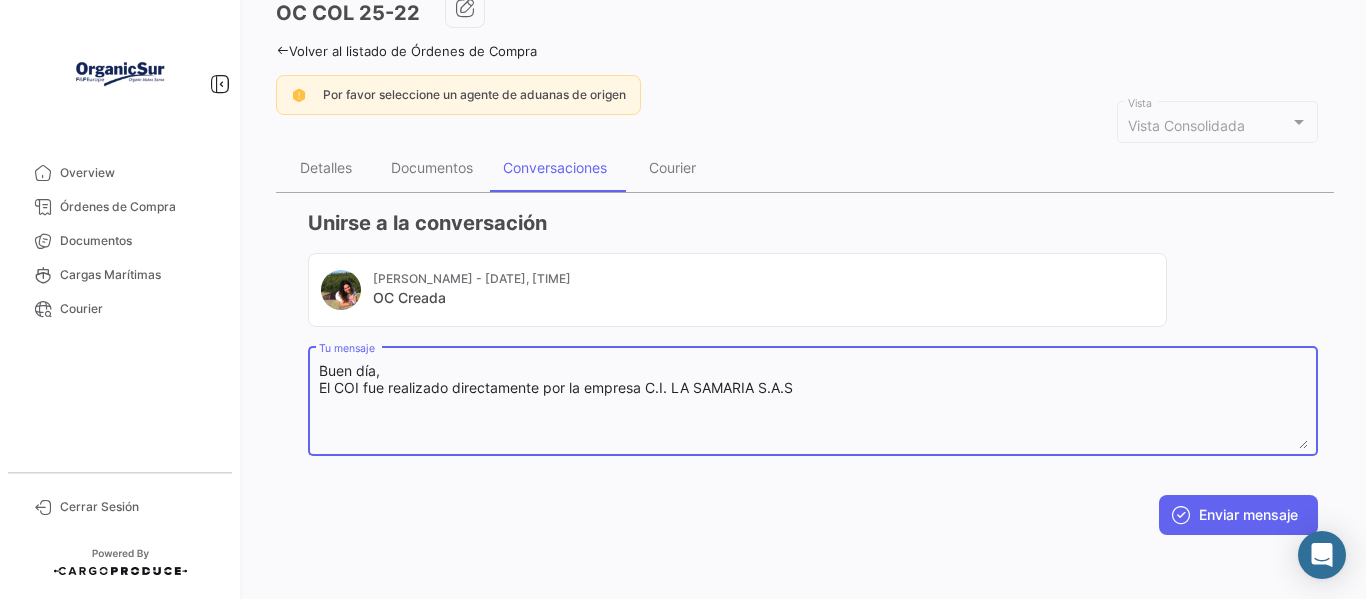 click on "Buen día,
El COI fue realizado directamente por la empresa C.I. LA SAMARIA S.A.S" at bounding box center [813, 405] 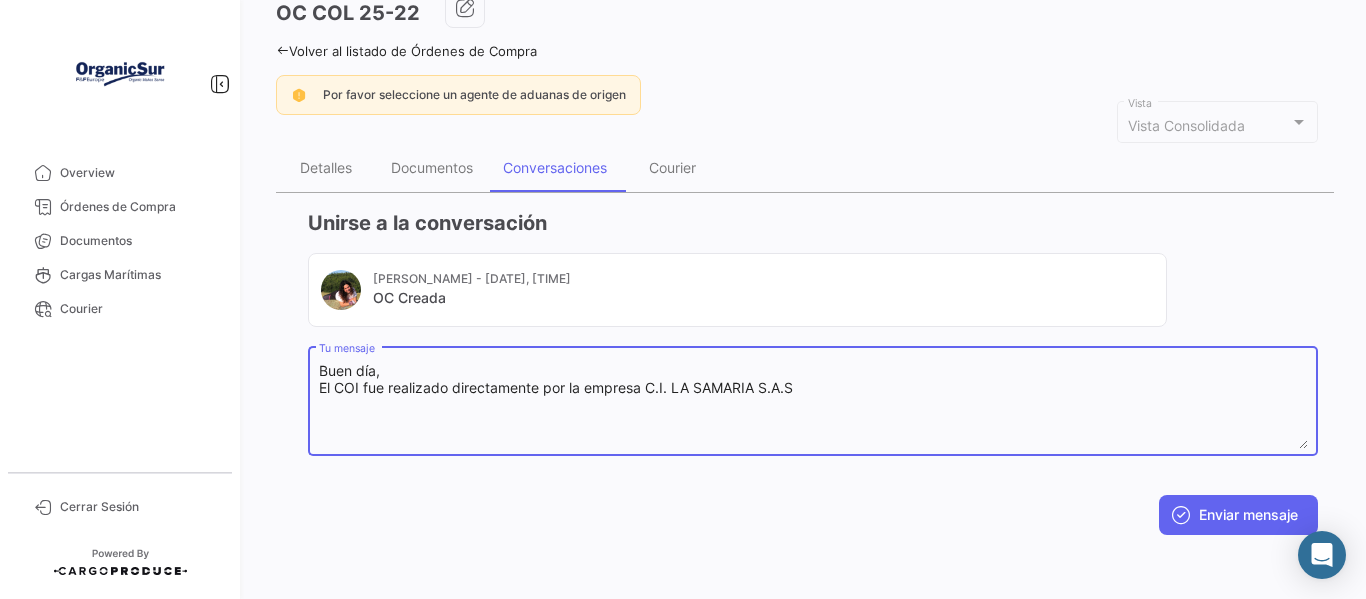 click on "Buen día,
El COI fue realizado directamente por la empresa C.I. LA SAMARIA S.A.S" at bounding box center (813, 405) 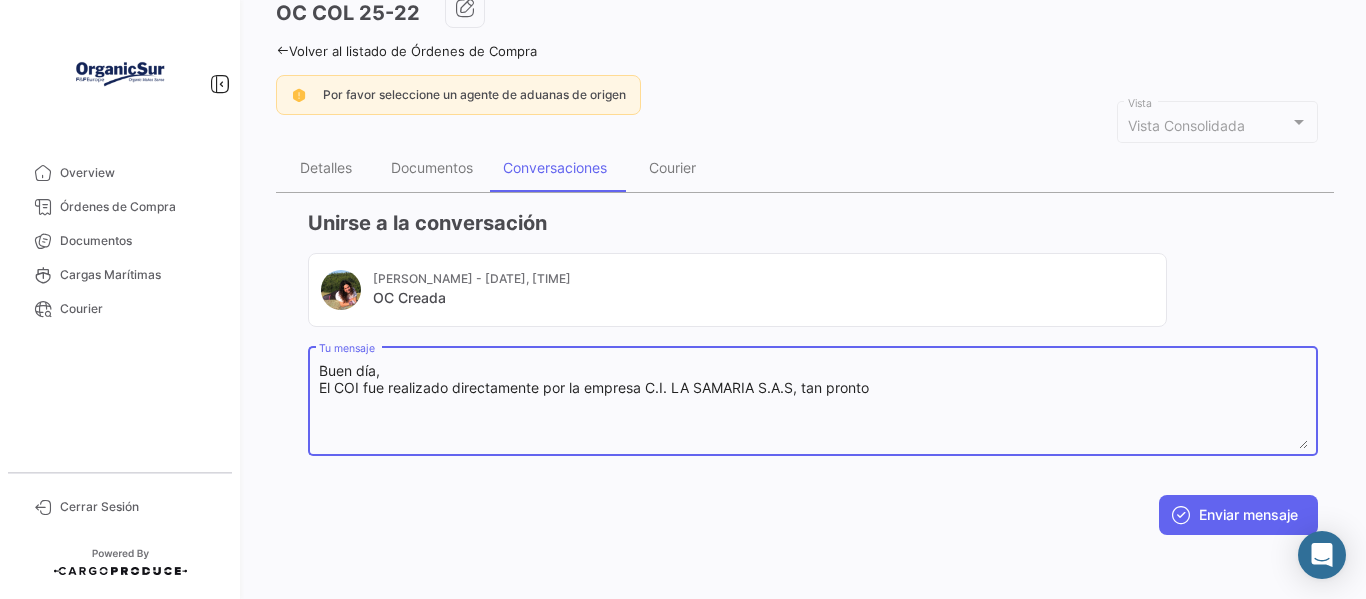 click on "Buen día,
El COI fue realizado directamente por la empresa C.I. LA SAMARIA S.A.S, tan pronto" at bounding box center [813, 405] 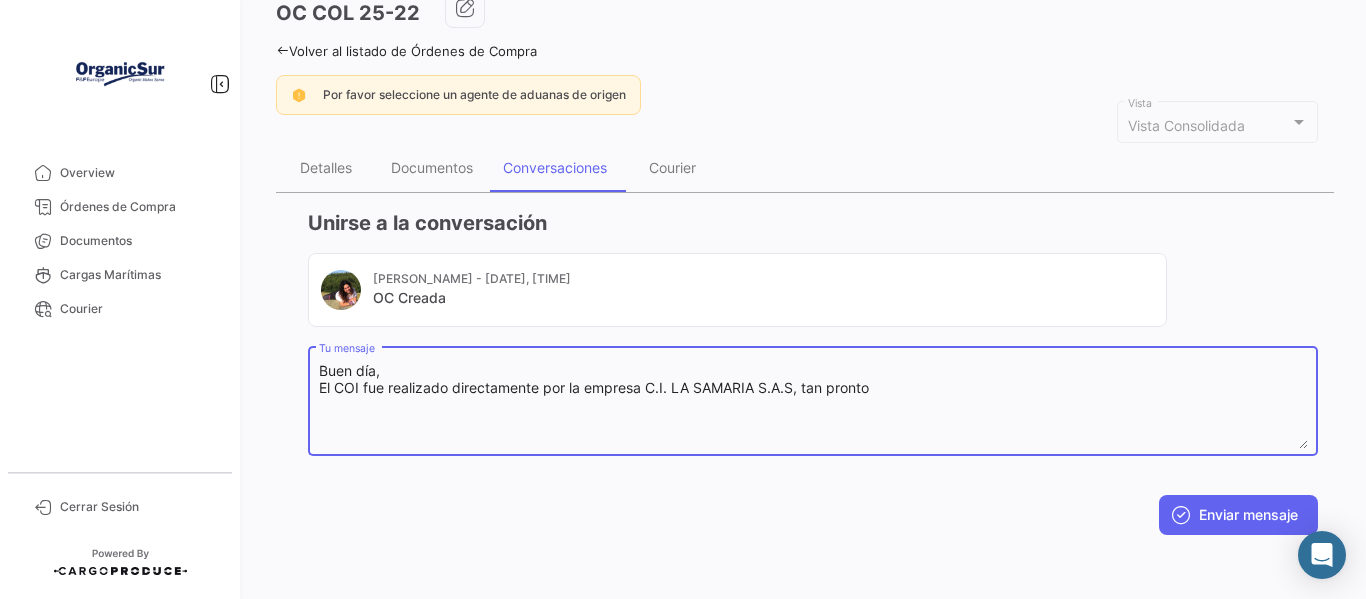 drag, startPoint x: 878, startPoint y: 388, endPoint x: 889, endPoint y: 393, distance: 12.083046 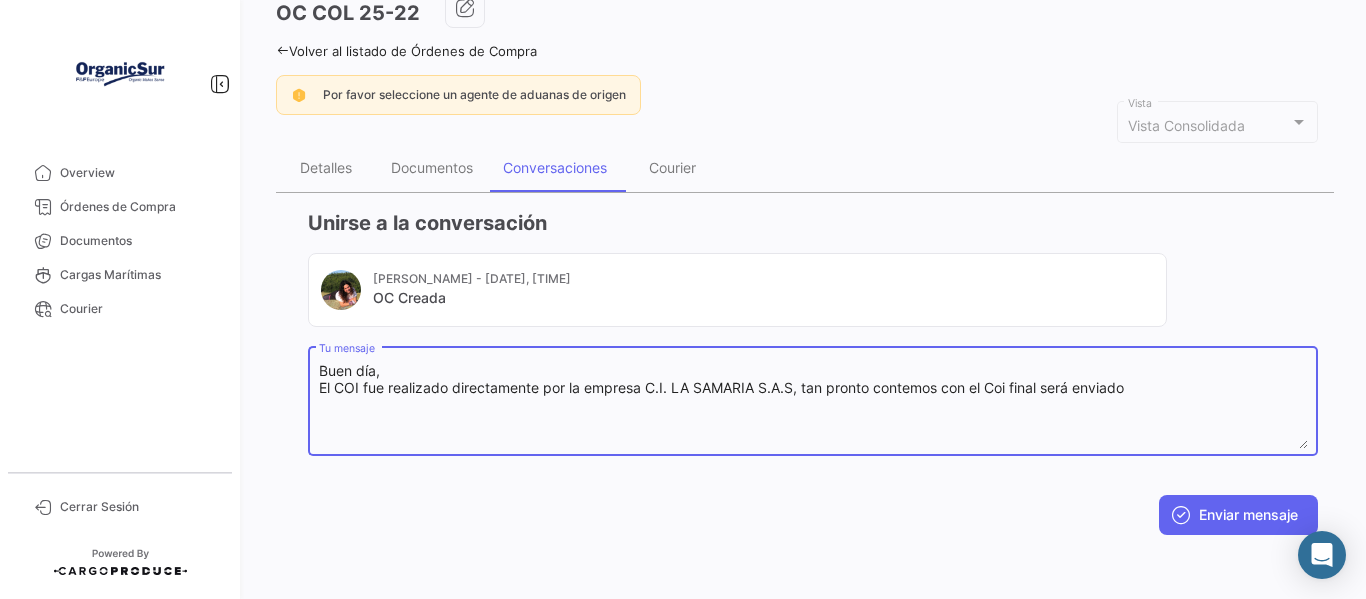 click on "Buen día,
El COI fue realizado directamente por la empresa C.I. LA SAMARIA S.A.S, tan pronto contemos con el Coi final será enviado" at bounding box center (813, 405) 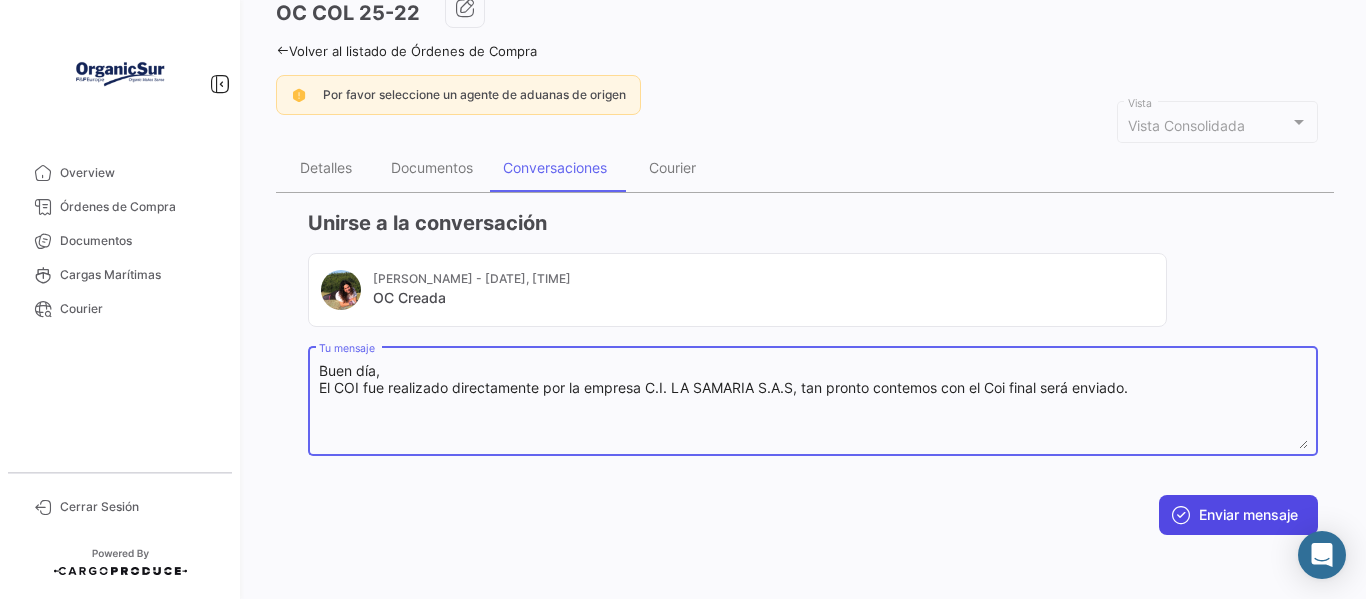type on "Buen día,
El COI fue realizado directamente por la empresa C.I. LA SAMARIA S.A.S, tan pronto contemos con el Coi final será enviado." 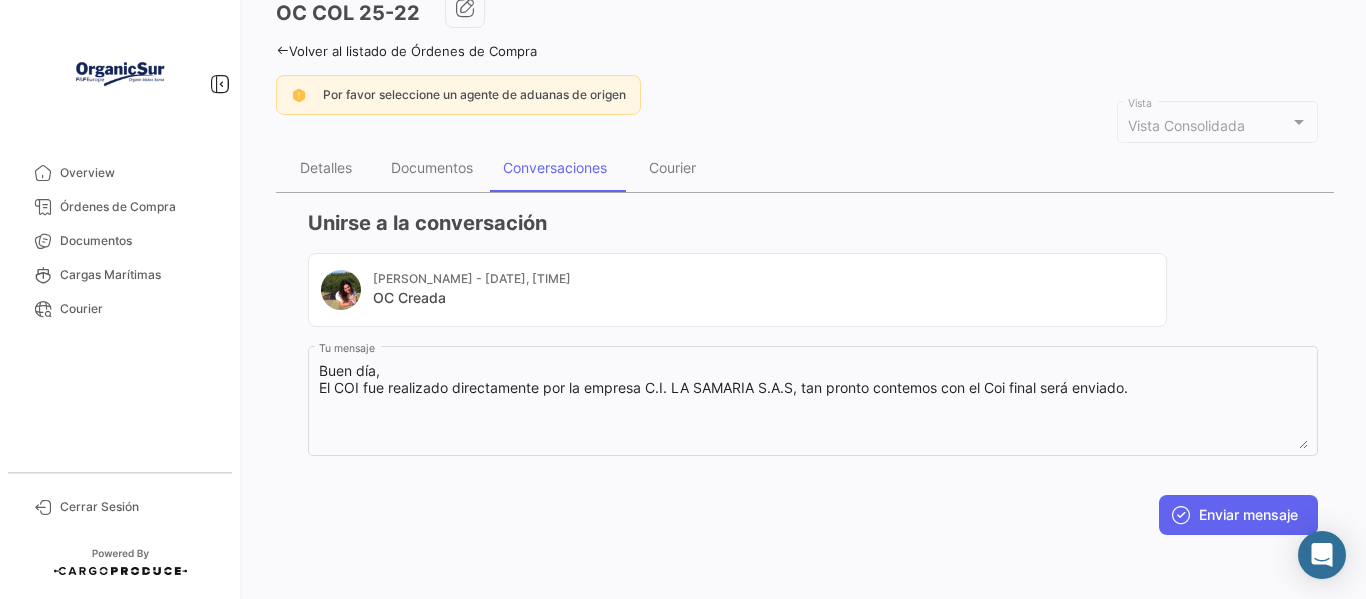 drag, startPoint x: 1187, startPoint y: 494, endPoint x: 1193, endPoint y: 535, distance: 41.4367 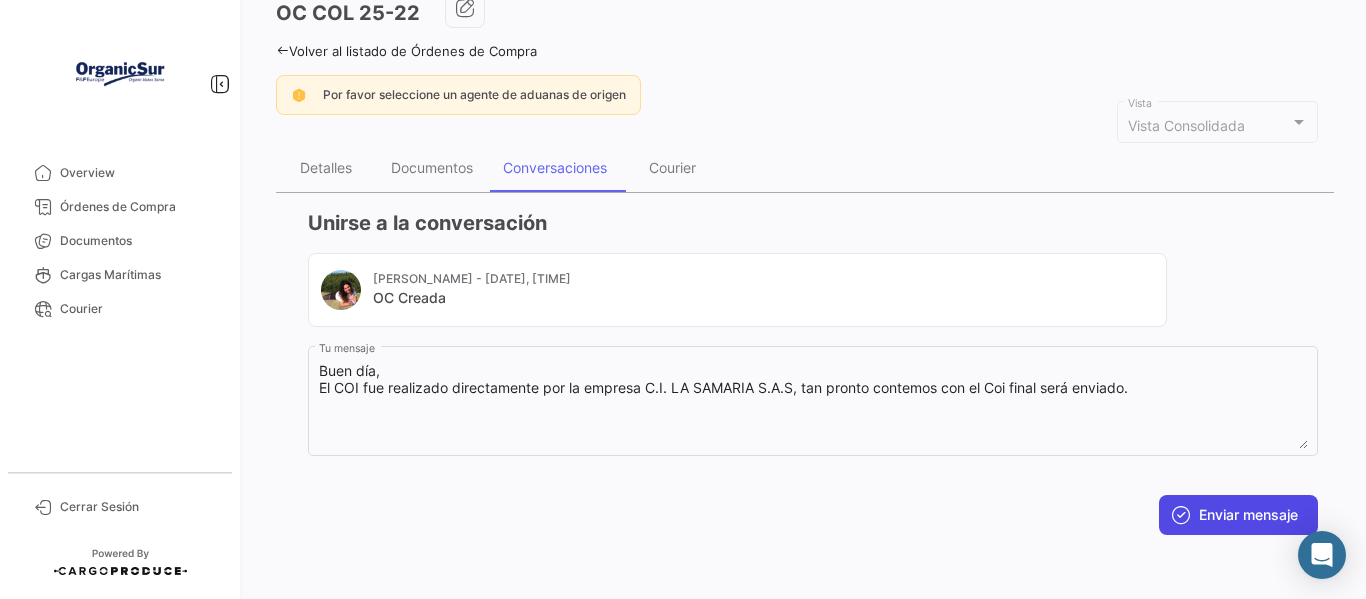 click on "Enviar mensaje" at bounding box center [1238, 515] 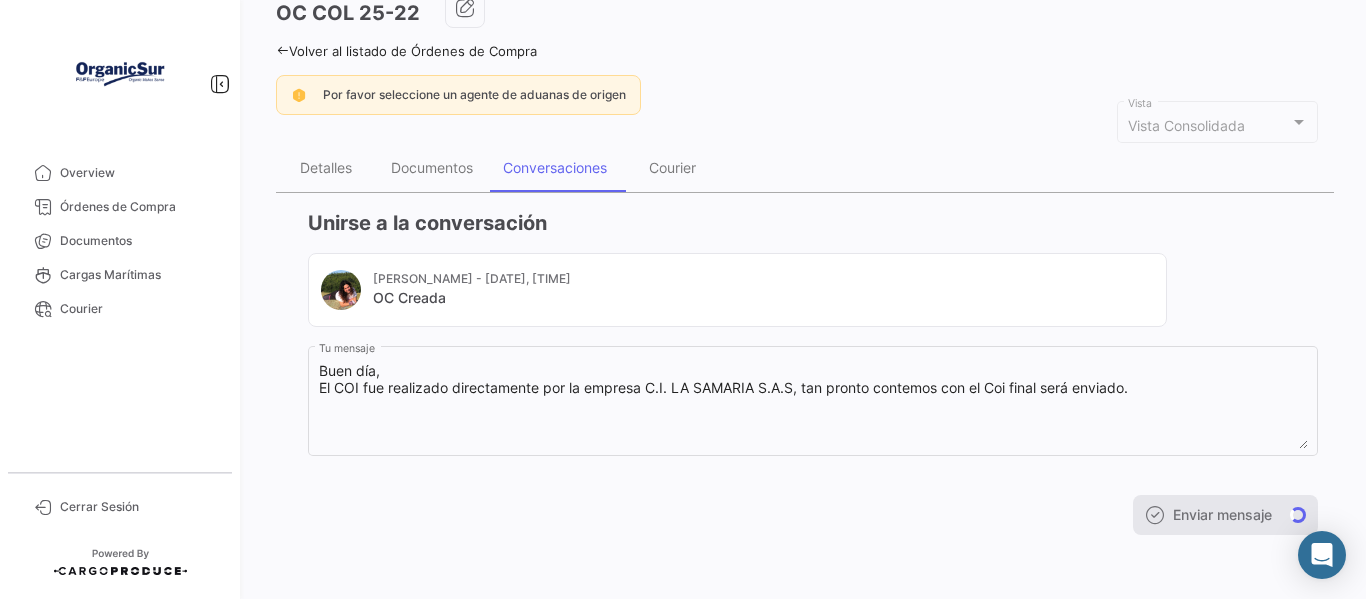 click on "Enviar mensaje" at bounding box center (813, 515) 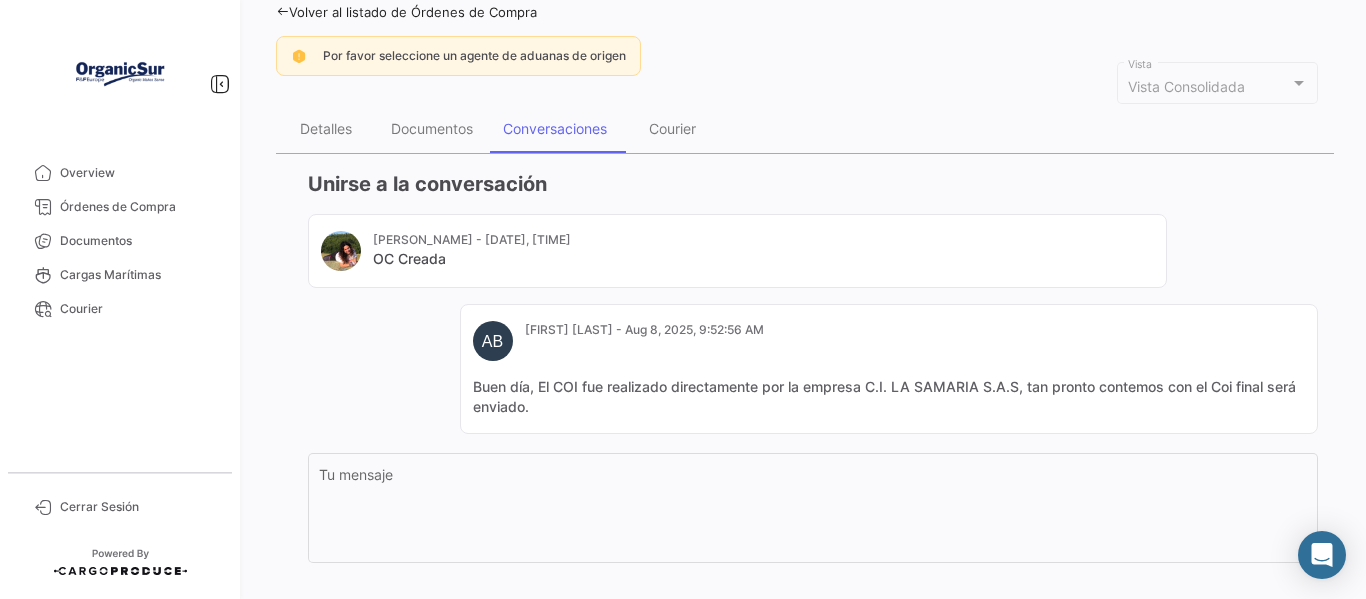 scroll, scrollTop: 0, scrollLeft: 0, axis: both 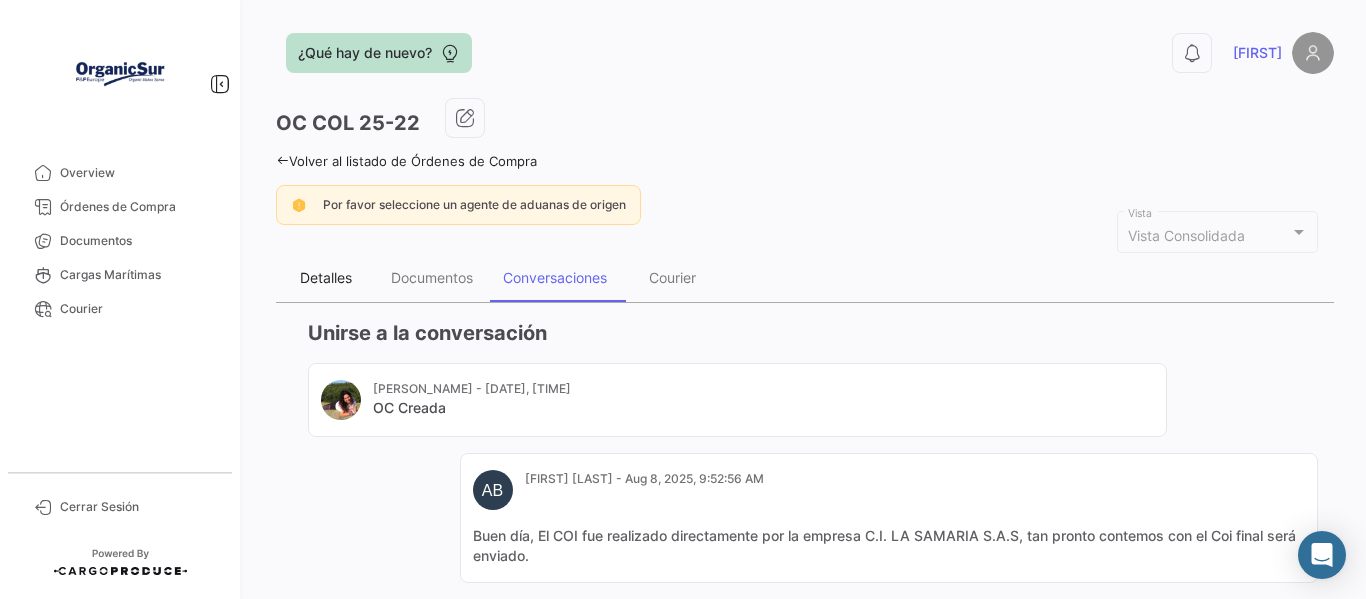 click on "Detalles" at bounding box center (326, 277) 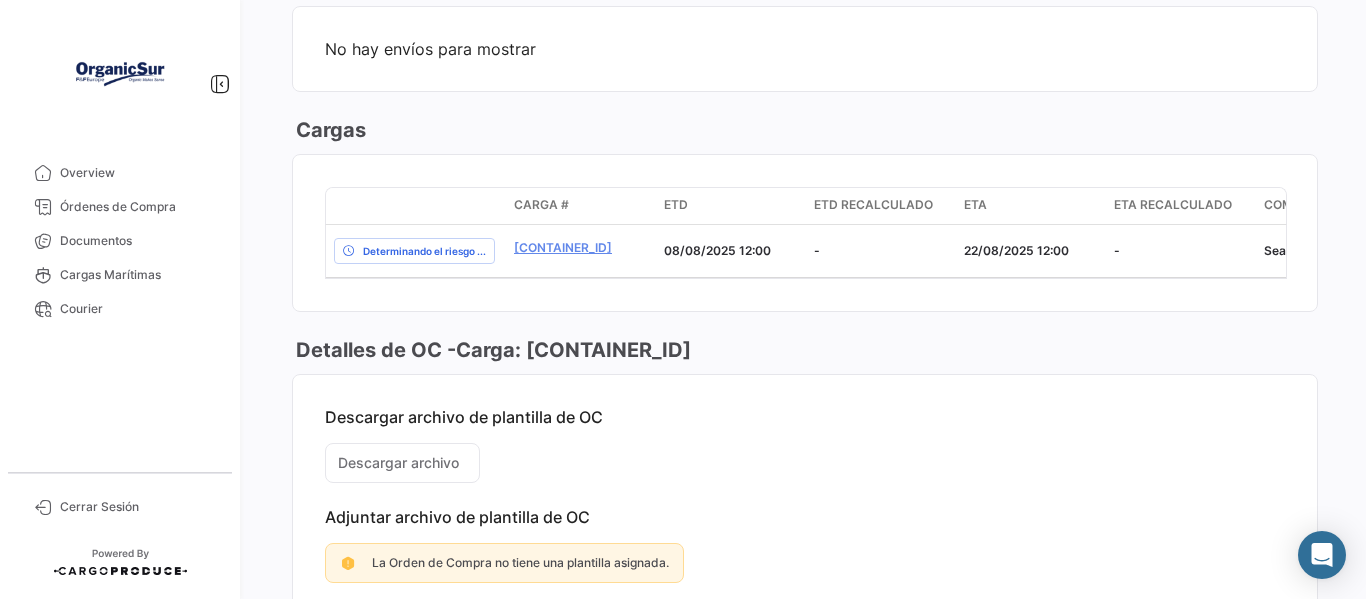 scroll, scrollTop: 1238, scrollLeft: 0, axis: vertical 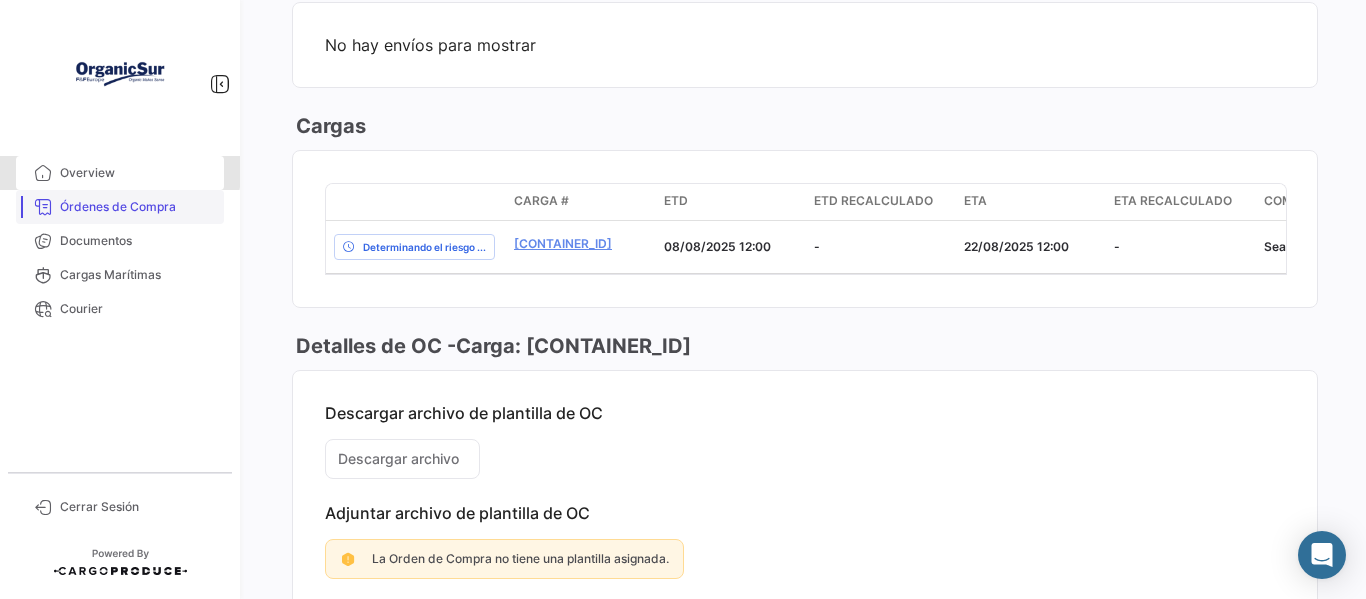 drag, startPoint x: 102, startPoint y: 170, endPoint x: 122, endPoint y: 192, distance: 29.732138 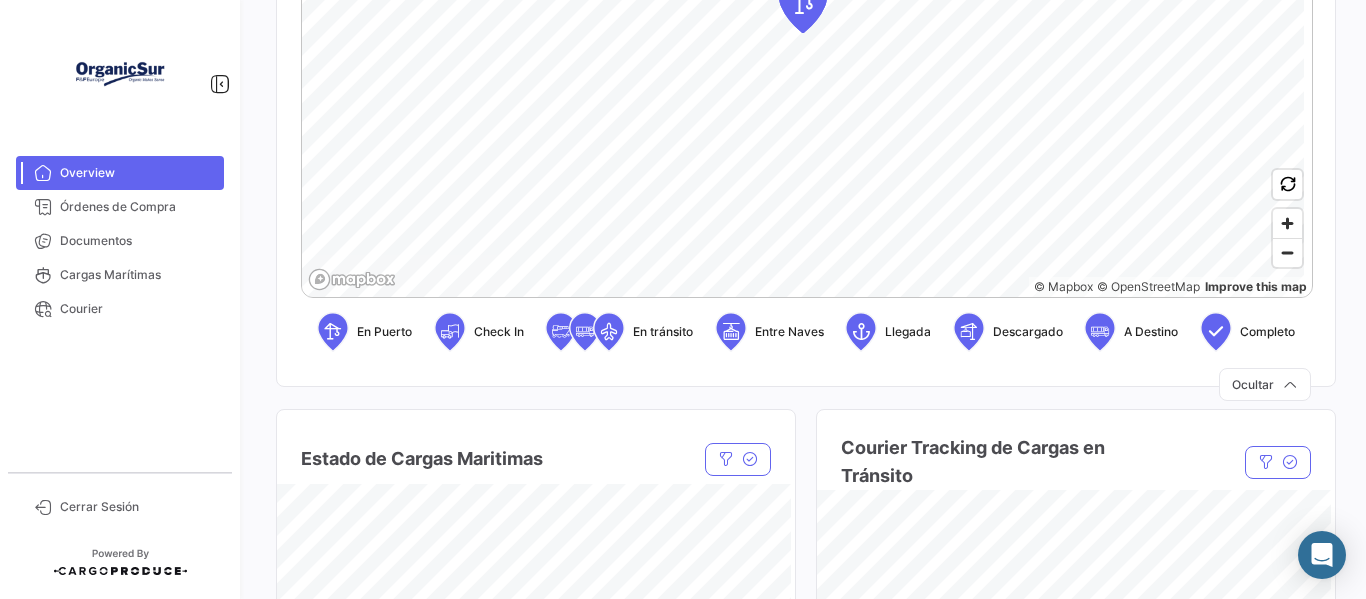 scroll, scrollTop: 600, scrollLeft: 0, axis: vertical 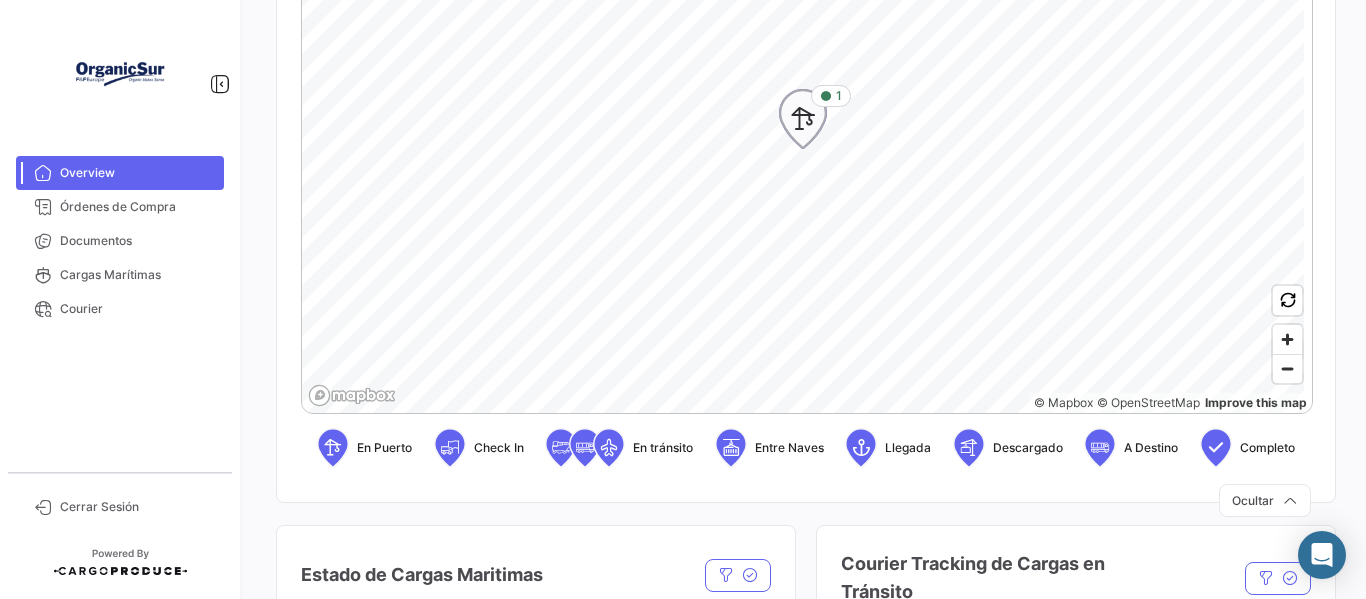 click on "1" 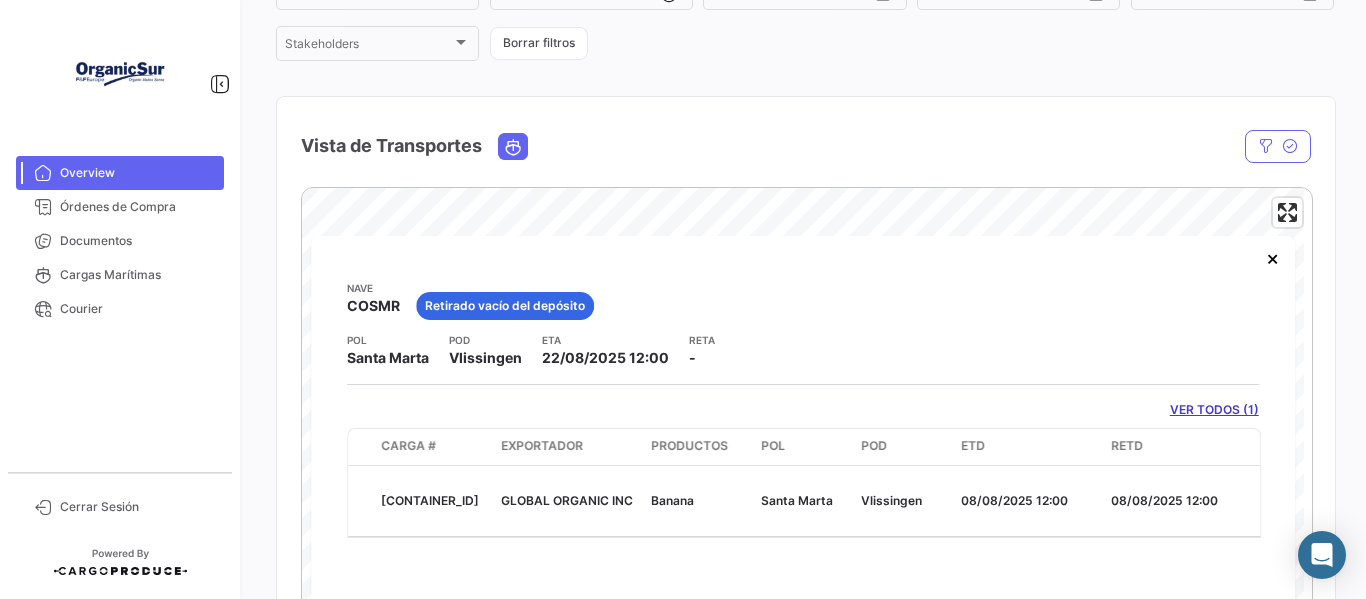 scroll, scrollTop: 200, scrollLeft: 0, axis: vertical 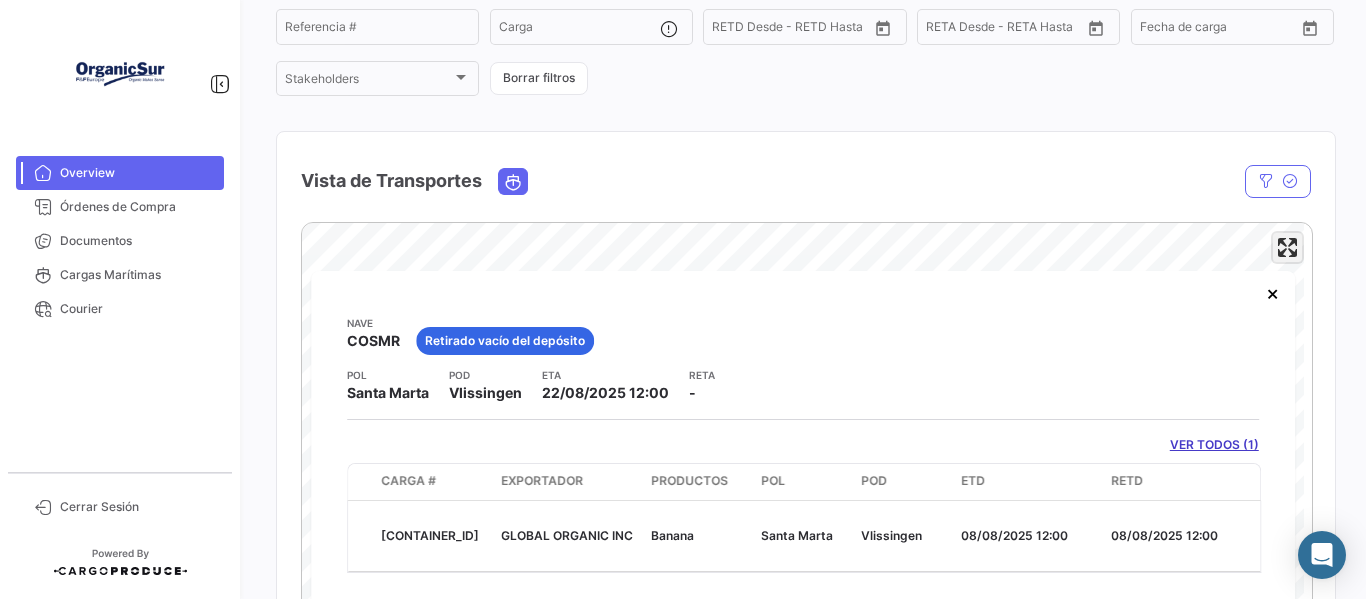 click 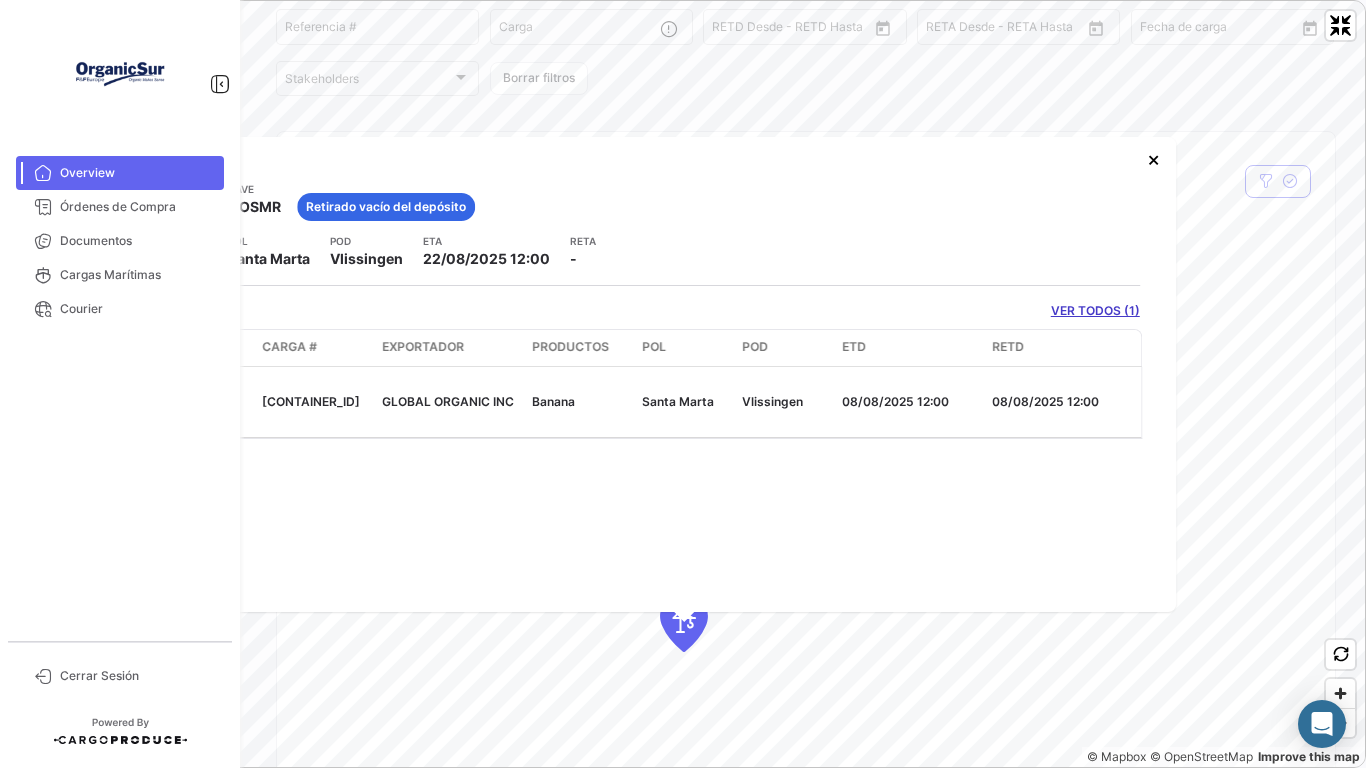 drag, startPoint x: 326, startPoint y: 213, endPoint x: 983, endPoint y: 187, distance: 657.5143 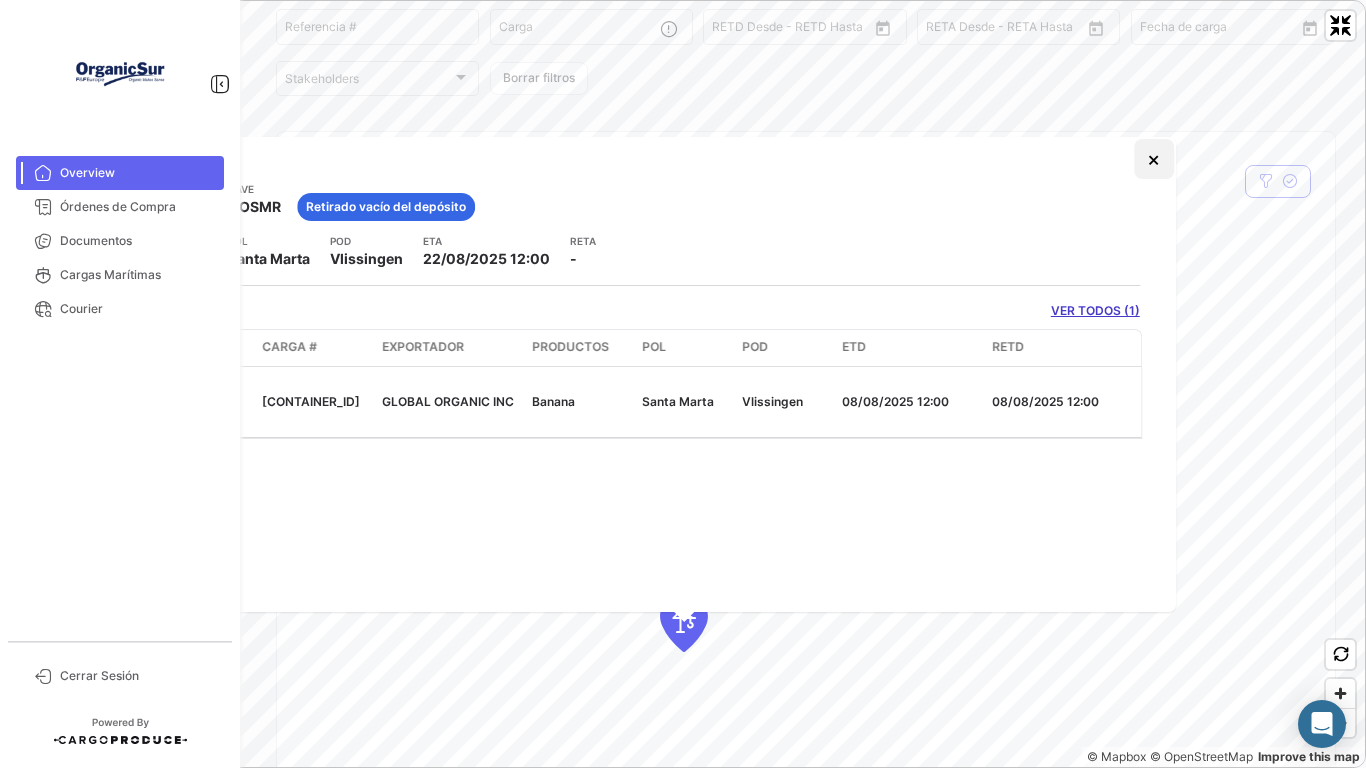 click on "×" 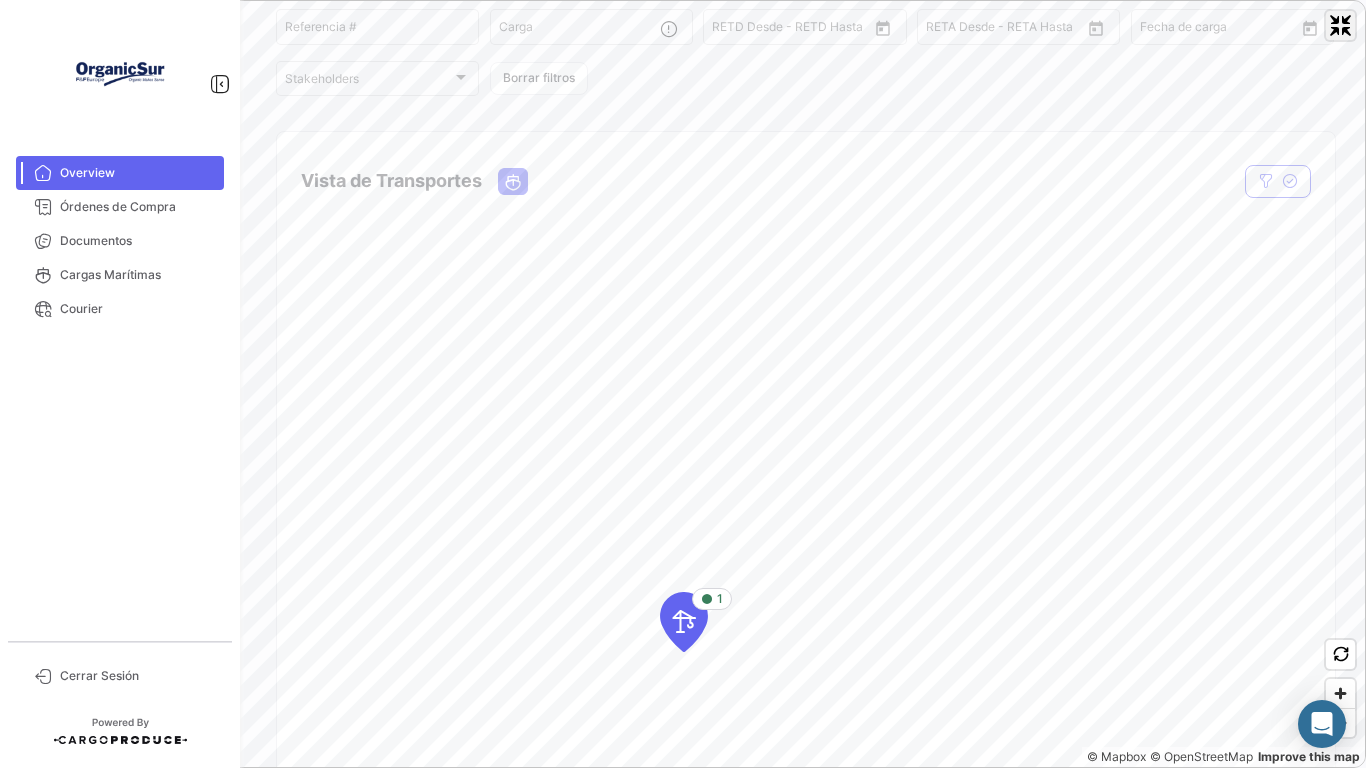 click 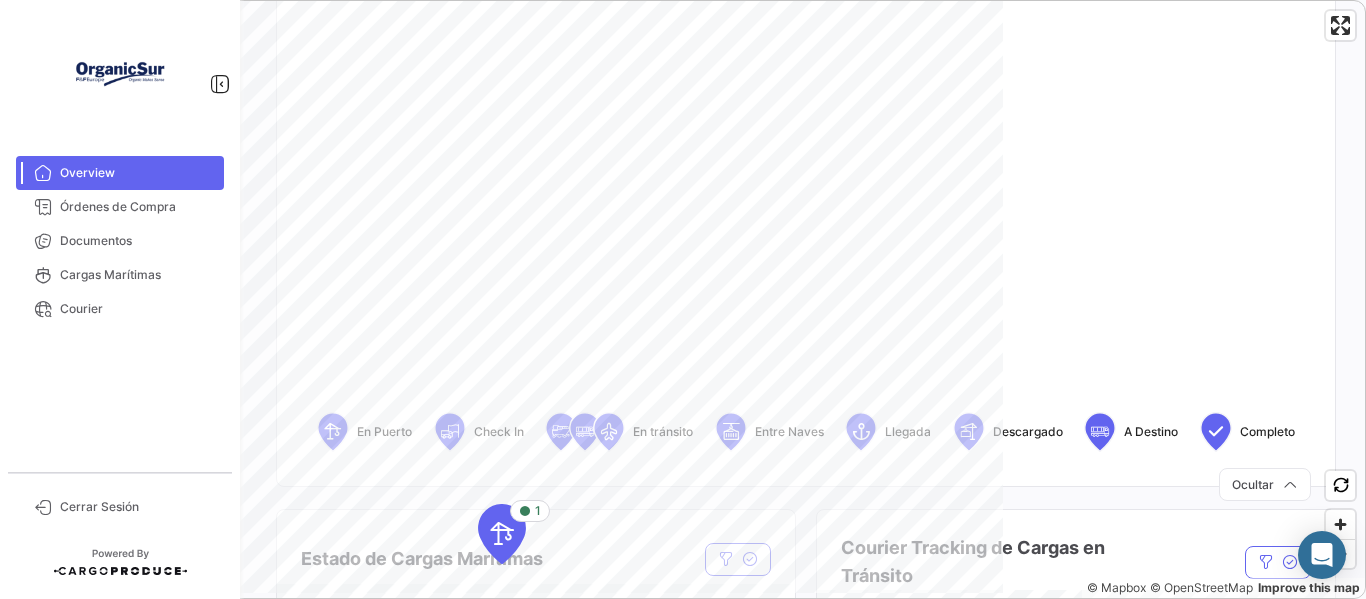scroll, scrollTop: 700, scrollLeft: 0, axis: vertical 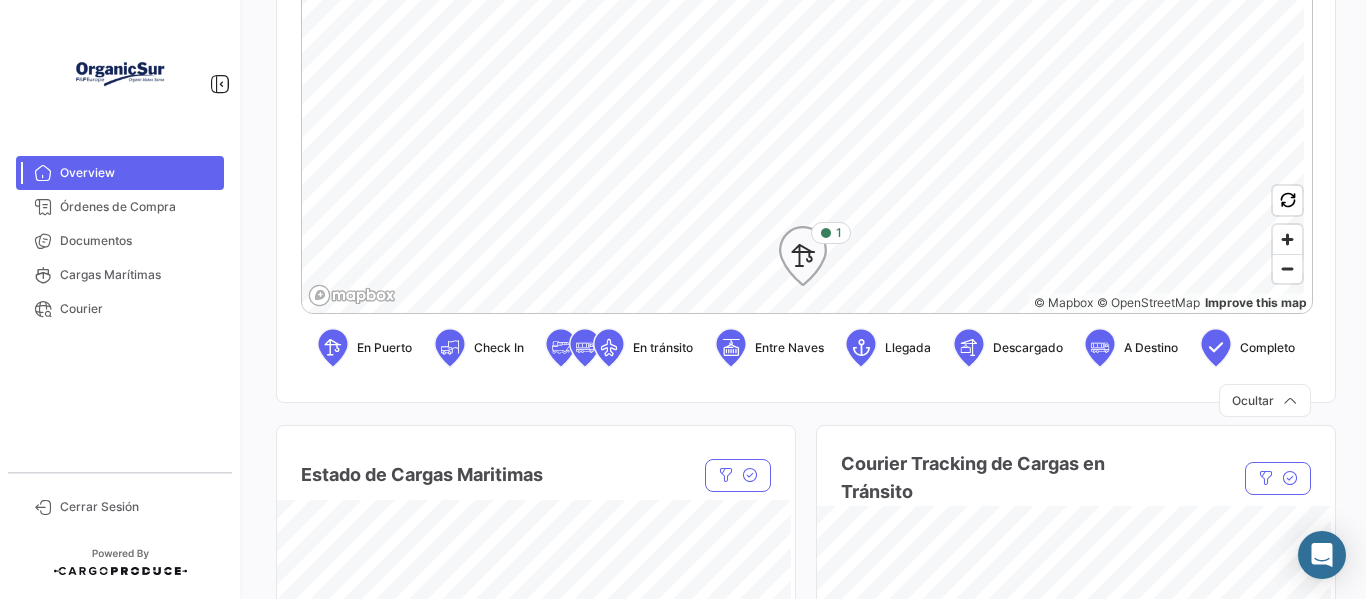 click 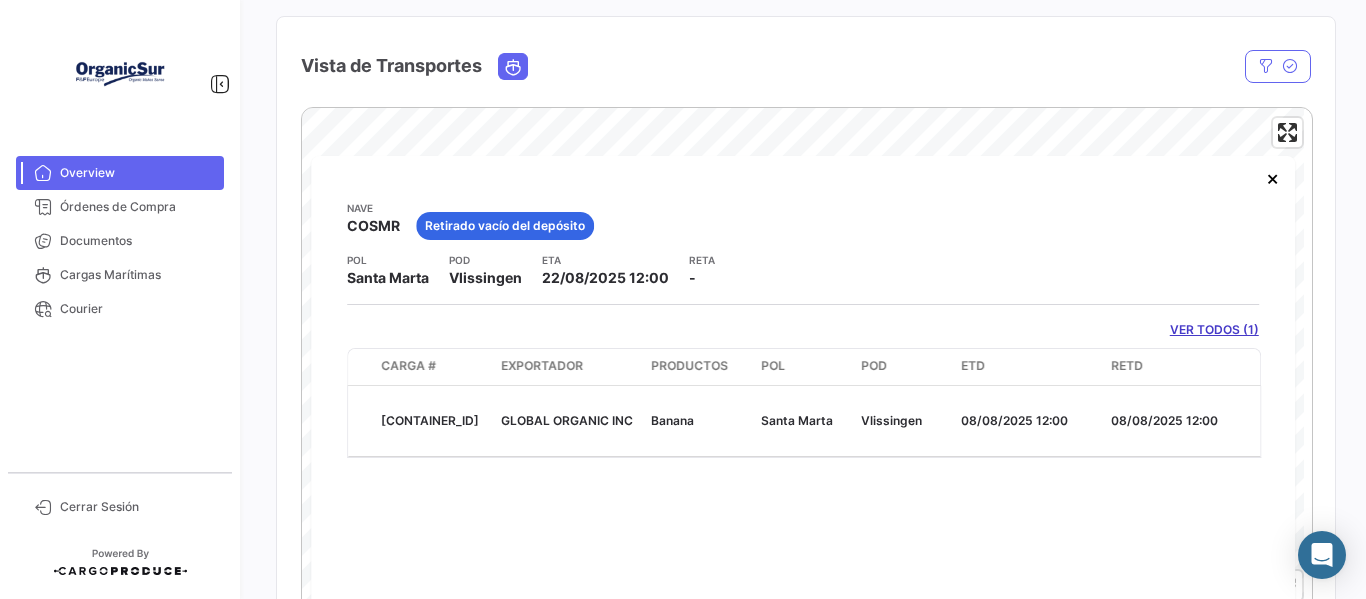 scroll, scrollTop: 94, scrollLeft: 0, axis: vertical 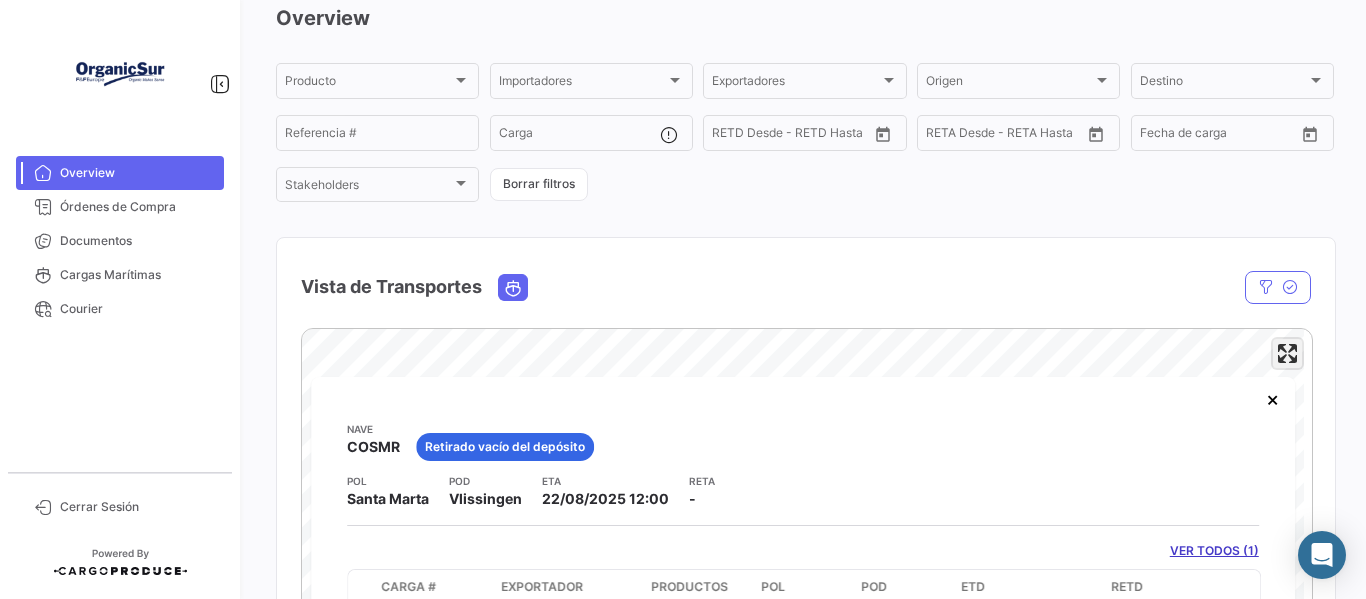 click 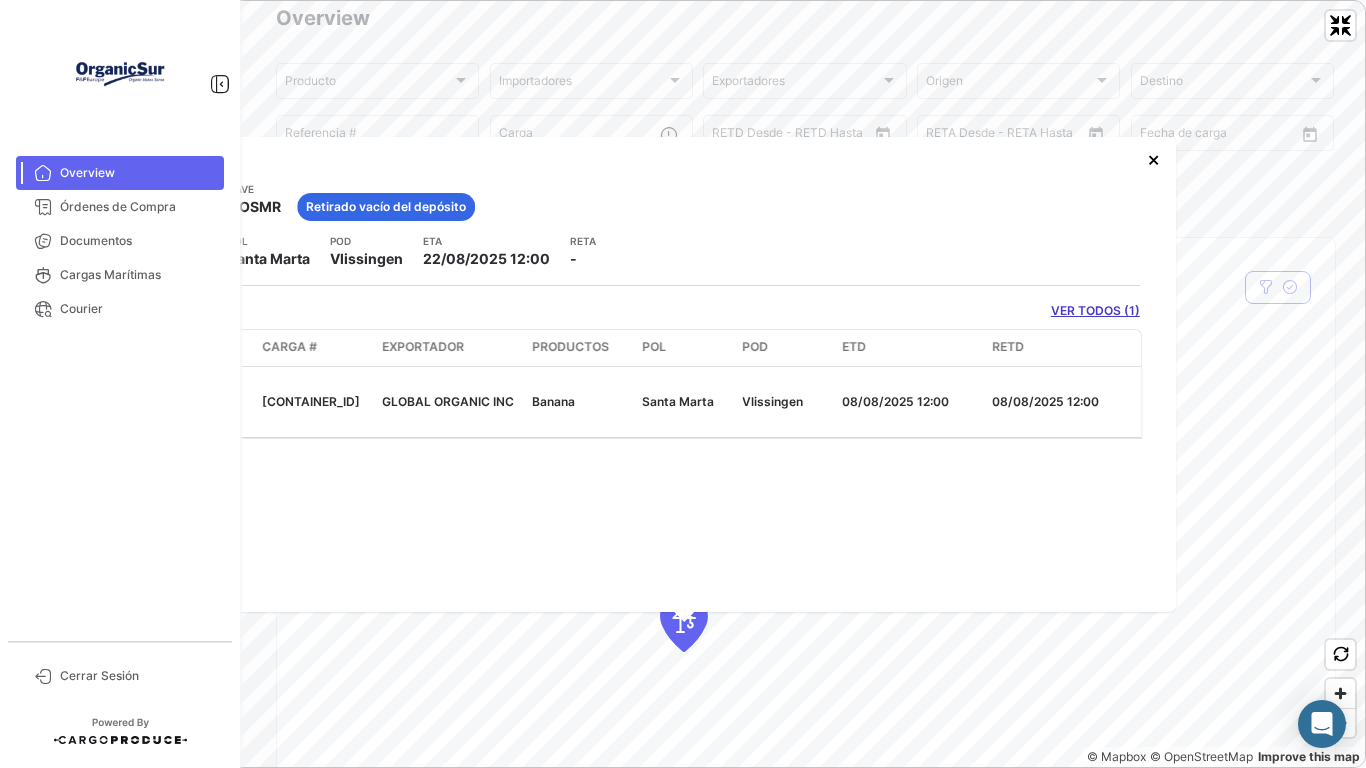 click on "VER TODOS (1)" 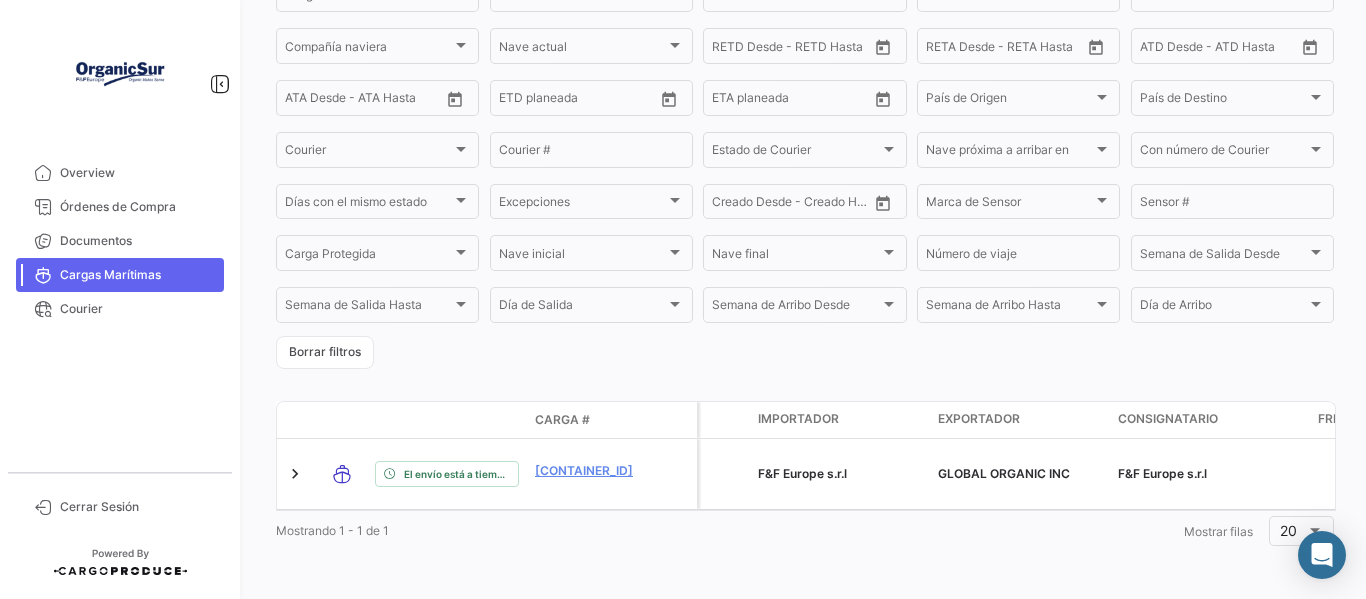 scroll, scrollTop: 323, scrollLeft: 0, axis: vertical 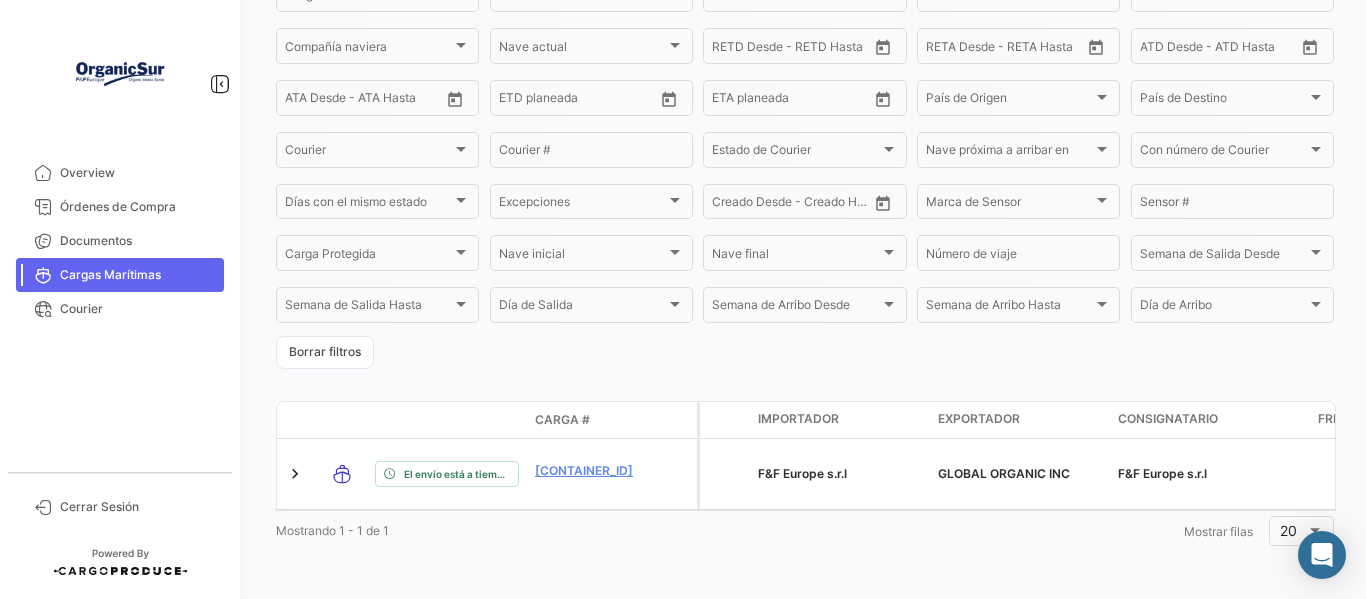 drag, startPoint x: 380, startPoint y: 513, endPoint x: 388, endPoint y: 506, distance: 10.630146 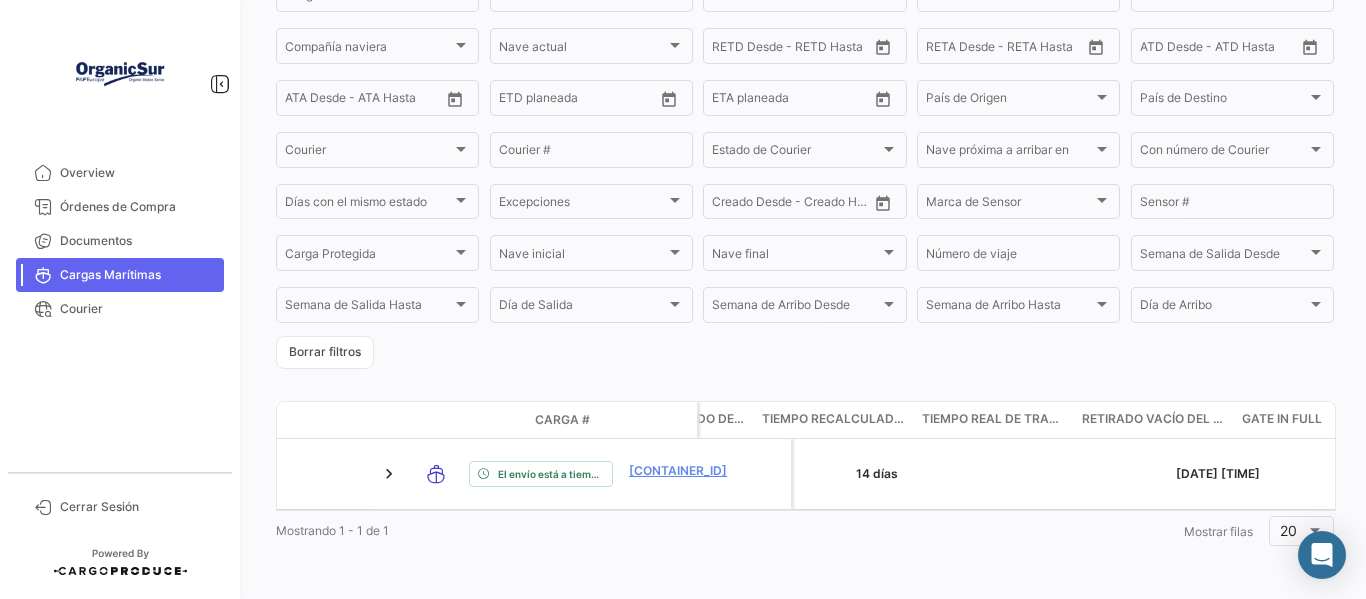 scroll, scrollTop: 0, scrollLeft: 6306, axis: horizontal 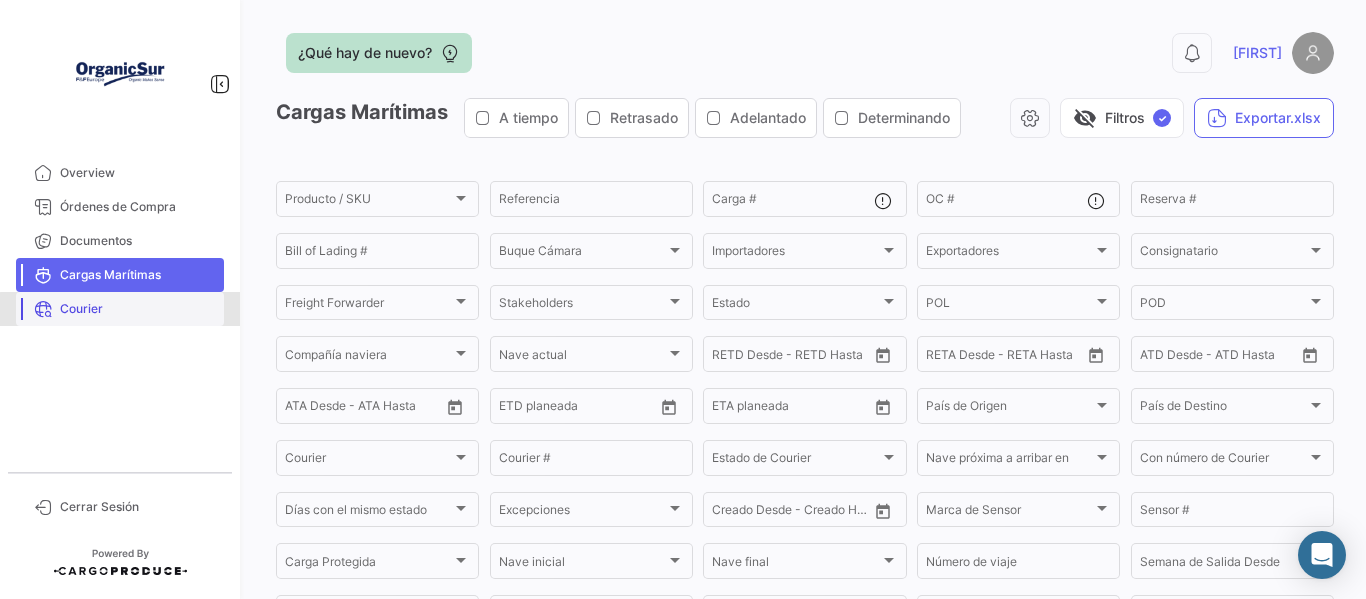 click on "Courier" at bounding box center [138, 309] 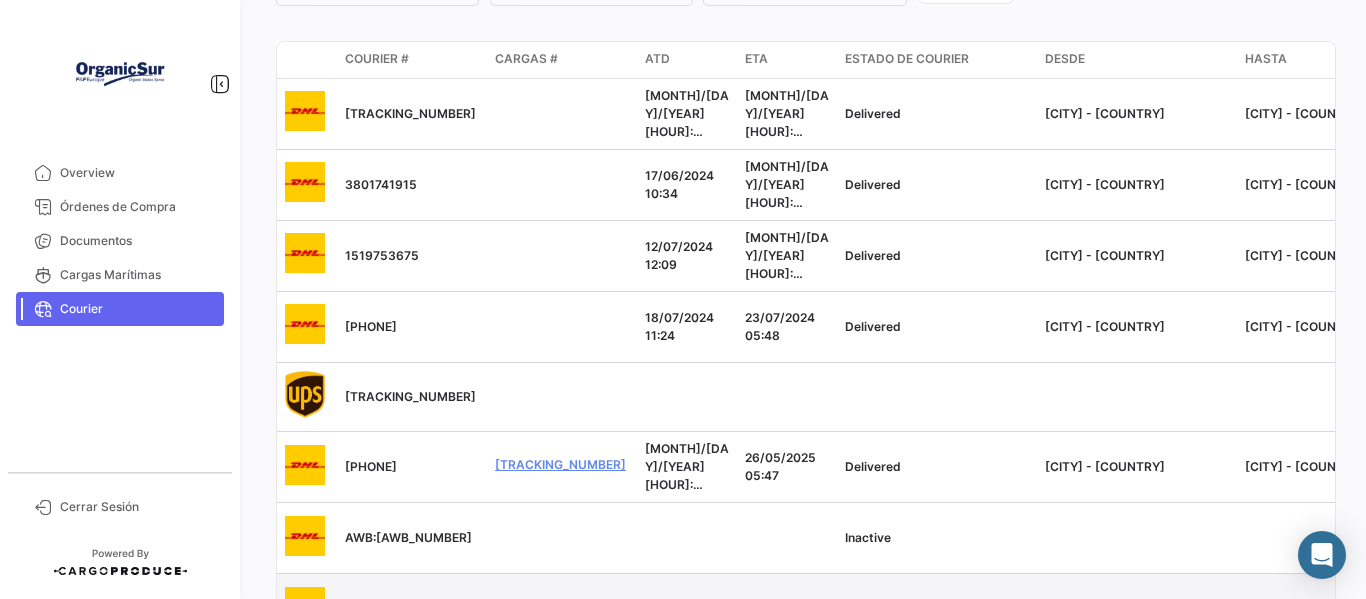 scroll, scrollTop: 309, scrollLeft: 0, axis: vertical 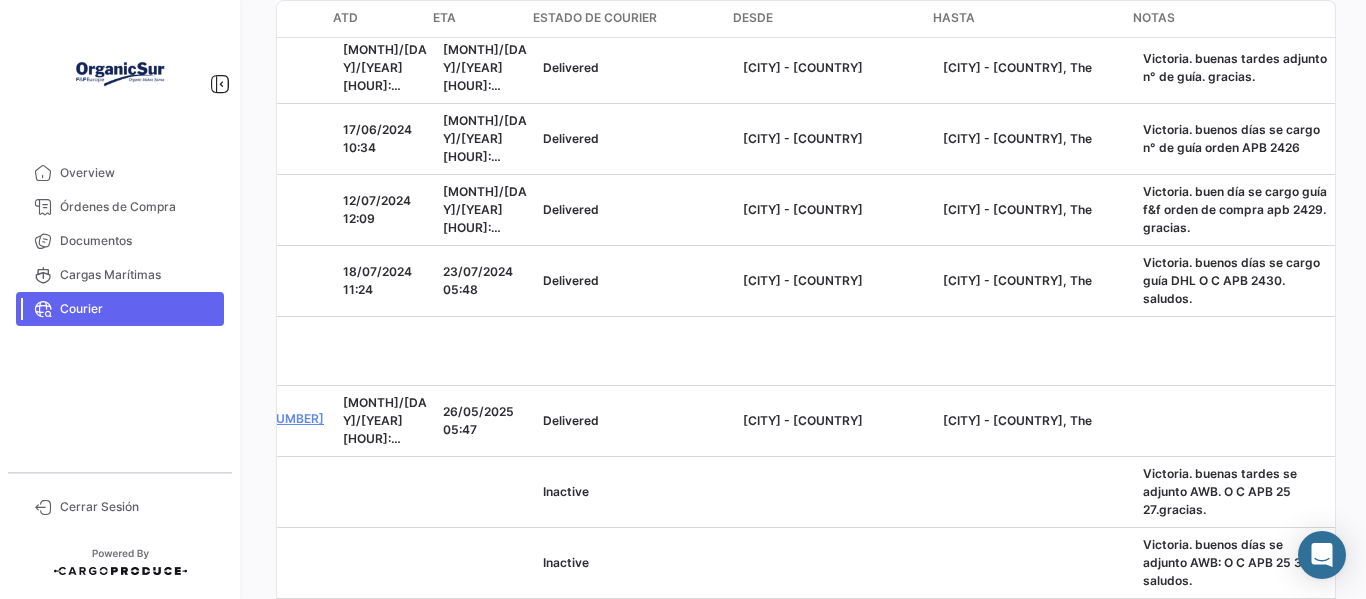 drag, startPoint x: 675, startPoint y: 136, endPoint x: 1365, endPoint y: 140, distance: 690.0116 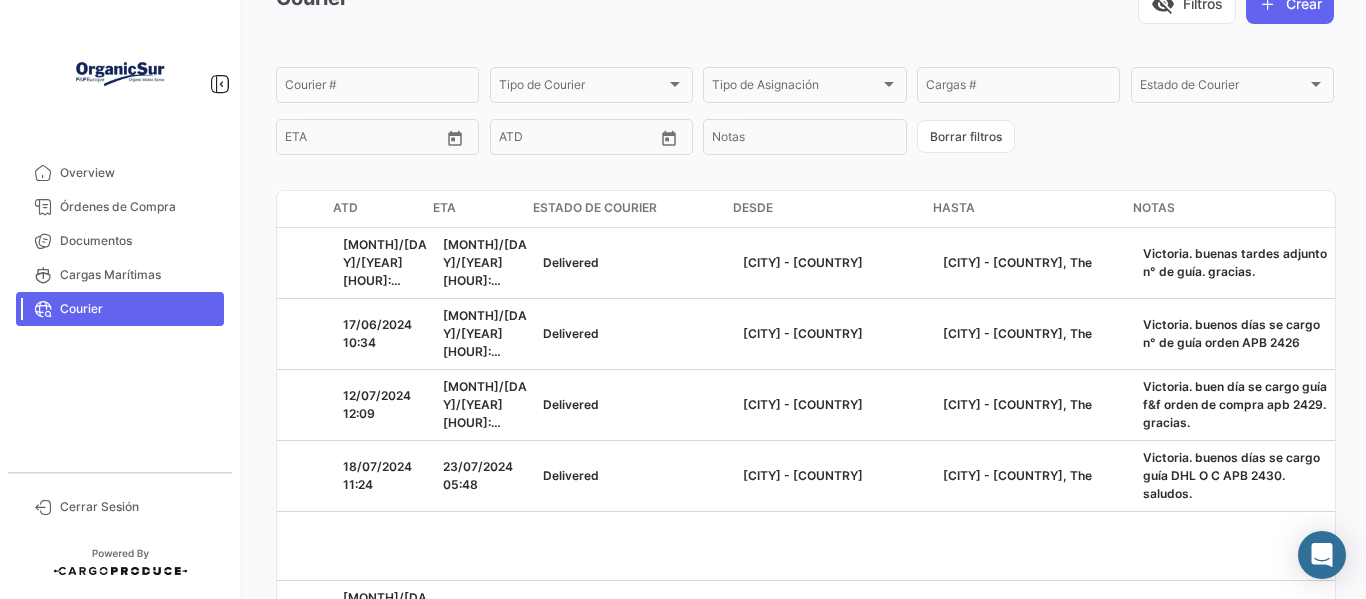 scroll, scrollTop: 109, scrollLeft: 0, axis: vertical 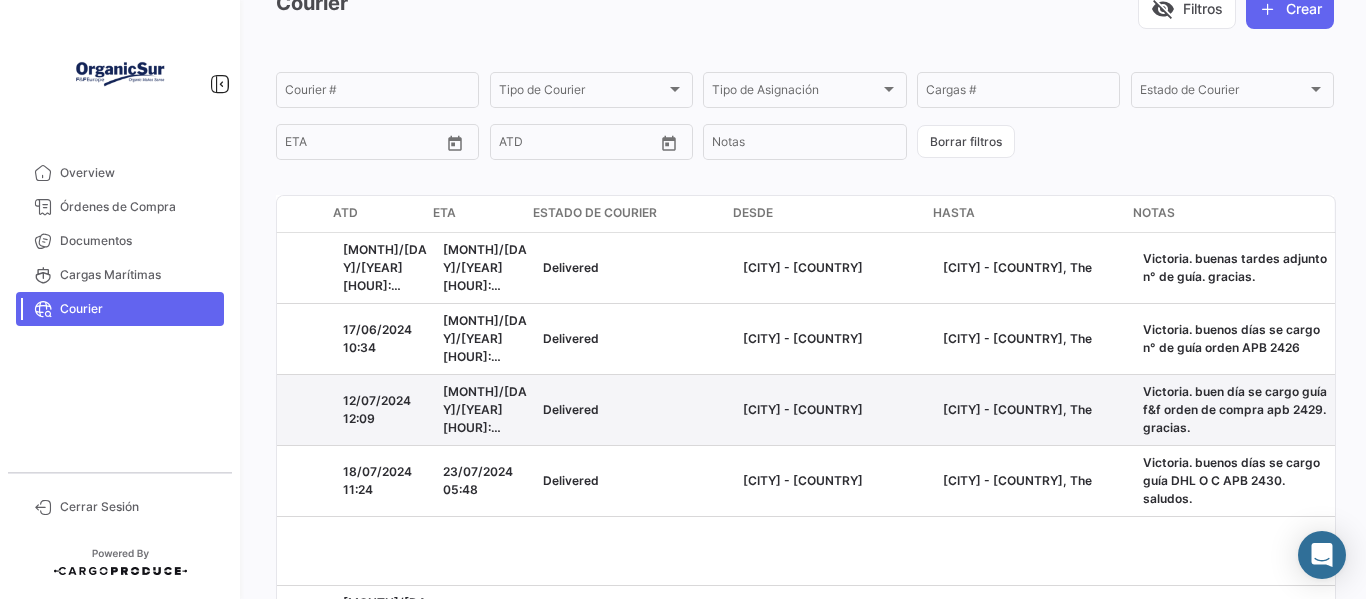drag, startPoint x: 982, startPoint y: 272, endPoint x: 557, endPoint y: 362, distance: 434.4249 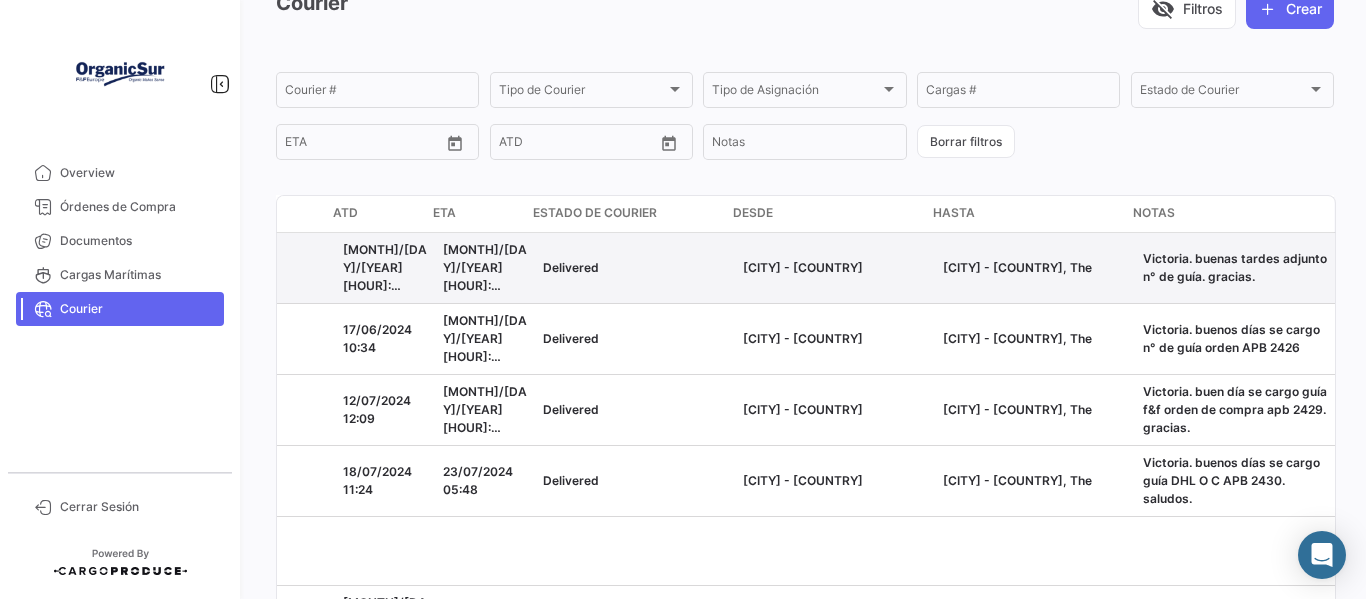 click on "[CITY] - [COUNTRY]" 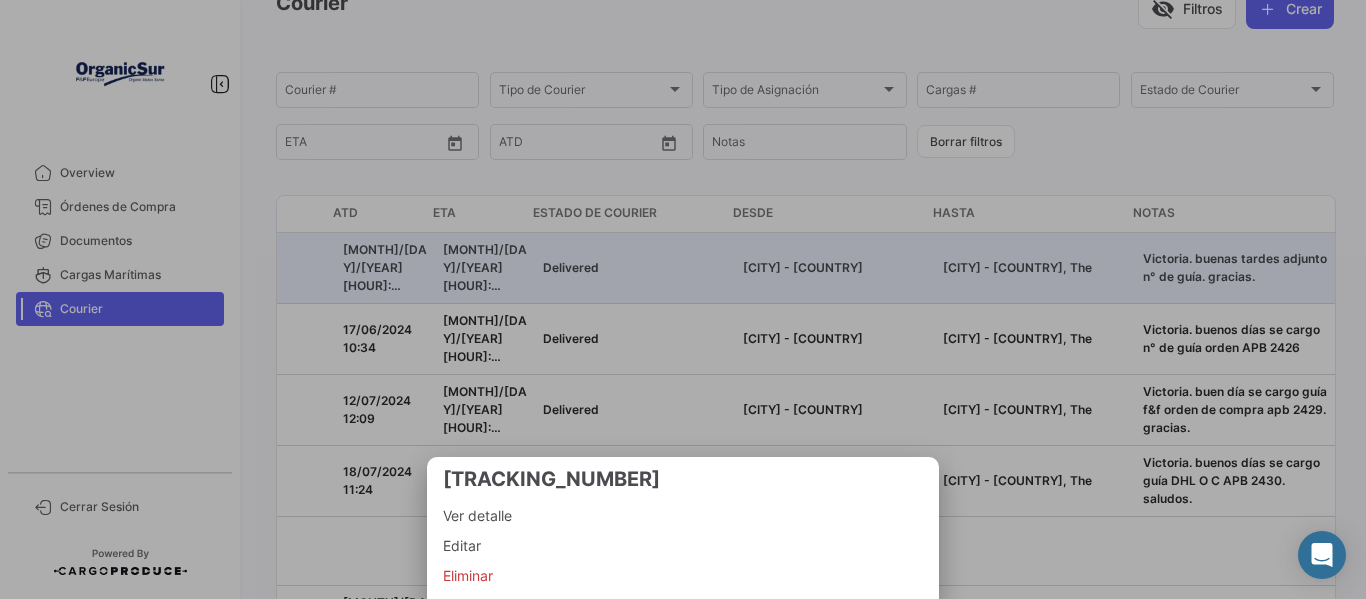 click at bounding box center [683, 299] 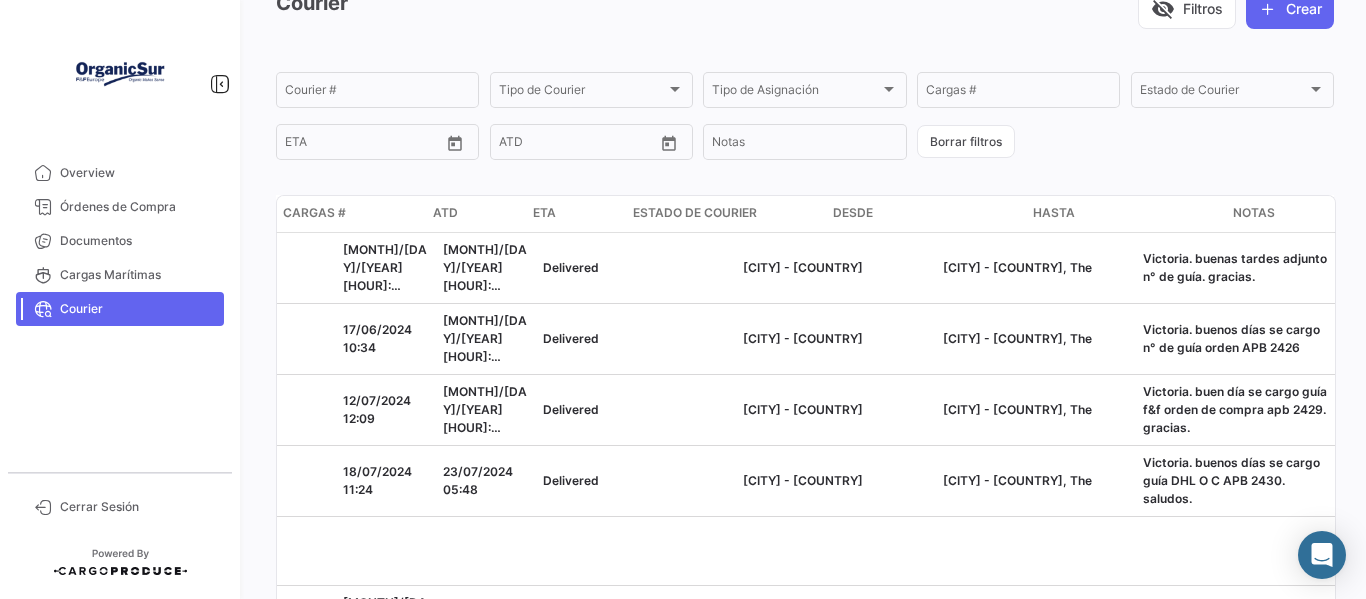 scroll, scrollTop: 0, scrollLeft: 0, axis: both 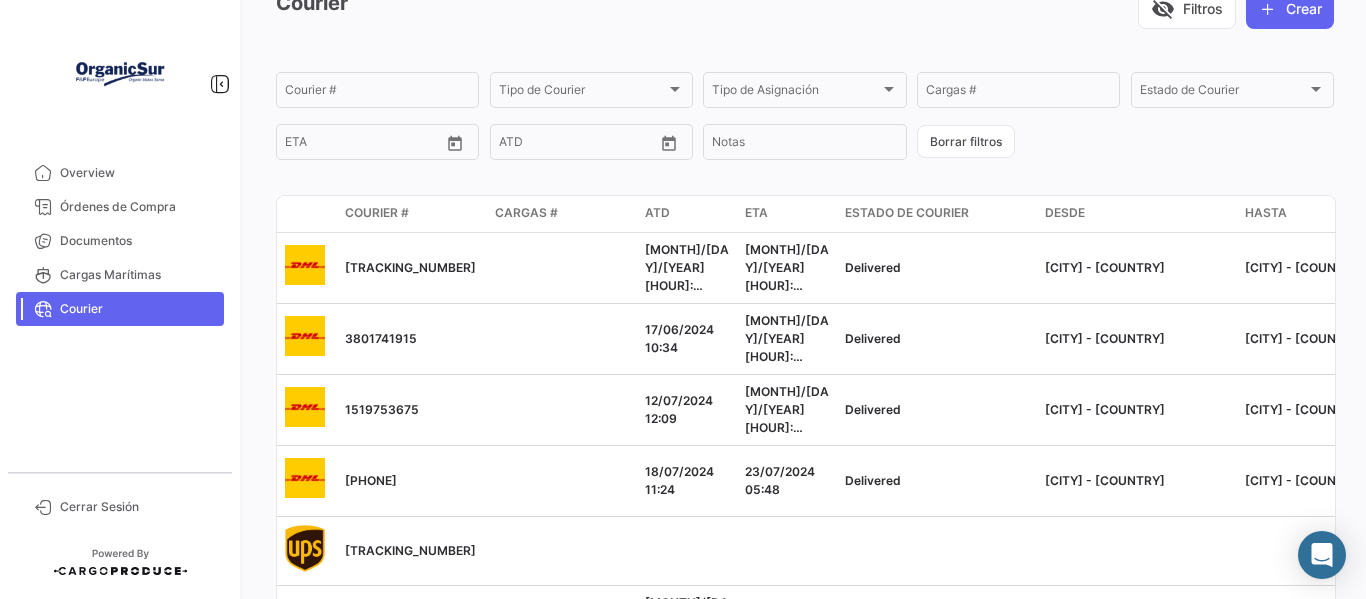 drag, startPoint x: 829, startPoint y: 400, endPoint x: 266, endPoint y: 367, distance: 563.9663 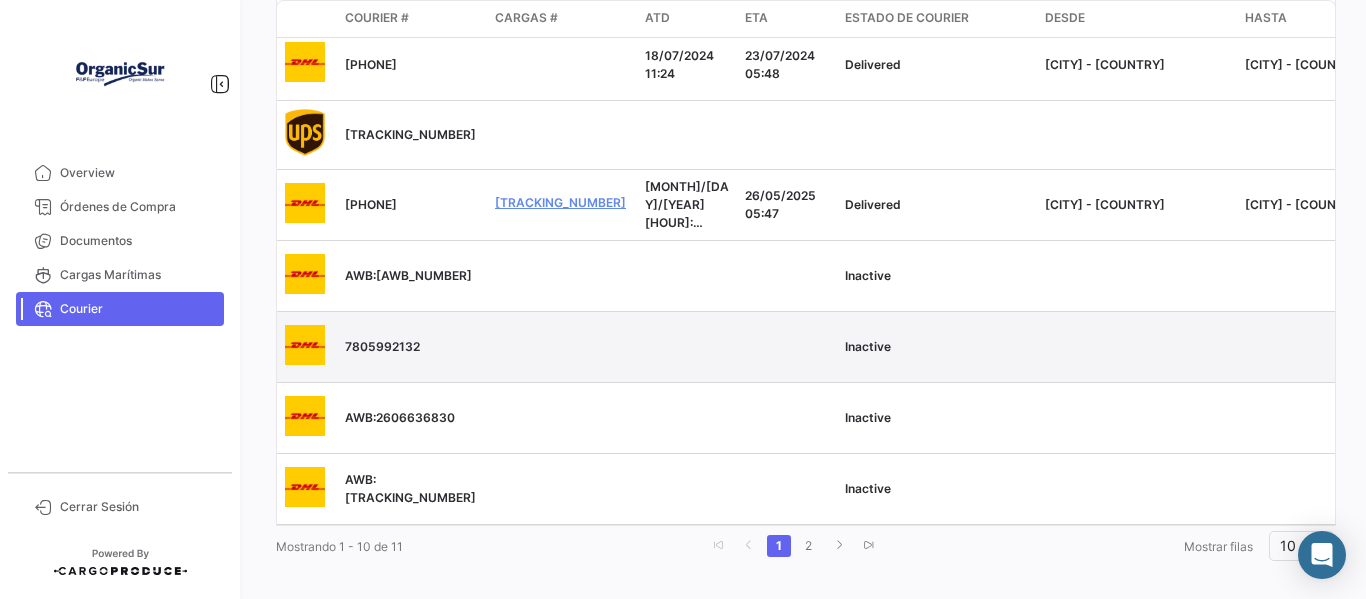 scroll, scrollTop: 528, scrollLeft: 0, axis: vertical 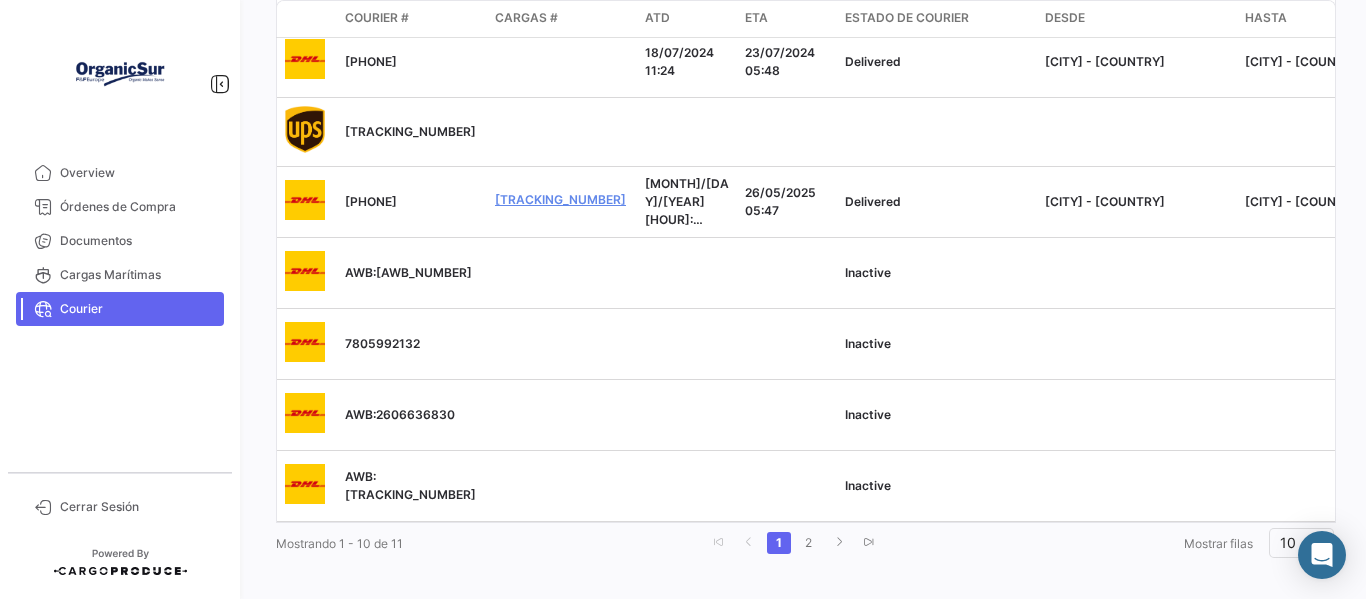 click on "2" 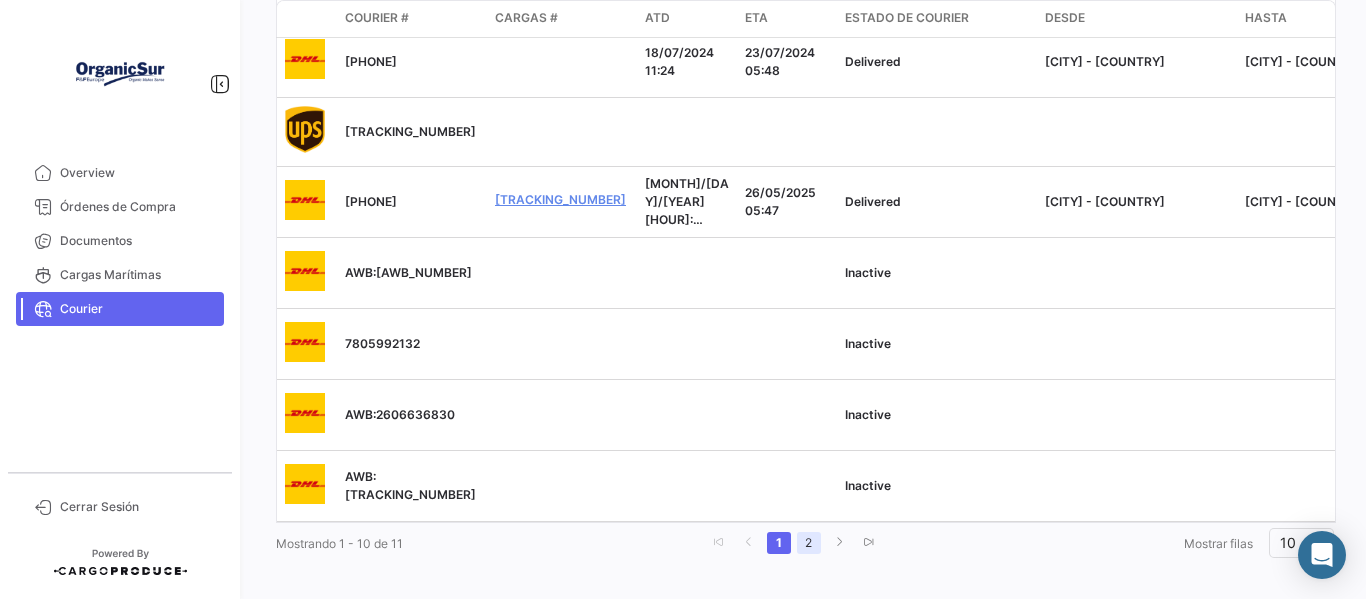 click on "2" 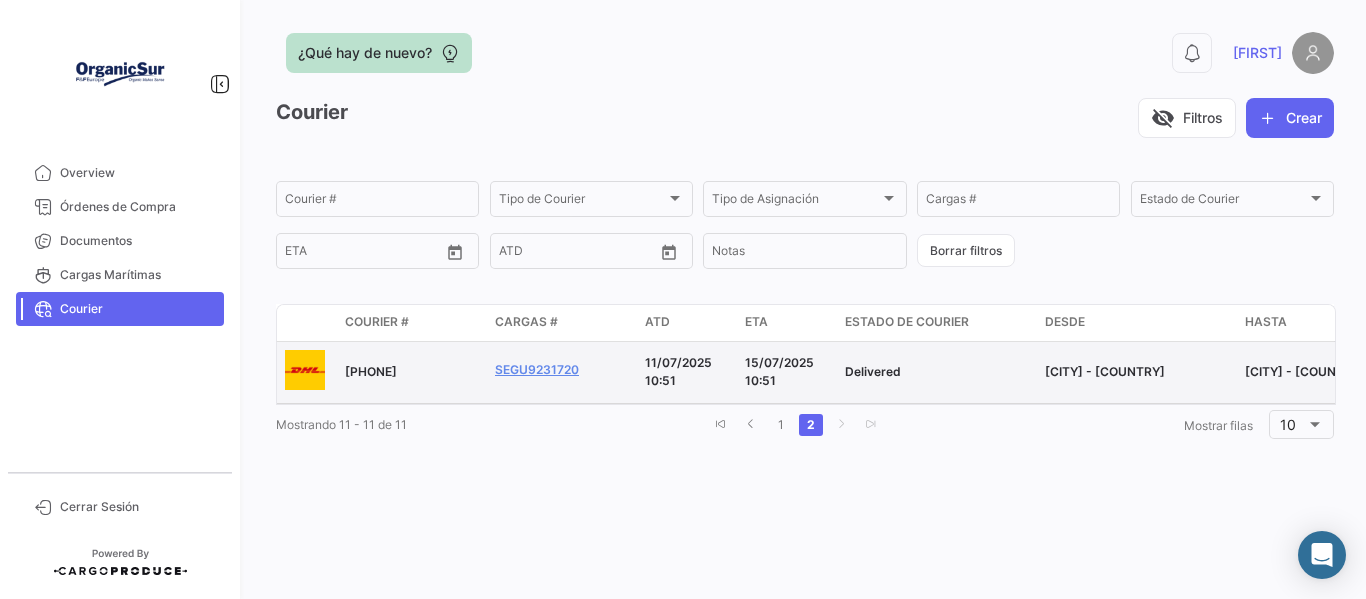 scroll, scrollTop: 0, scrollLeft: 0, axis: both 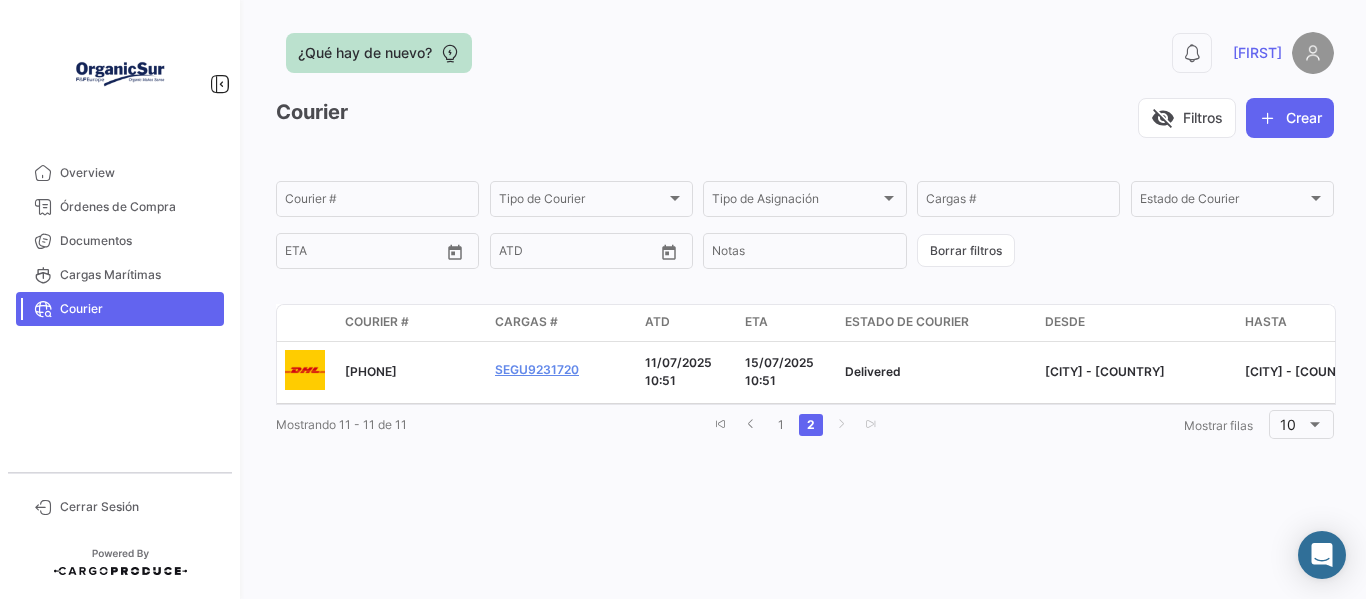 click on "visibility_off   Filtros   Crear" 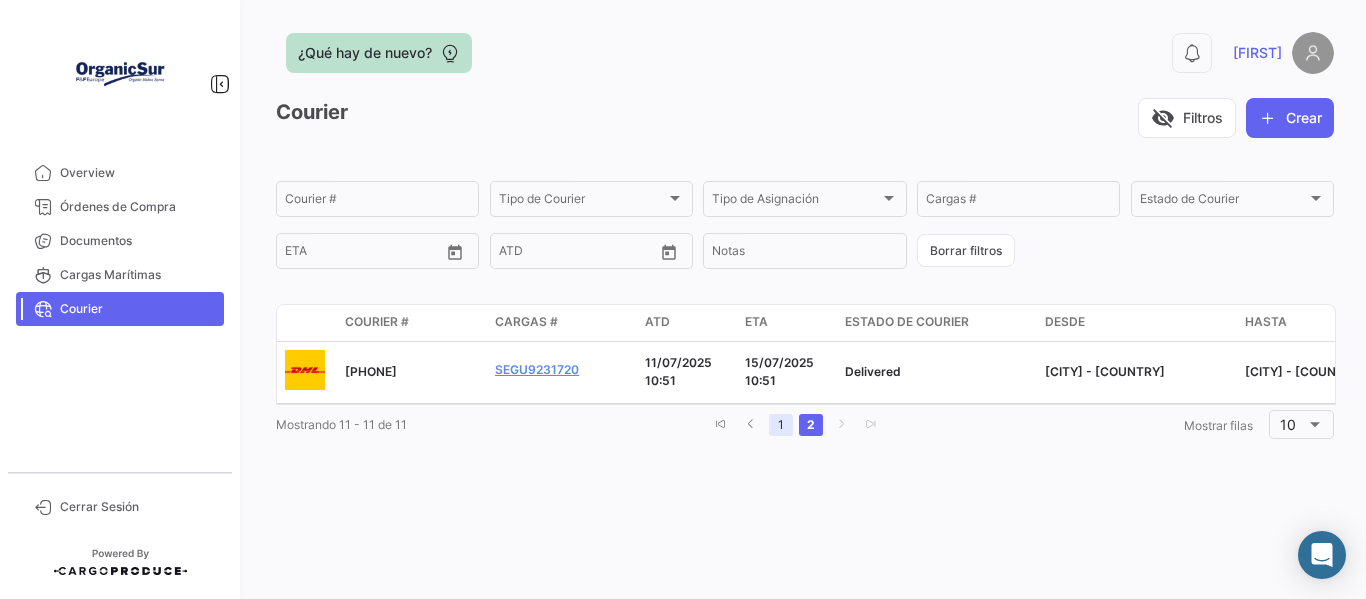 click on "1" 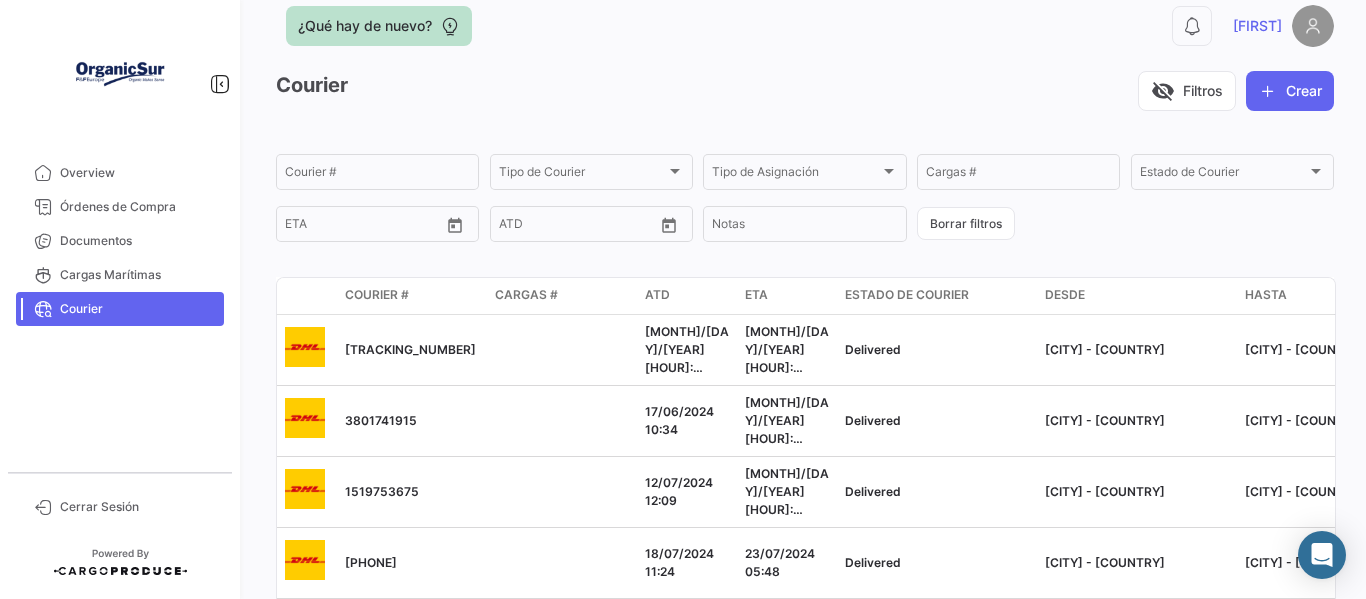 scroll, scrollTop: 0, scrollLeft: 0, axis: both 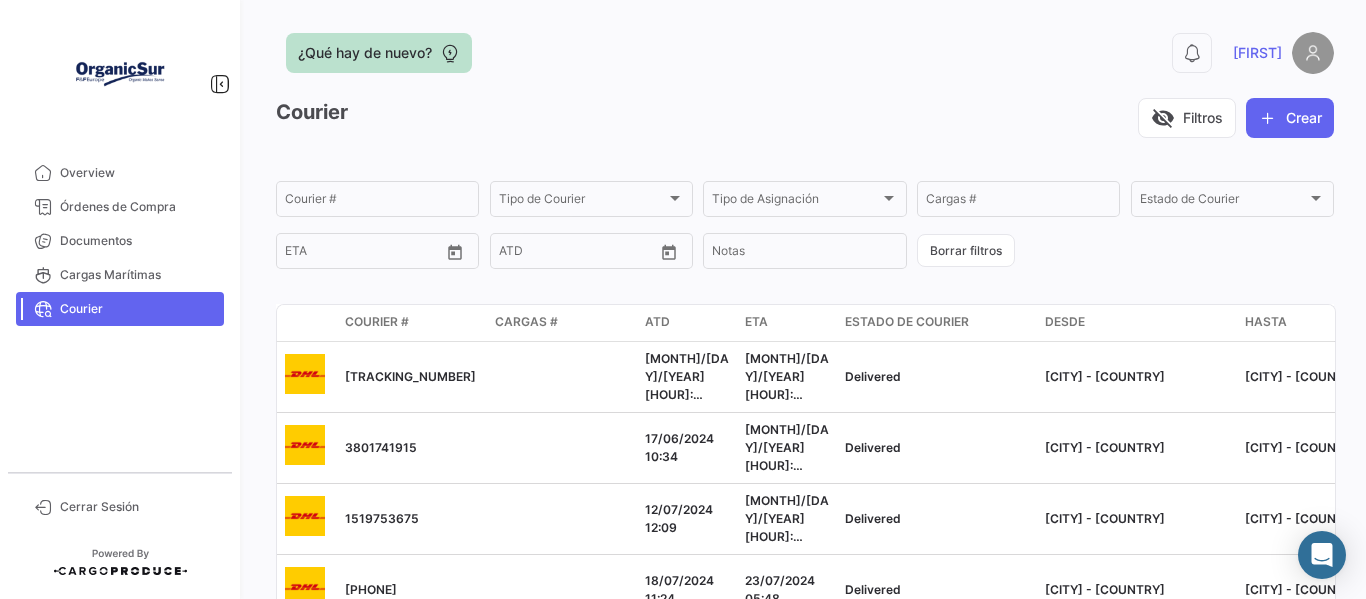 click on "visibility_off   Filtros   Crear" 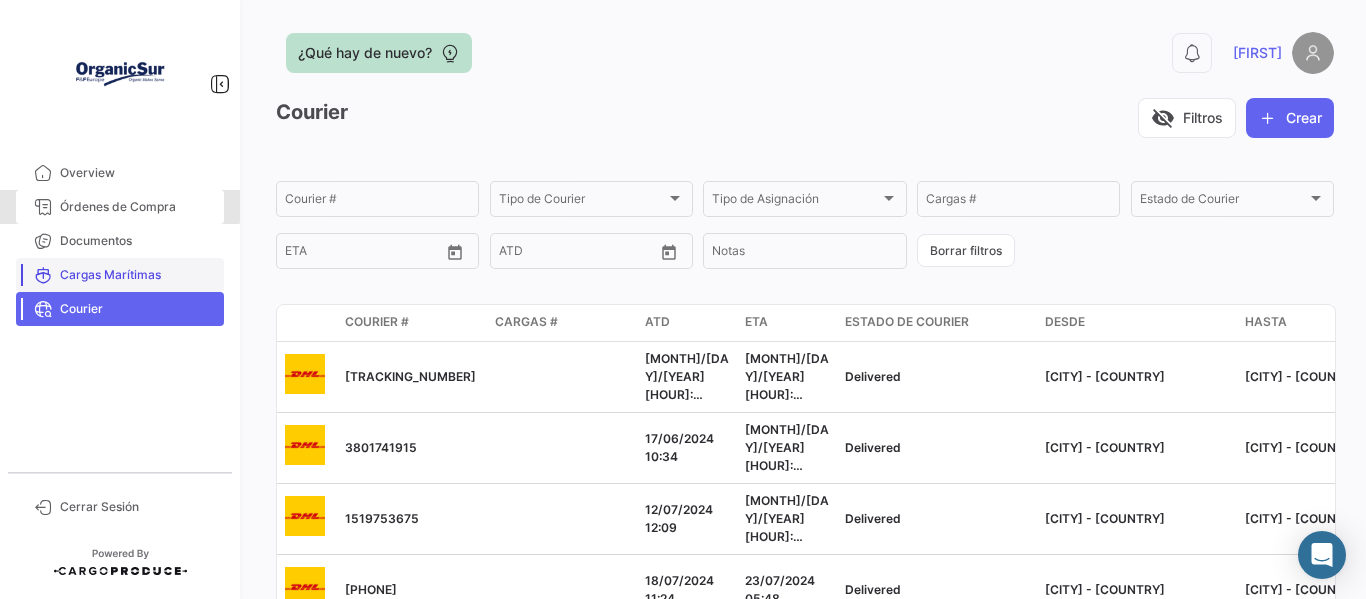 drag, startPoint x: 108, startPoint y: 205, endPoint x: 85, endPoint y: 263, distance: 62.39391 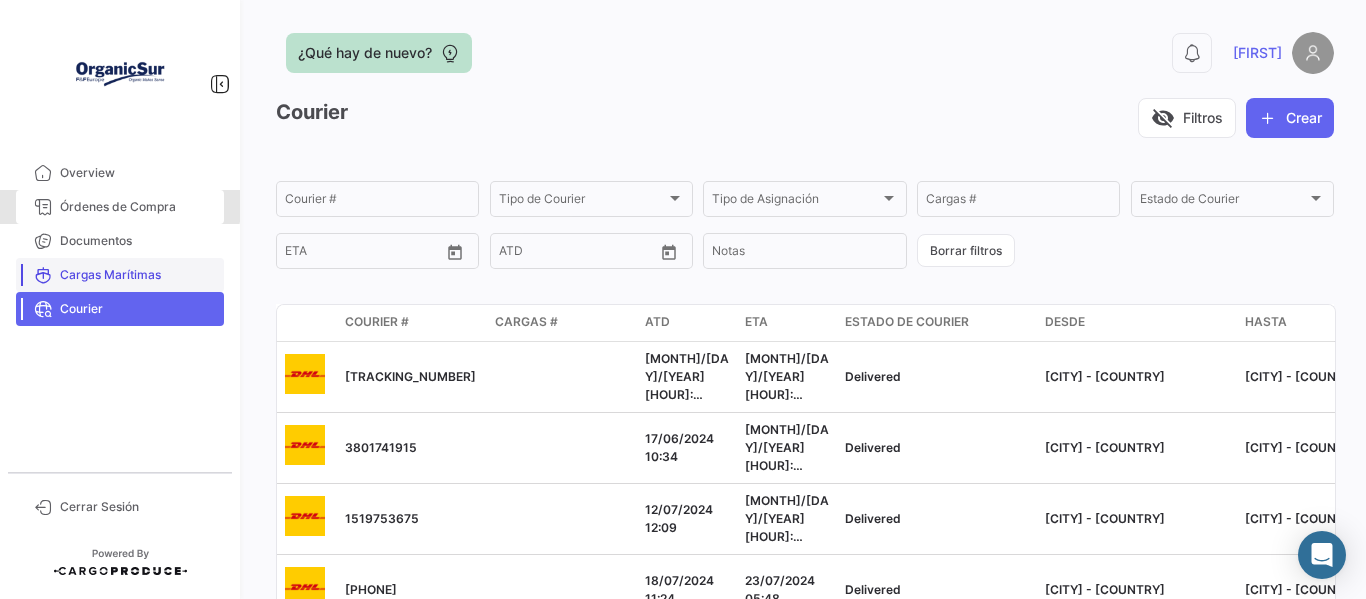 click on "Órdenes de Compra" at bounding box center (138, 207) 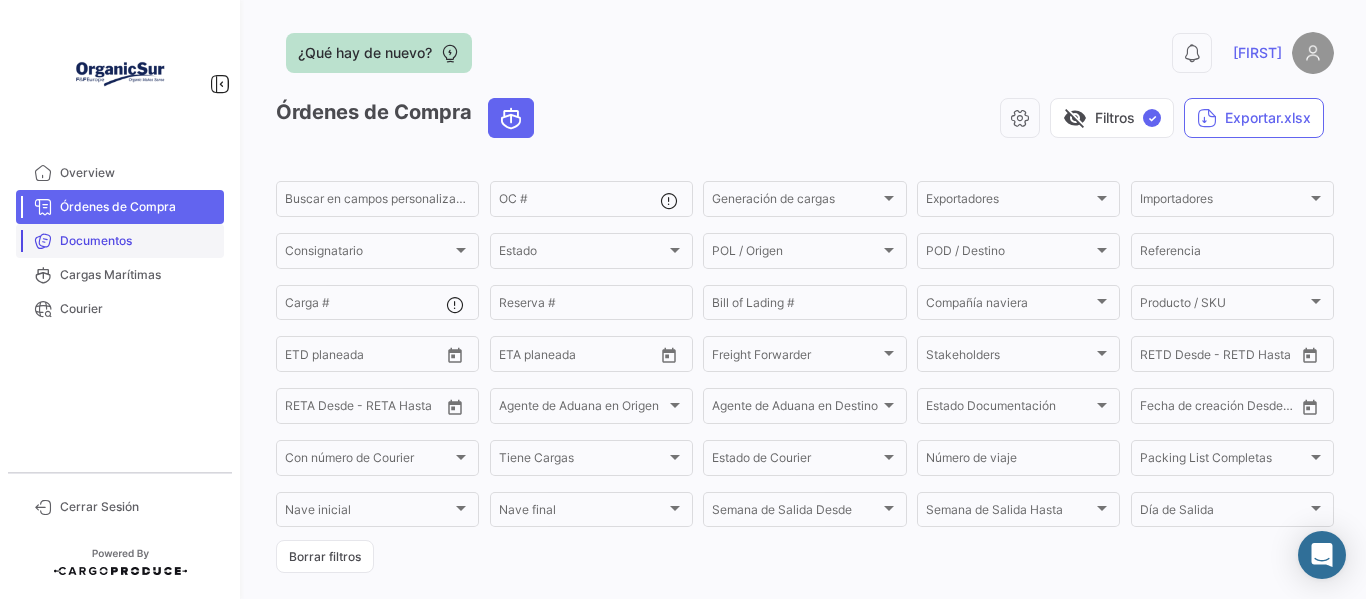 click on "Documentos" at bounding box center (138, 241) 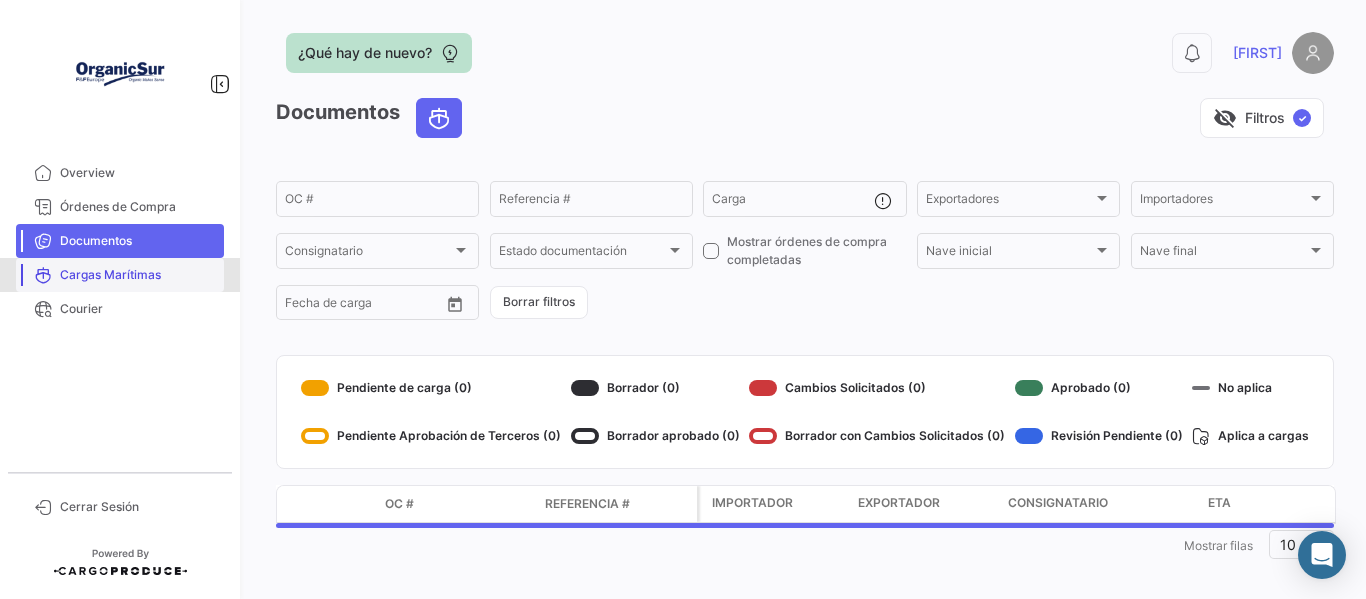 click on "Cargas Marítimas" at bounding box center [138, 275] 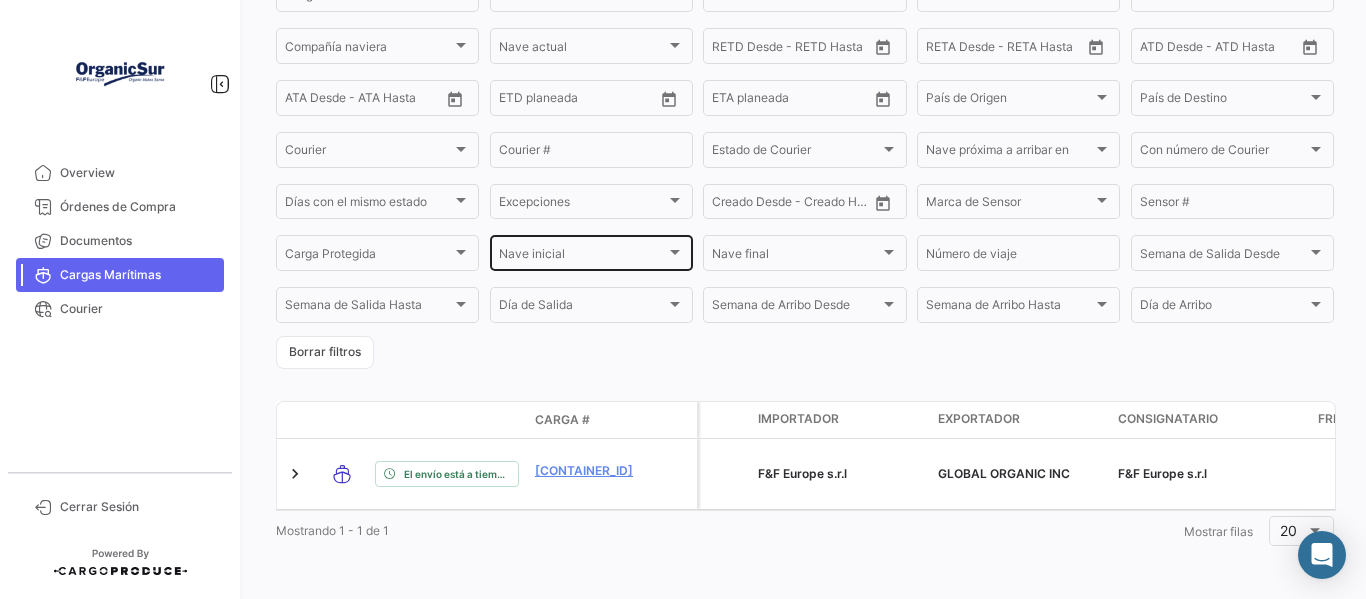 scroll, scrollTop: 323, scrollLeft: 0, axis: vertical 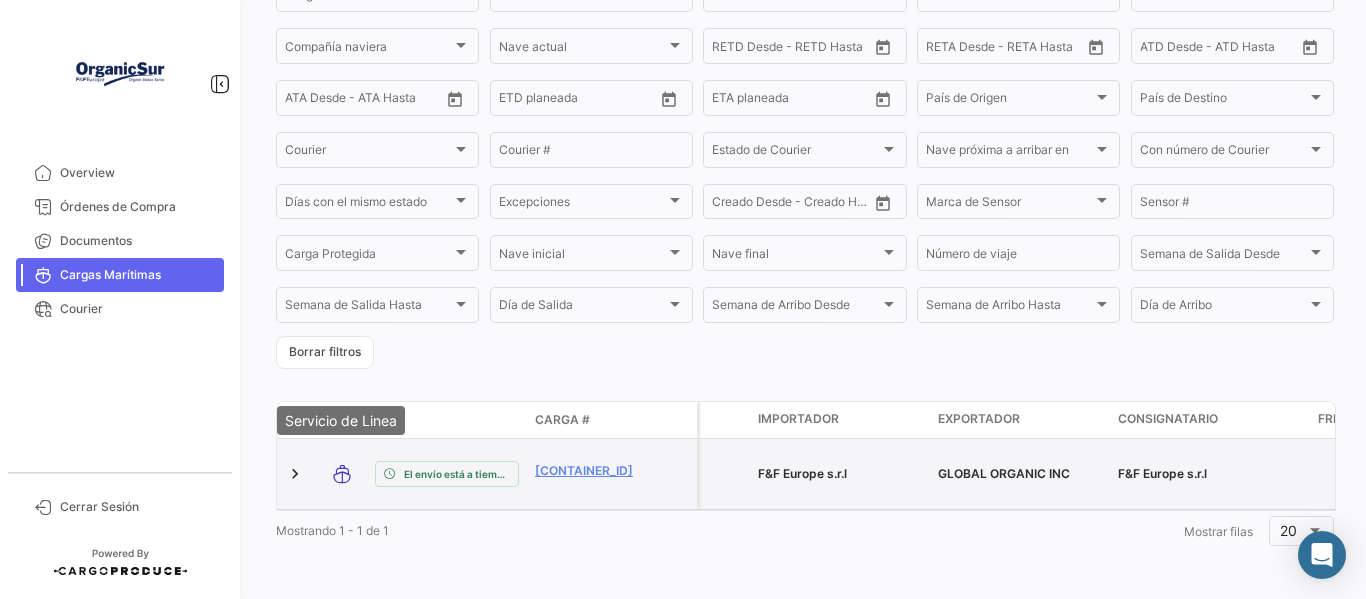 click 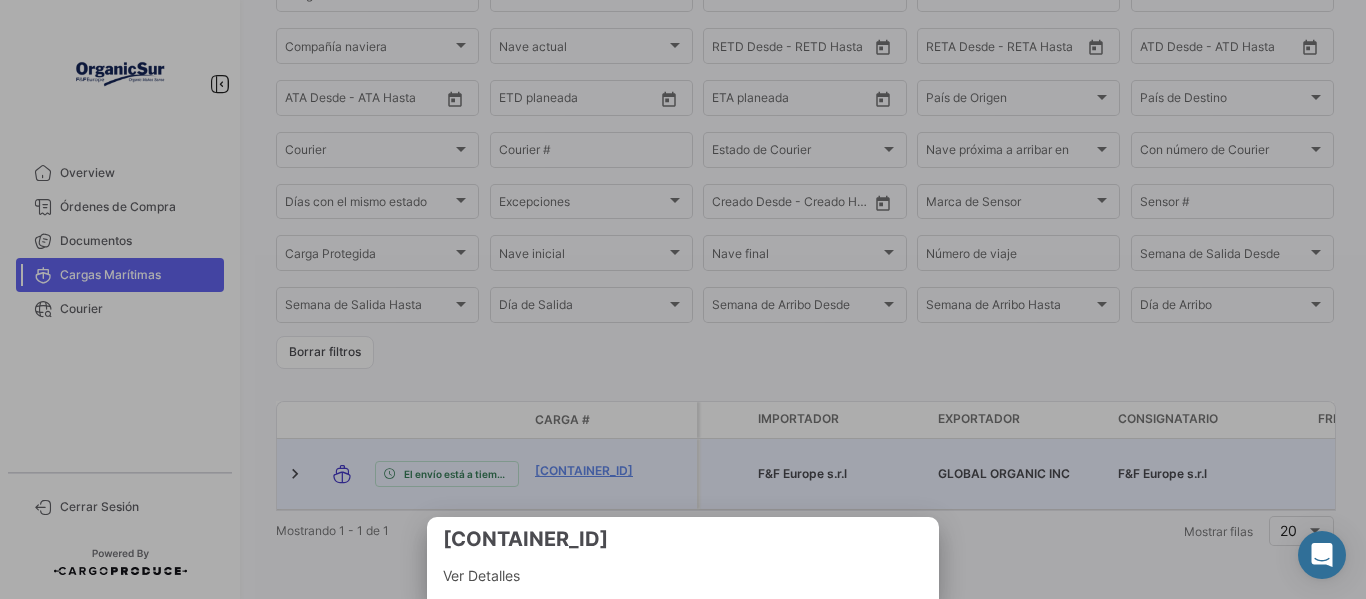 click at bounding box center (683, 299) 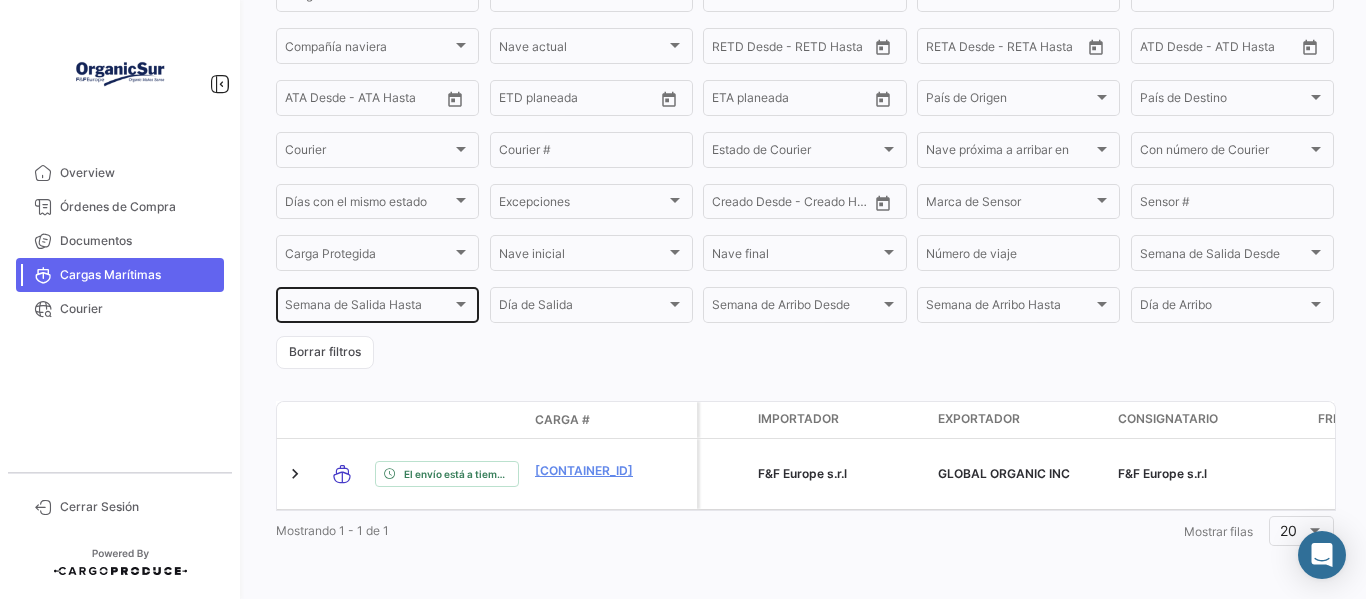 scroll, scrollTop: 0, scrollLeft: 0, axis: both 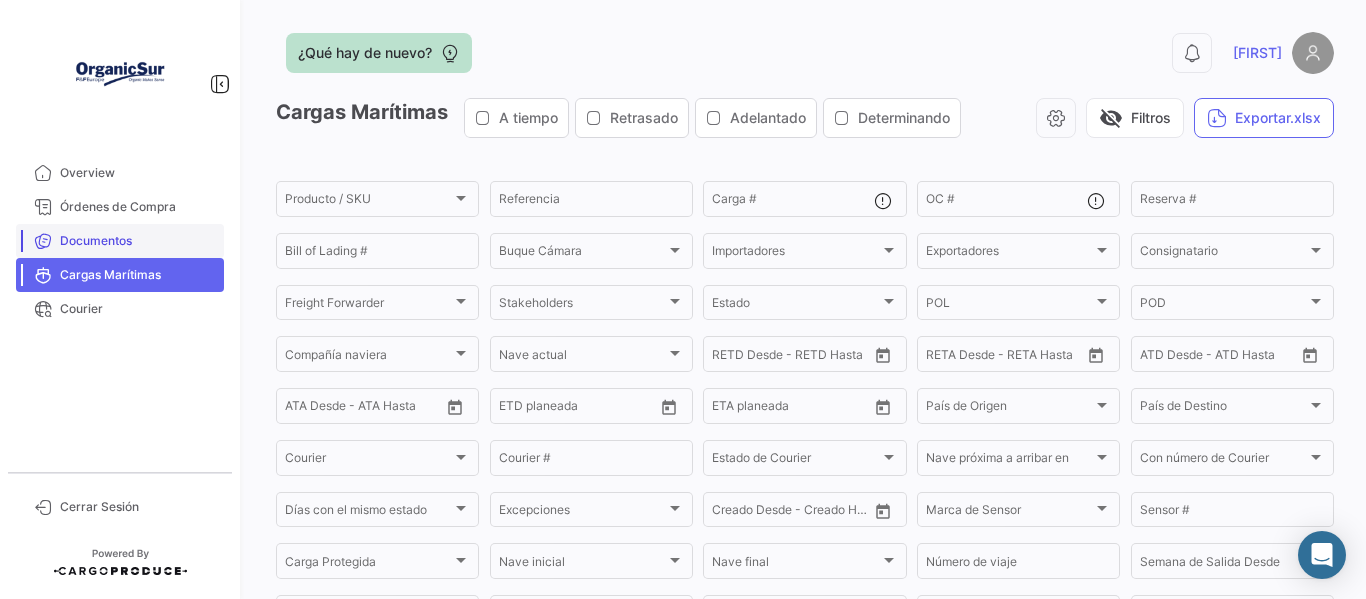 click on "Documentos" at bounding box center (138, 241) 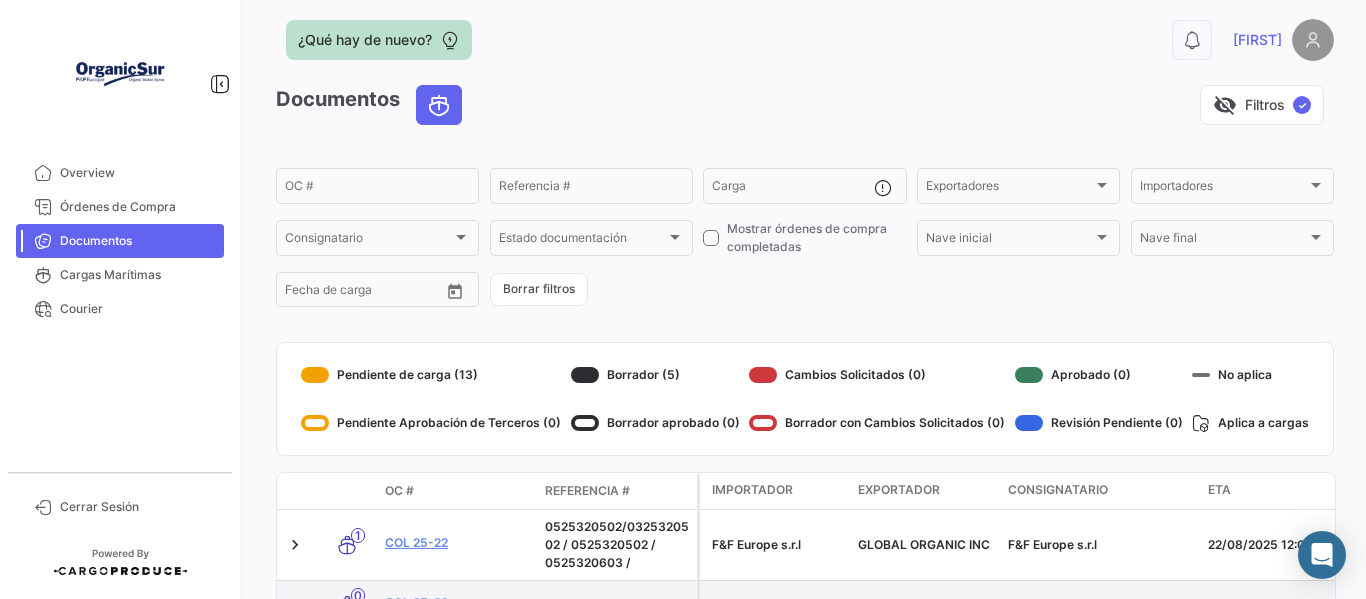 scroll, scrollTop: 148, scrollLeft: 0, axis: vertical 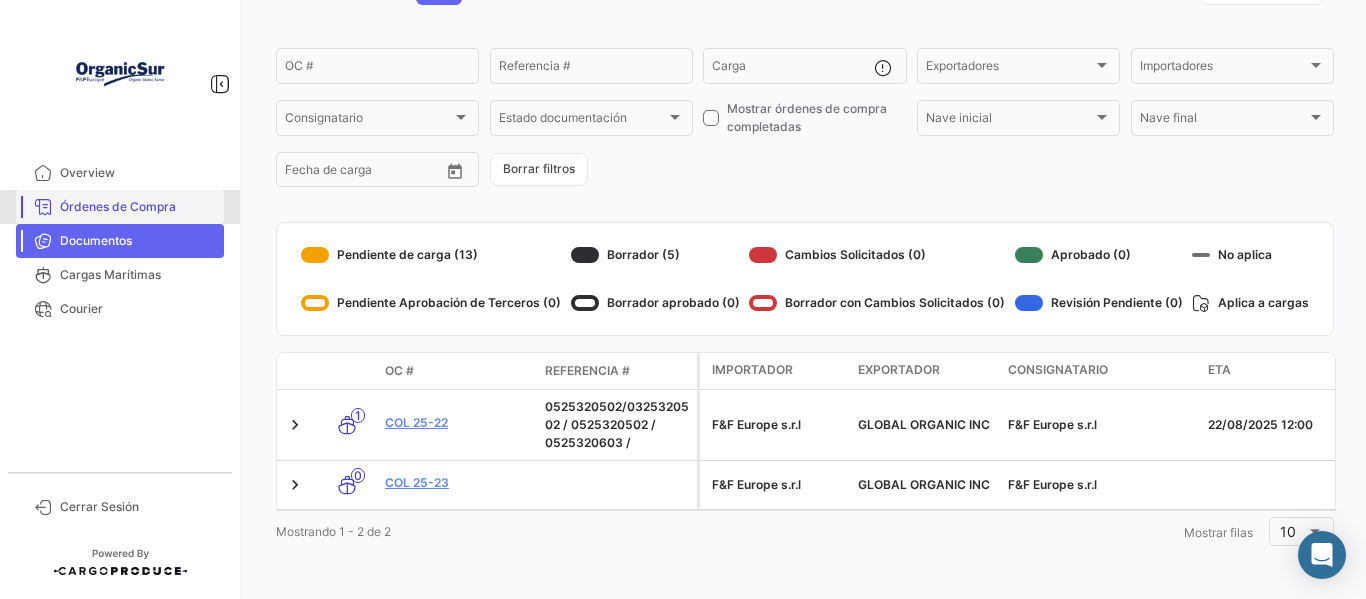 click on "Órdenes de Compra" at bounding box center [138, 207] 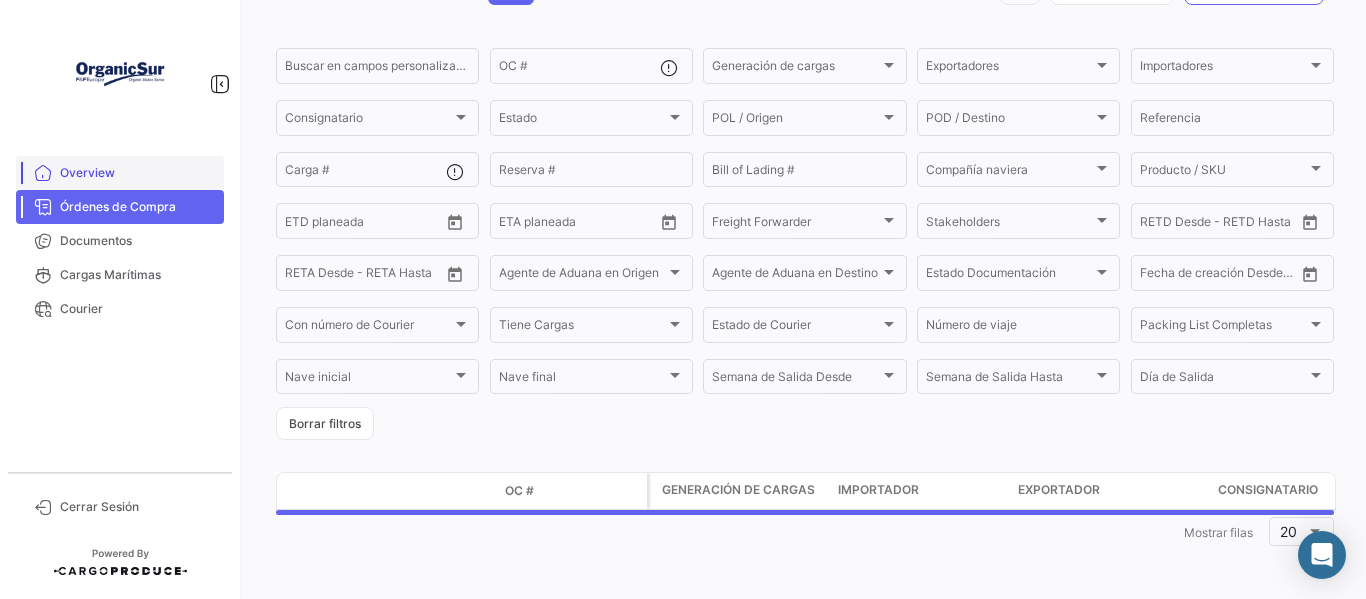 scroll, scrollTop: 0, scrollLeft: 0, axis: both 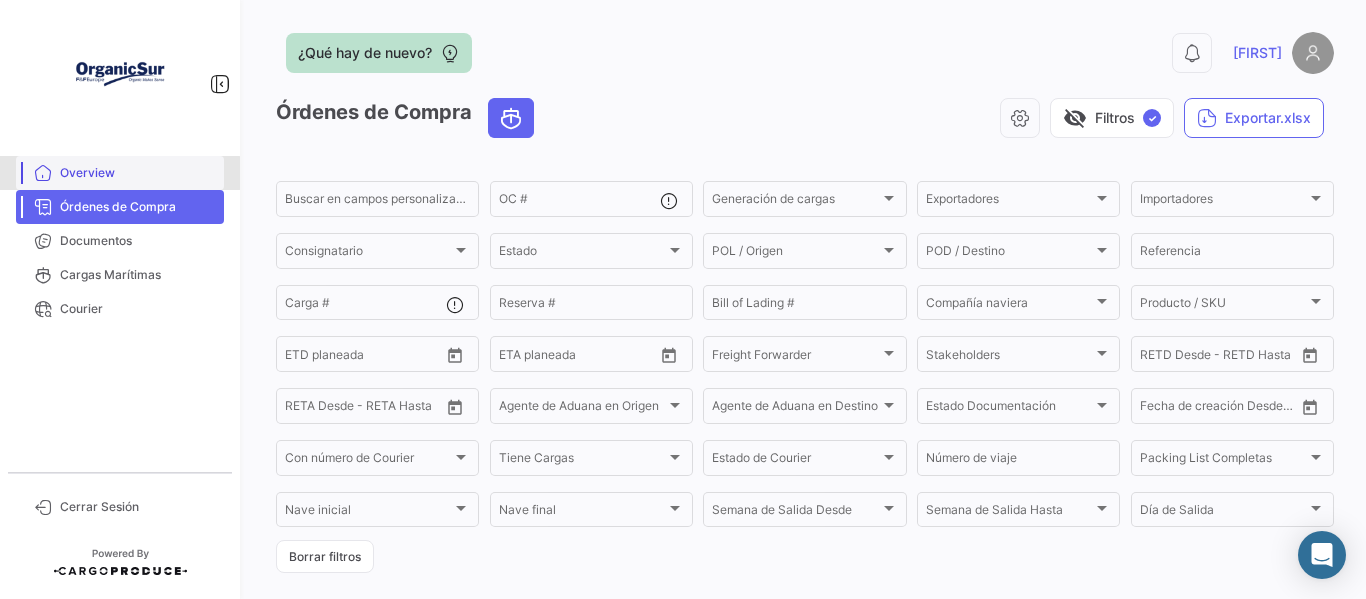 click on "Overview" at bounding box center [138, 173] 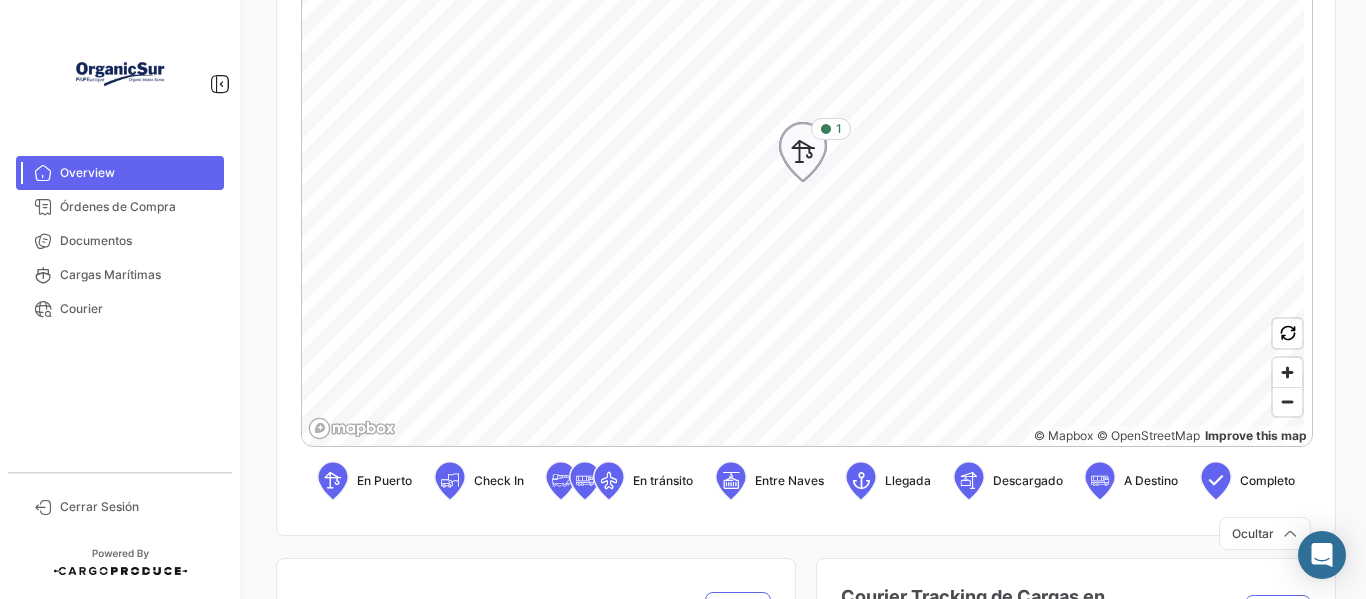 scroll, scrollTop: 600, scrollLeft: 0, axis: vertical 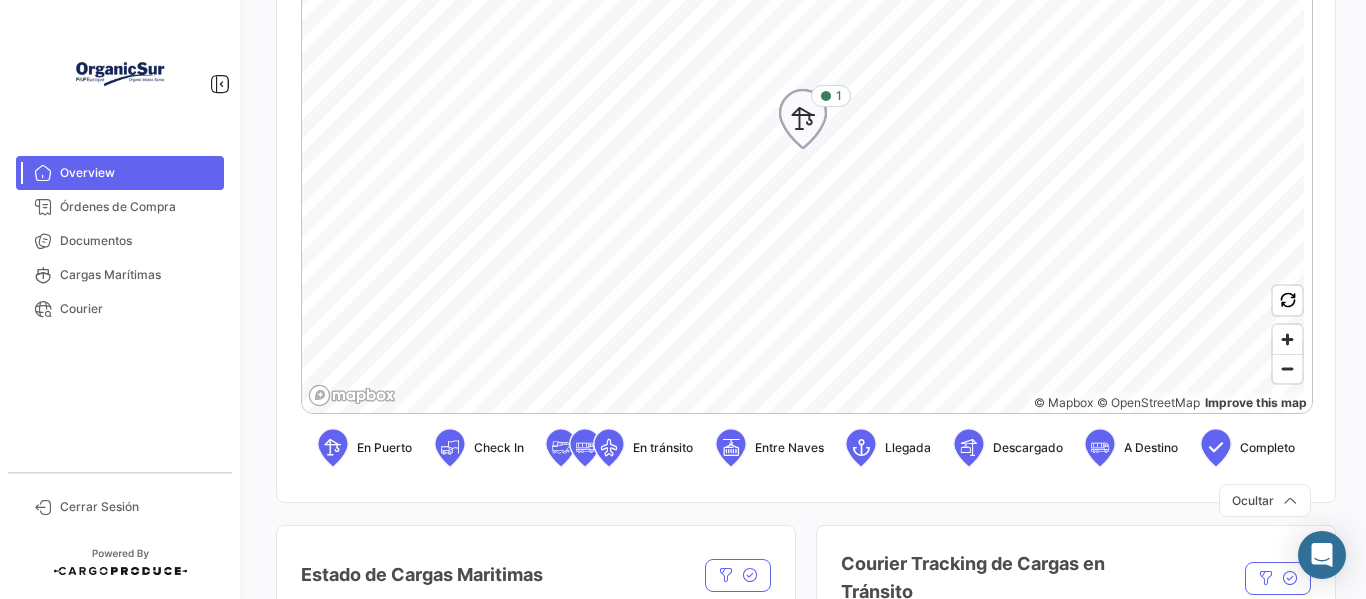 click on "1" 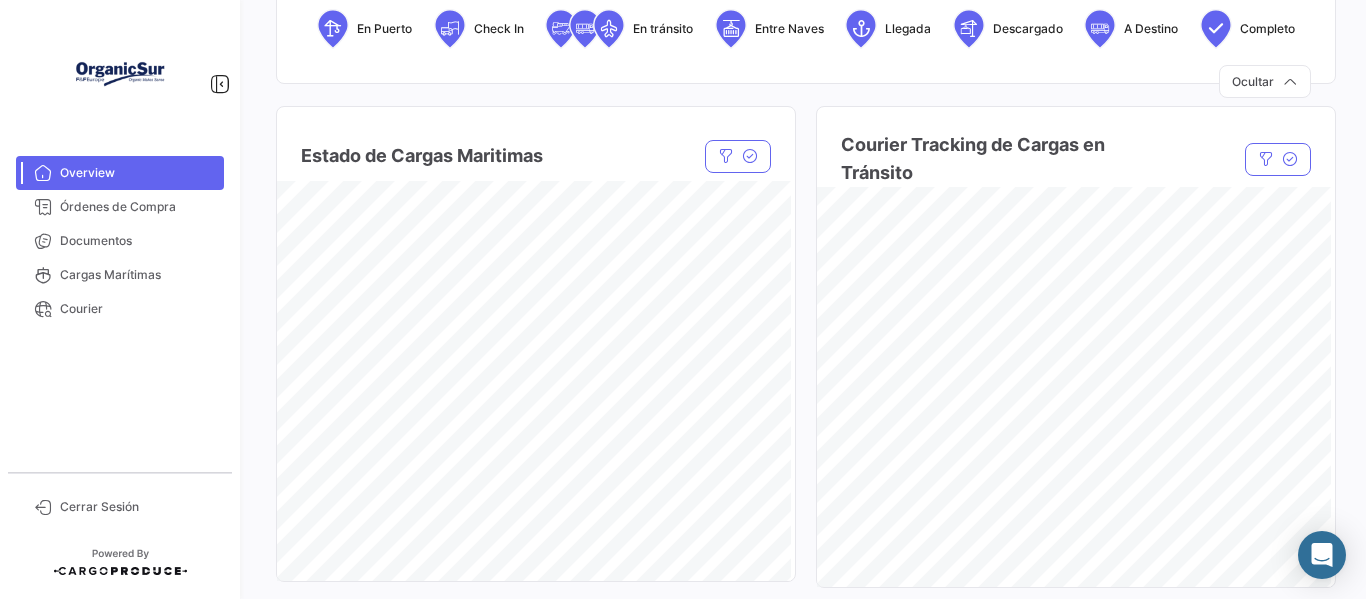 scroll, scrollTop: 1000, scrollLeft: 0, axis: vertical 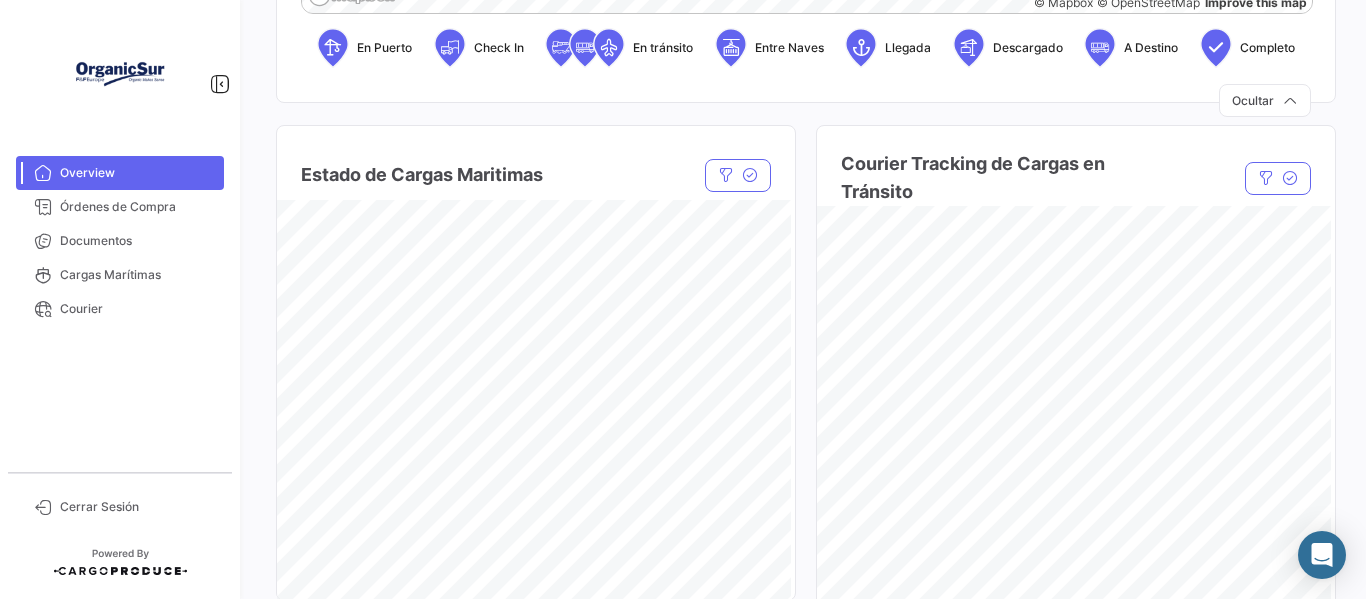 drag, startPoint x: 316, startPoint y: 173, endPoint x: 598, endPoint y: 190, distance: 282.51193 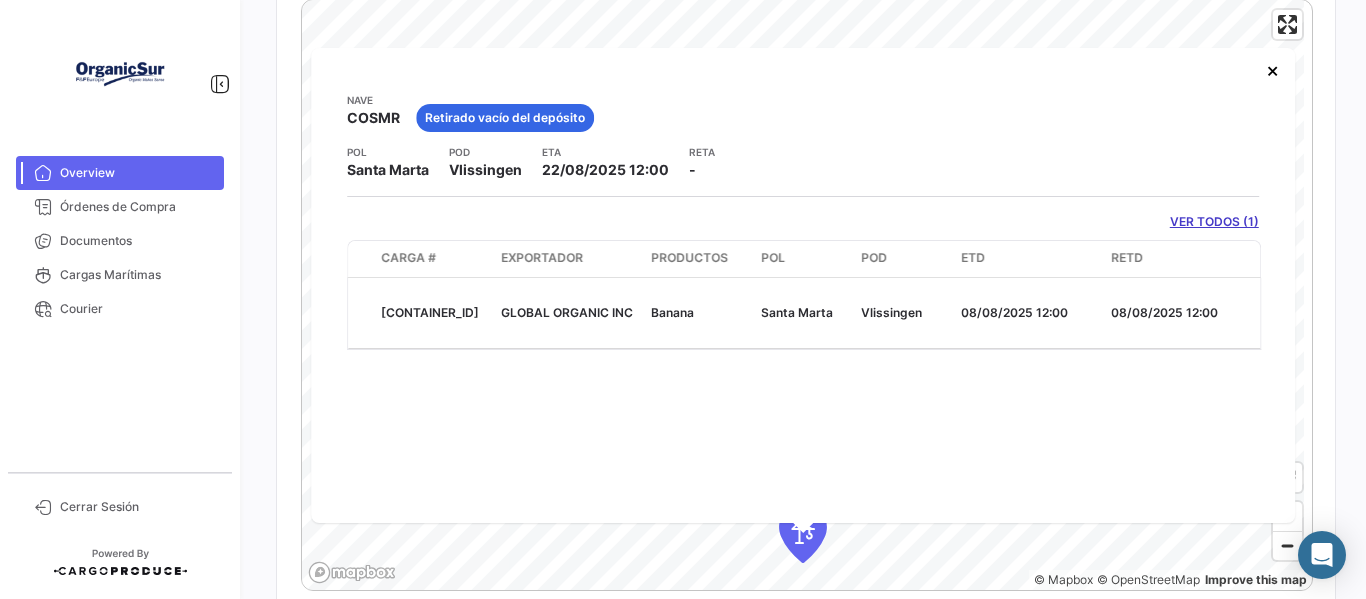 scroll, scrollTop: 500, scrollLeft: 0, axis: vertical 